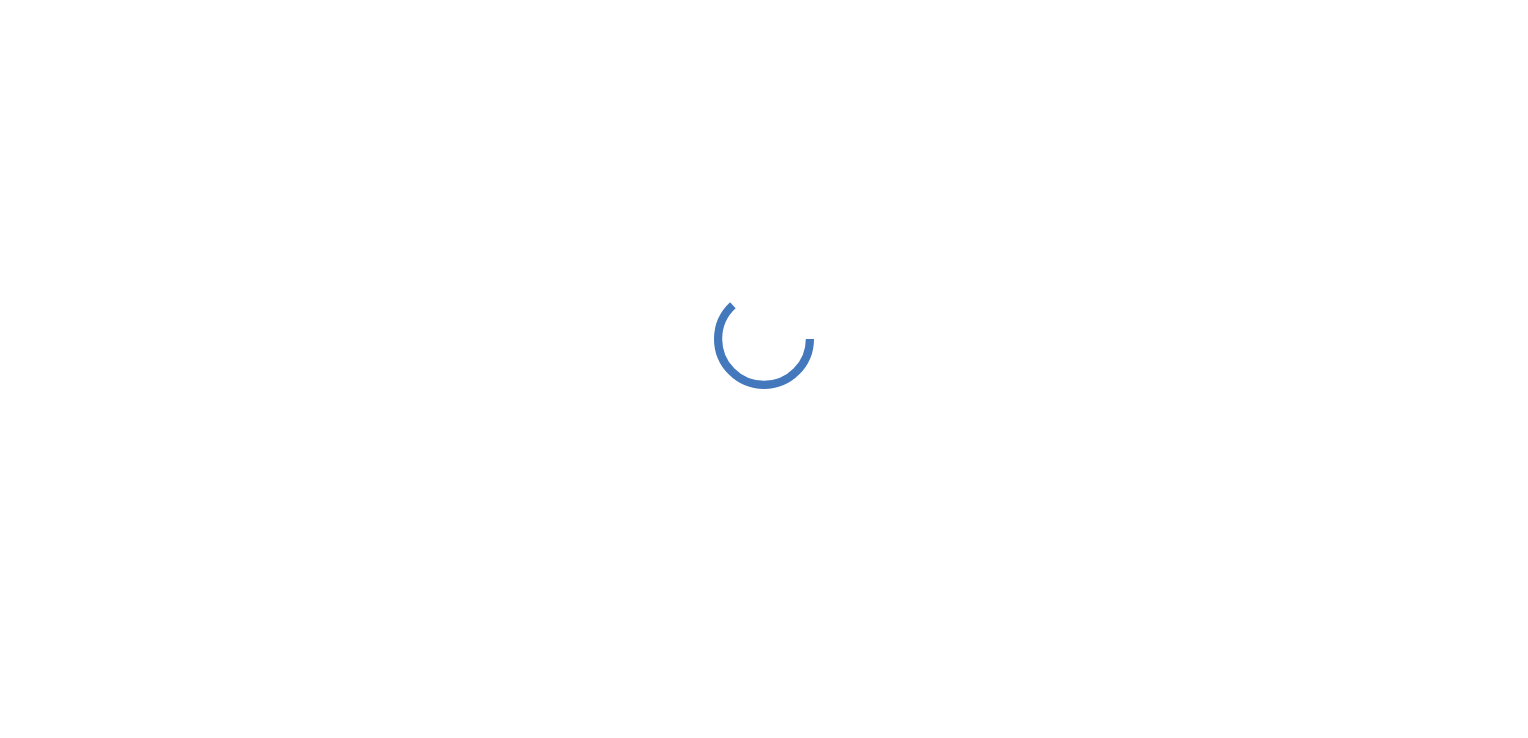 scroll, scrollTop: 0, scrollLeft: 0, axis: both 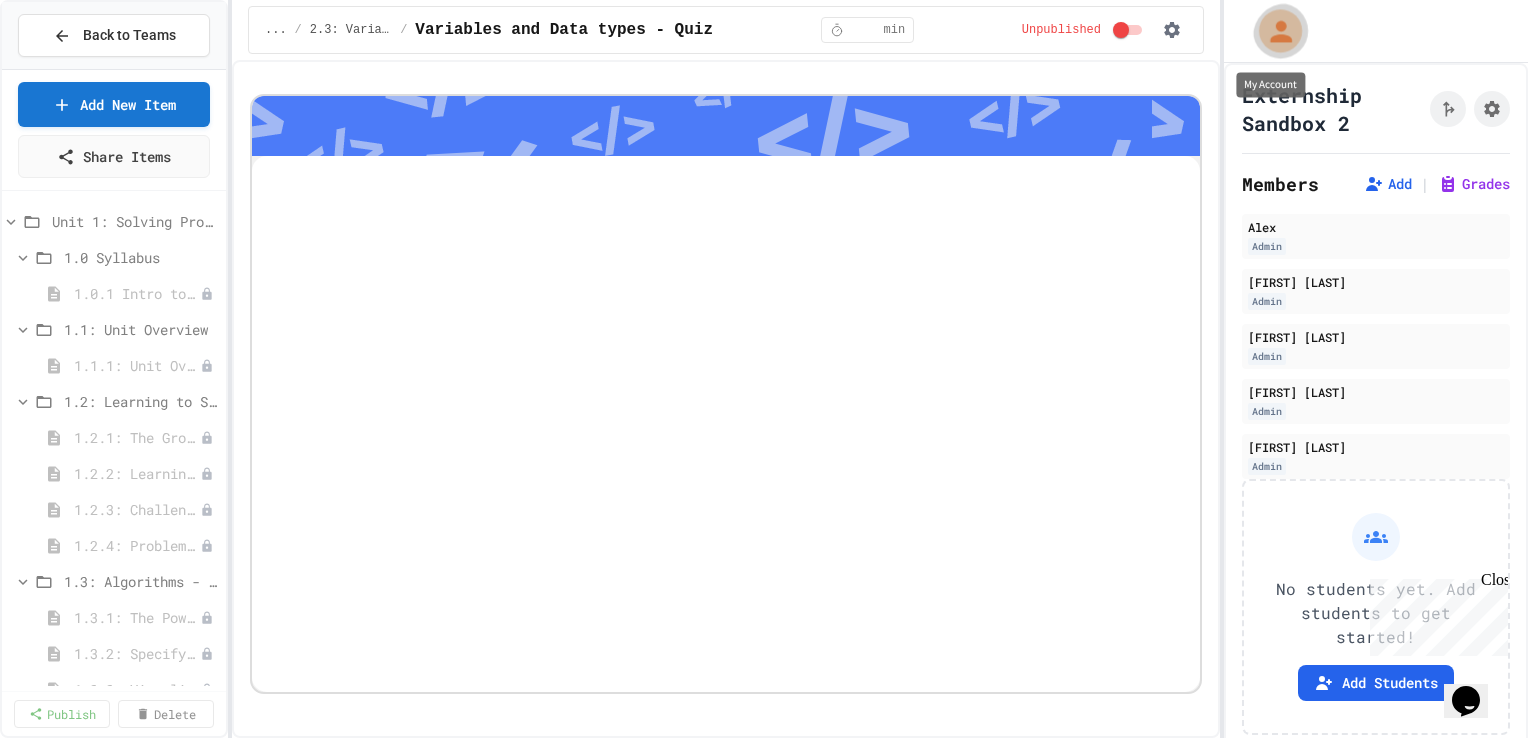 click 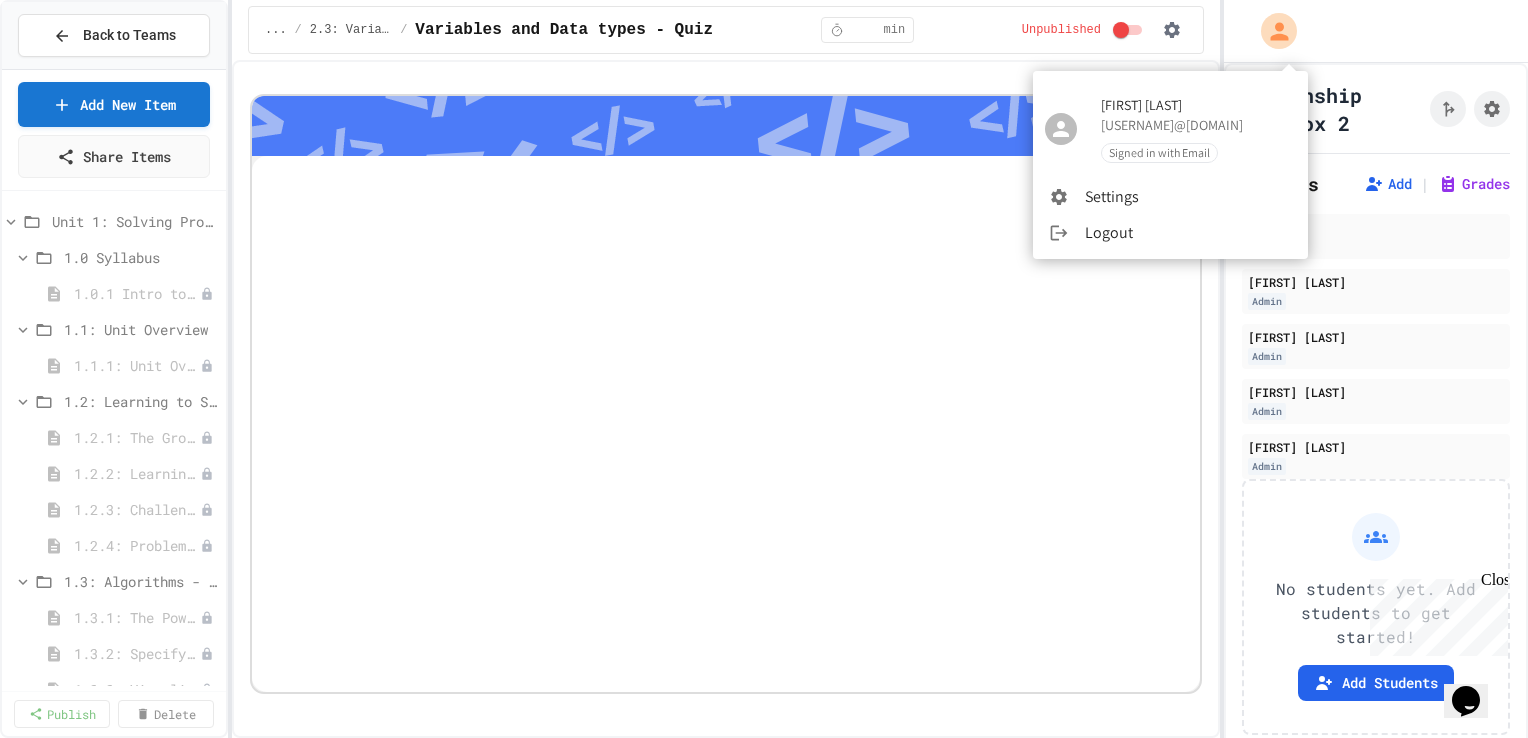 click on "[FIRST]  [LAST]" at bounding box center (1196, 105) 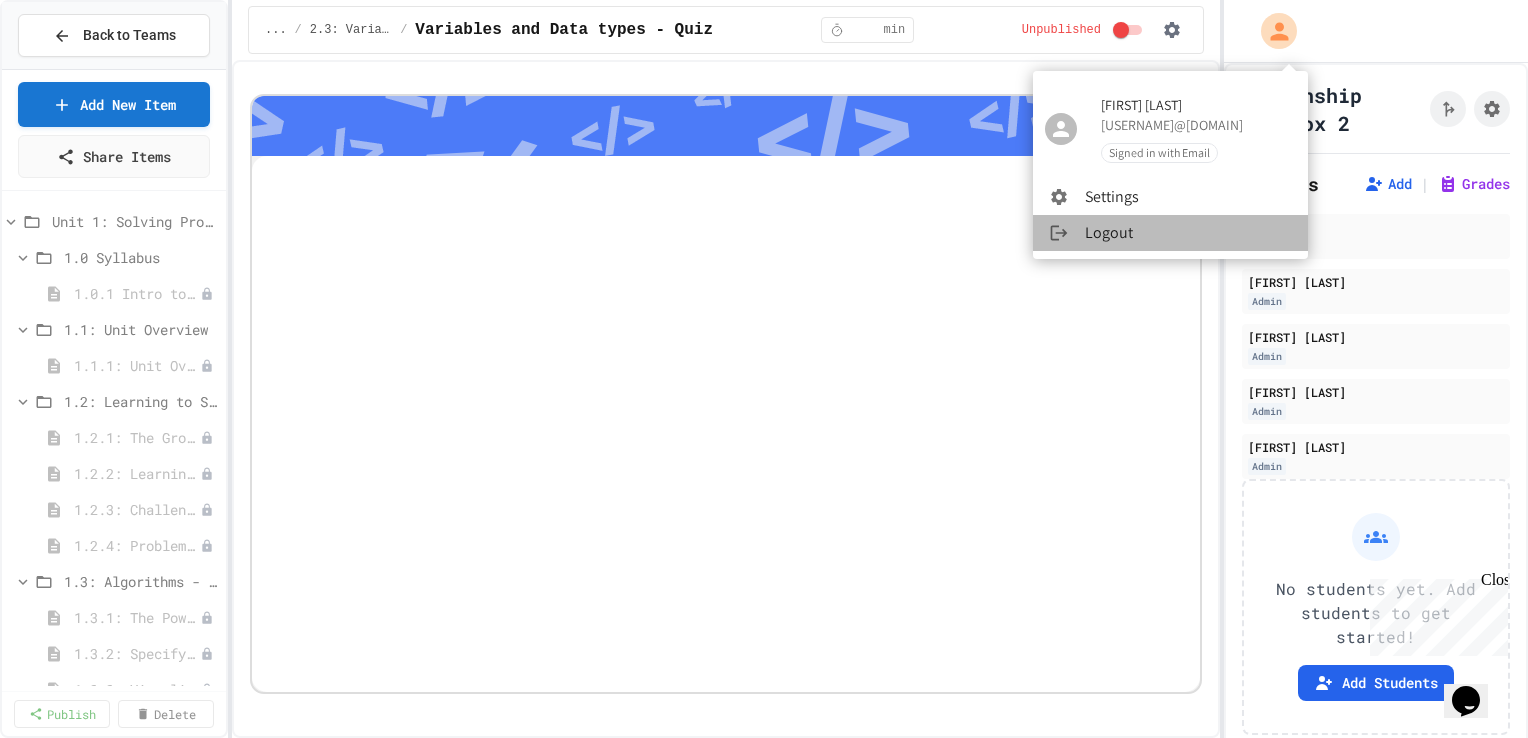 click on "Logout" at bounding box center [1170, 233] 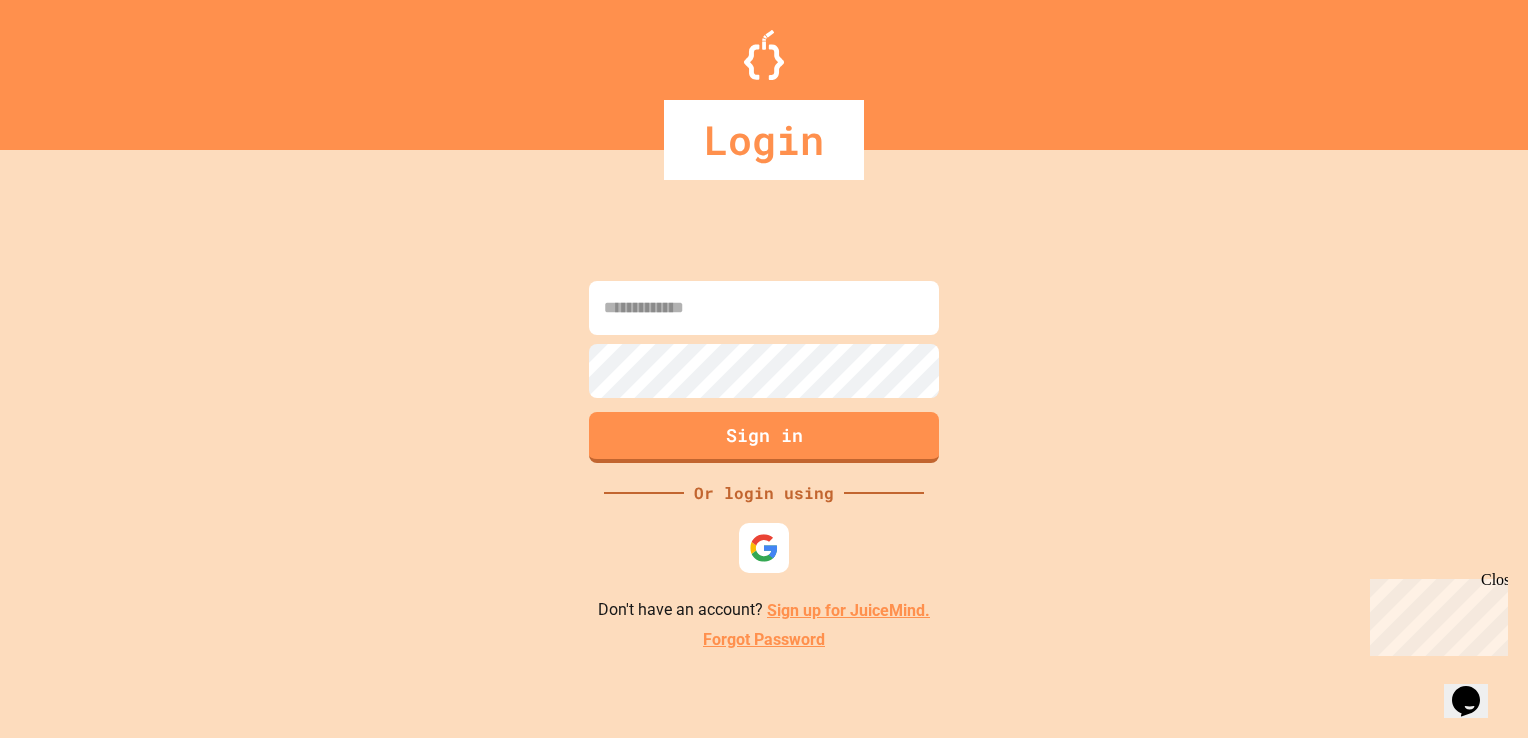 click at bounding box center (764, 308) 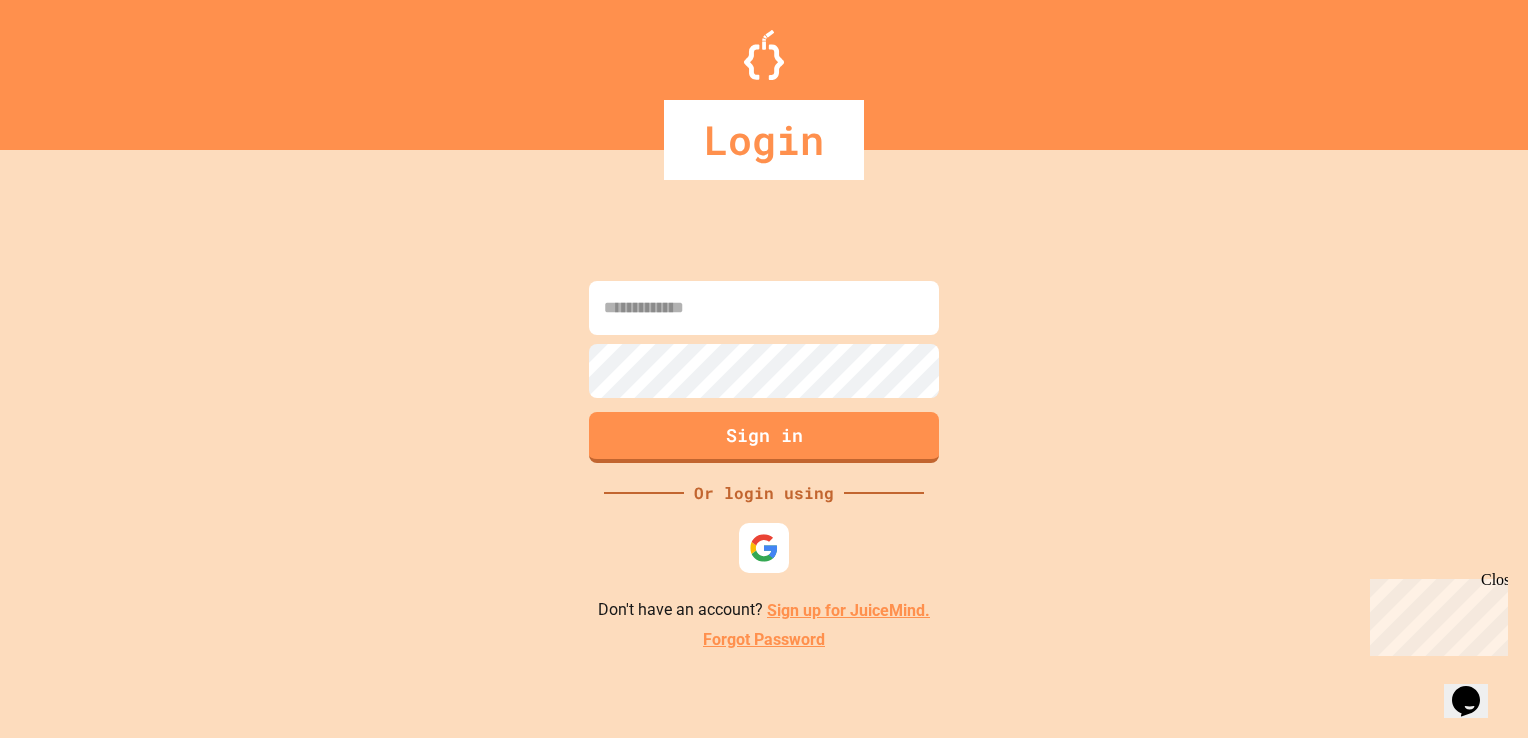 type on "**********" 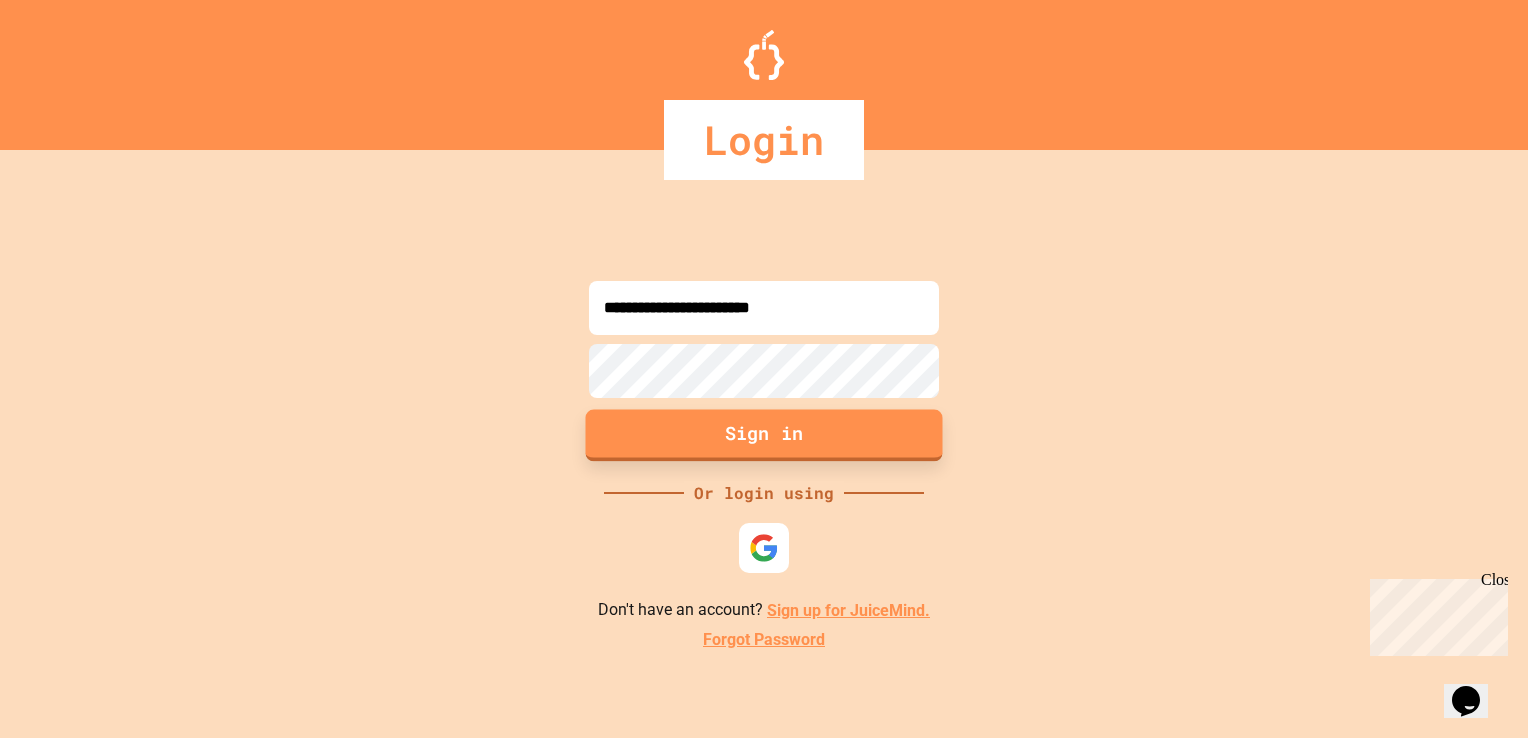click on "Sign in" at bounding box center (764, 436) 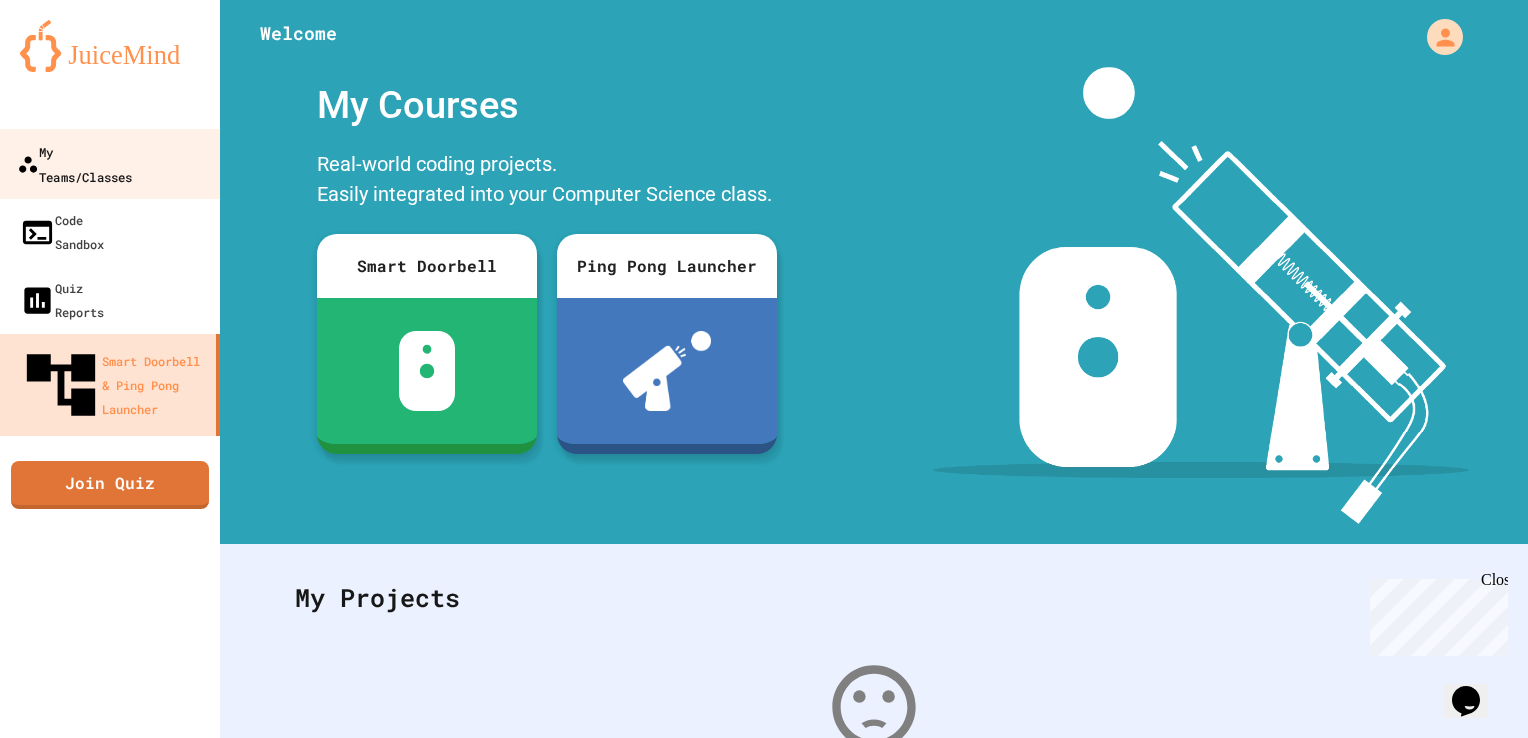click on "My Teams/Classes" at bounding box center [110, 164] 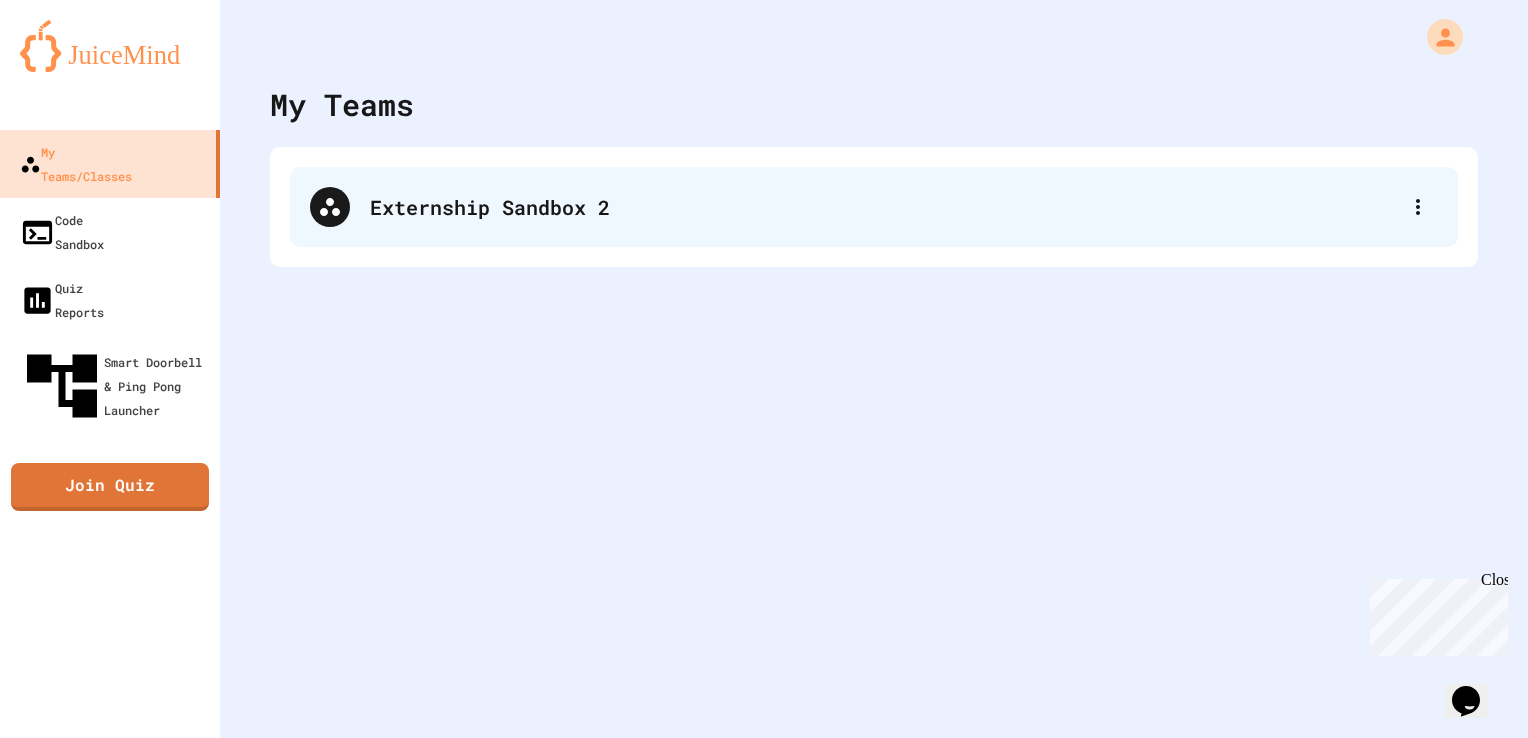 click on "Externship Sandbox 2" at bounding box center (884, 207) 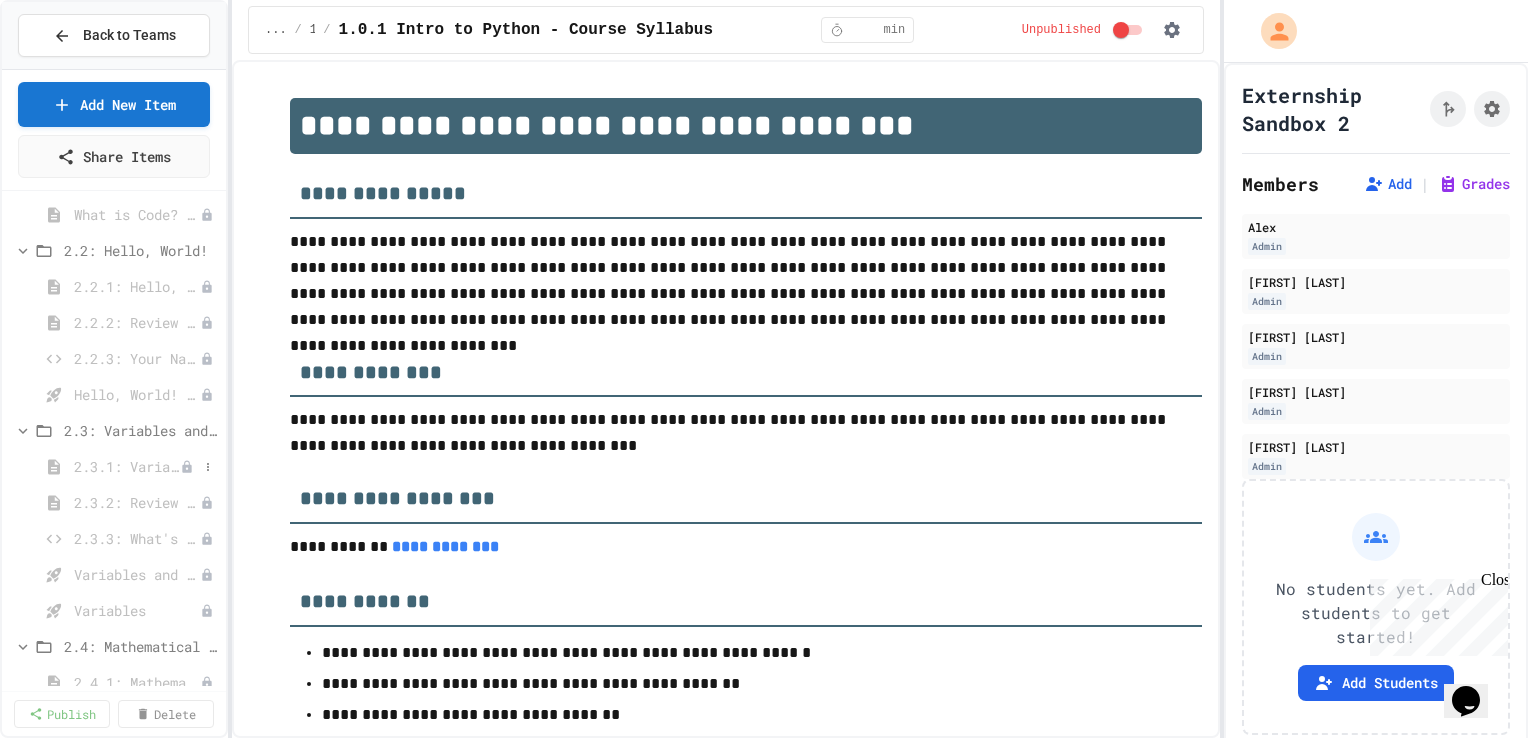 scroll, scrollTop: 948, scrollLeft: 0, axis: vertical 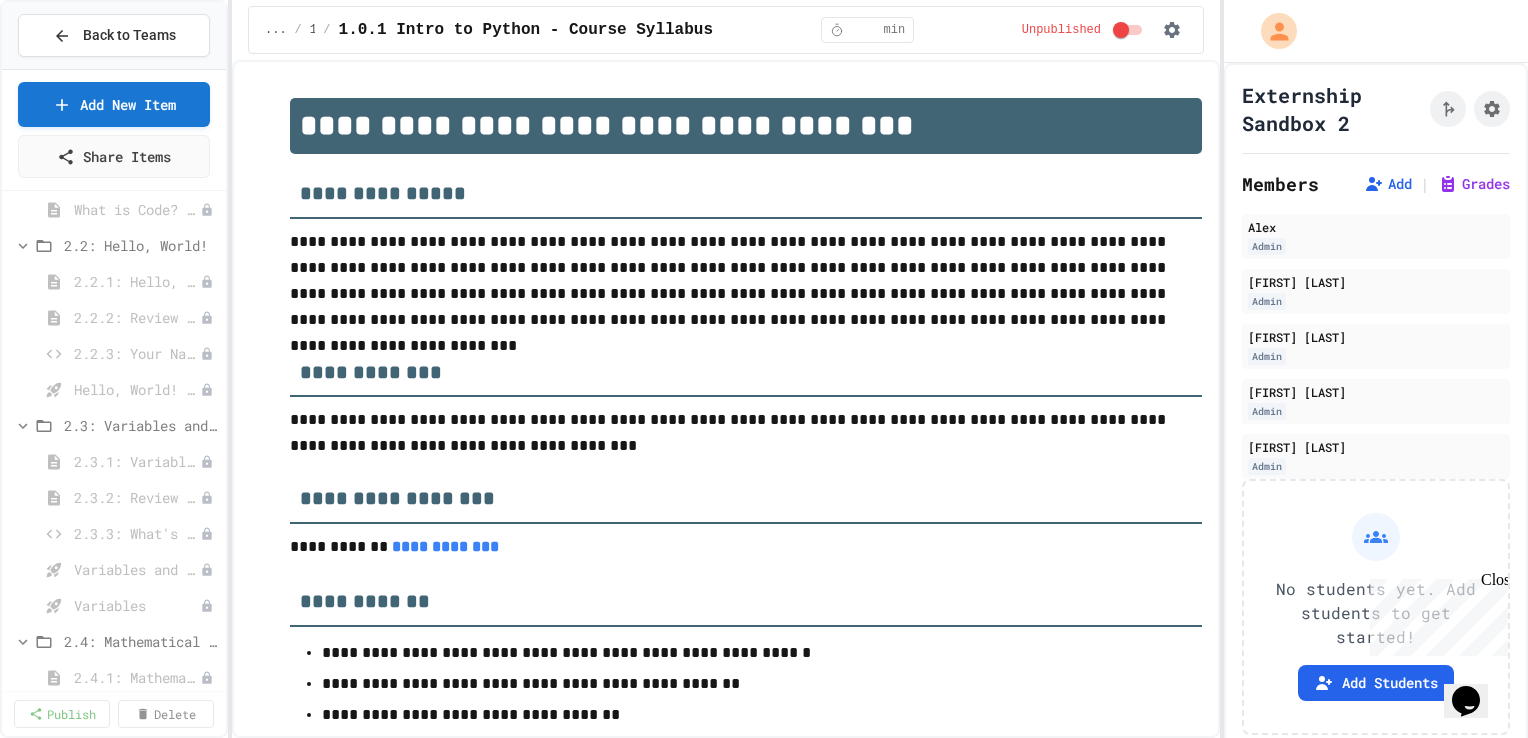 click on "Variables" at bounding box center [114, 609] 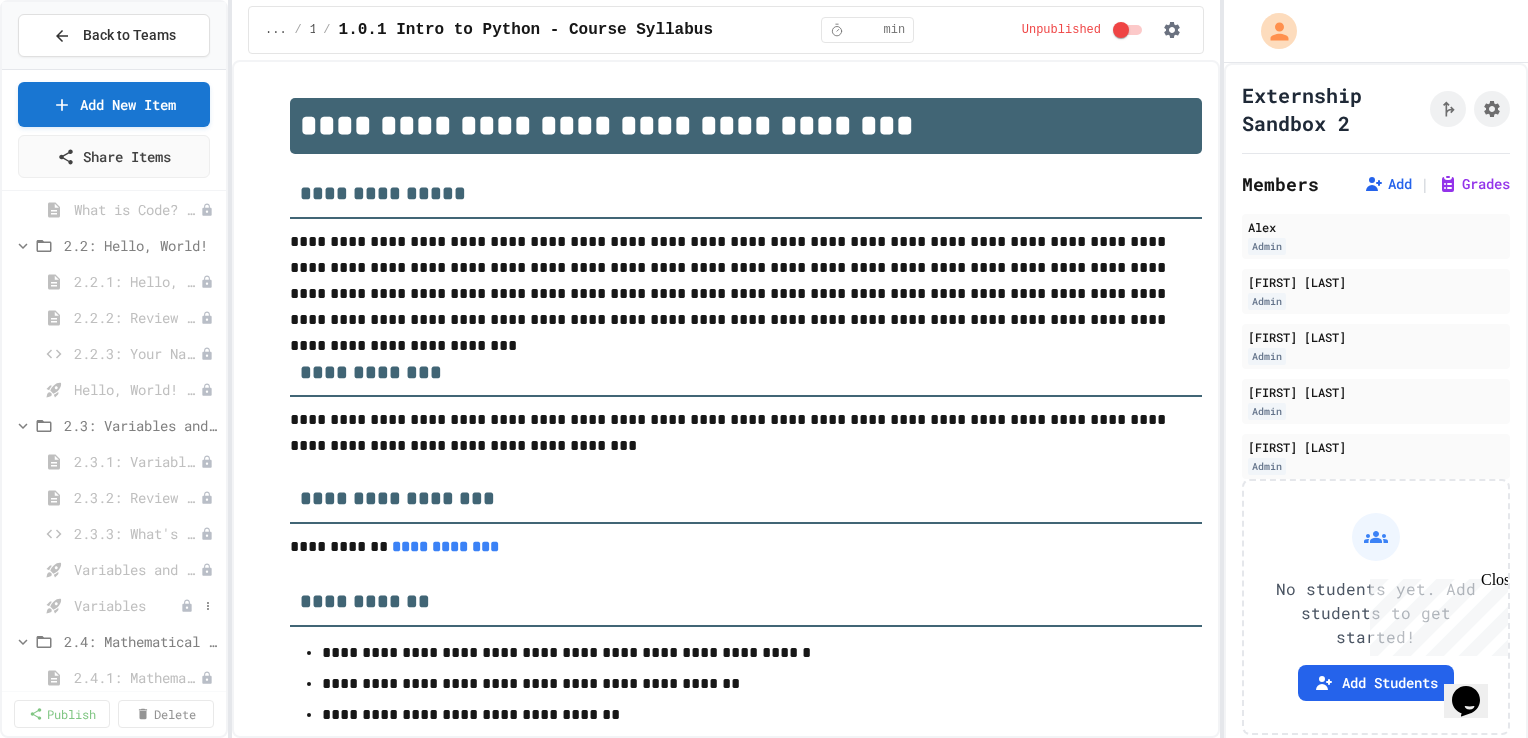 click on "Variables" at bounding box center [127, 605] 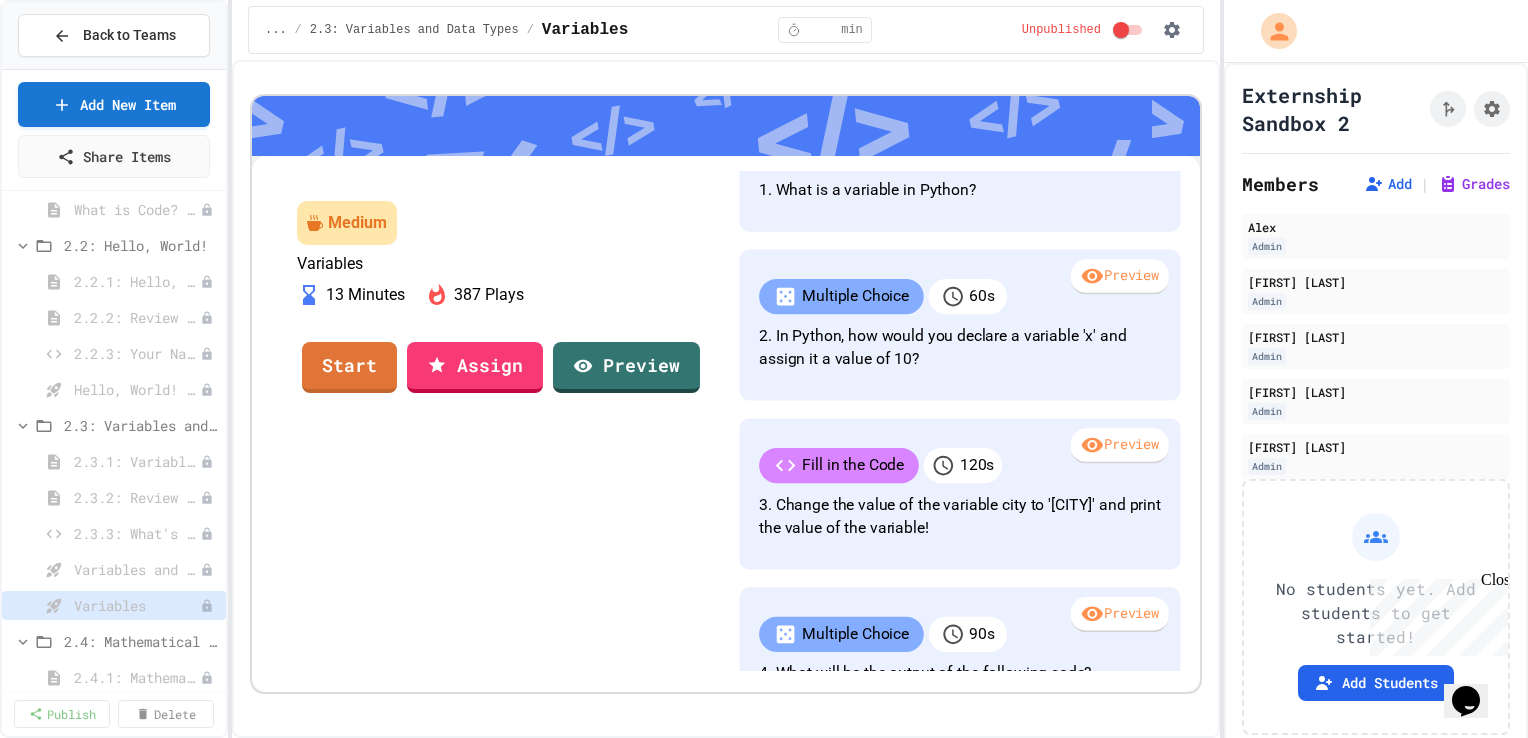 scroll, scrollTop: 84, scrollLeft: 0, axis: vertical 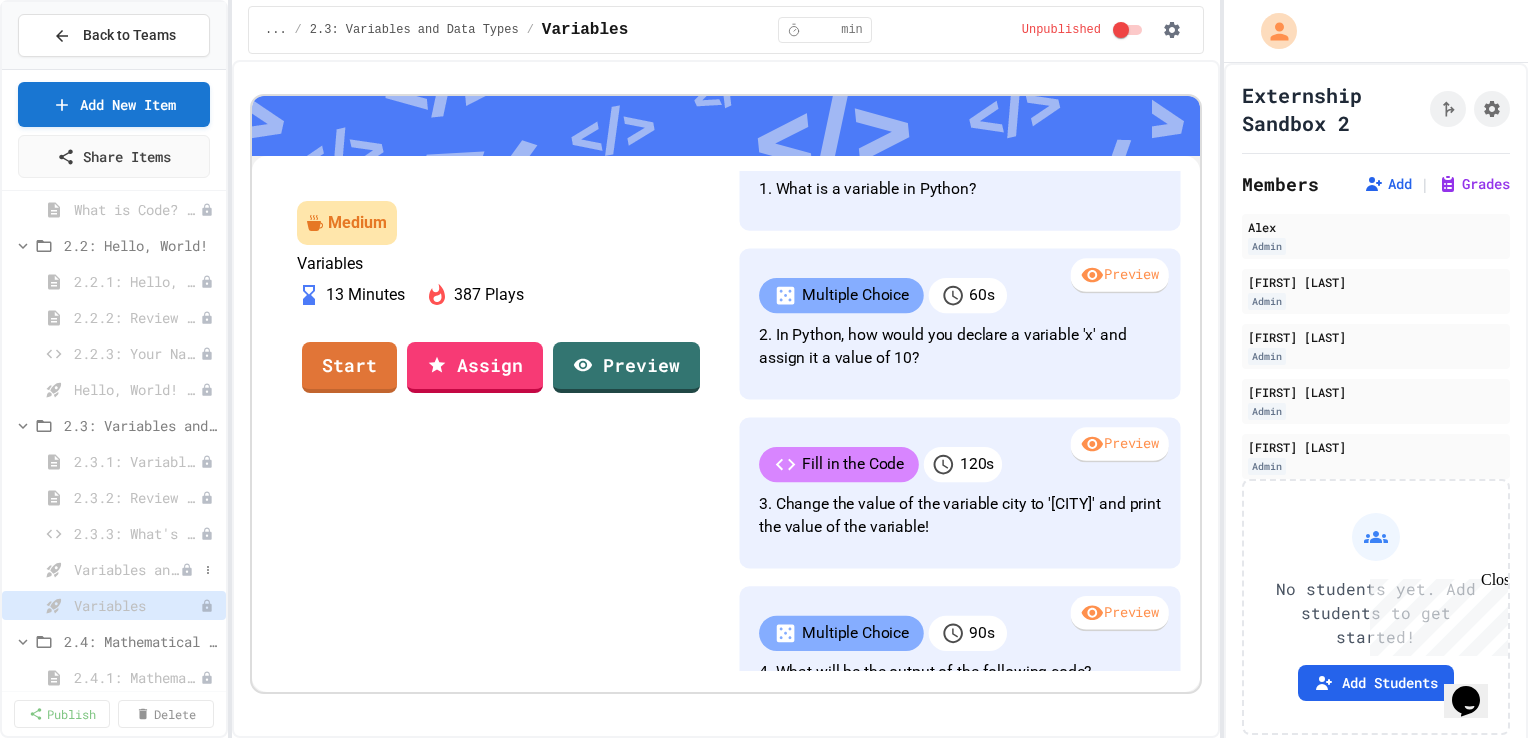 click on "Variables and Data types - Quiz" at bounding box center (127, 569) 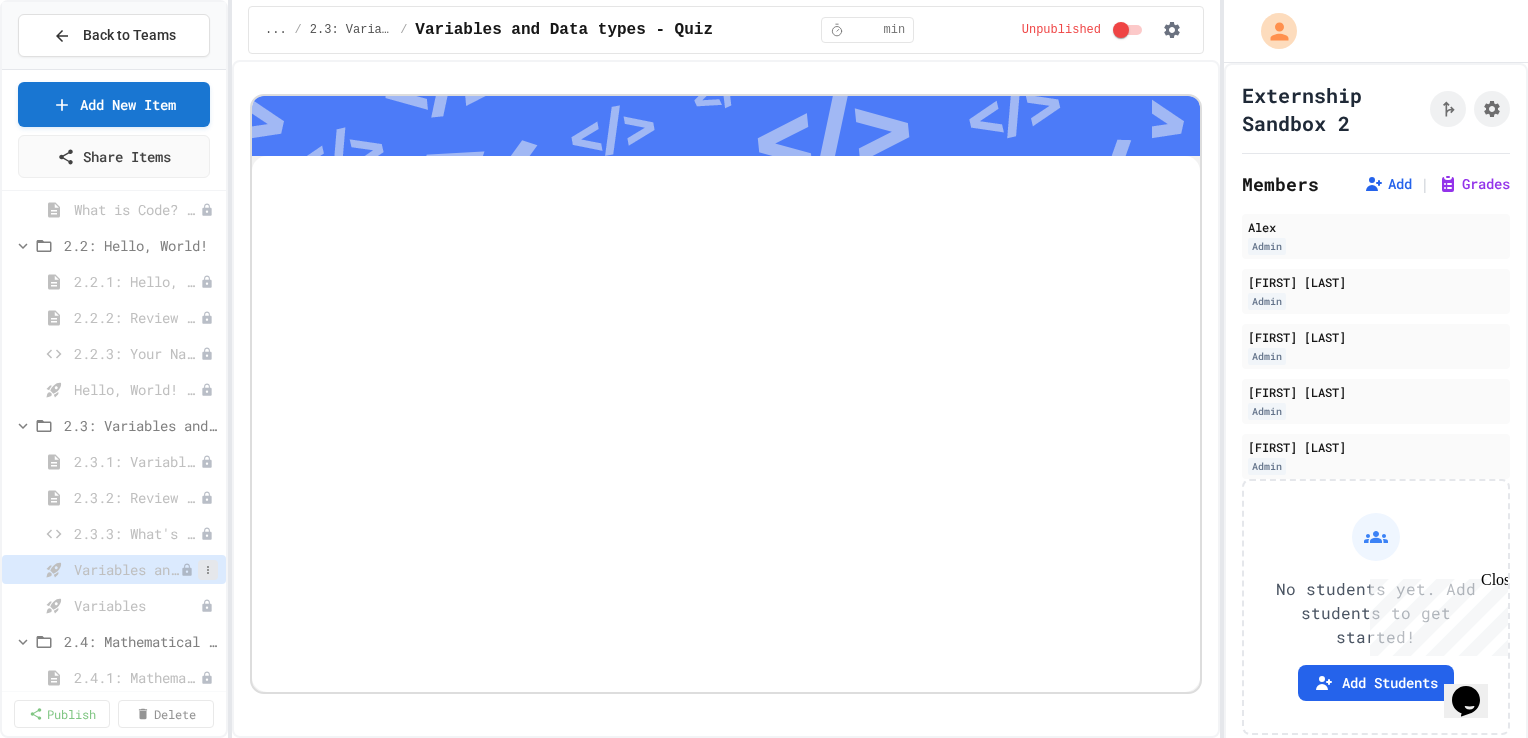click 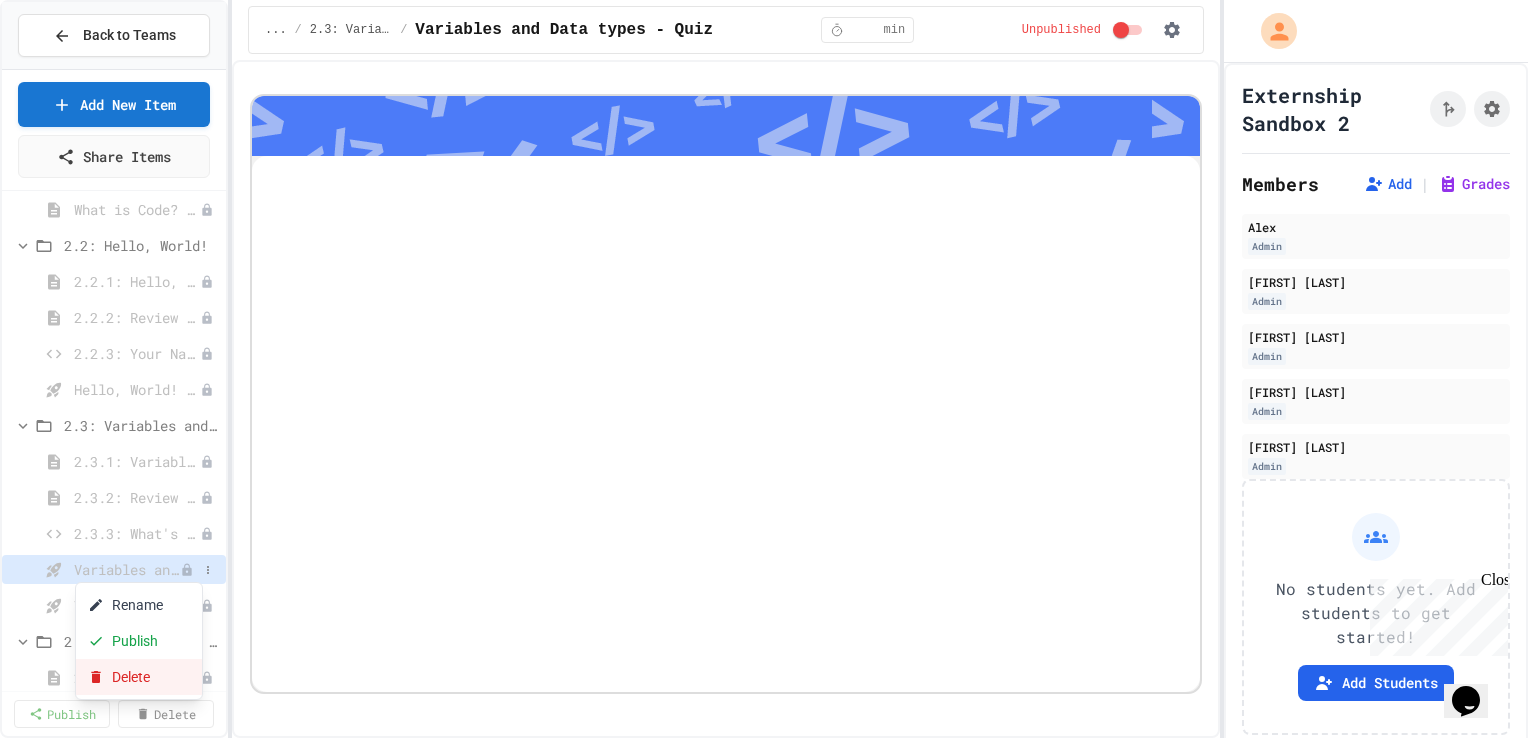 click on "Delete" at bounding box center (139, 677) 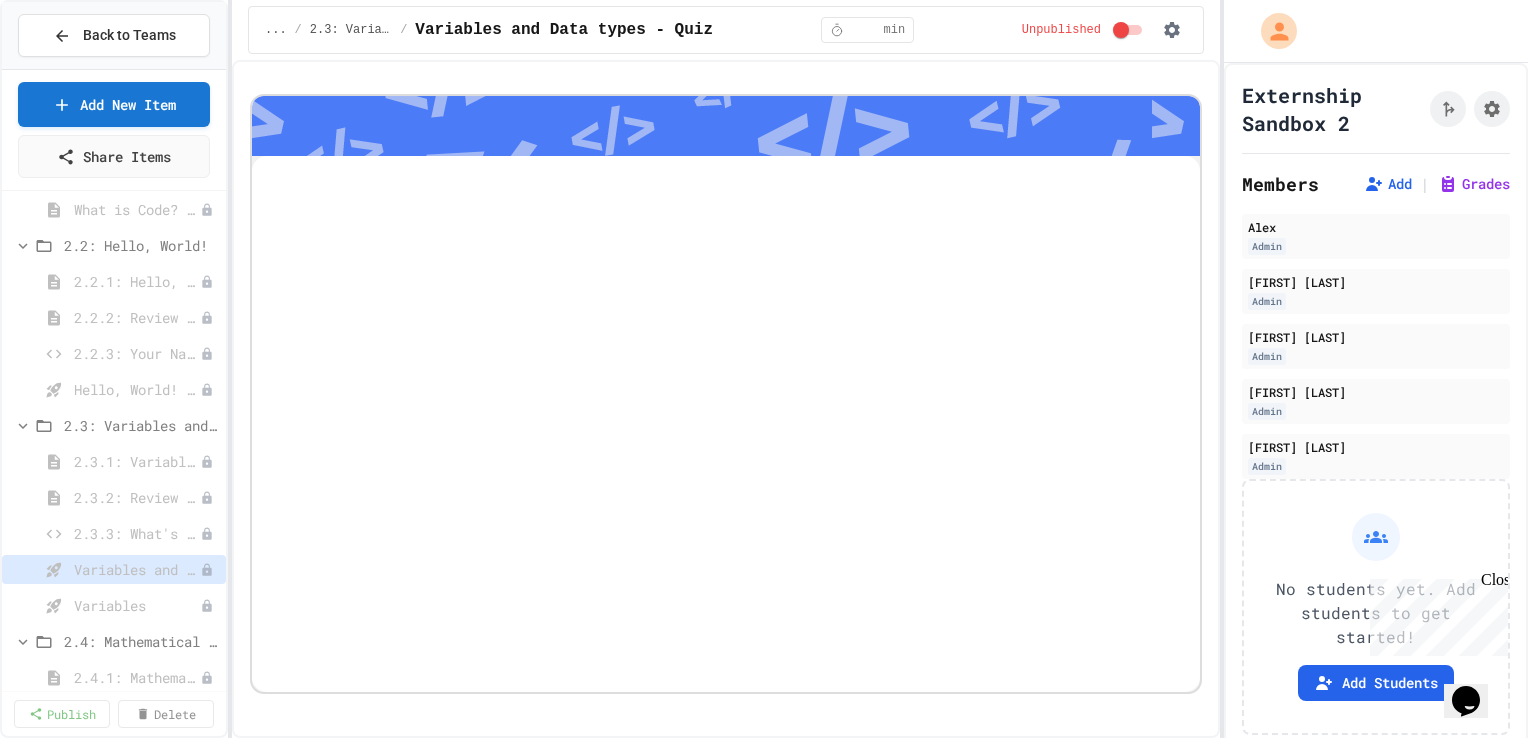 click on "Delete" at bounding box center (814, 888) 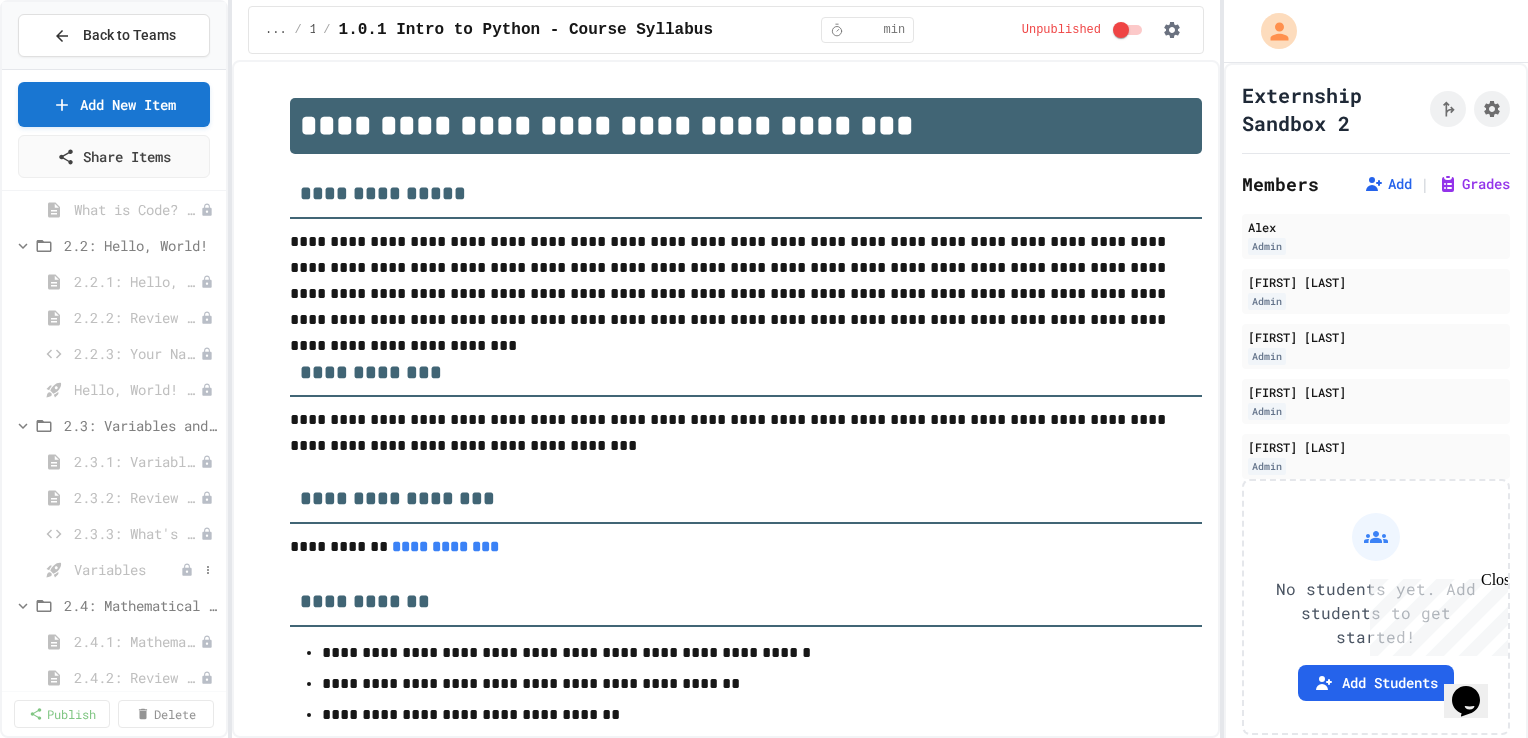click on "Variables" at bounding box center (127, 569) 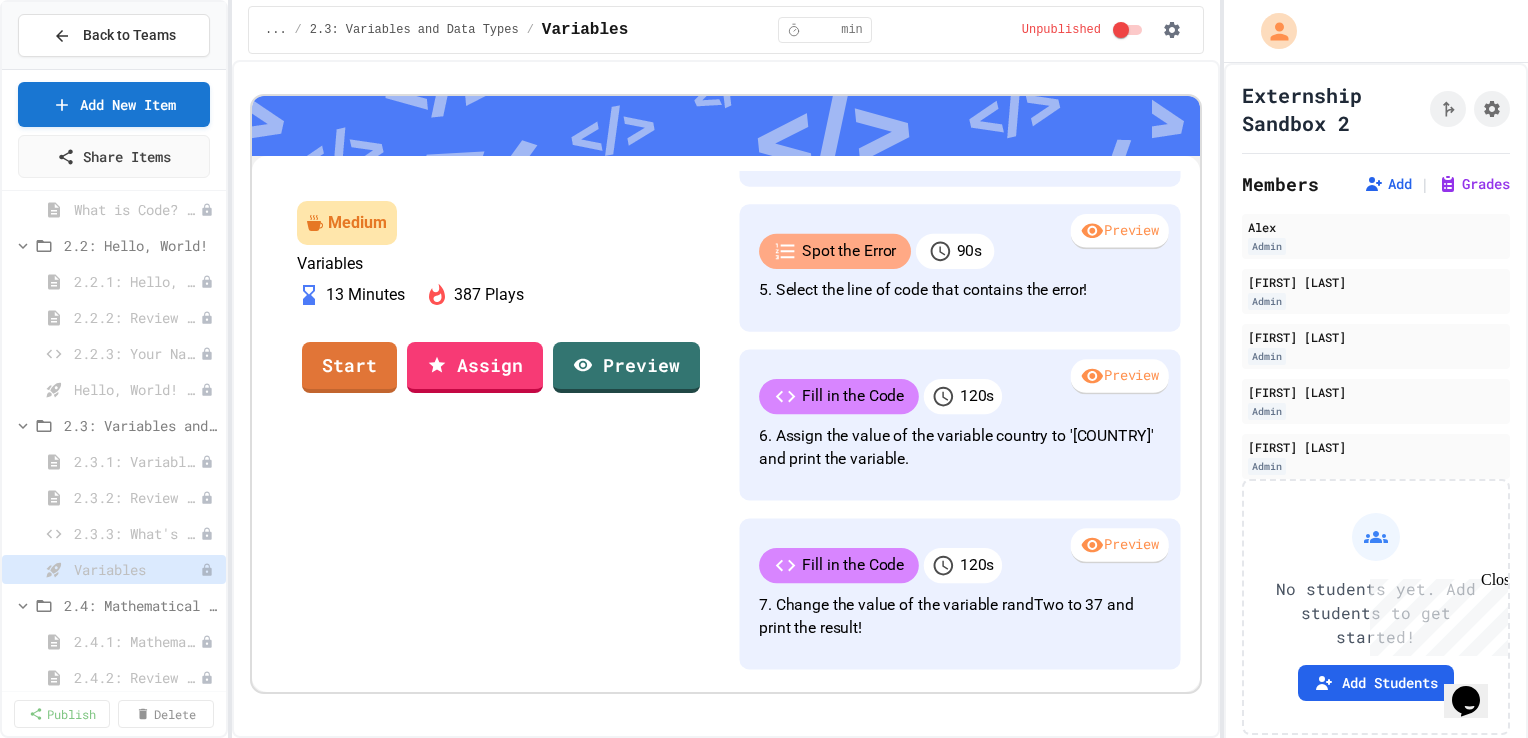 scroll, scrollTop: 782, scrollLeft: 0, axis: vertical 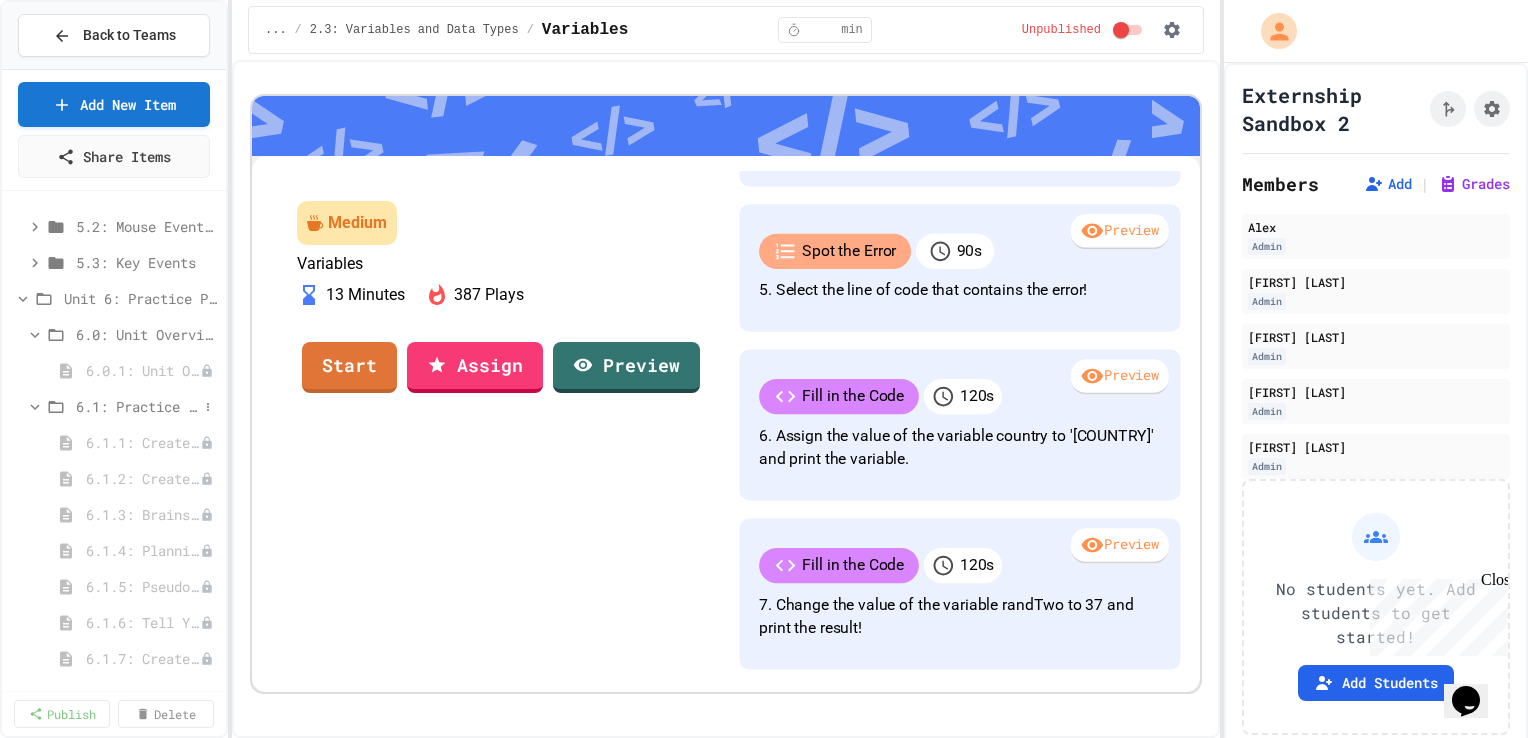 click on "6.1: Practice Project - Create Your Own Story" at bounding box center [137, 406] 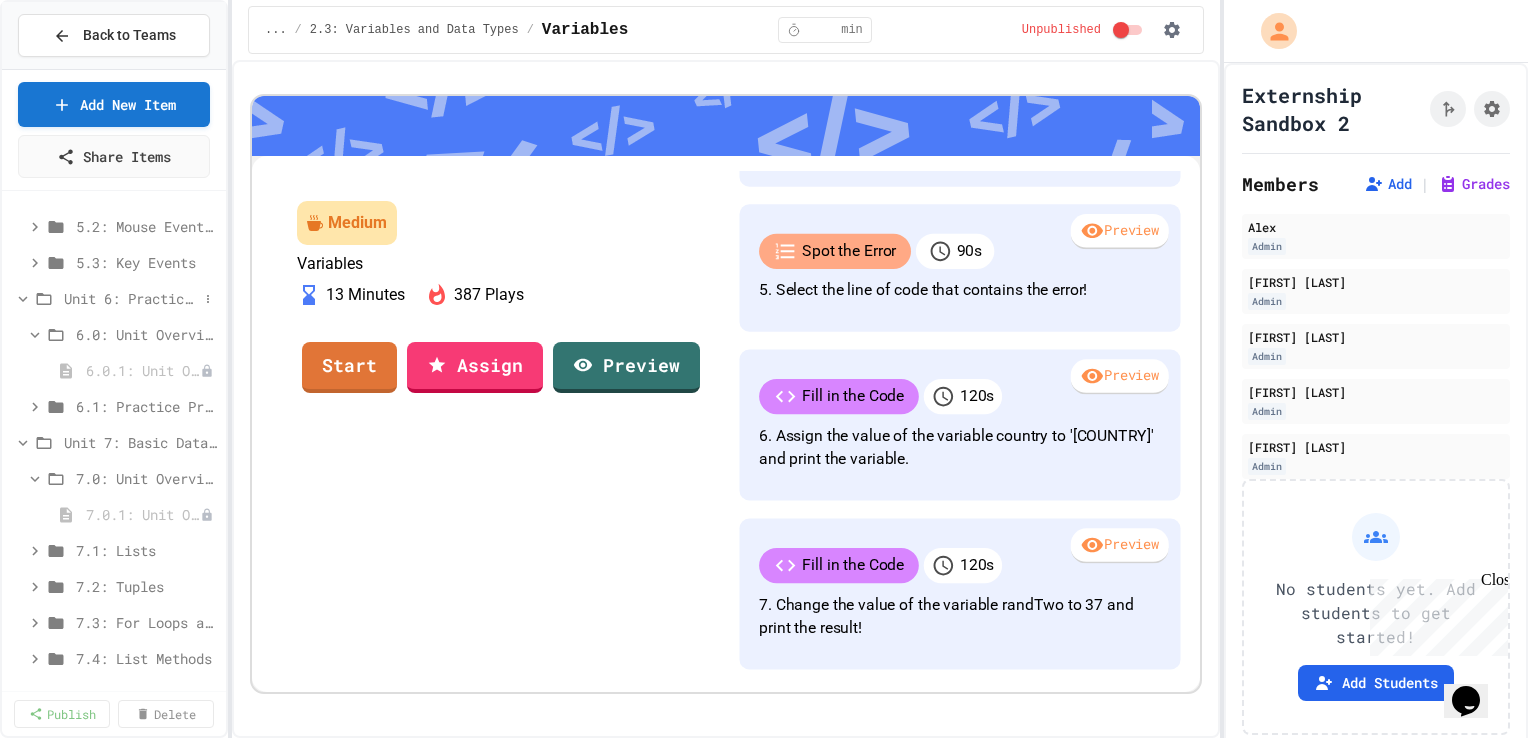 click on "Unit 6: Practice Project - Create Your Own Story" at bounding box center [131, 298] 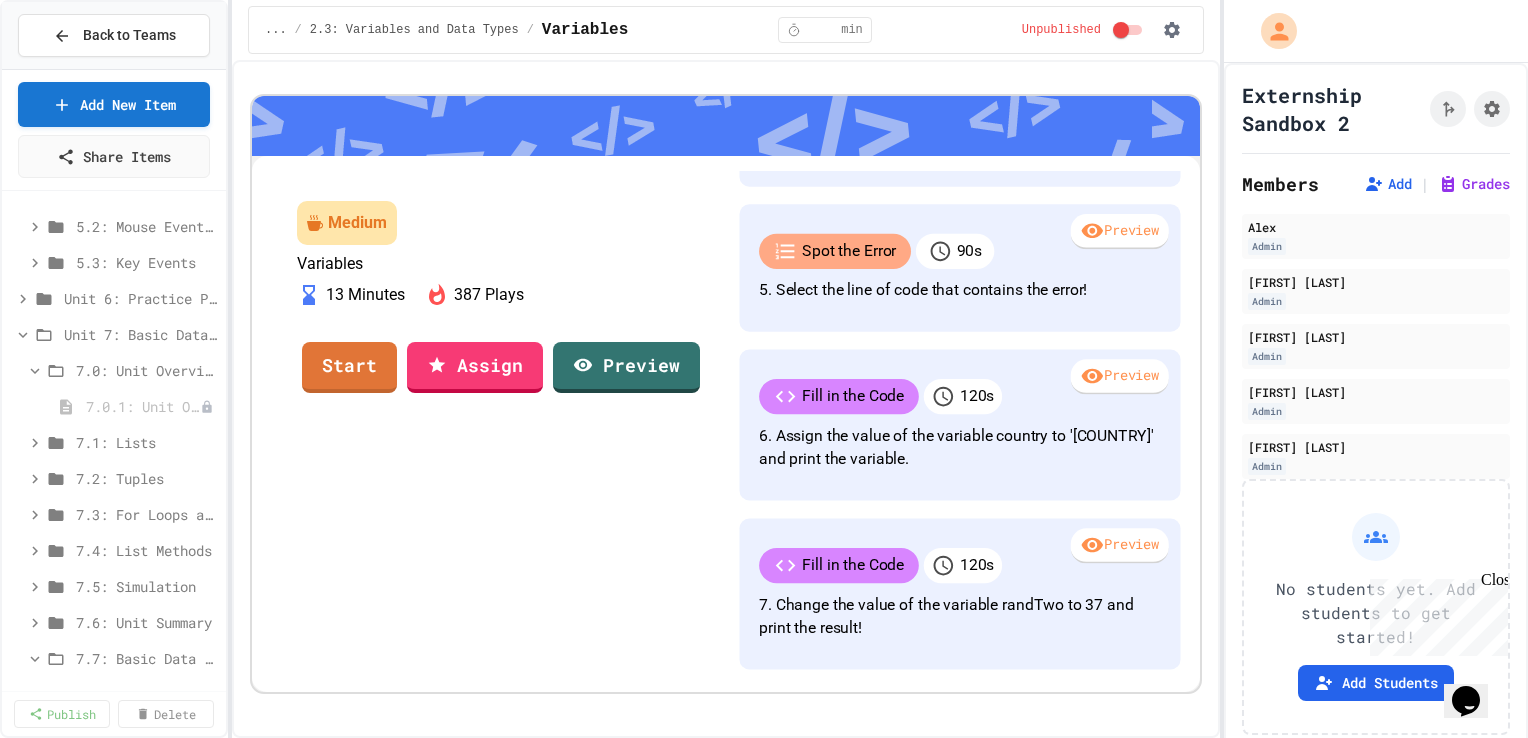click on "Unit 6: Practice Project - Create Your Own Story" at bounding box center (141, 298) 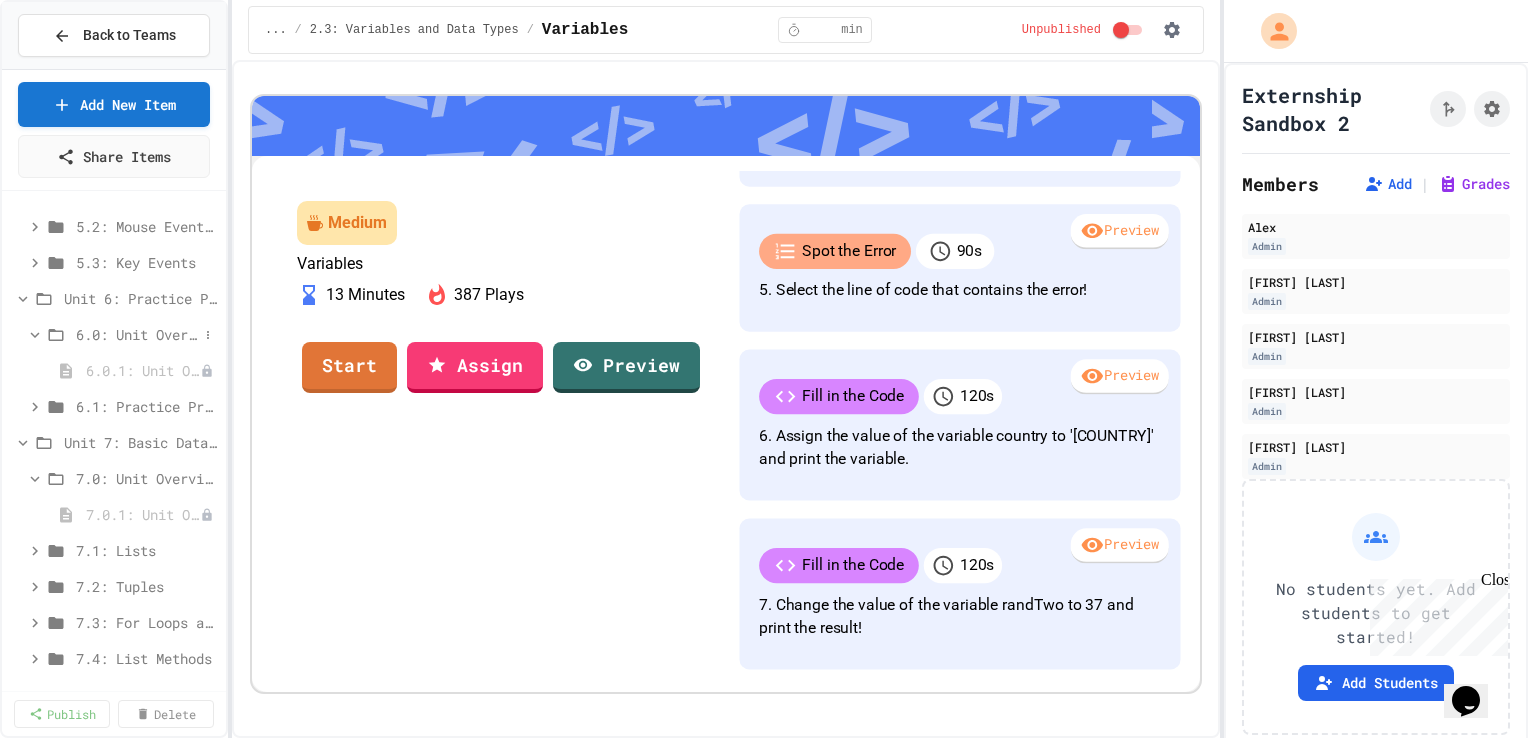 click on "6.0: Unit Overview" at bounding box center (137, 334) 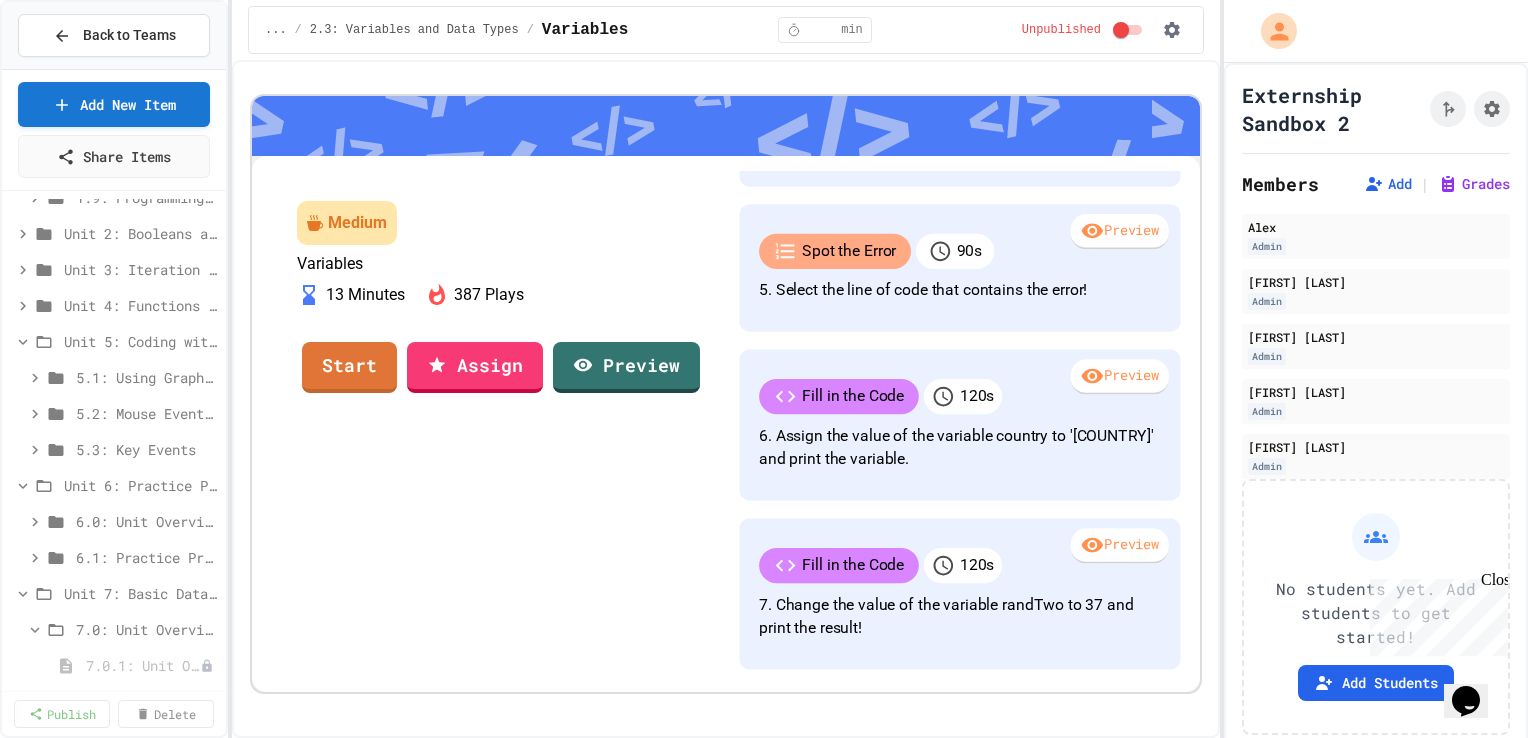 scroll, scrollTop: 3624, scrollLeft: 0, axis: vertical 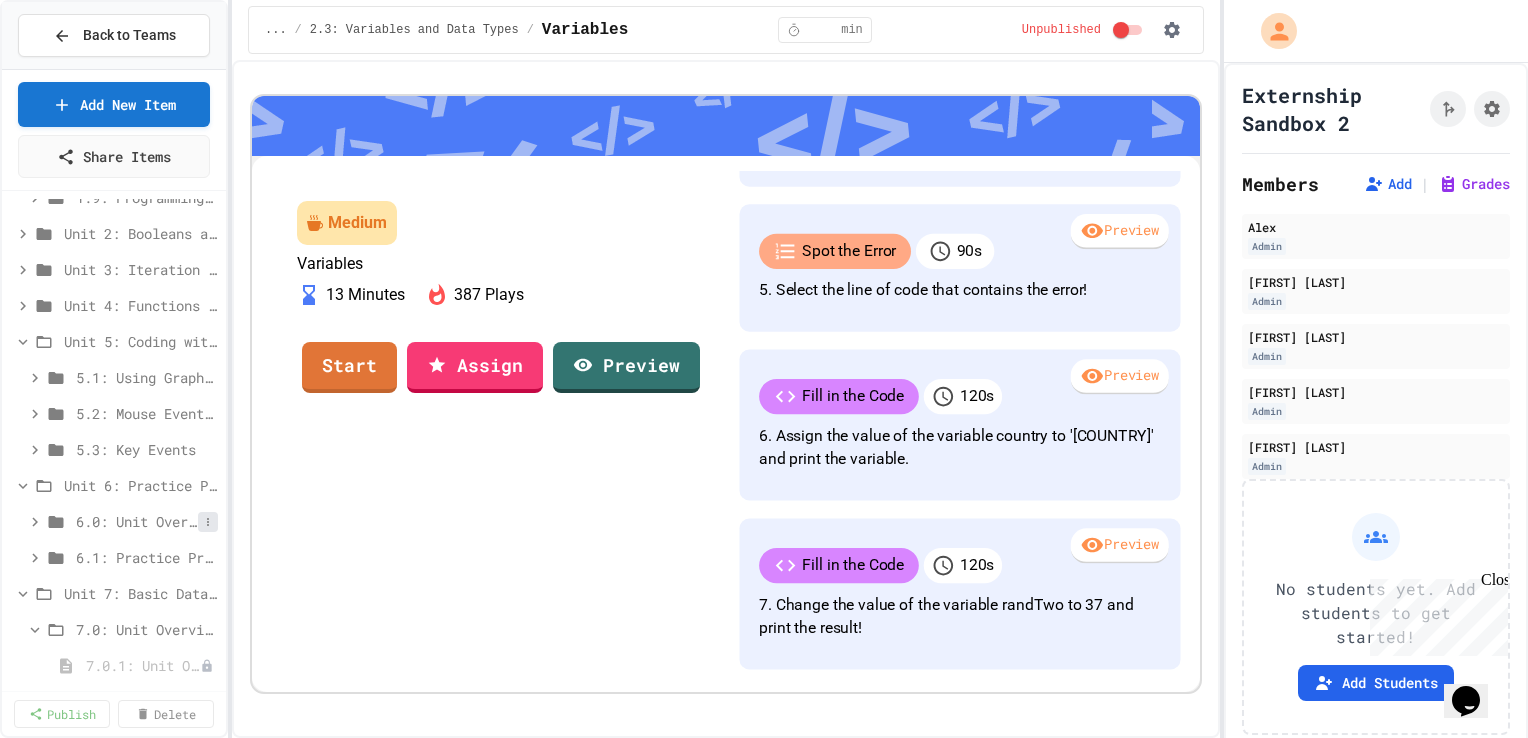 click at bounding box center (208, 522) 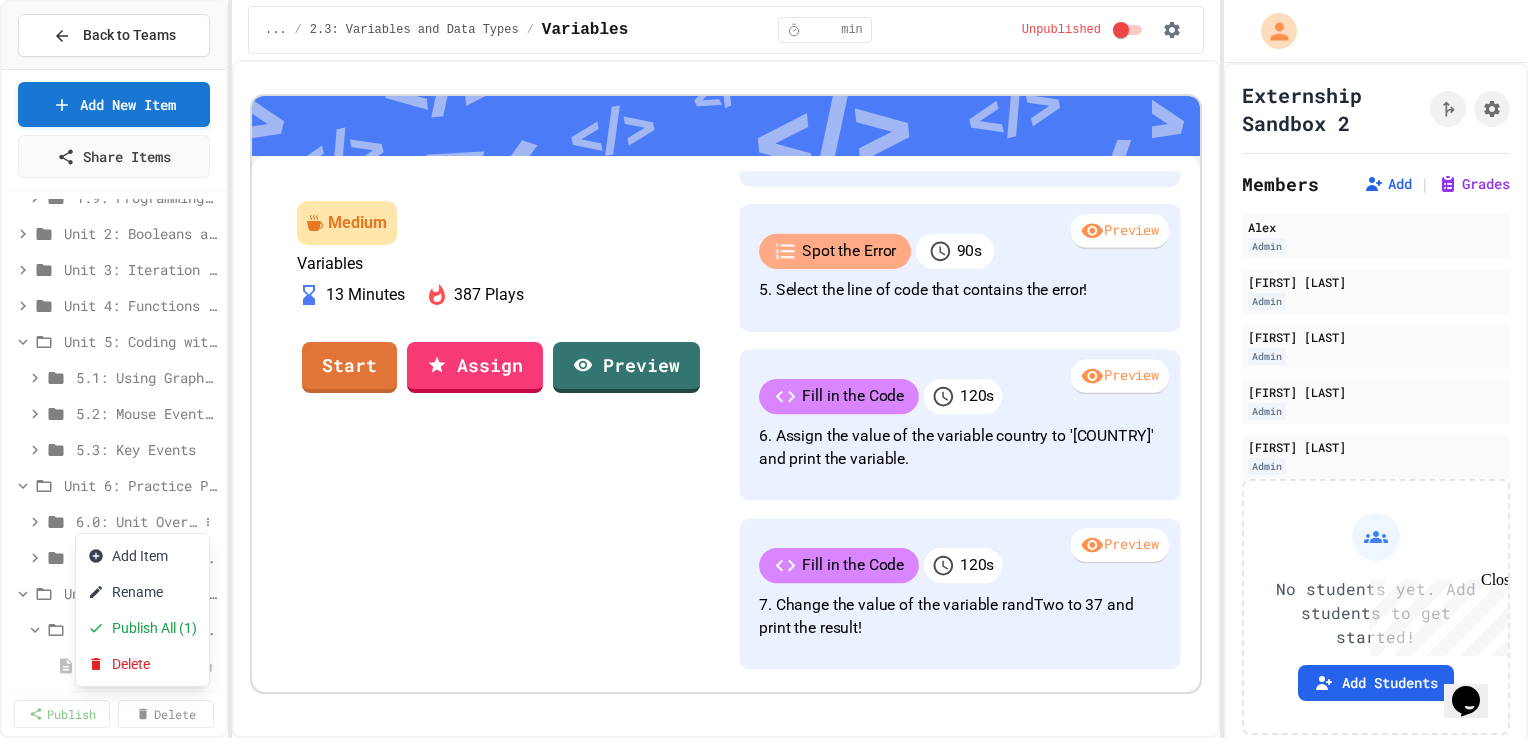 click at bounding box center [764, 369] 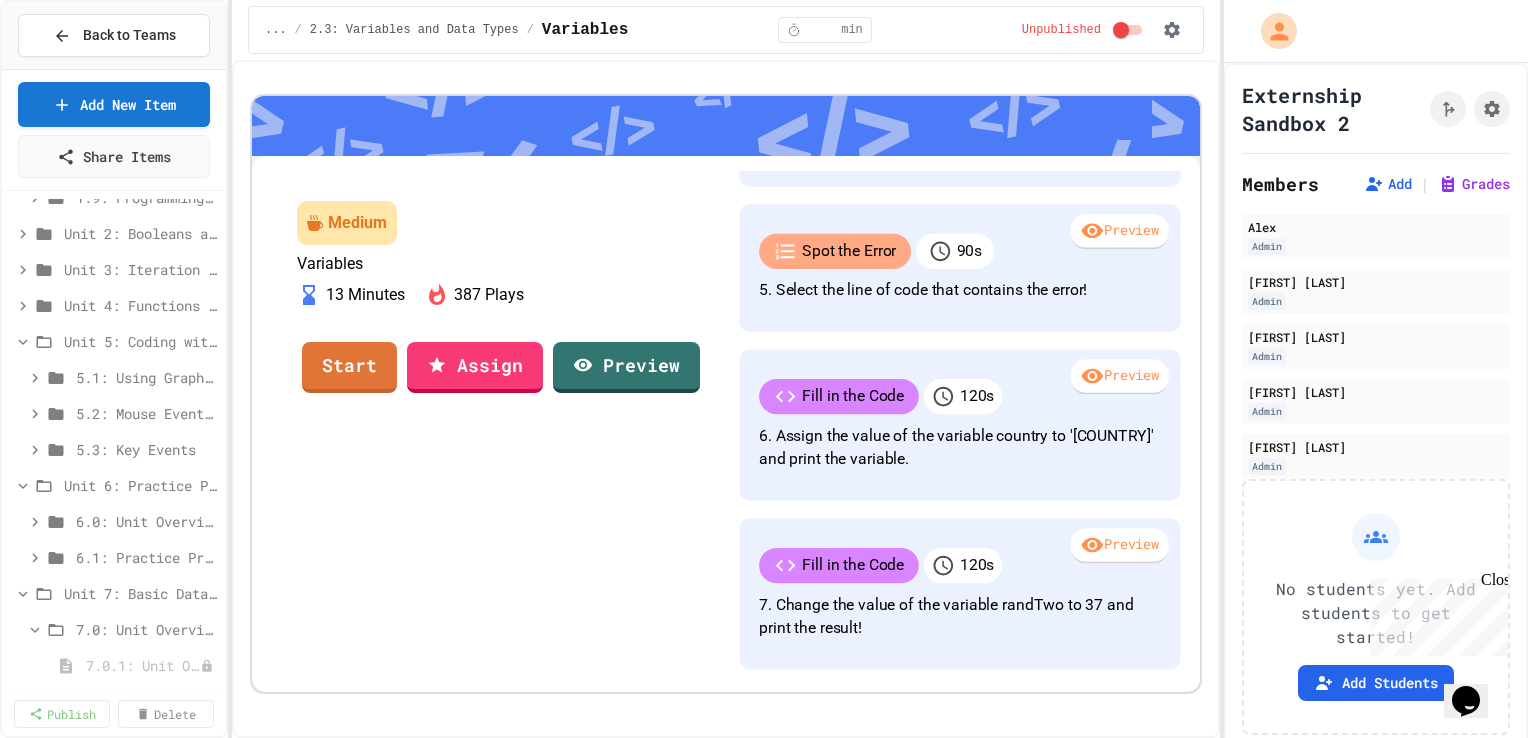click on "6.0: Unit Overview" at bounding box center (147, 521) 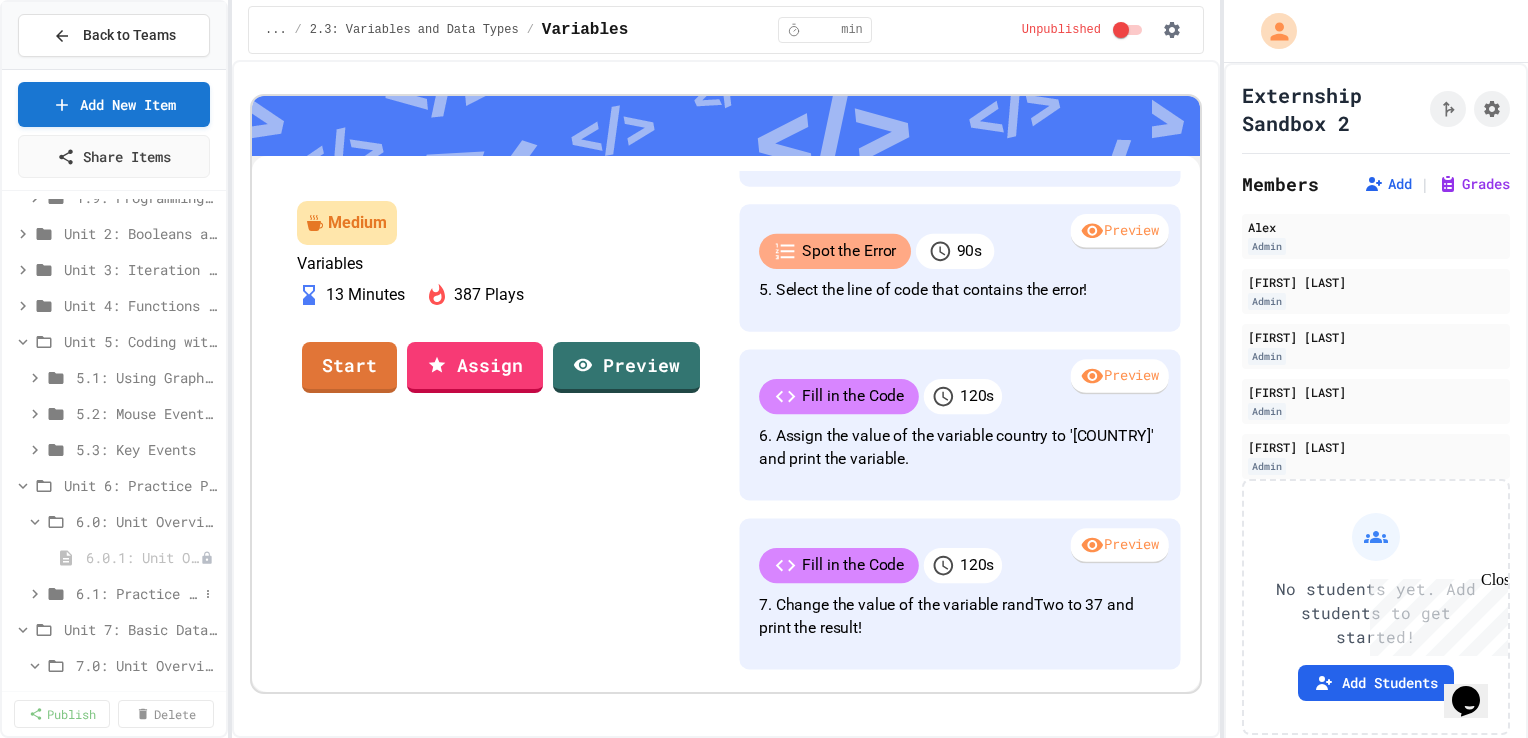 click on "6.1: Practice Project - Create Your Own Story" at bounding box center (137, 593) 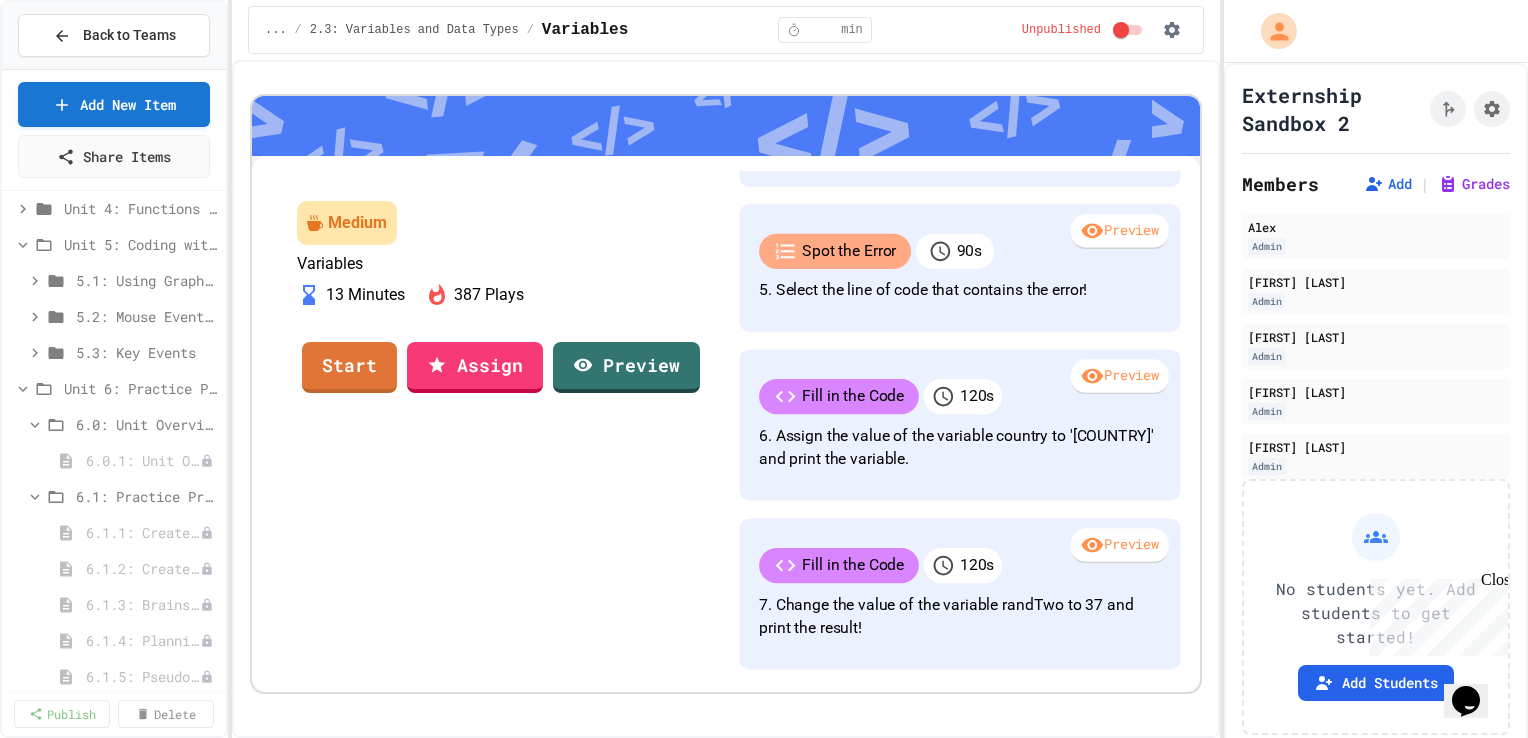 scroll, scrollTop: 3748, scrollLeft: 0, axis: vertical 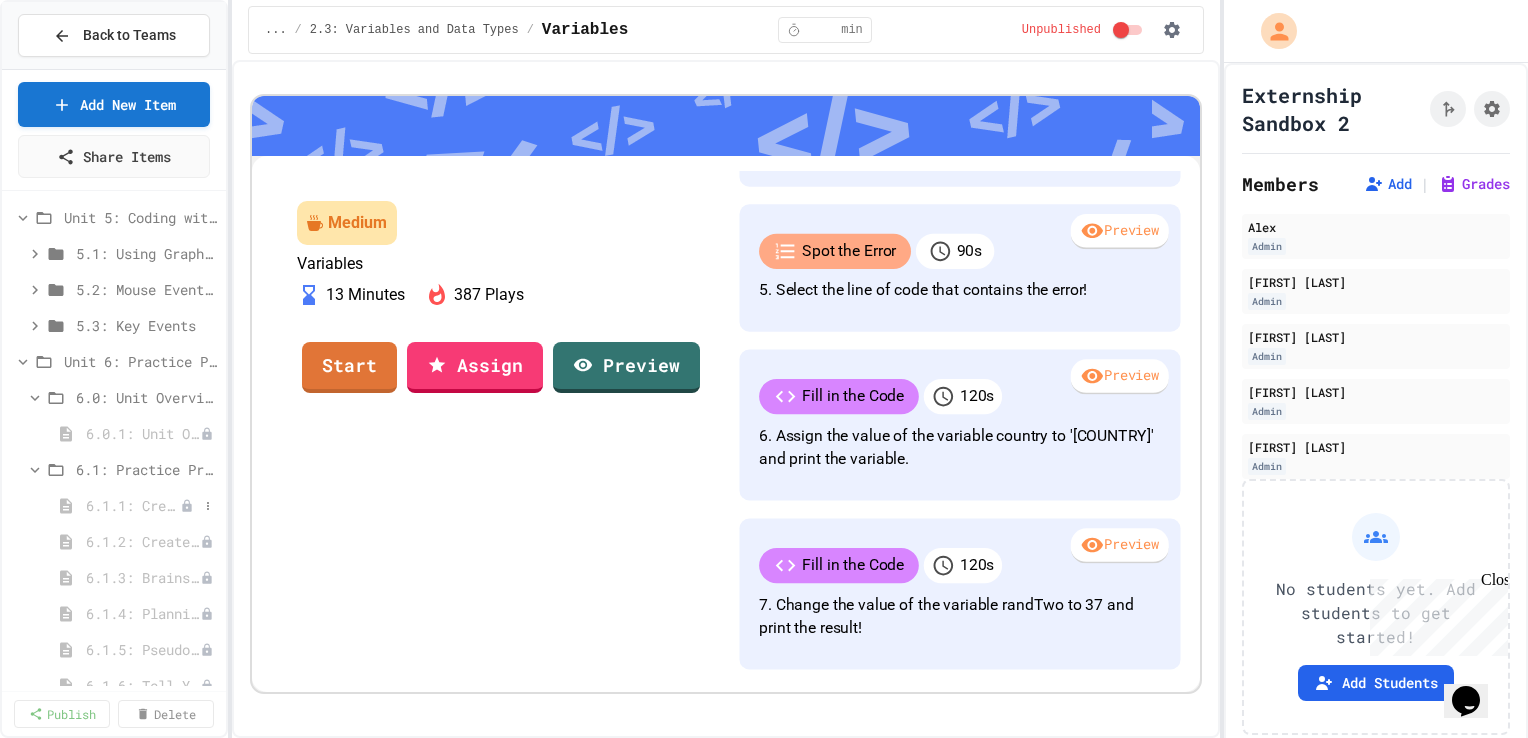 click on "6.1.1: Create Your Own Story Demo" at bounding box center (114, 505) 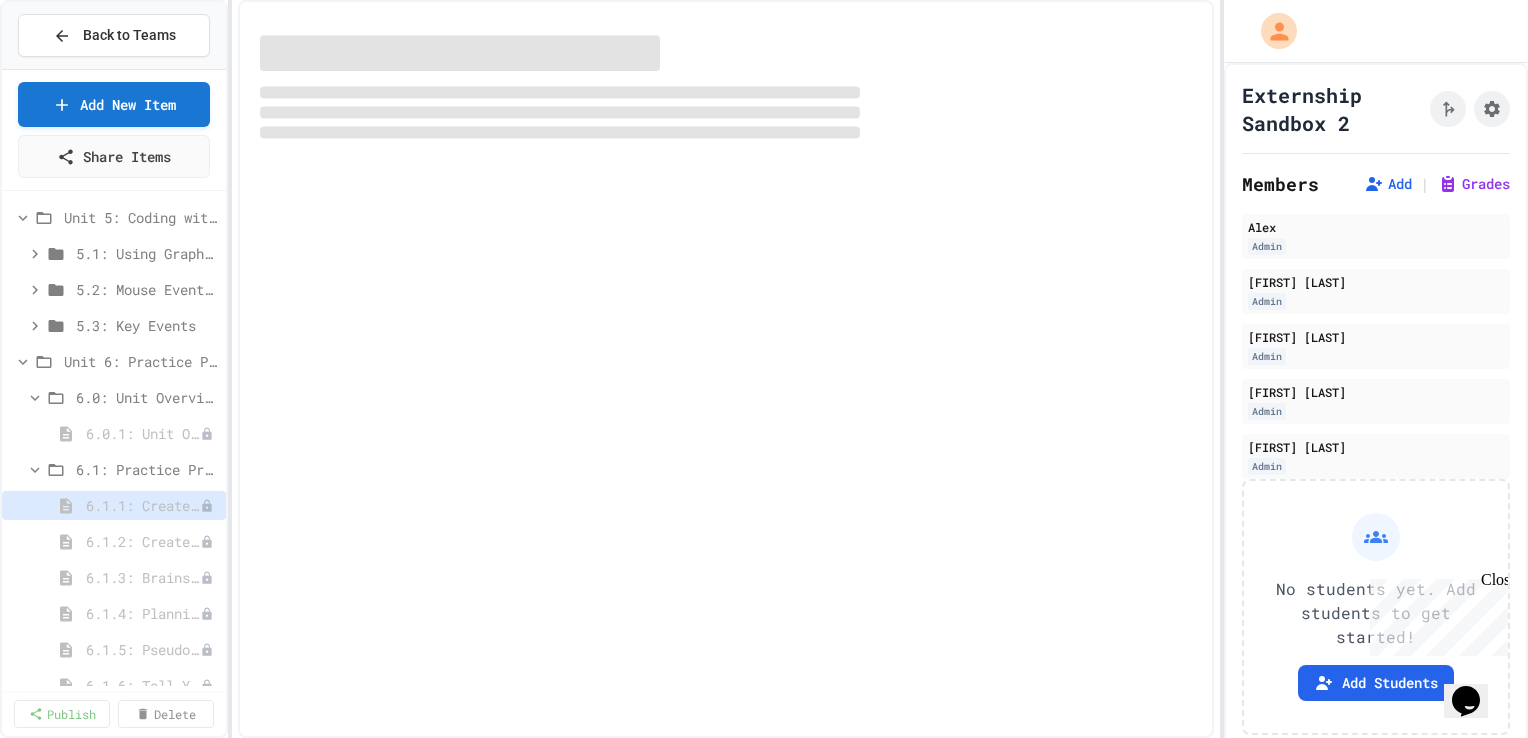 select on "***" 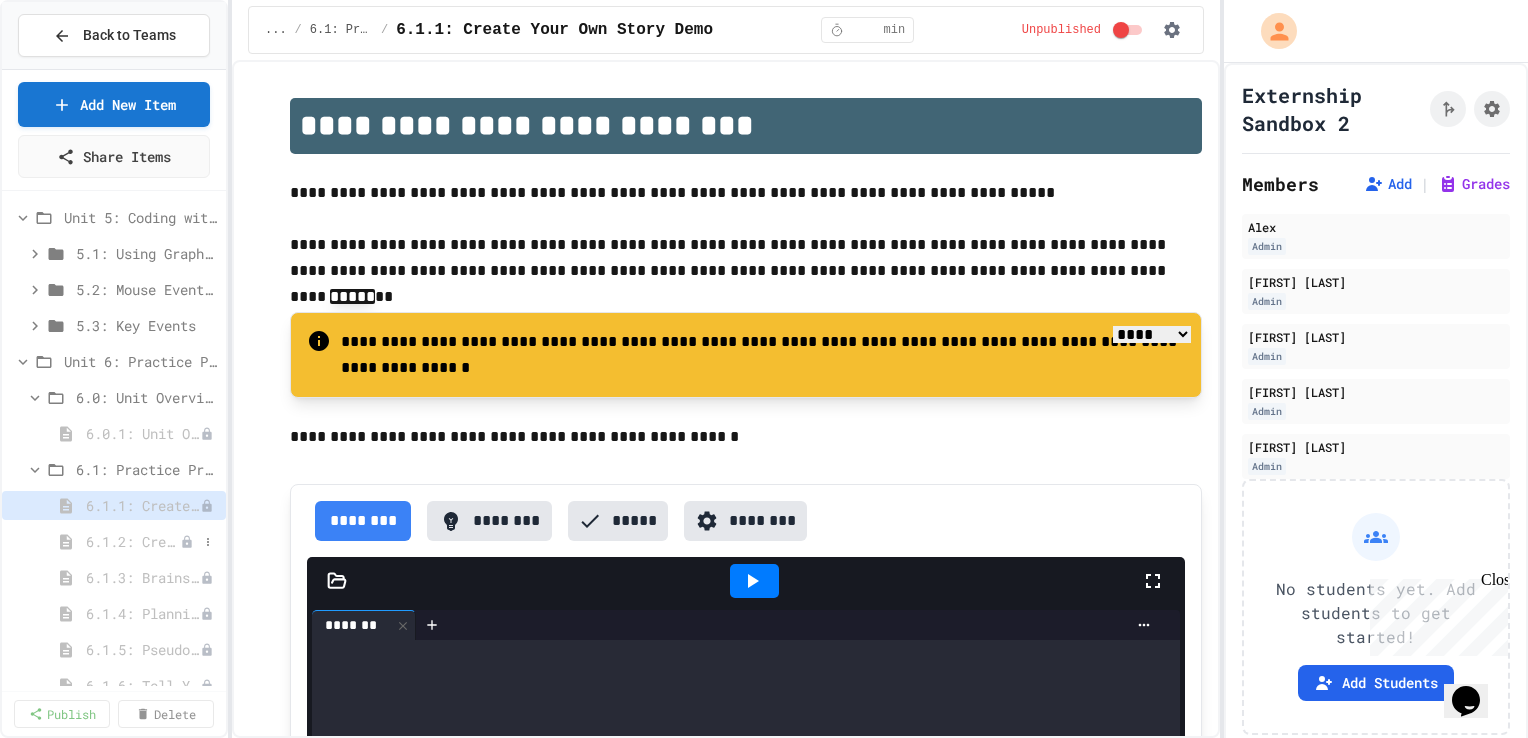 click on "6.1.2:  Create a Task Scoring Guidelines" at bounding box center (133, 541) 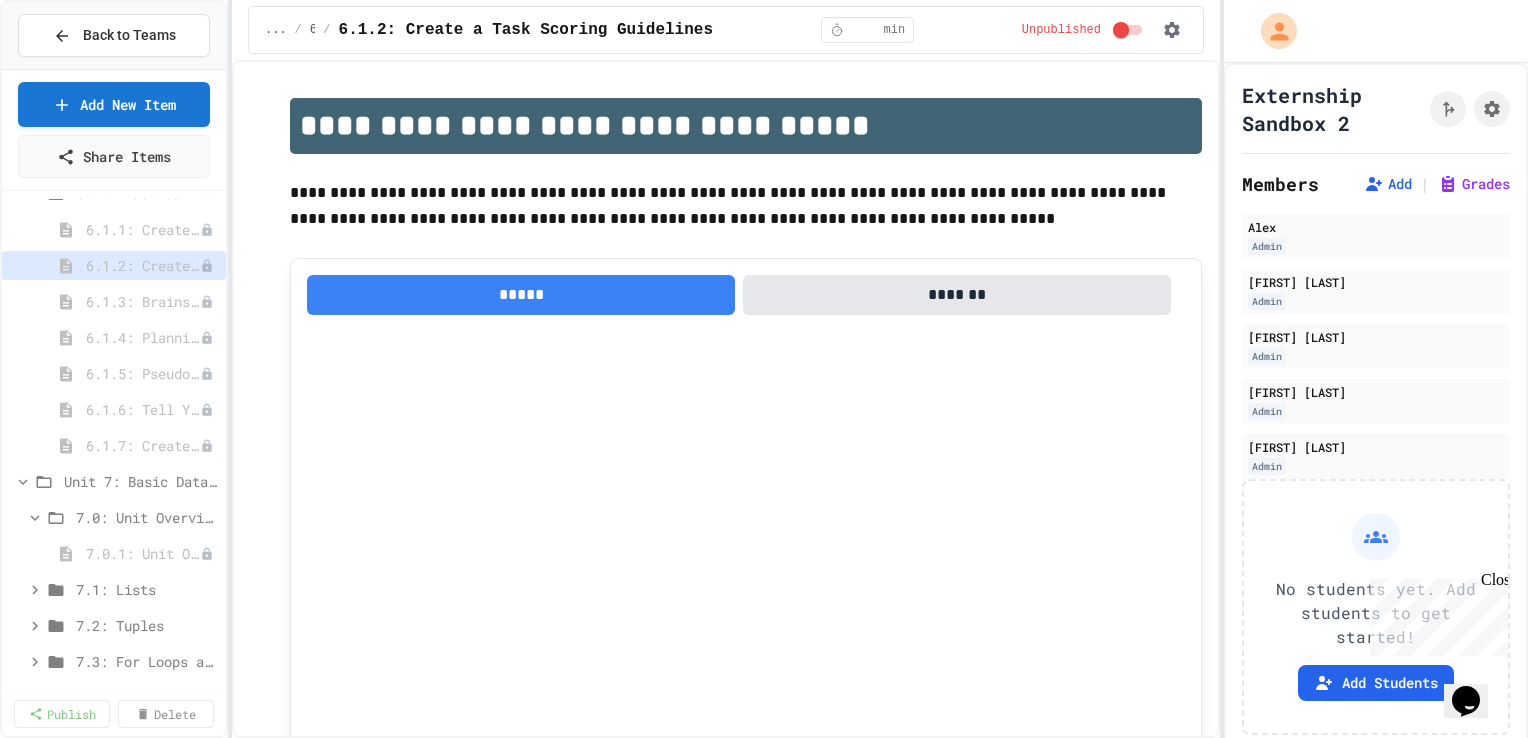 scroll, scrollTop: 4027, scrollLeft: 0, axis: vertical 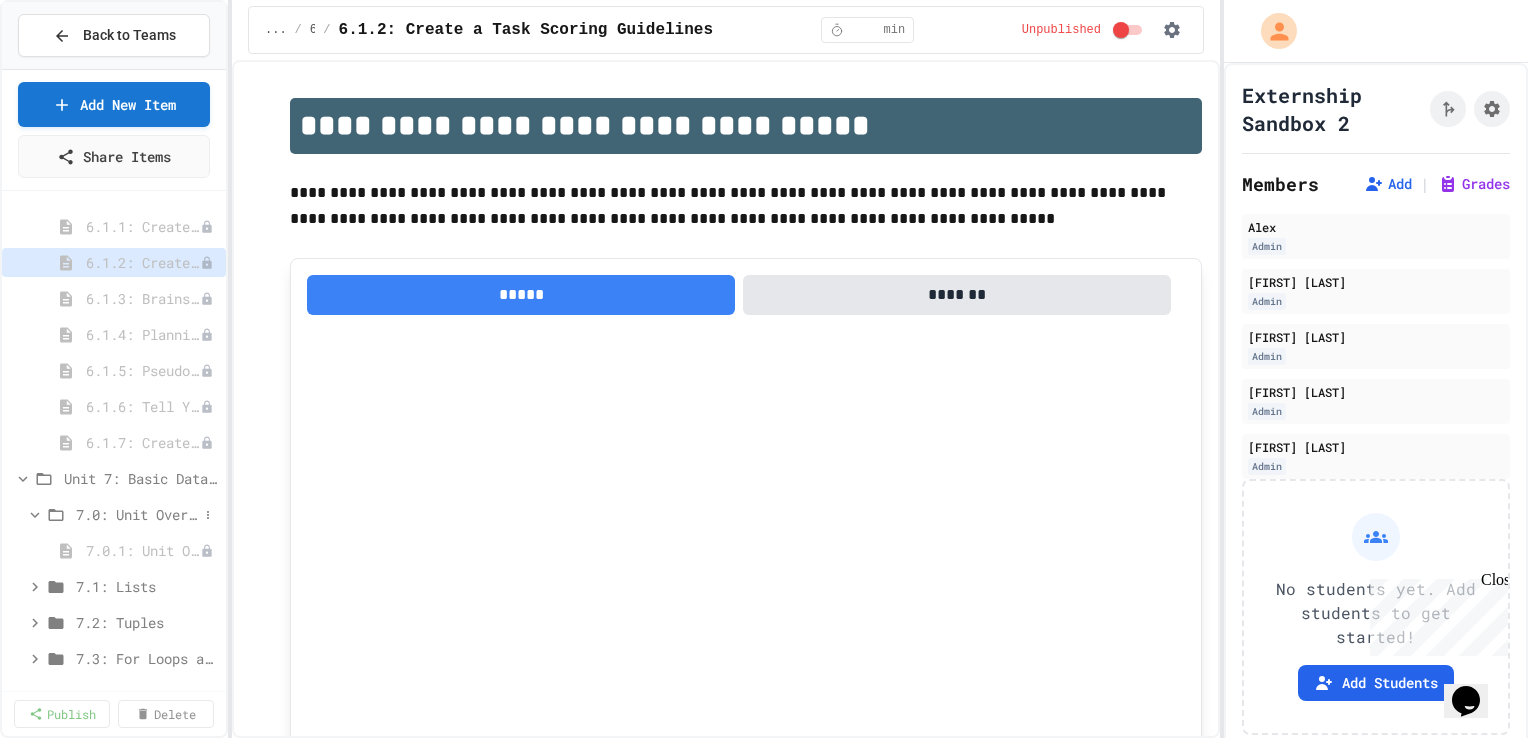 click on "7.0: Unit Overview" at bounding box center [137, 514] 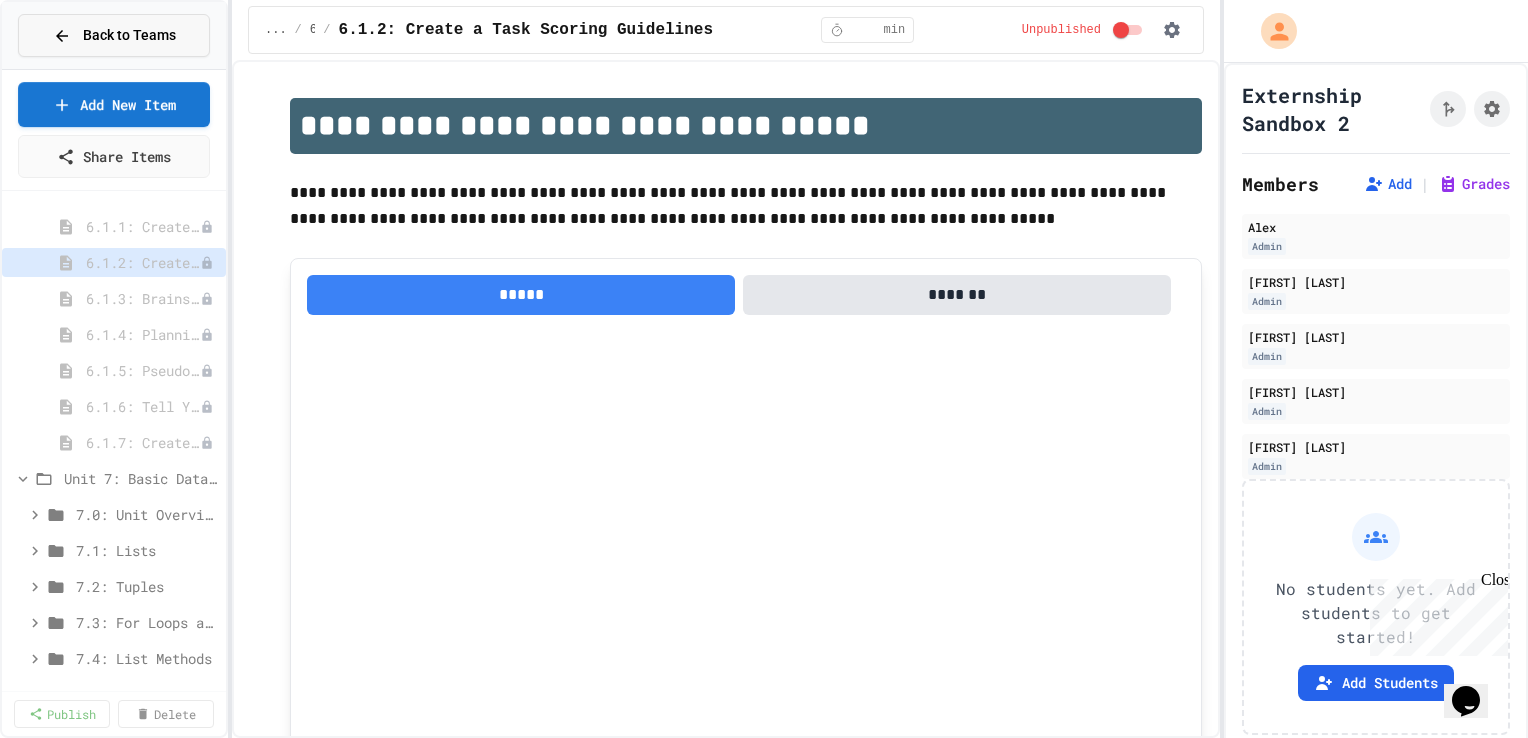 click on "Back to Teams" at bounding box center (129, 35) 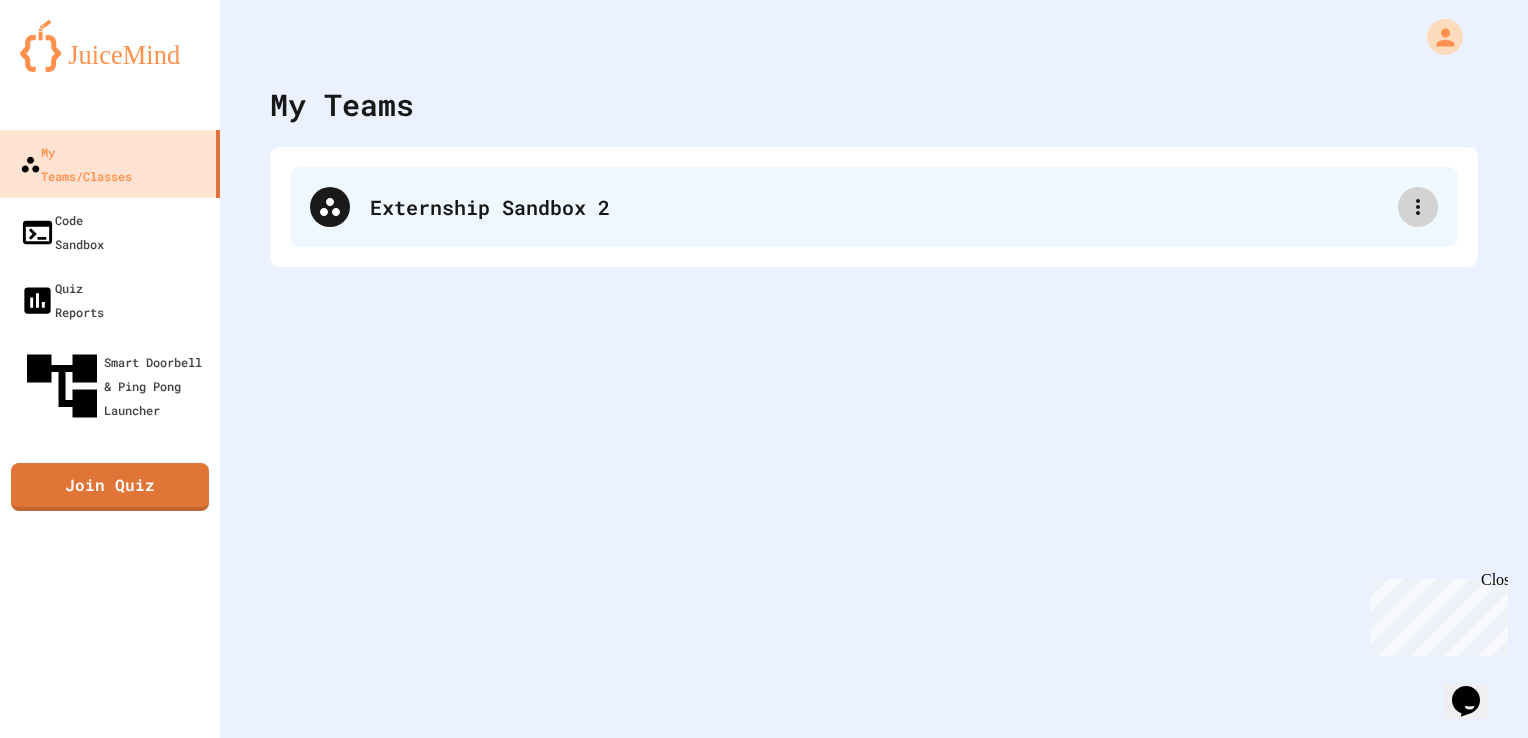 click 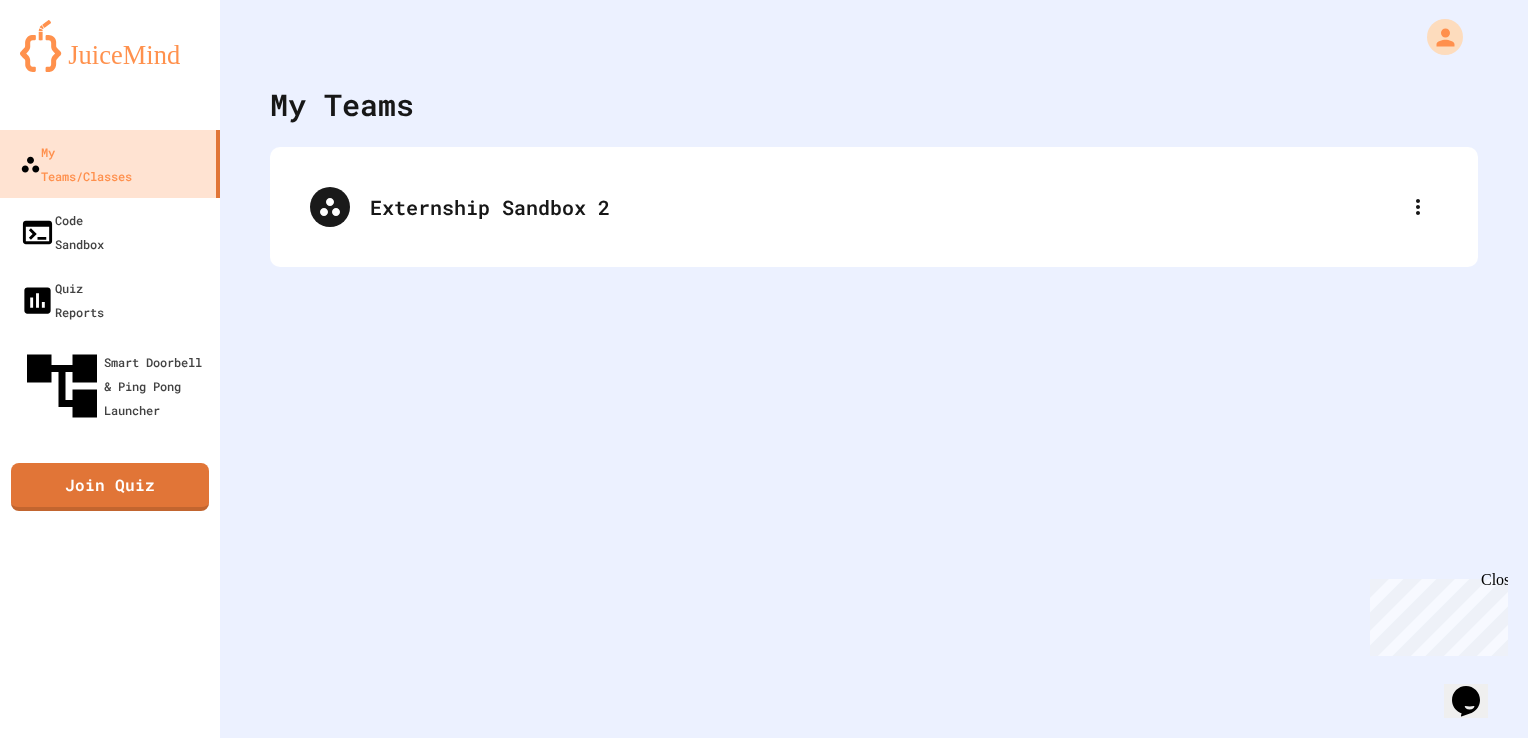 click at bounding box center (764, 369) 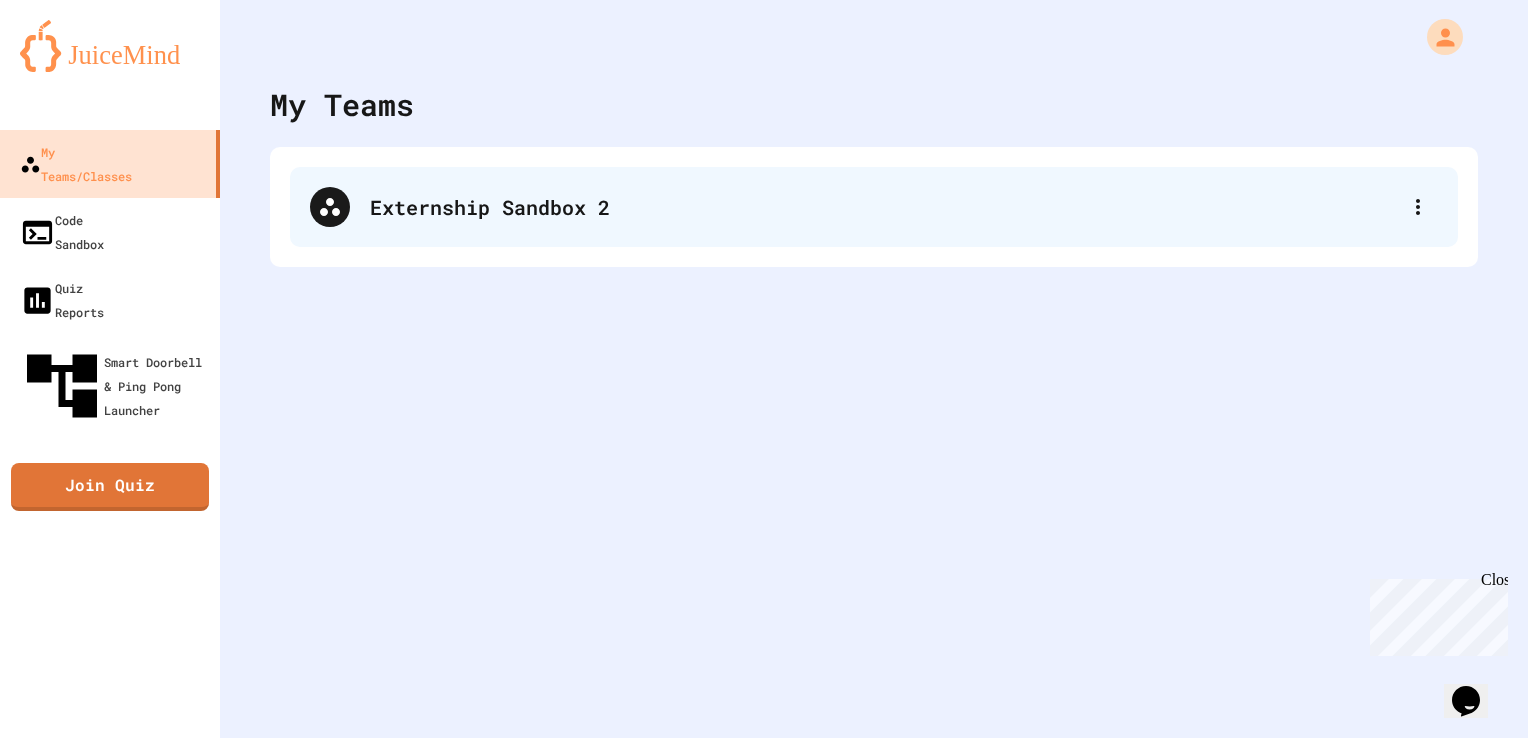 click on "Externship Sandbox 2" at bounding box center [874, 207] 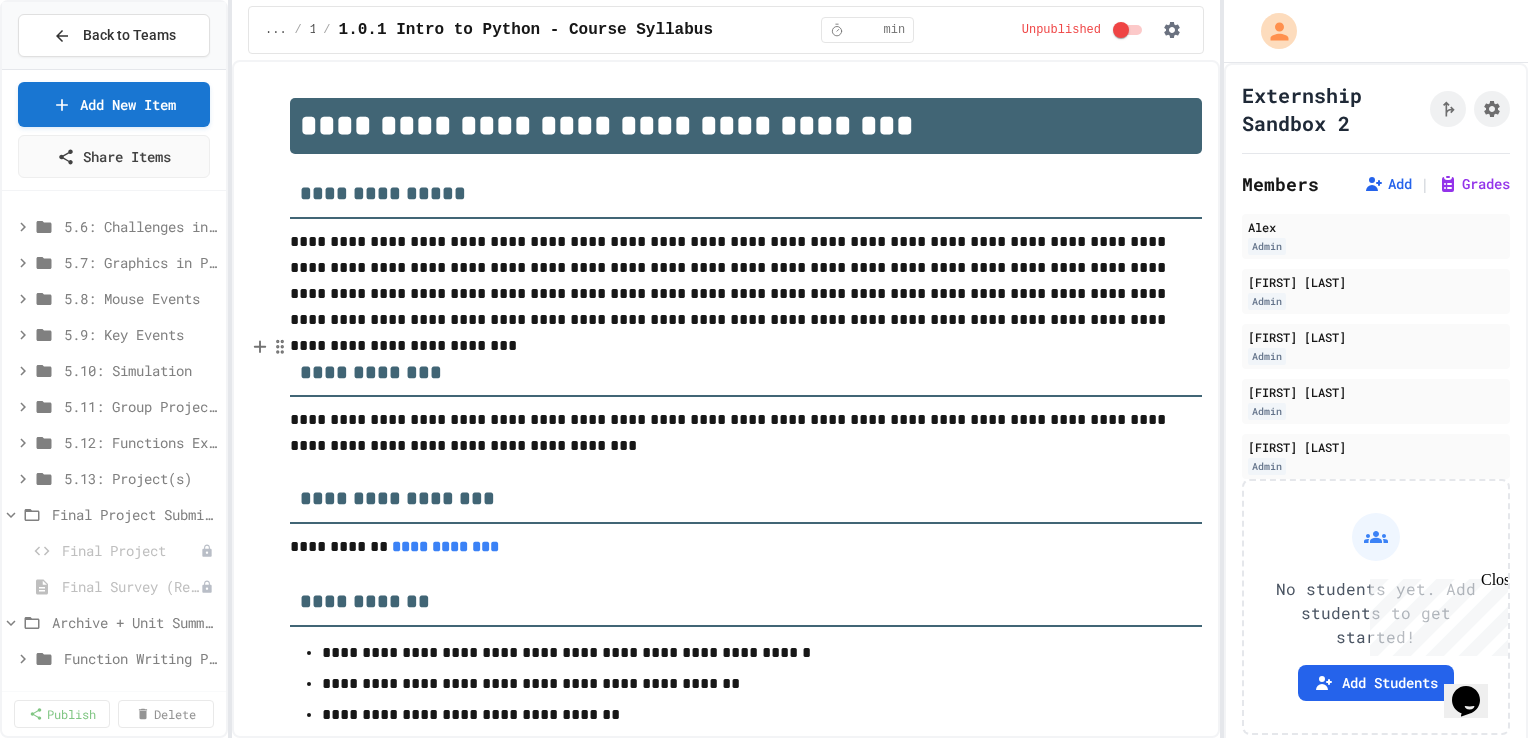 scroll, scrollTop: 2659, scrollLeft: 0, axis: vertical 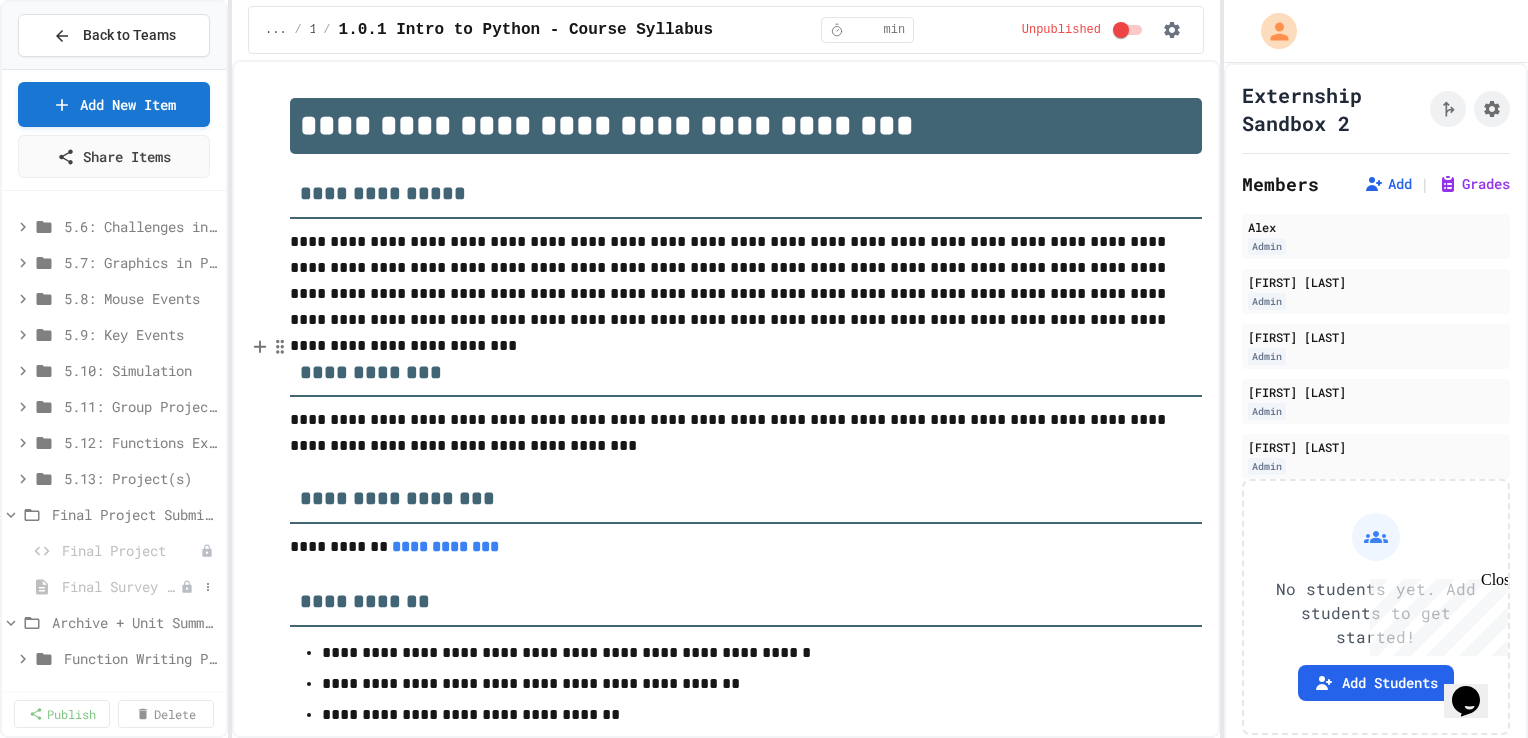 click on "Final Survey (Required)" at bounding box center (121, 586) 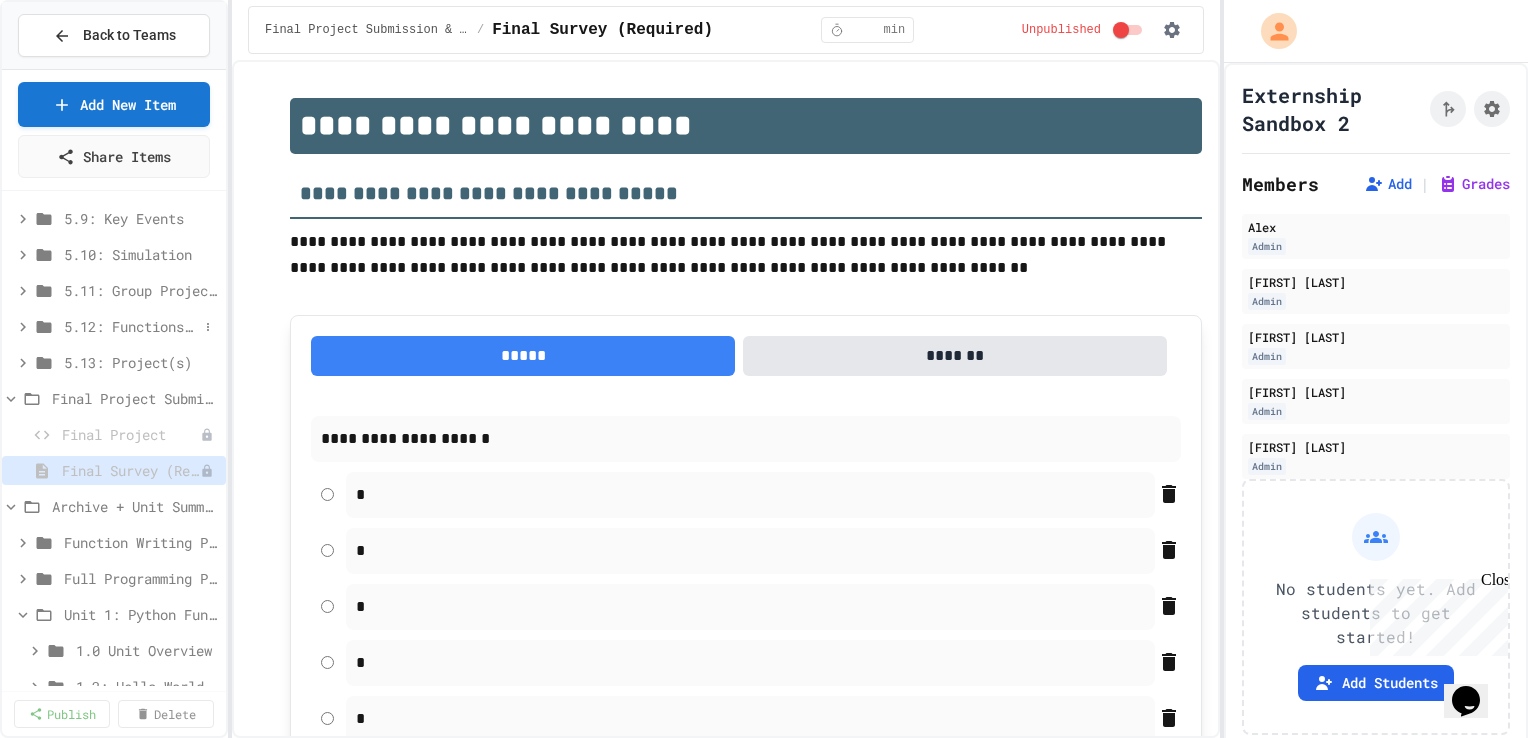 scroll, scrollTop: 2835, scrollLeft: 0, axis: vertical 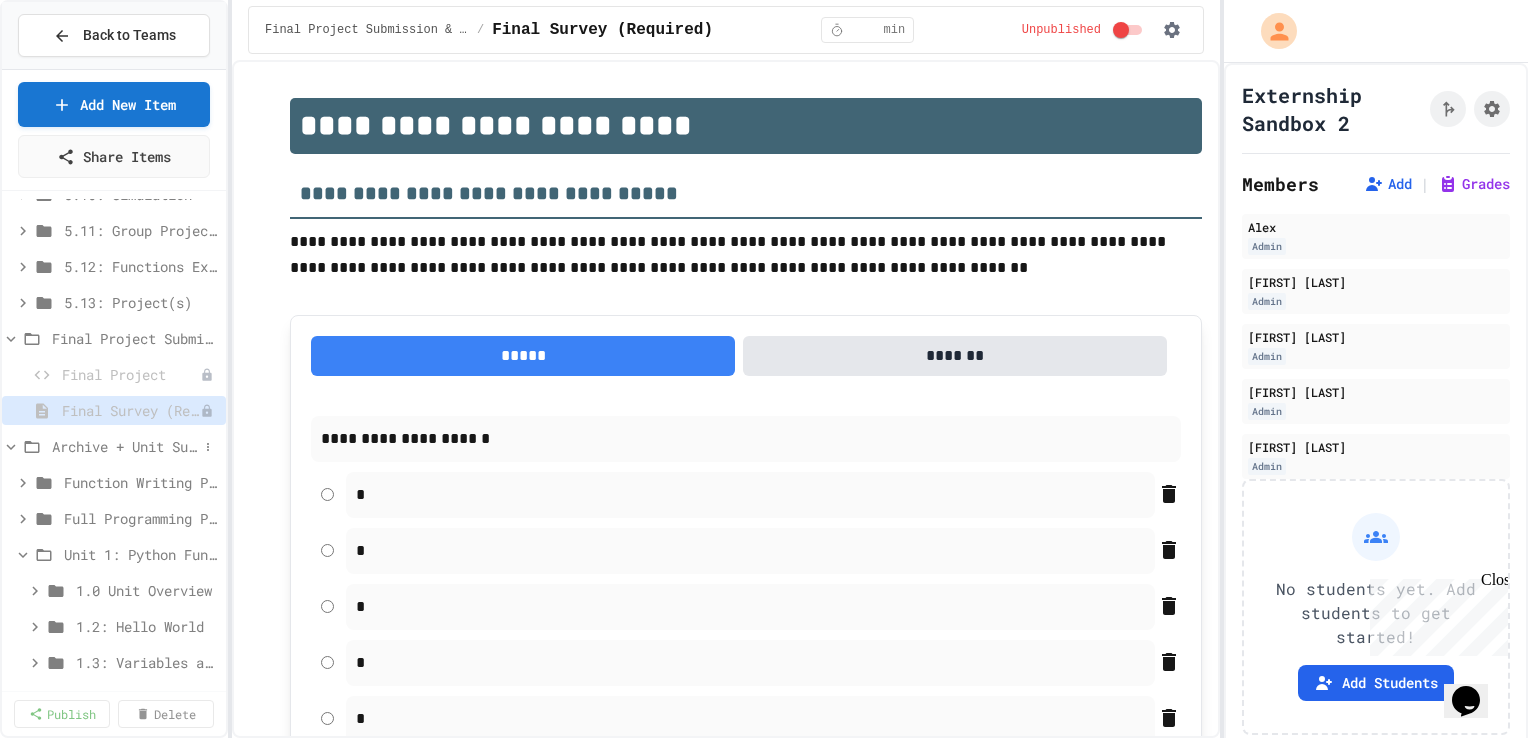 click on "Archive + Unit Summaries" at bounding box center (125, 446) 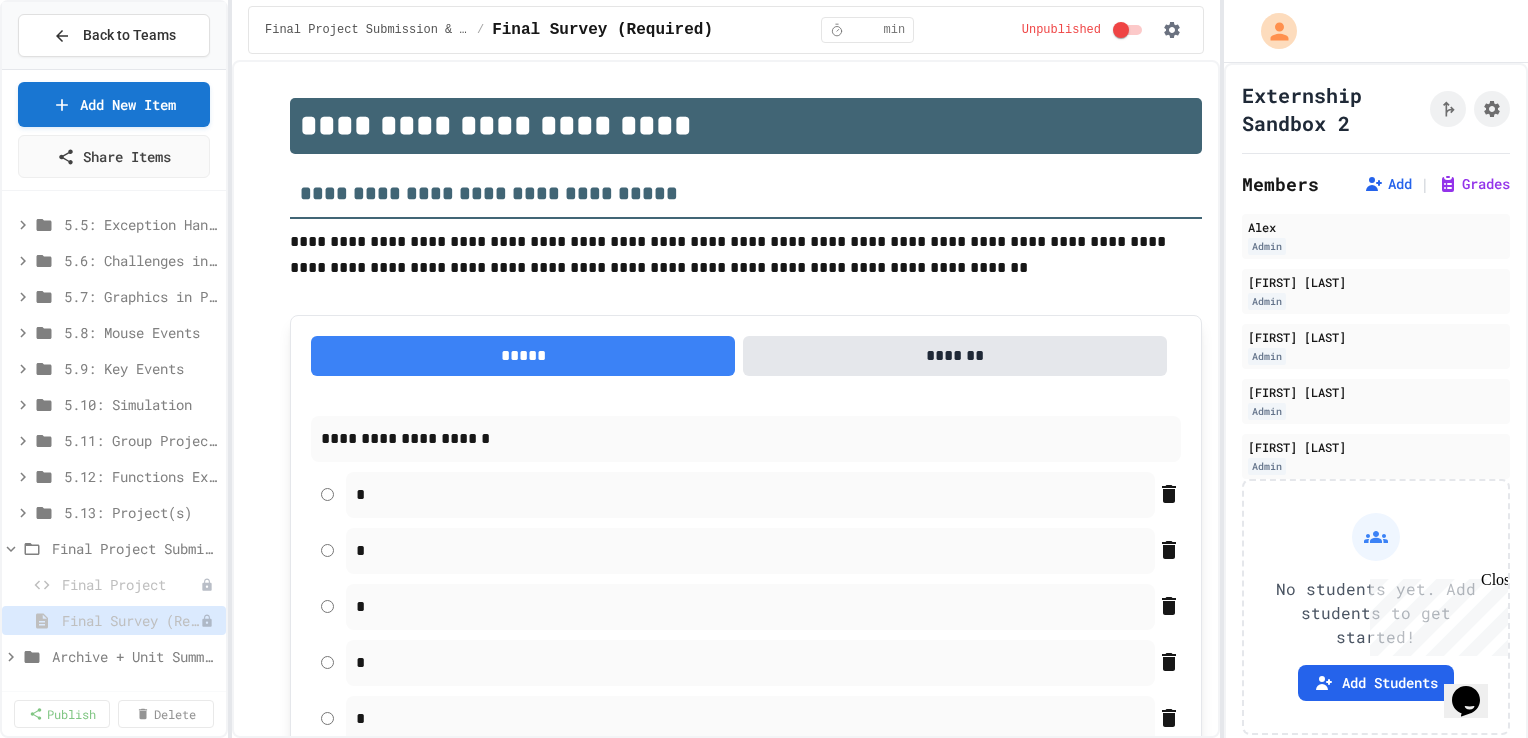 scroll, scrollTop: 2608, scrollLeft: 0, axis: vertical 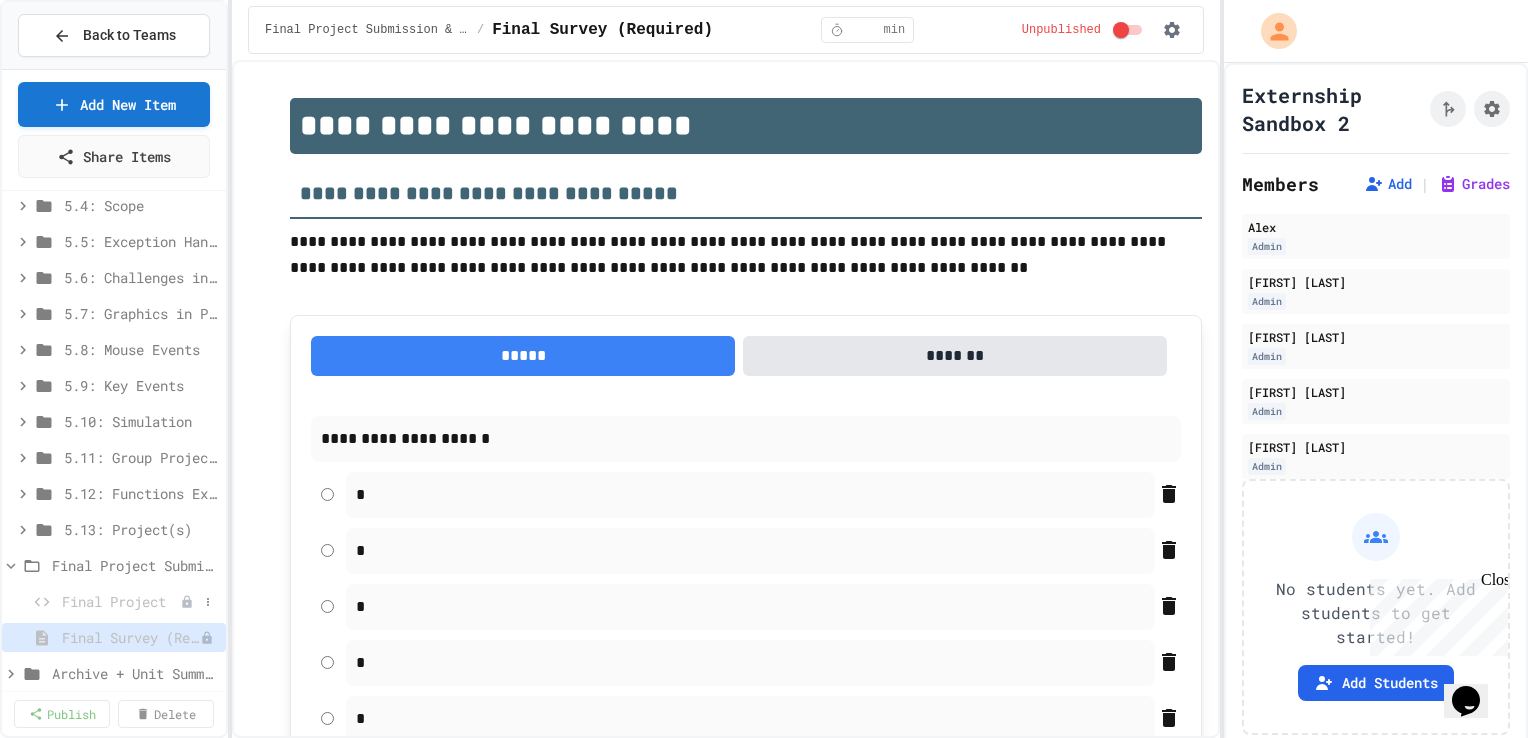 click on "Final Project" at bounding box center [121, 601] 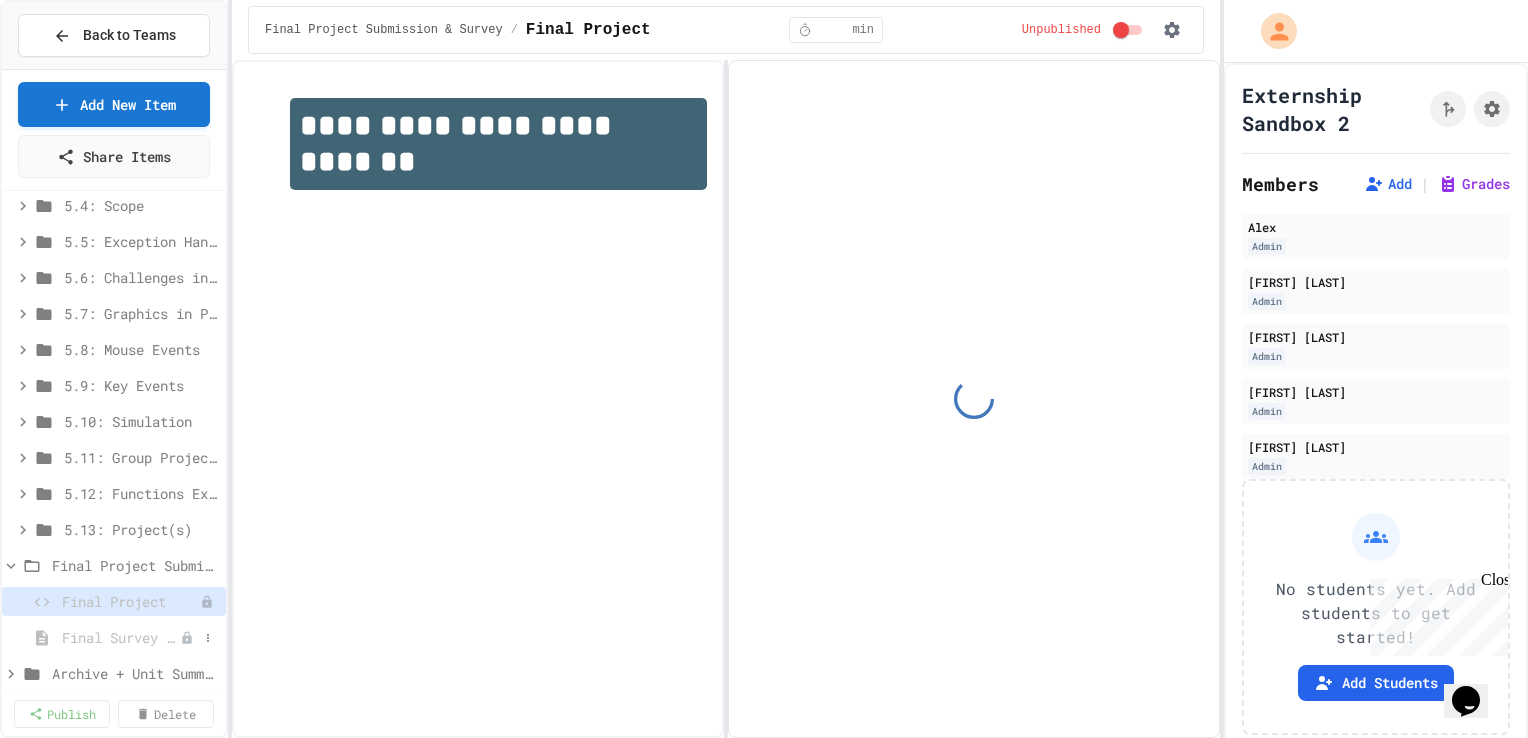 click on "Final Survey (Required)" at bounding box center (121, 637) 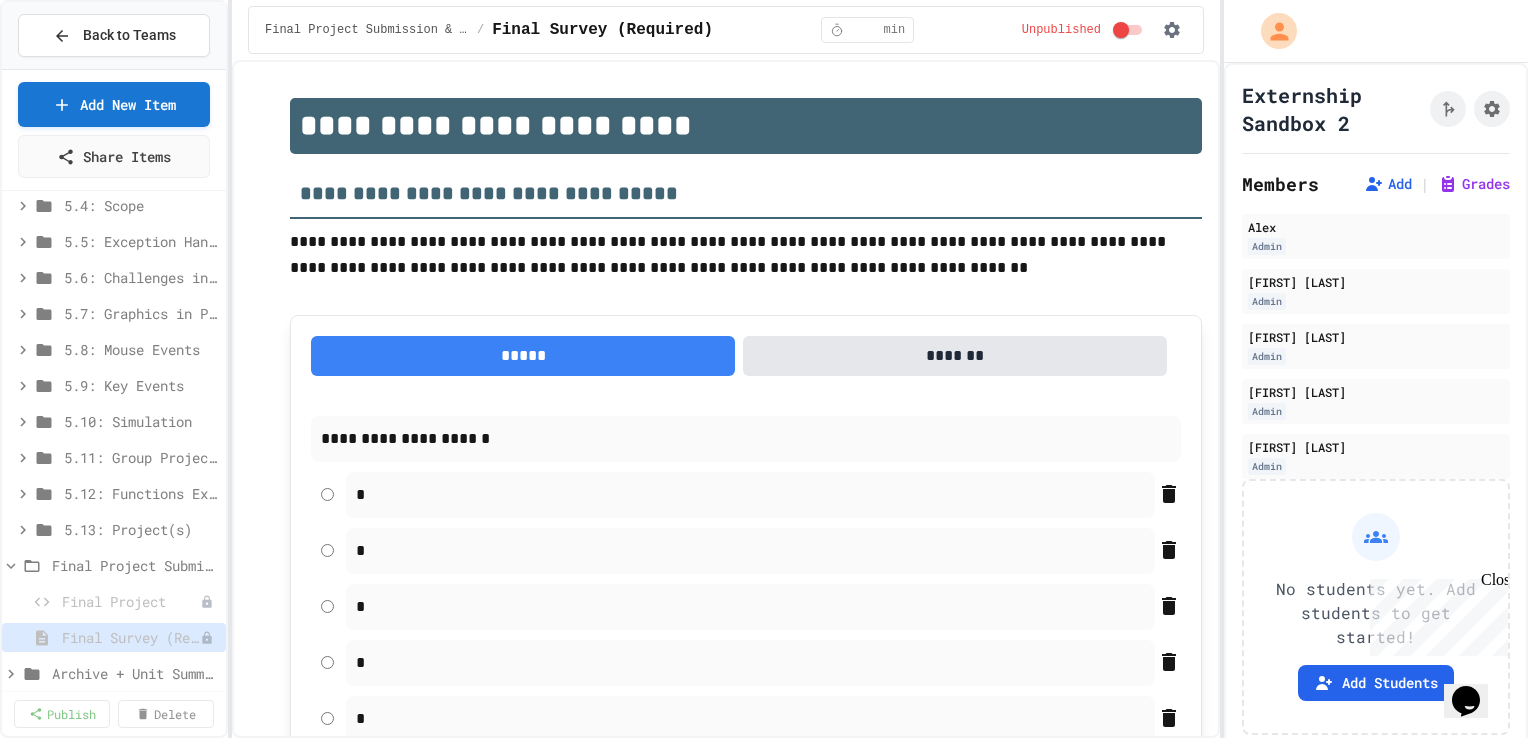 click on "Archive + Unit Summaries" at bounding box center (135, 673) 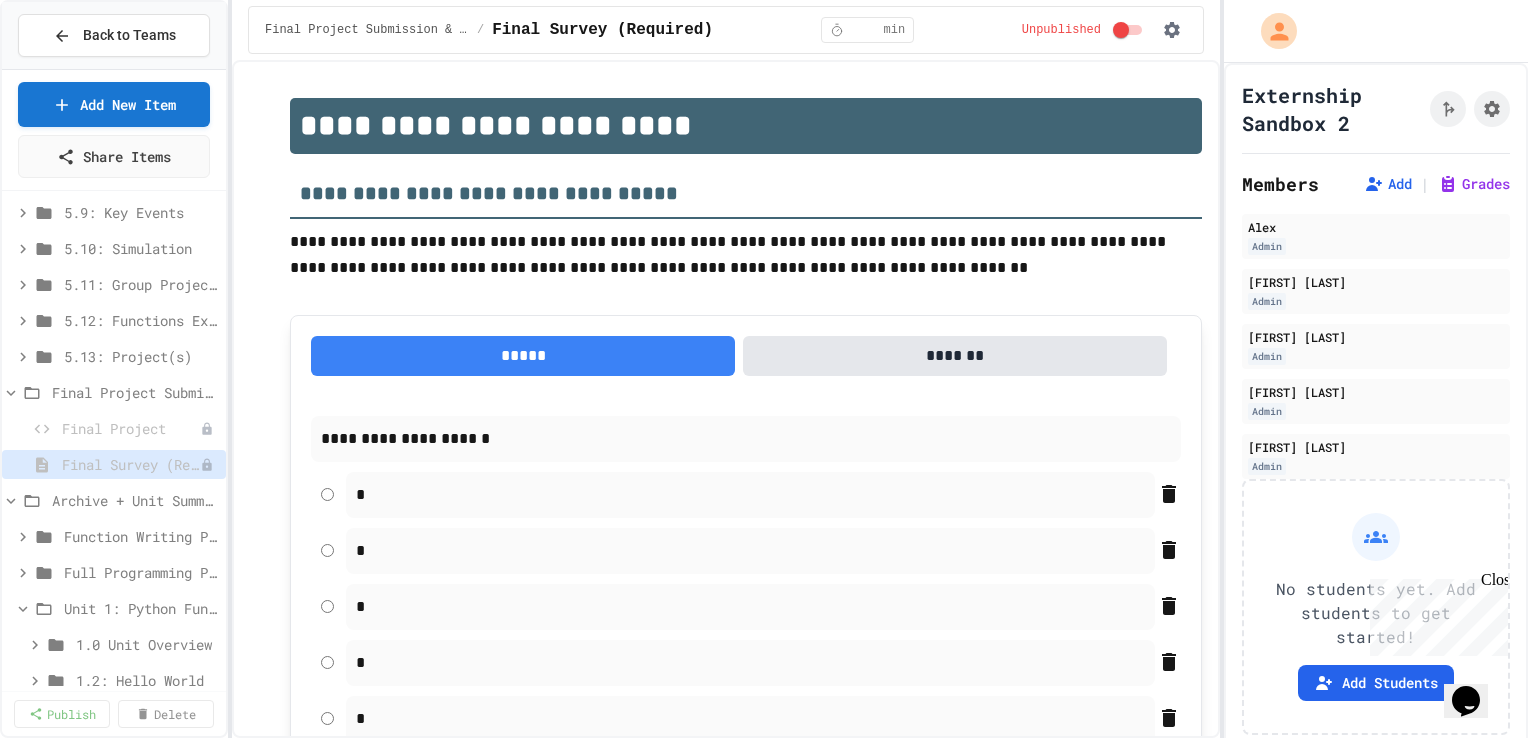 scroll, scrollTop: 2782, scrollLeft: 0, axis: vertical 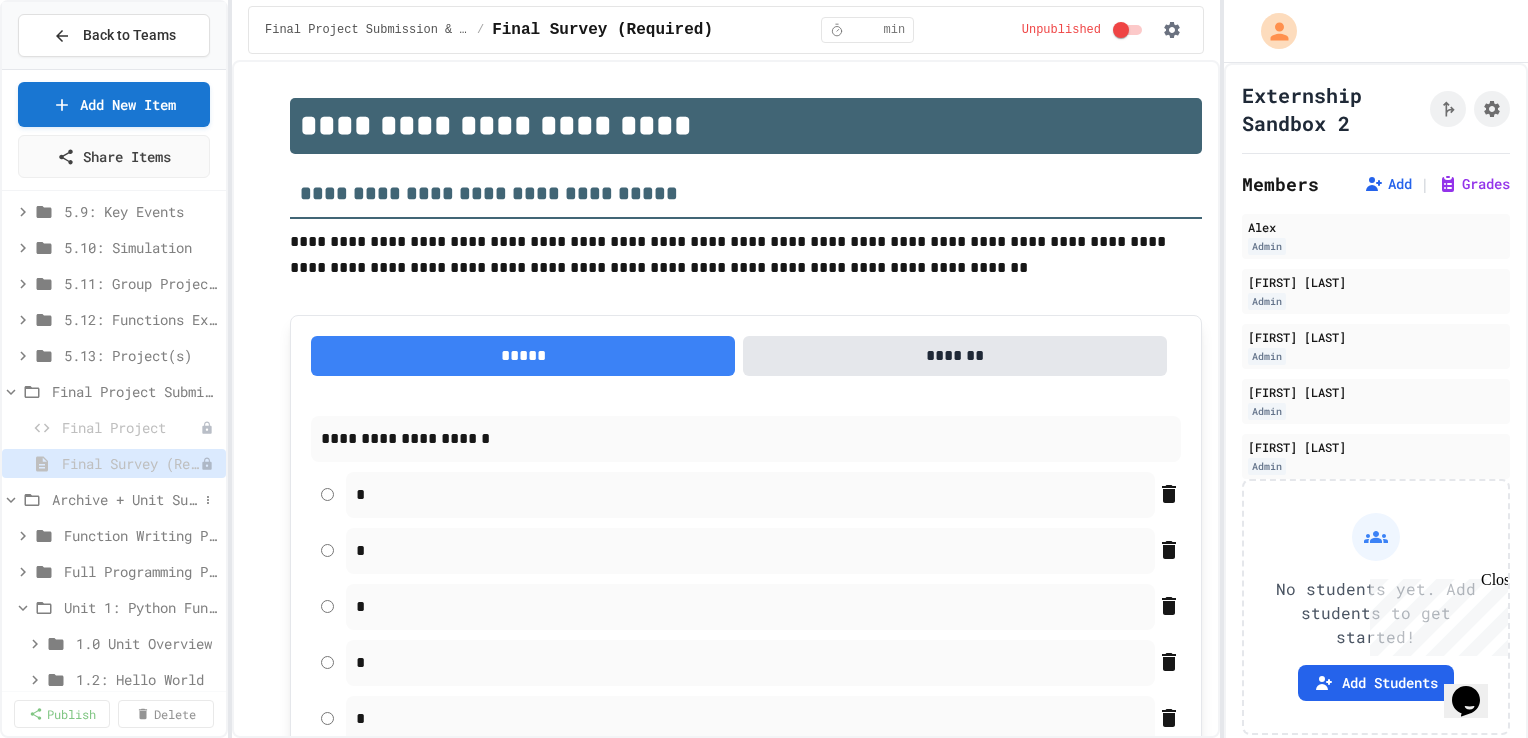 click on "Archive + Unit Summaries" at bounding box center (125, 499) 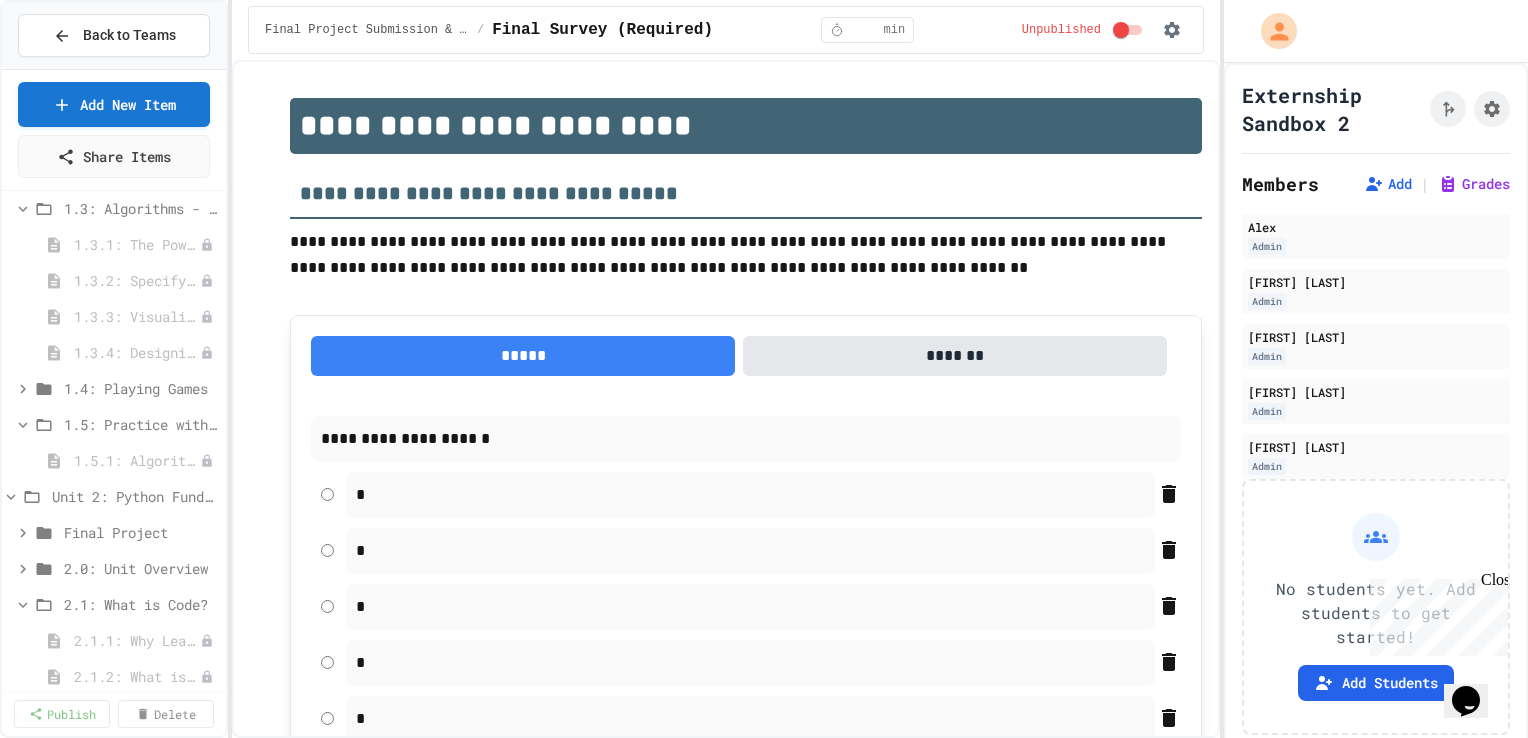 scroll, scrollTop: 0, scrollLeft: 0, axis: both 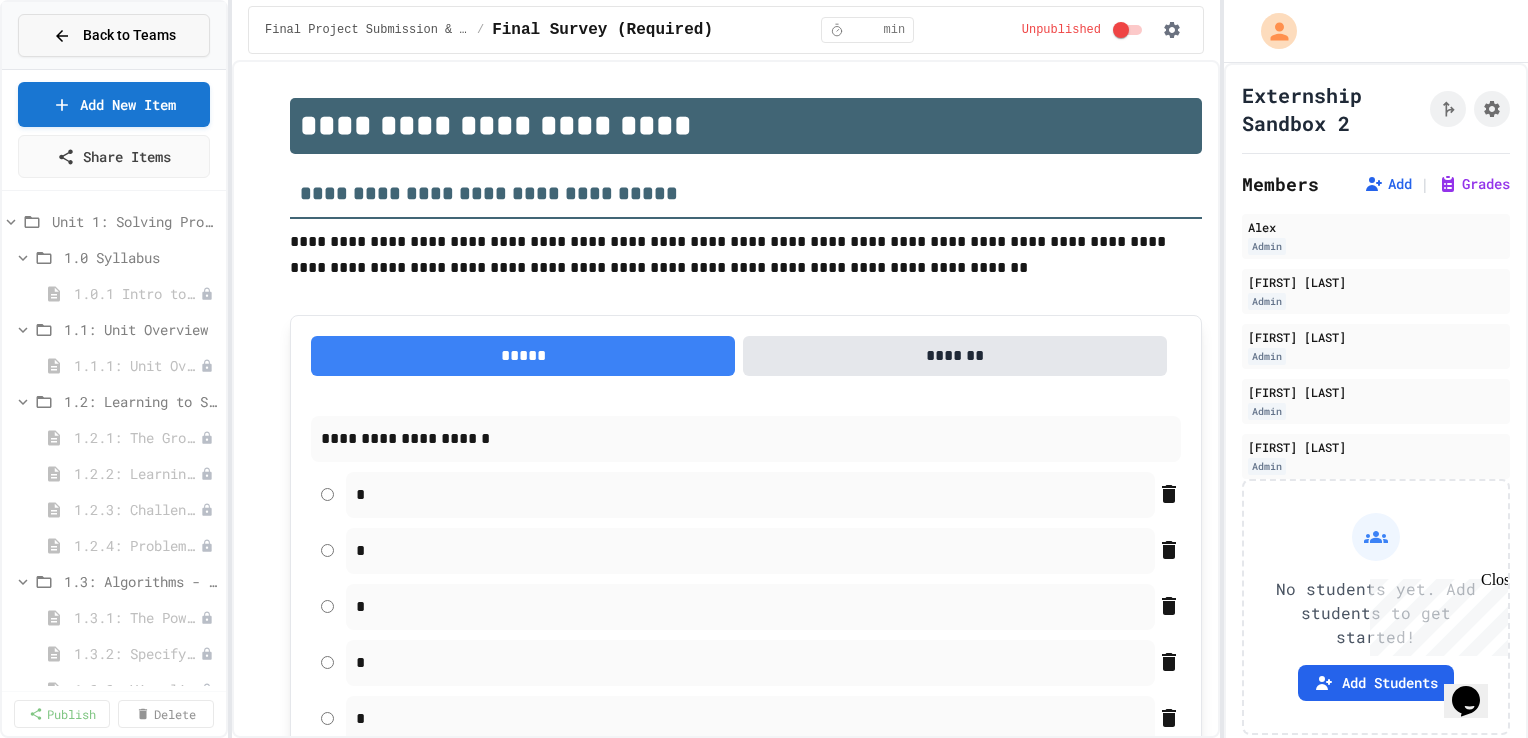 click on "Back to Teams" at bounding box center [114, 35] 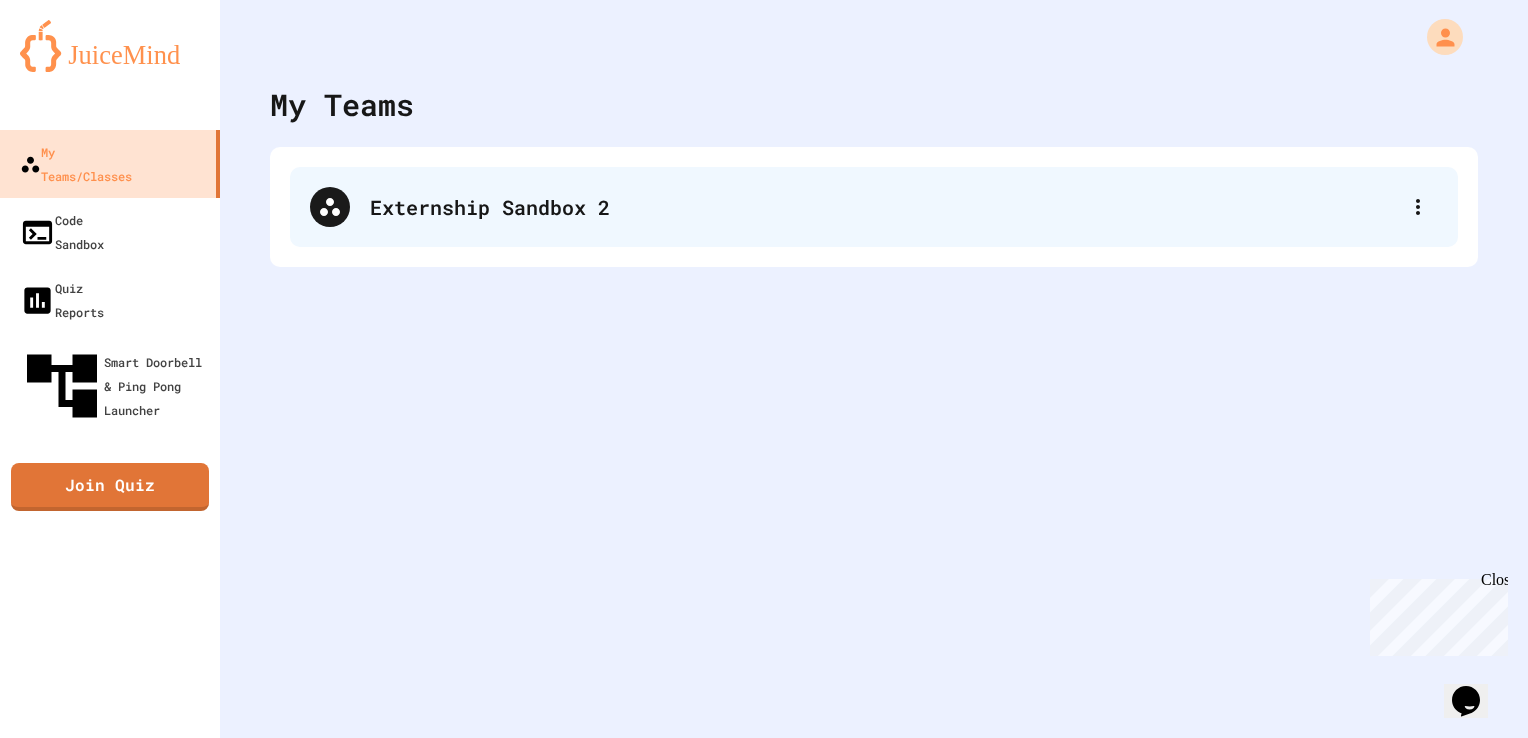 click at bounding box center [330, 207] 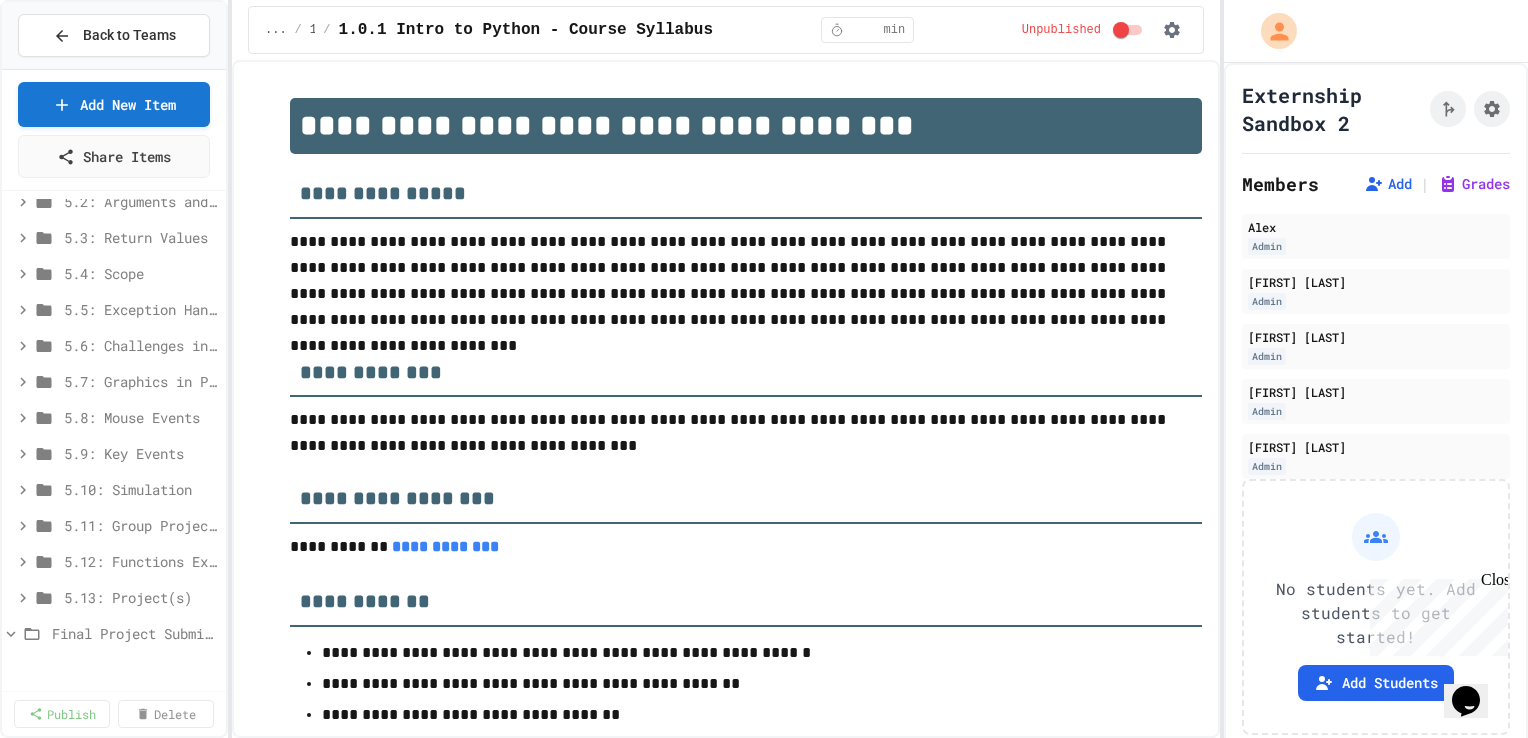 scroll, scrollTop: 2624, scrollLeft: 0, axis: vertical 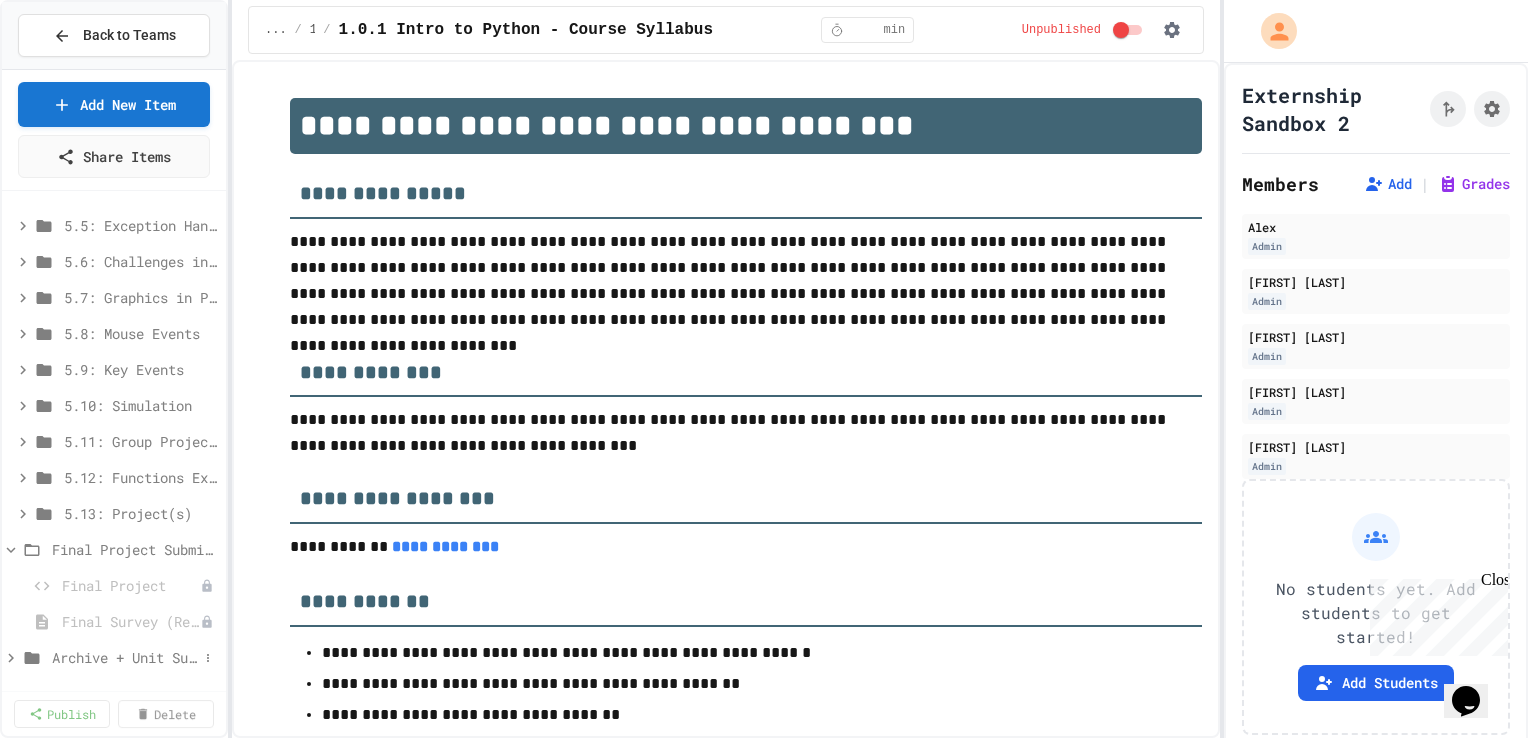 click on "Archive + Unit Summaries" at bounding box center [125, 657] 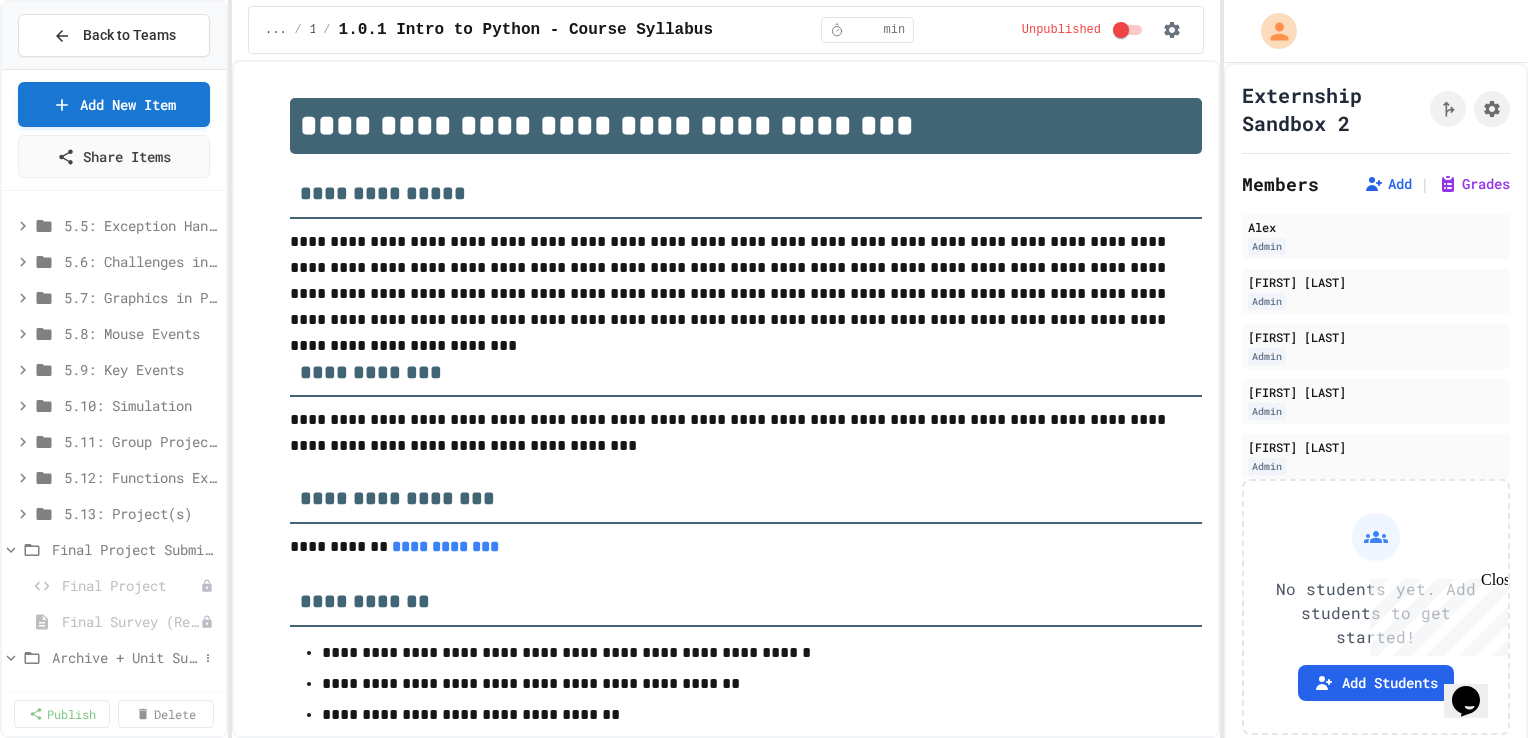 click on "Archive + Unit Summaries" at bounding box center [125, 657] 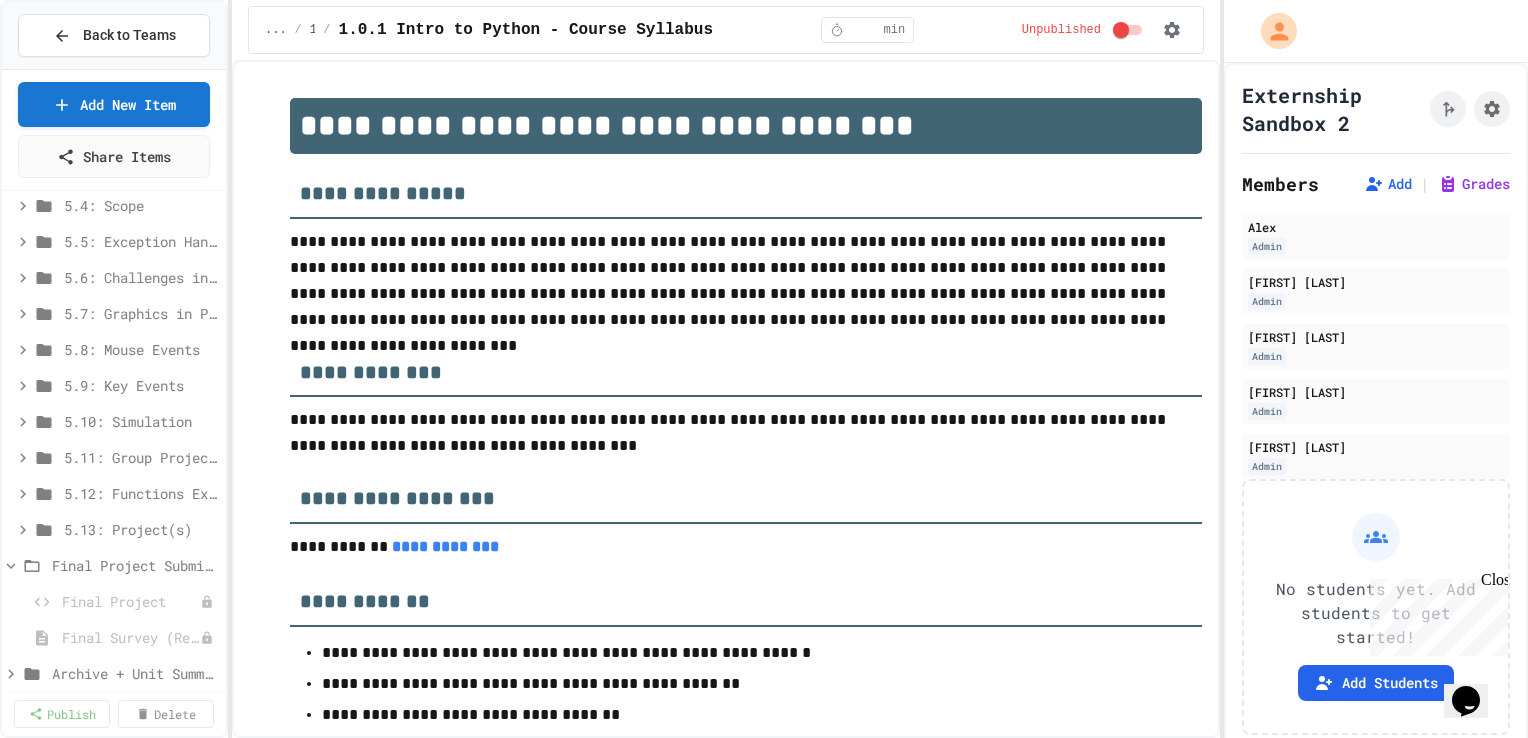 scroll, scrollTop: 2624, scrollLeft: 0, axis: vertical 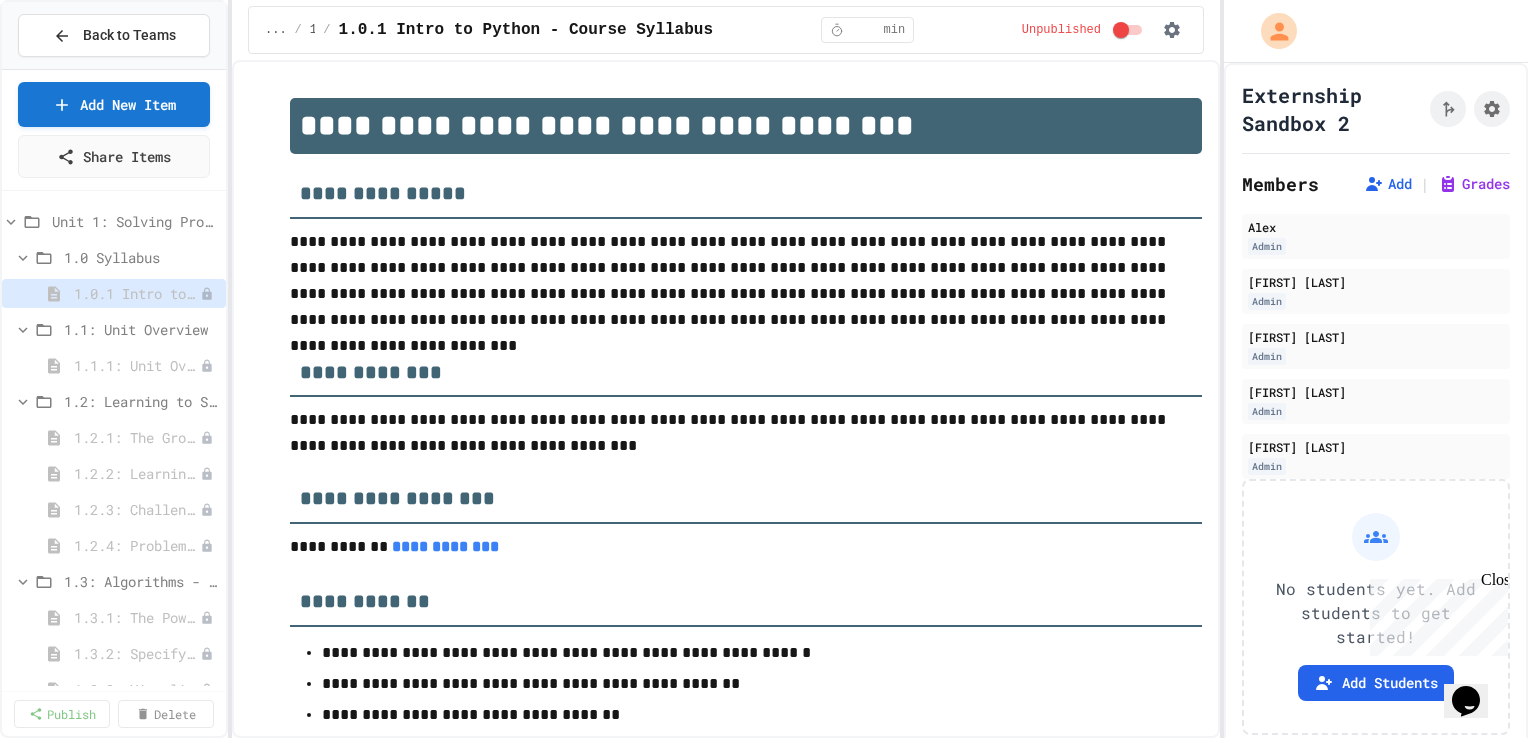 click at bounding box center (209, 510) 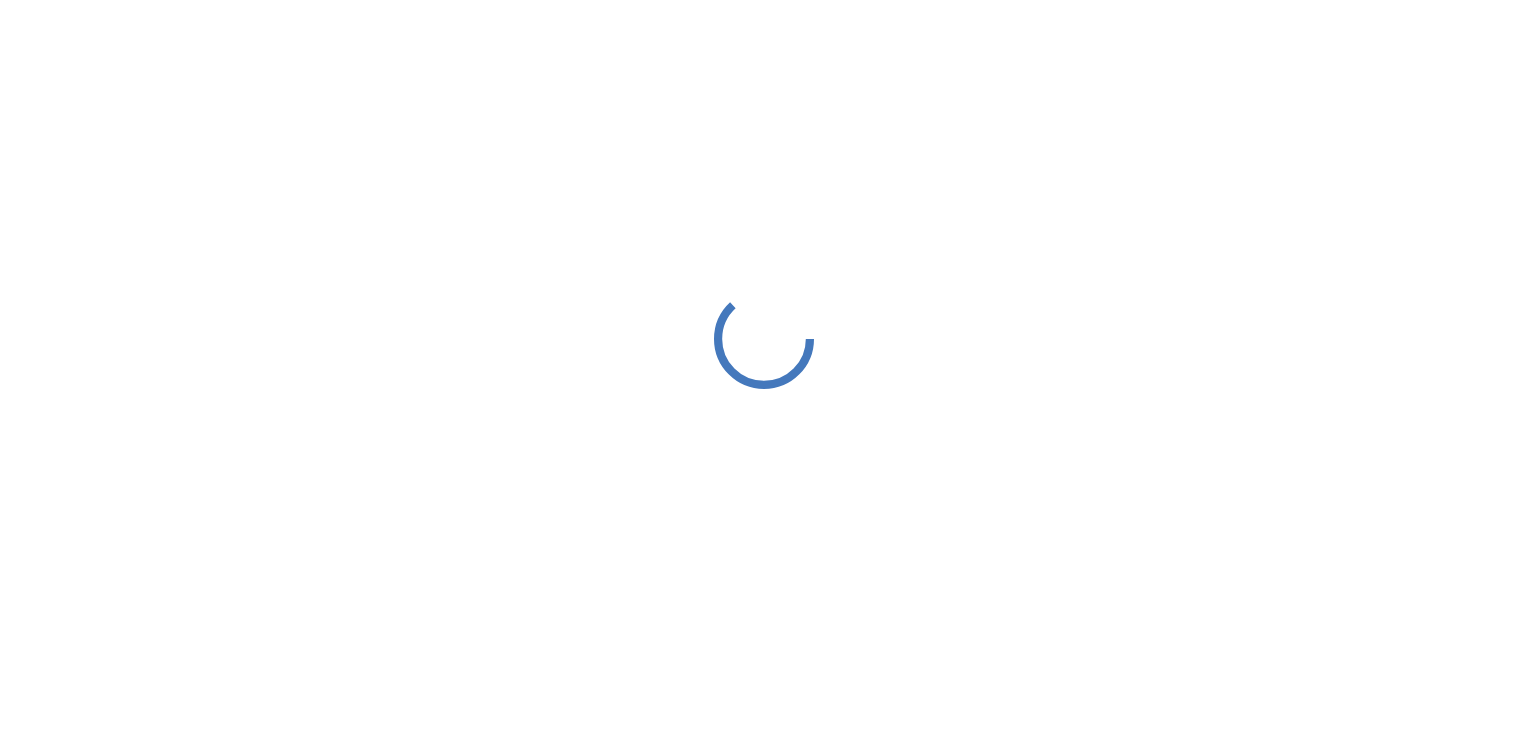 scroll, scrollTop: 0, scrollLeft: 0, axis: both 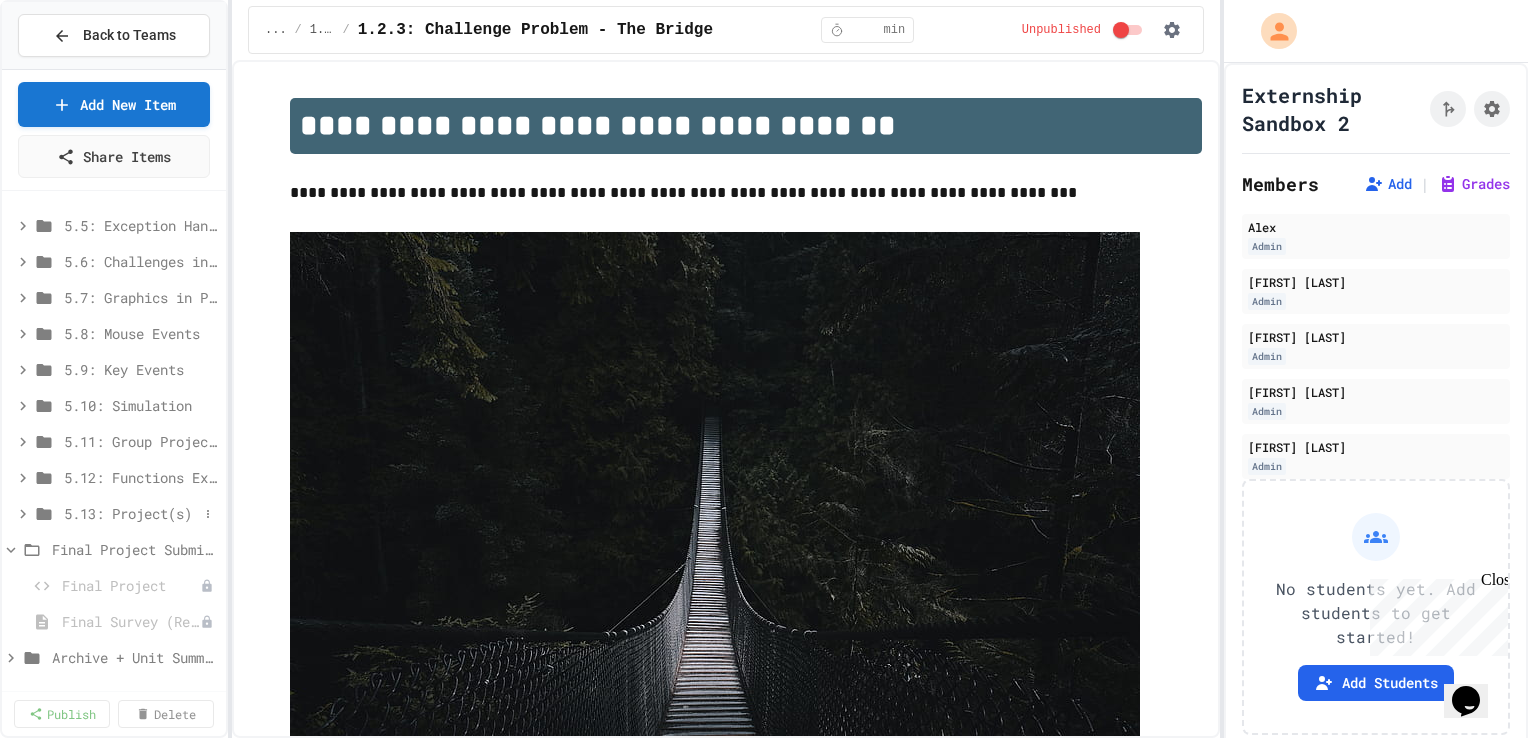 click on "5.13: Project(s)" at bounding box center [131, 513] 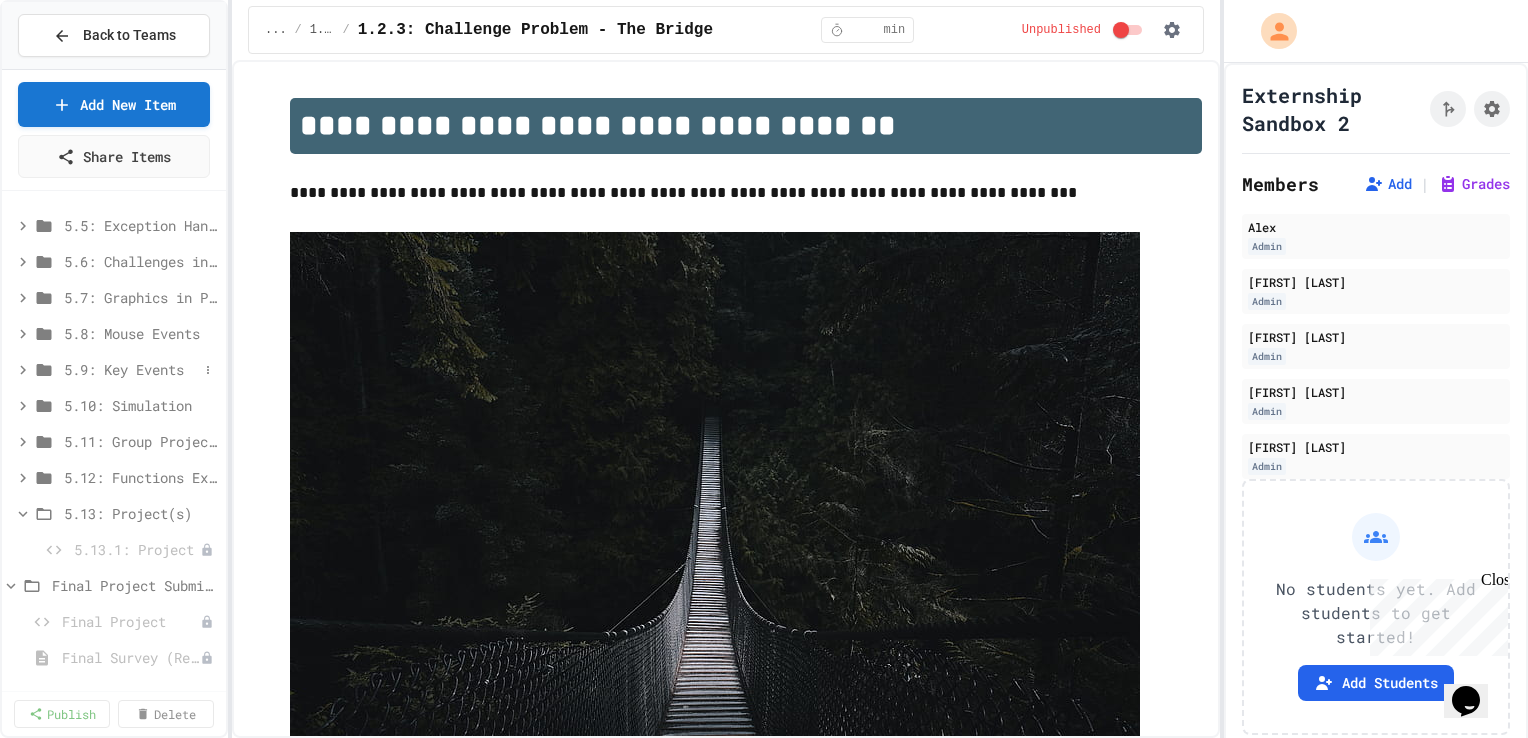 click on "5.9: Key Events" at bounding box center [131, 369] 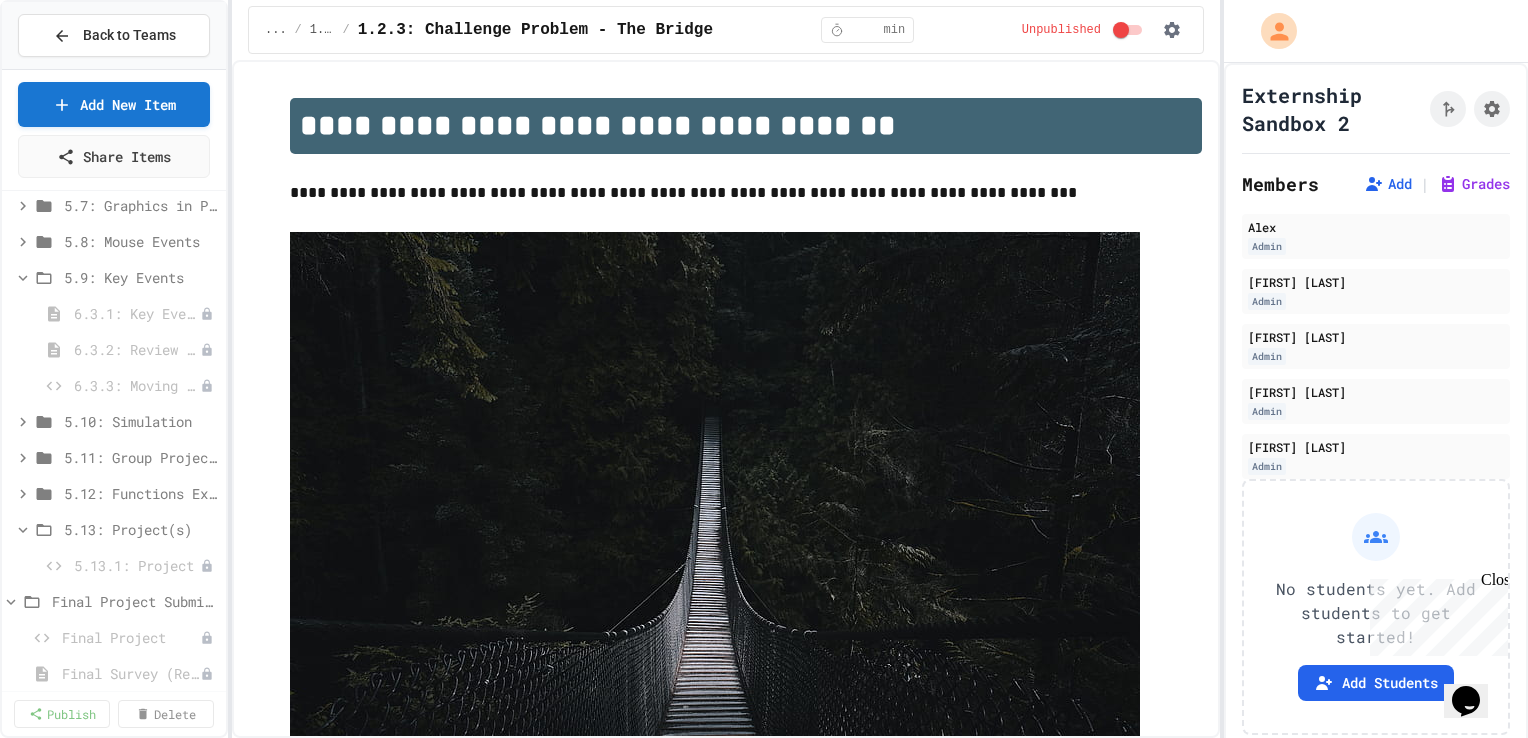 scroll, scrollTop: 2724, scrollLeft: 0, axis: vertical 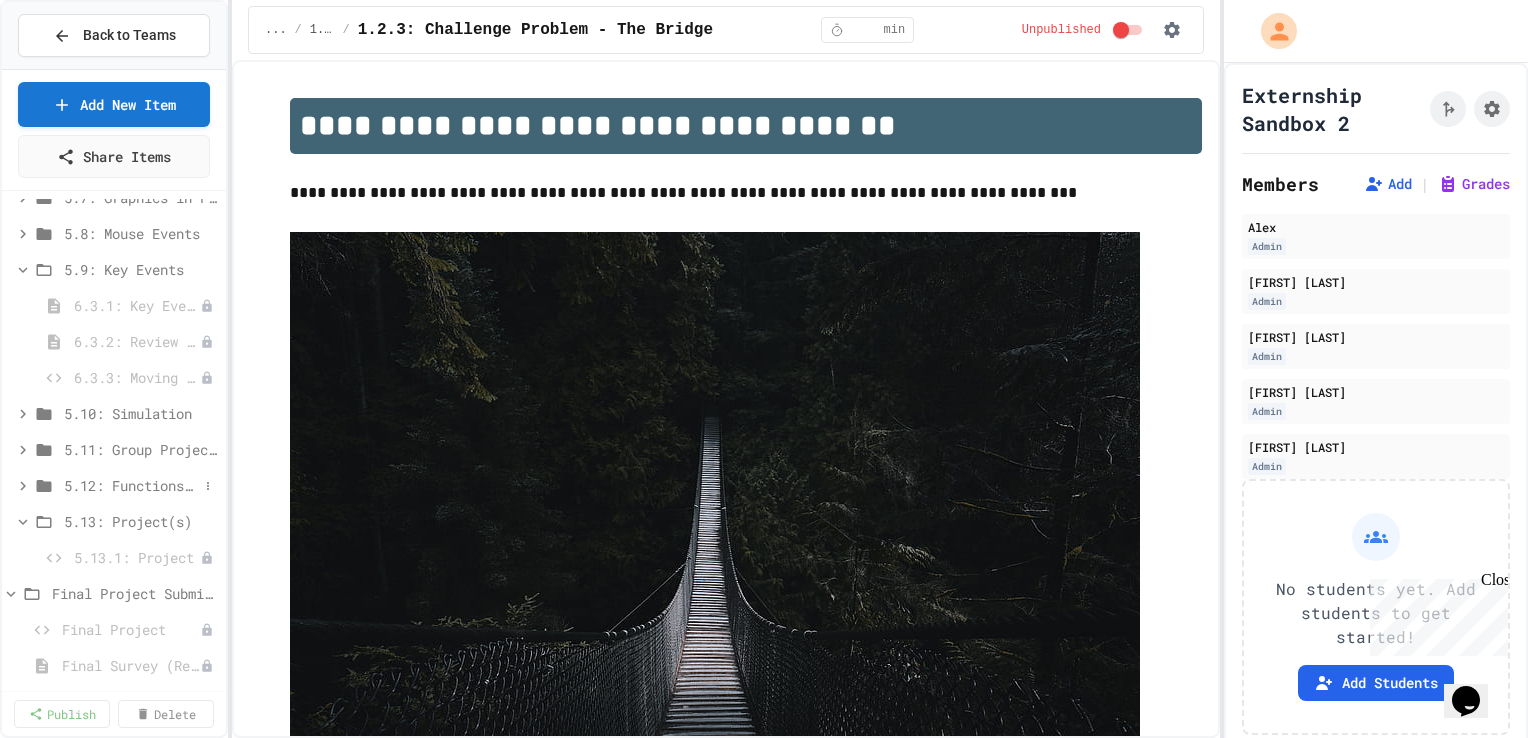 click on "5.12: Functions Exam" at bounding box center [131, 485] 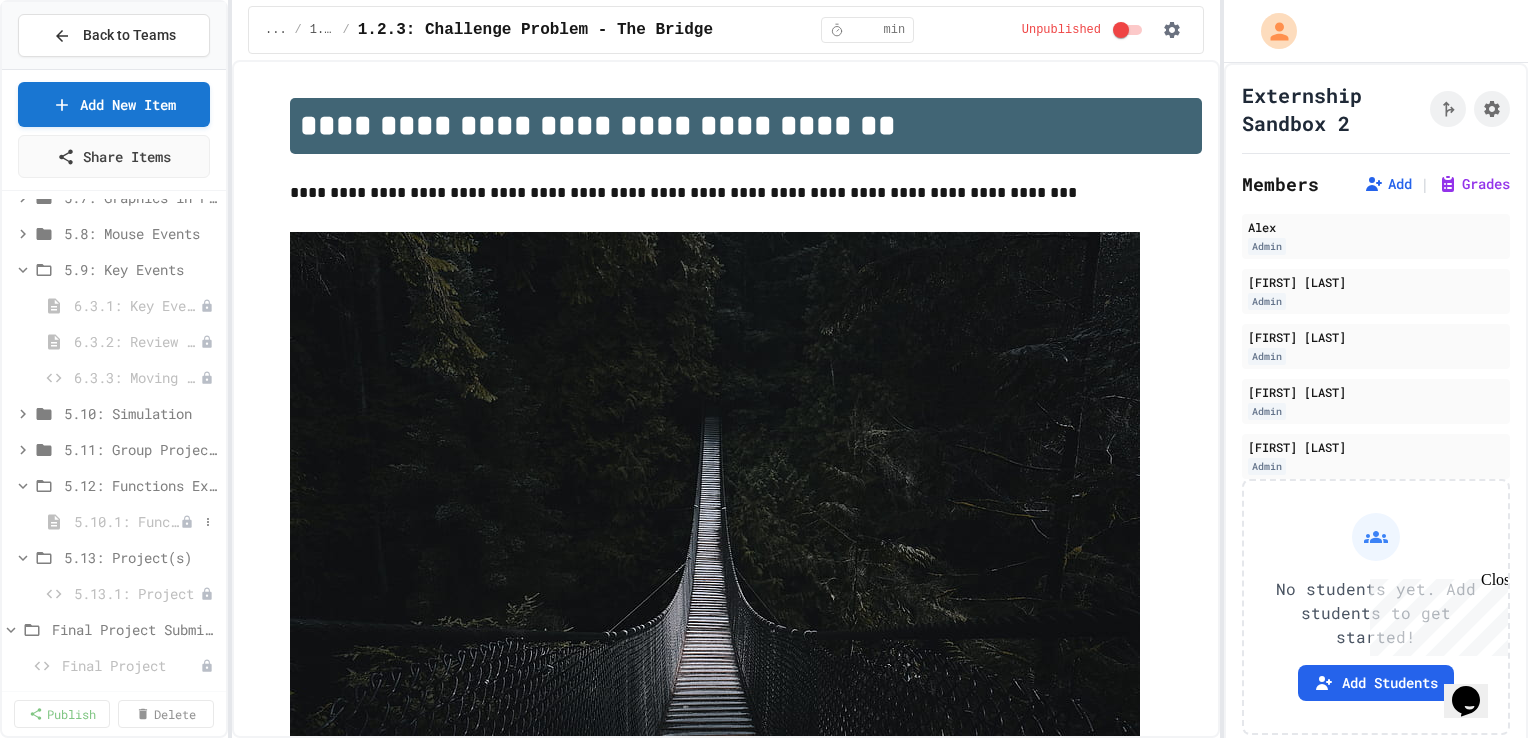 click on "5.10.1: Functions Exam" at bounding box center (127, 521) 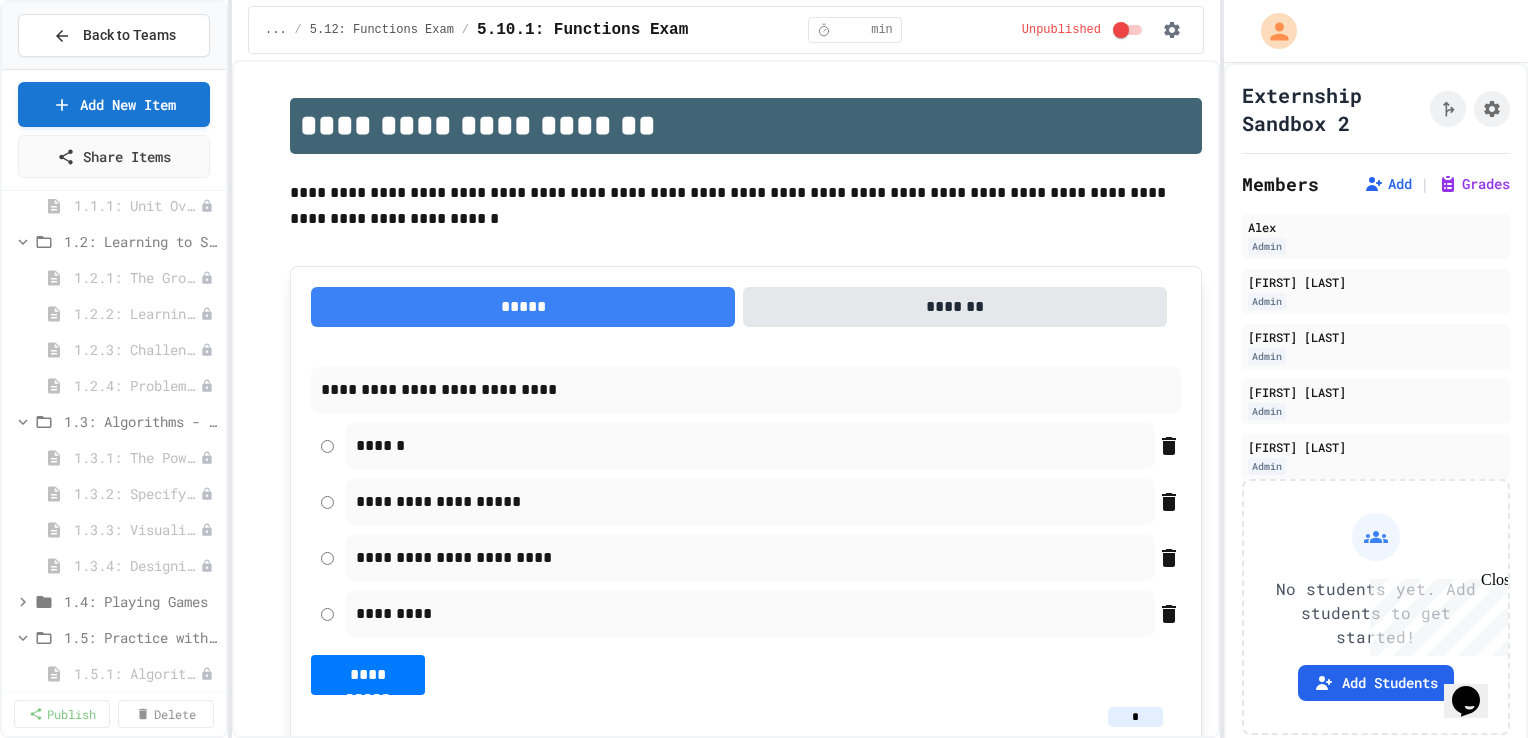 scroll, scrollTop: 0, scrollLeft: 0, axis: both 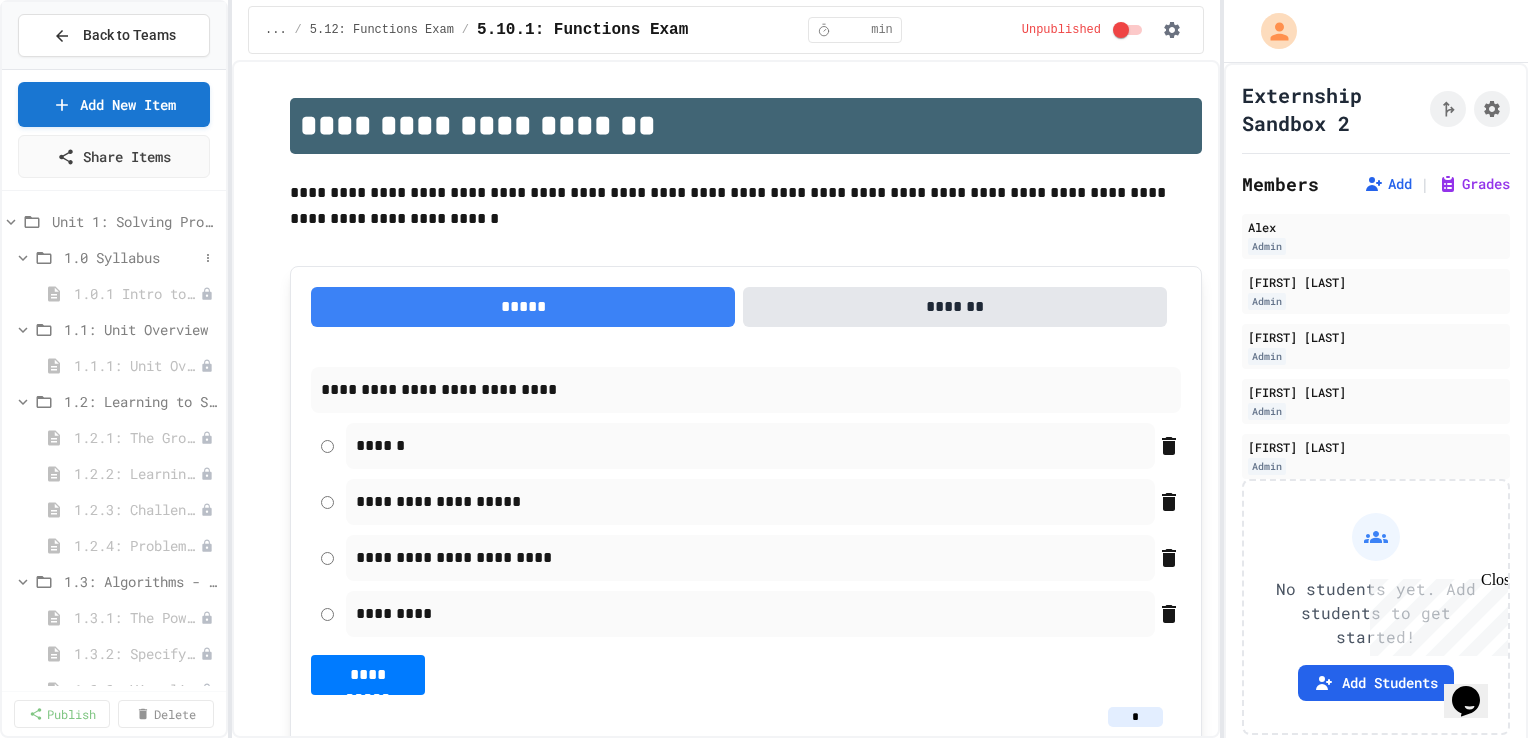 click on "1.0 Syllabus" at bounding box center (114, 257) 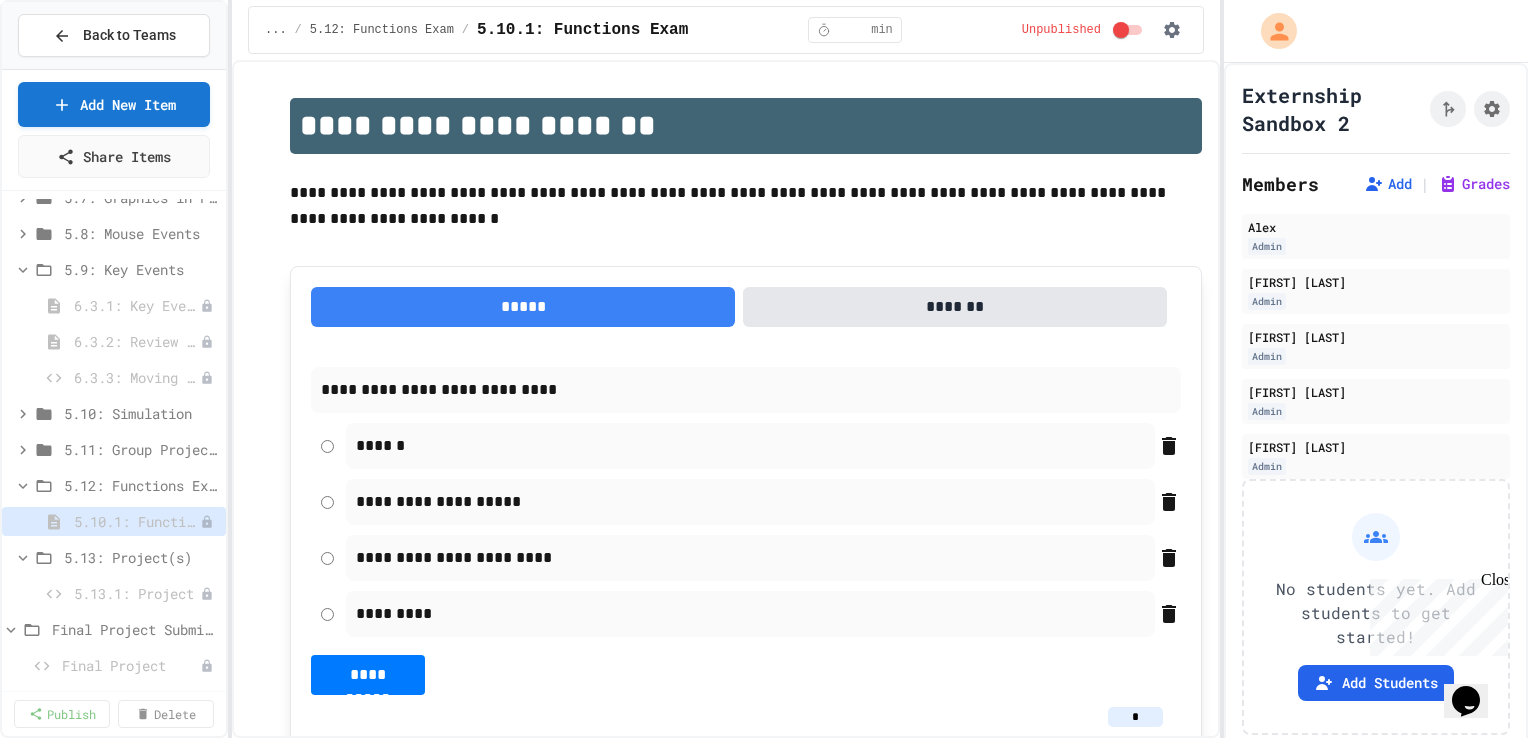 scroll, scrollTop: 2768, scrollLeft: 0, axis: vertical 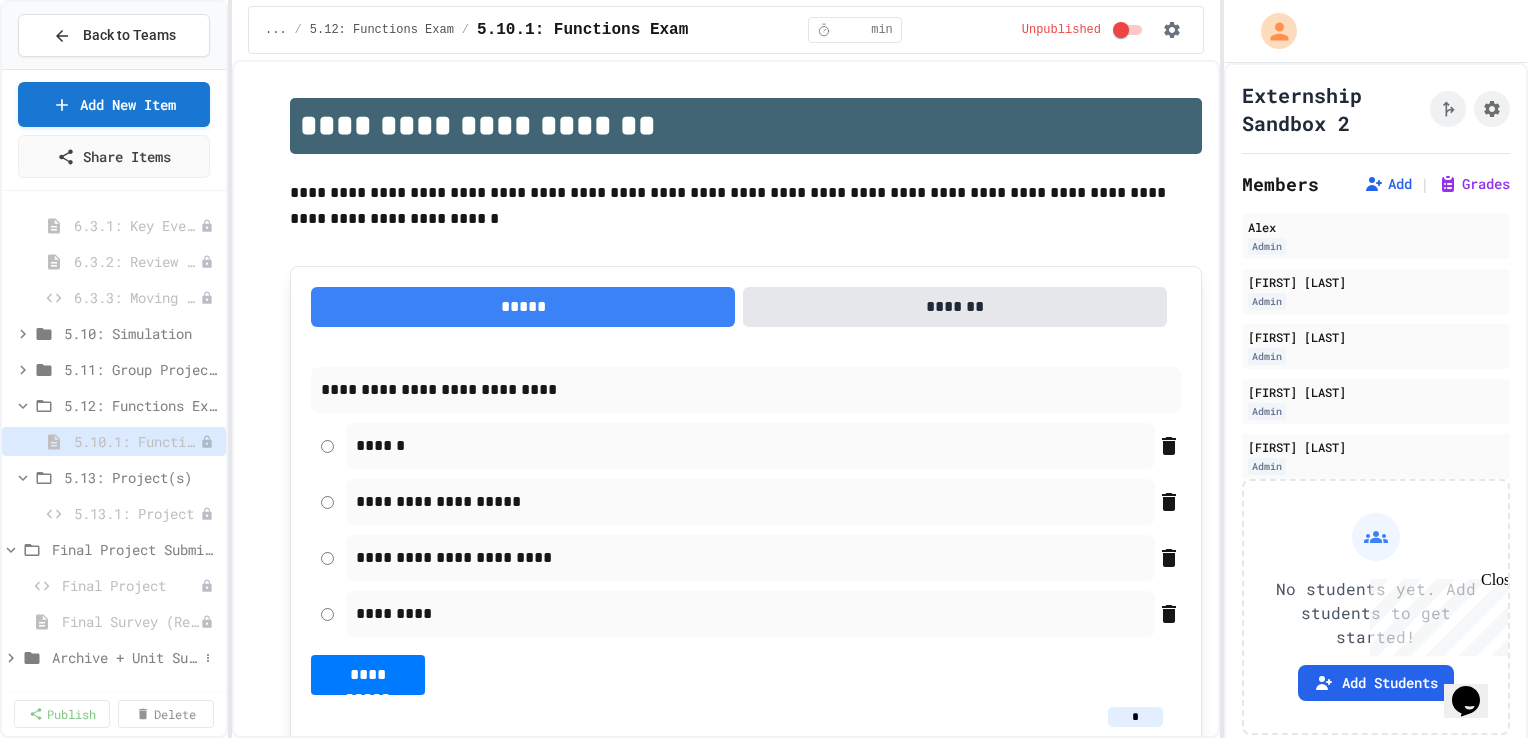 click on "Archive + Unit Summaries" at bounding box center (125, 657) 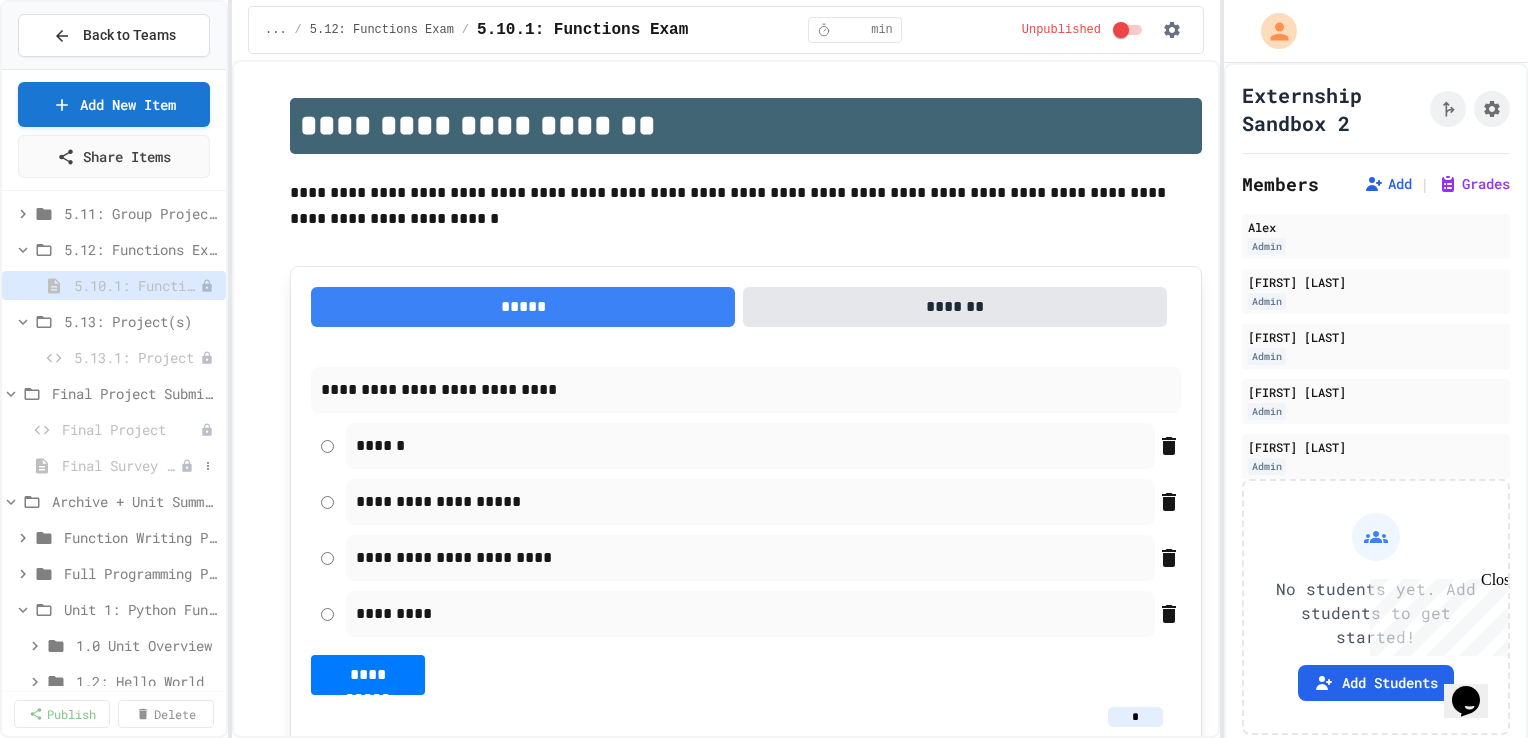 scroll, scrollTop: 2923, scrollLeft: 0, axis: vertical 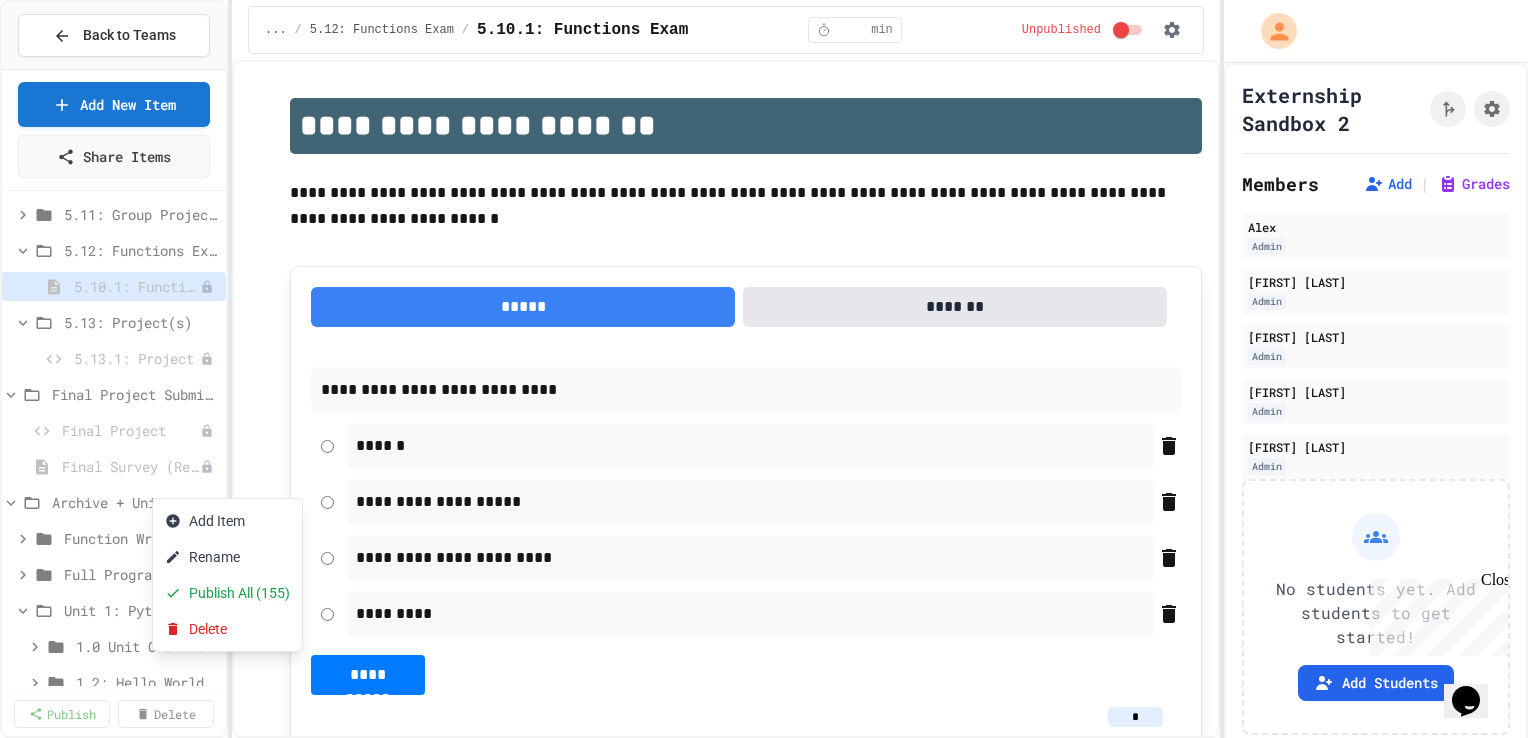 click at bounding box center (764, 369) 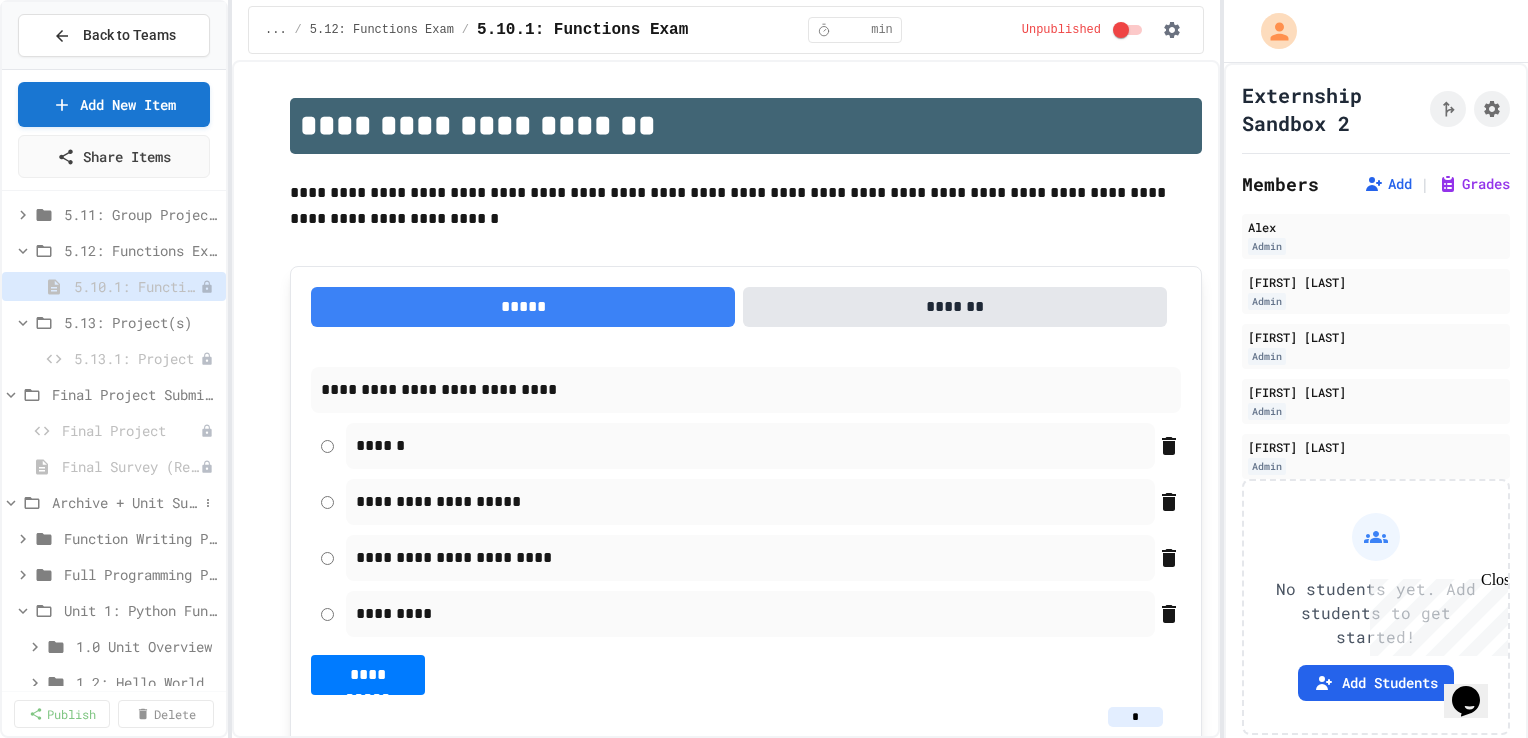 click on "Archive + Unit Summaries" at bounding box center [125, 502] 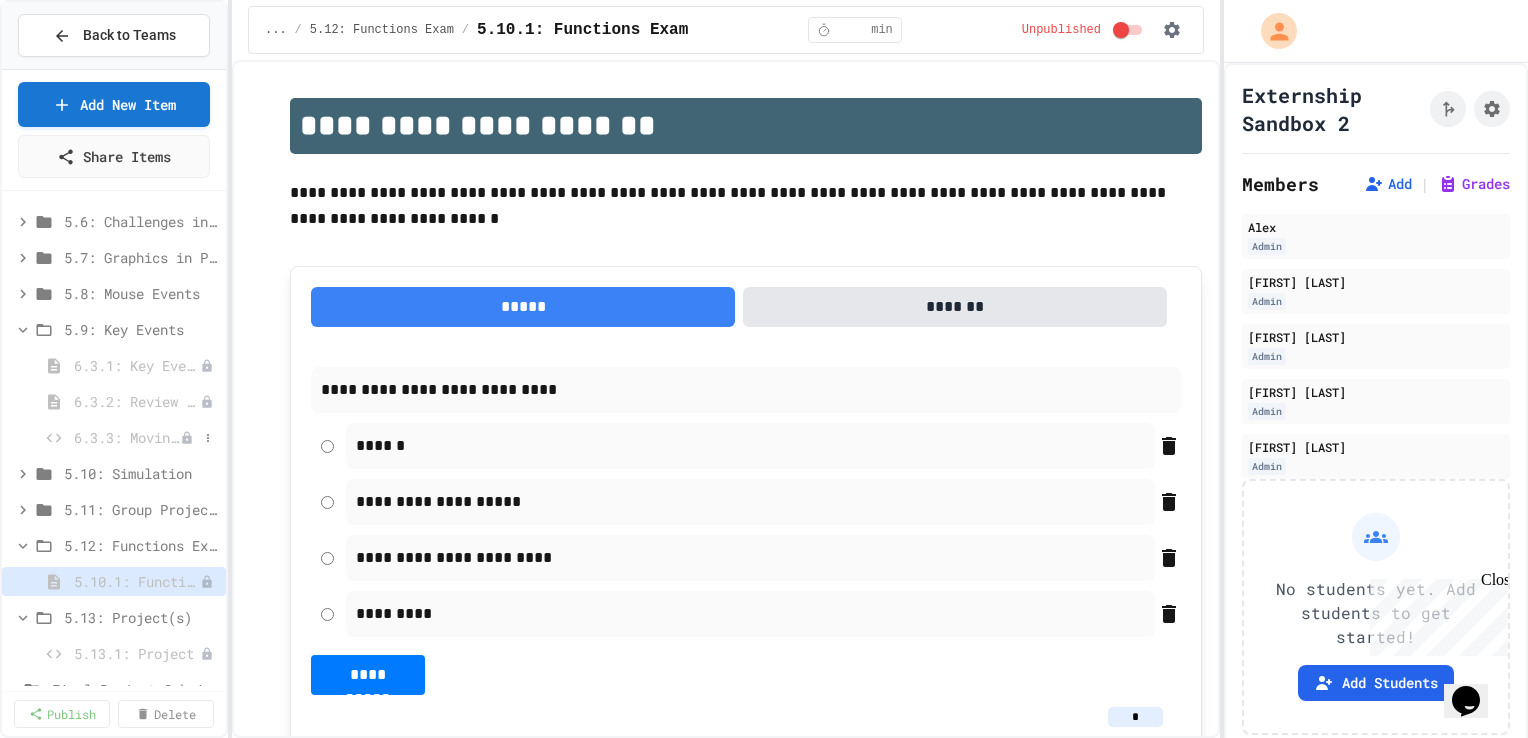 scroll, scrollTop: 2768, scrollLeft: 0, axis: vertical 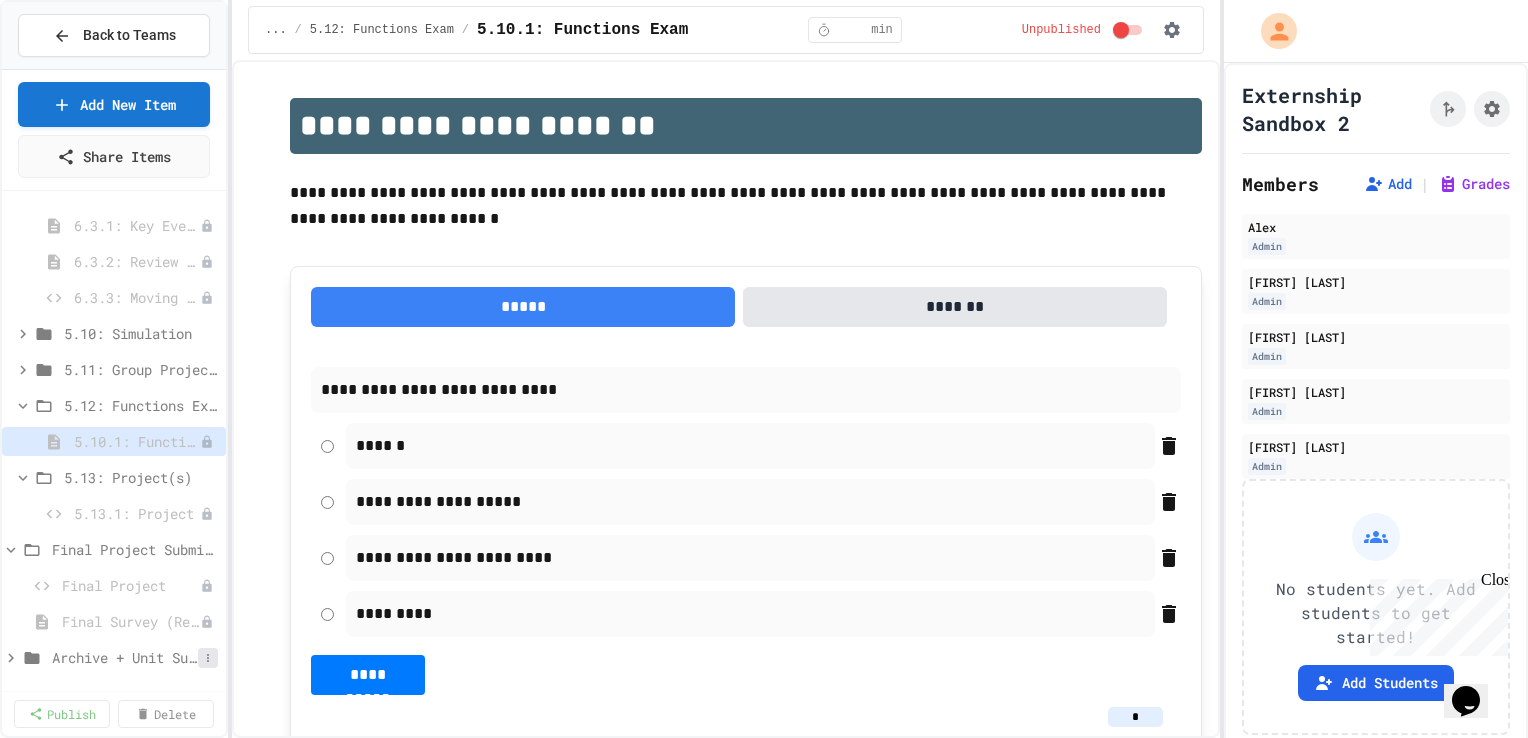 click 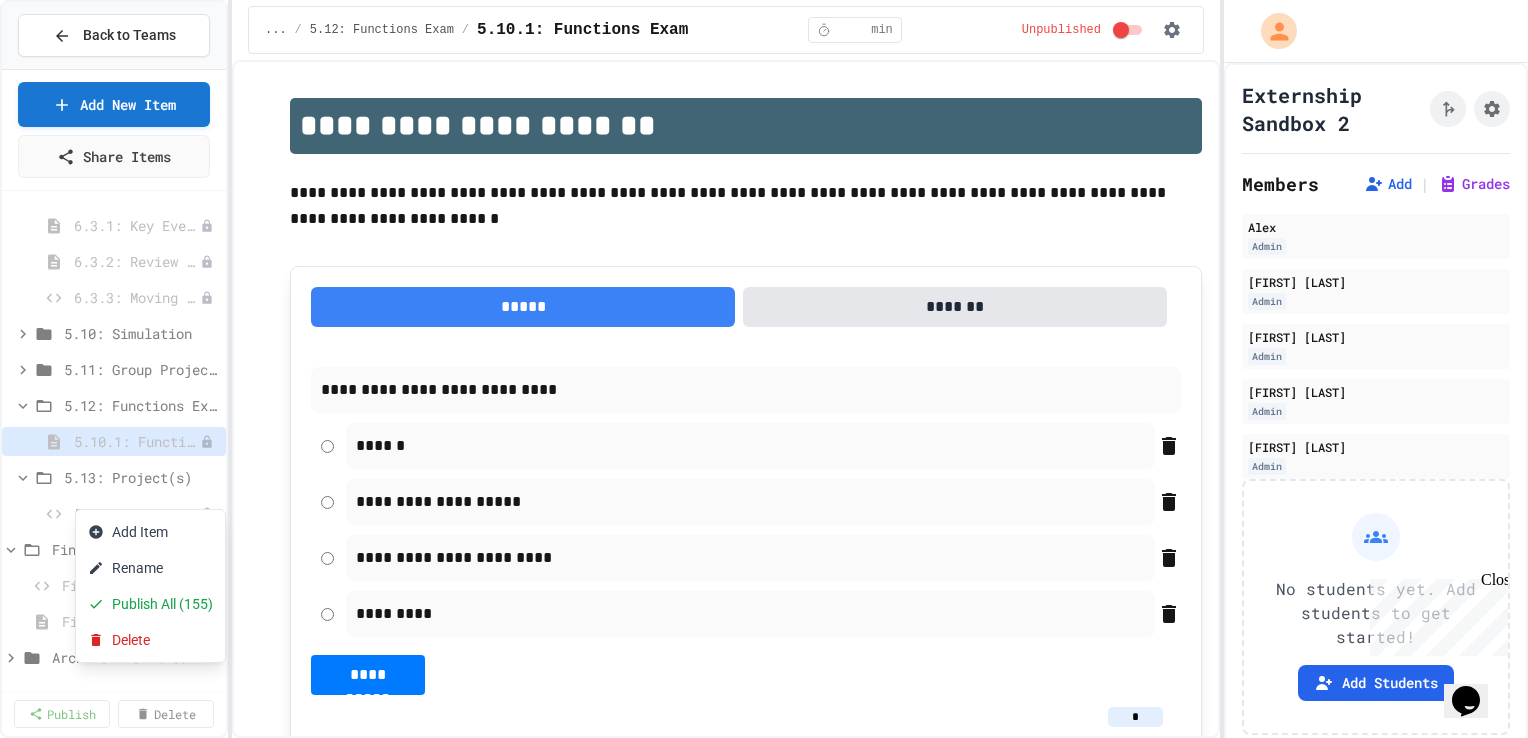 click at bounding box center [764, 369] 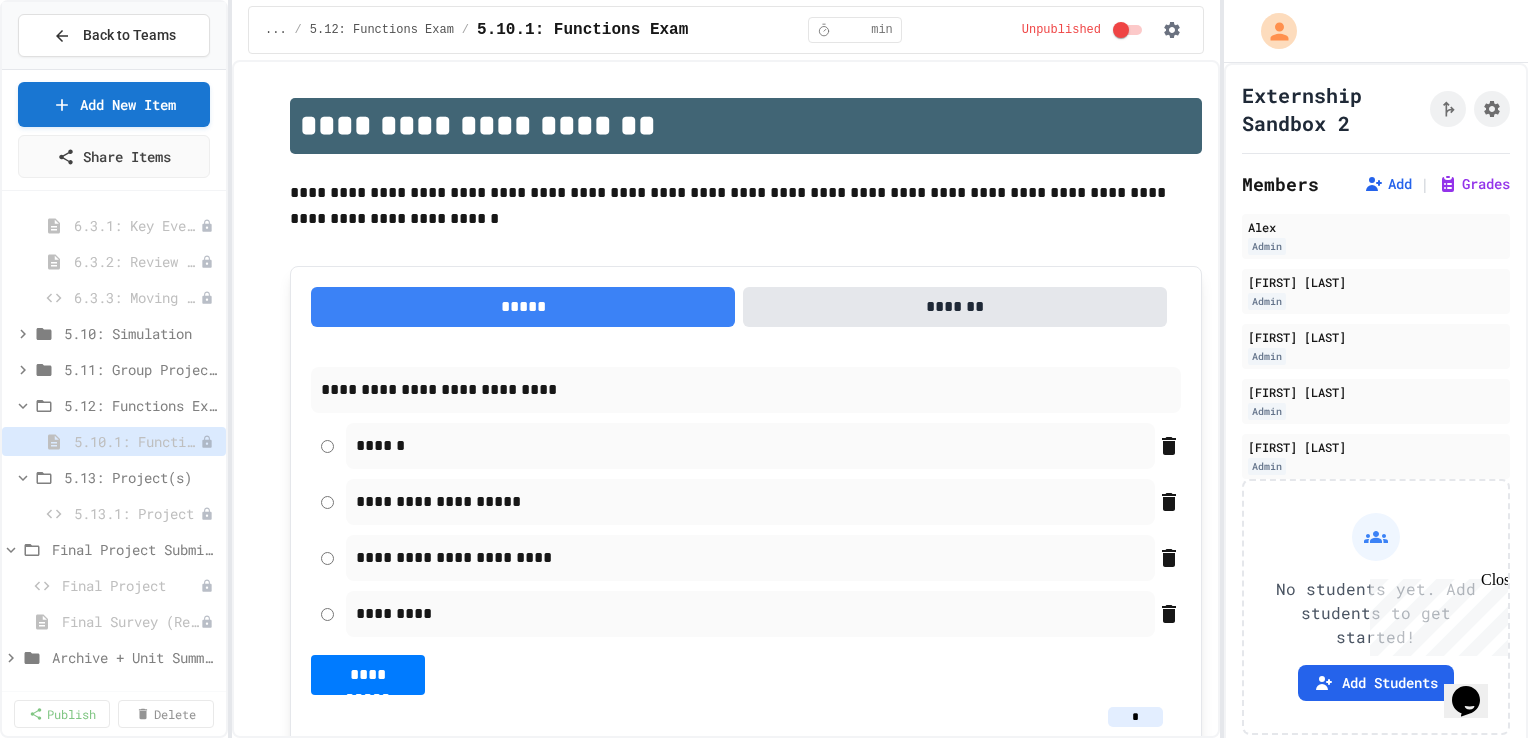 click 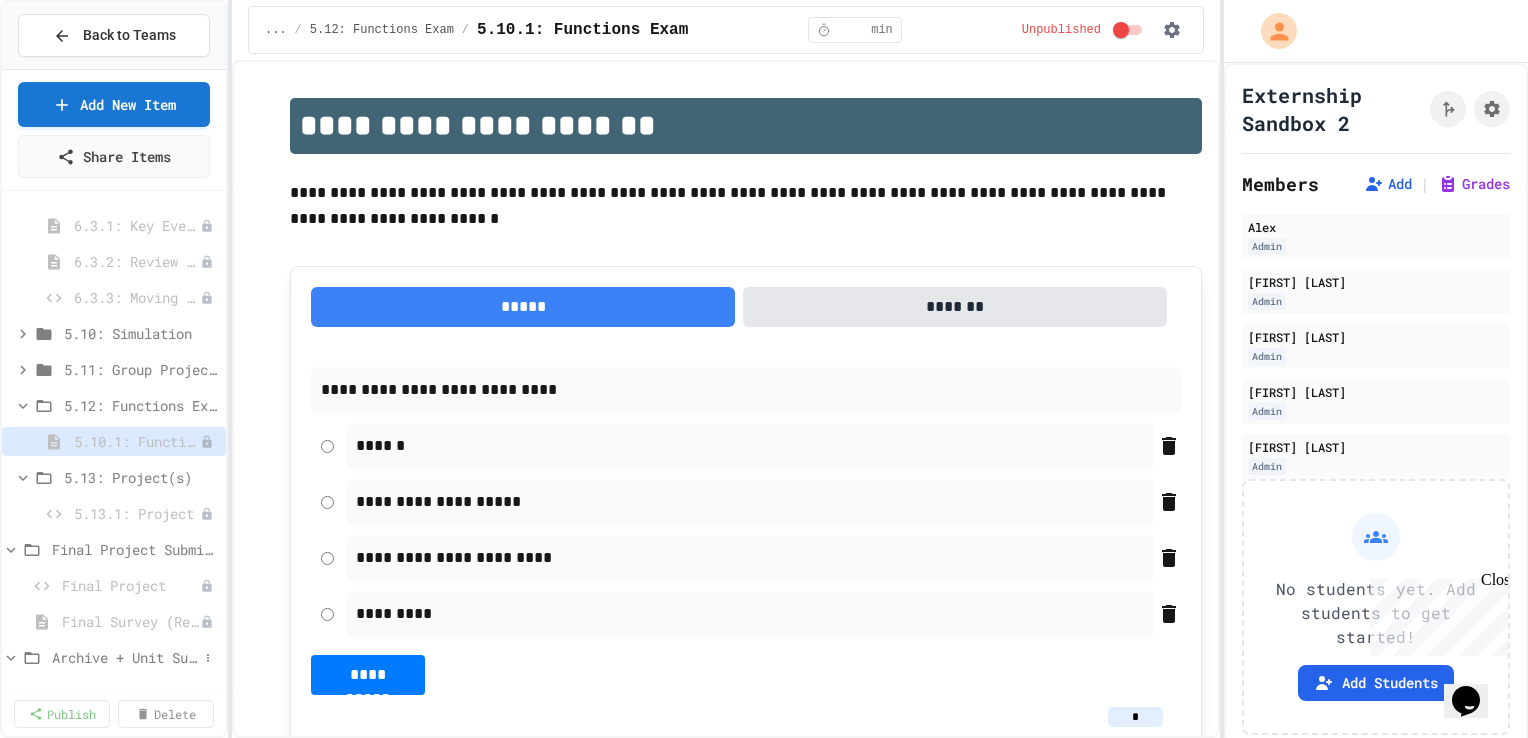 click on "Archive + Unit Summaries" at bounding box center [125, 657] 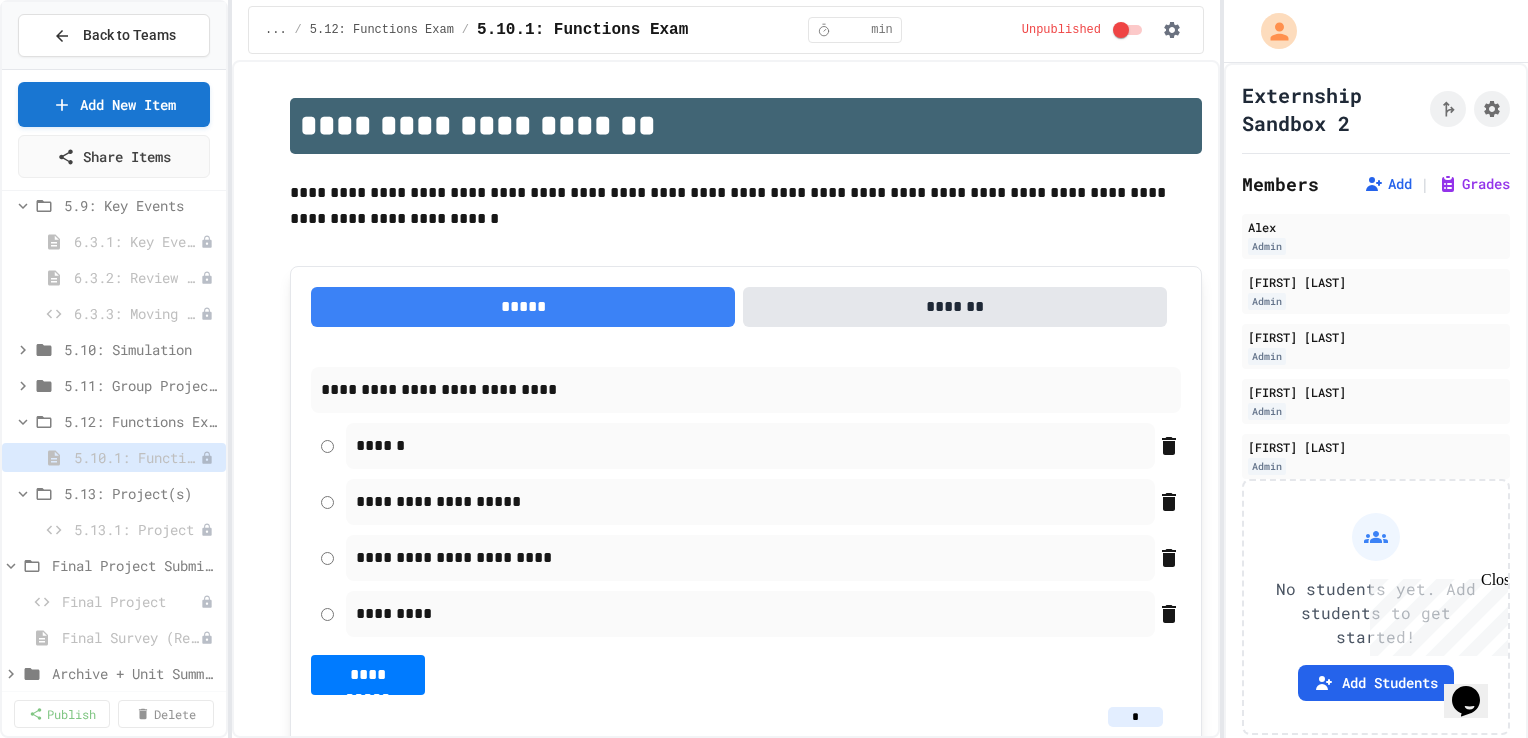scroll, scrollTop: 2768, scrollLeft: 0, axis: vertical 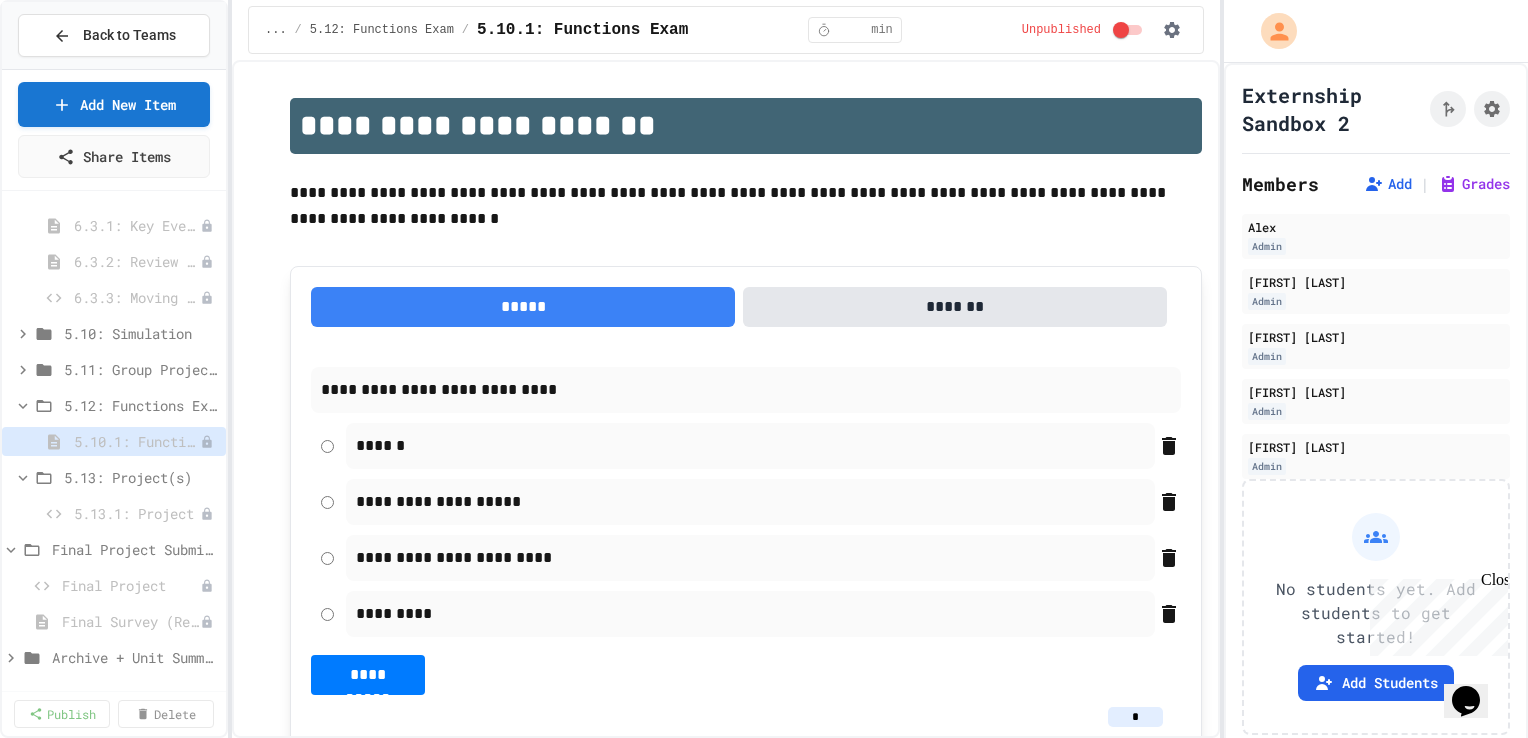 click on "Archive + Unit Summaries" at bounding box center (135, 657) 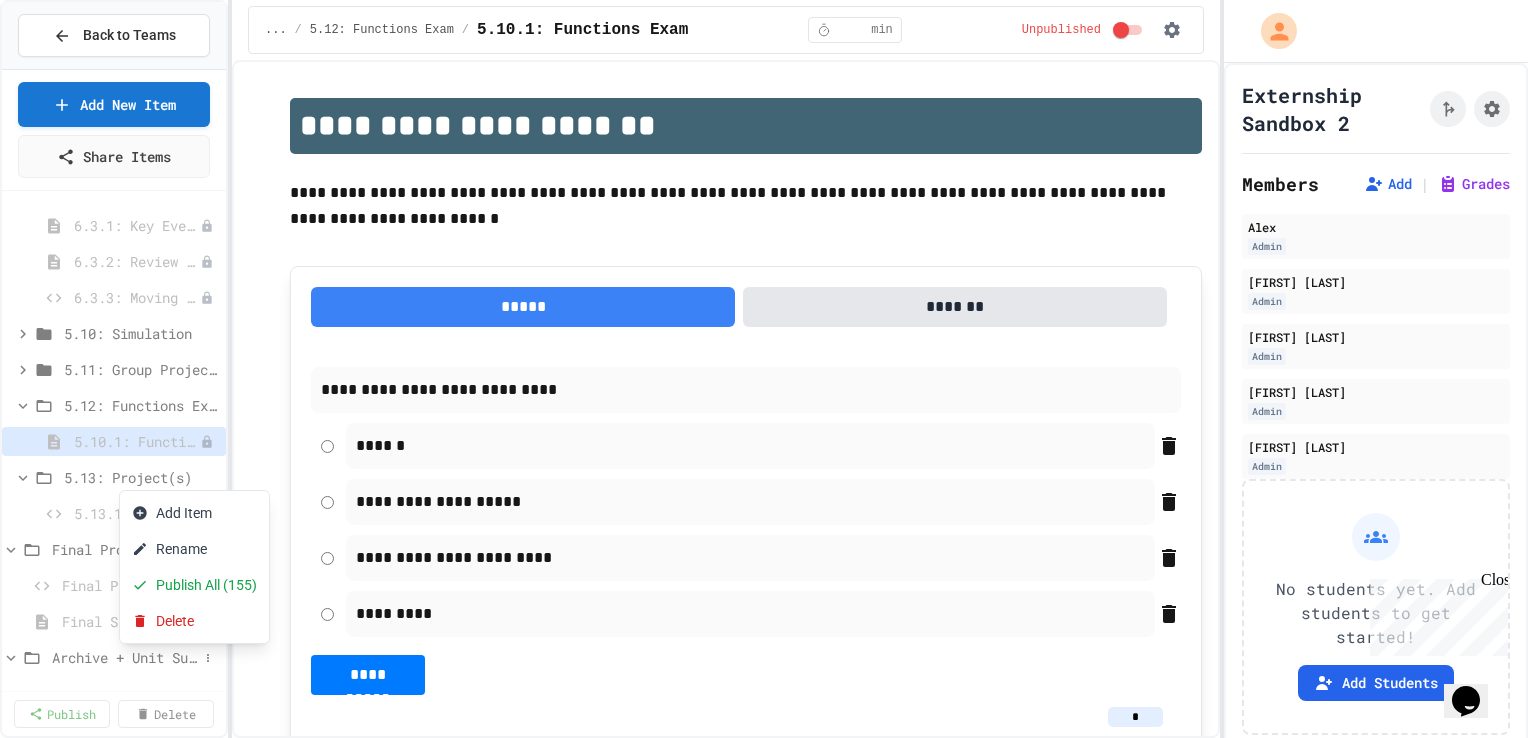click at bounding box center [764, 369] 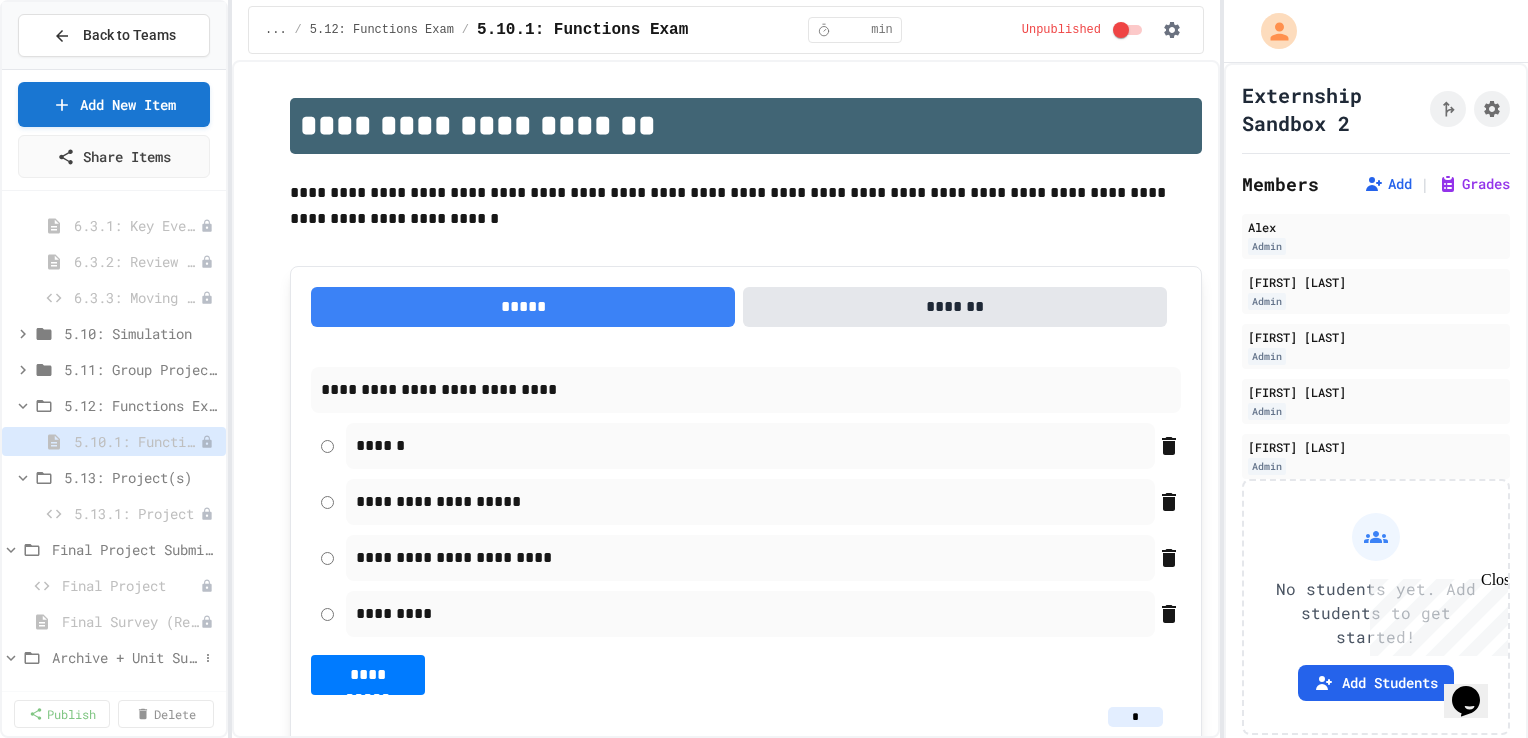click on "Archive + Unit Summaries" at bounding box center [125, 657] 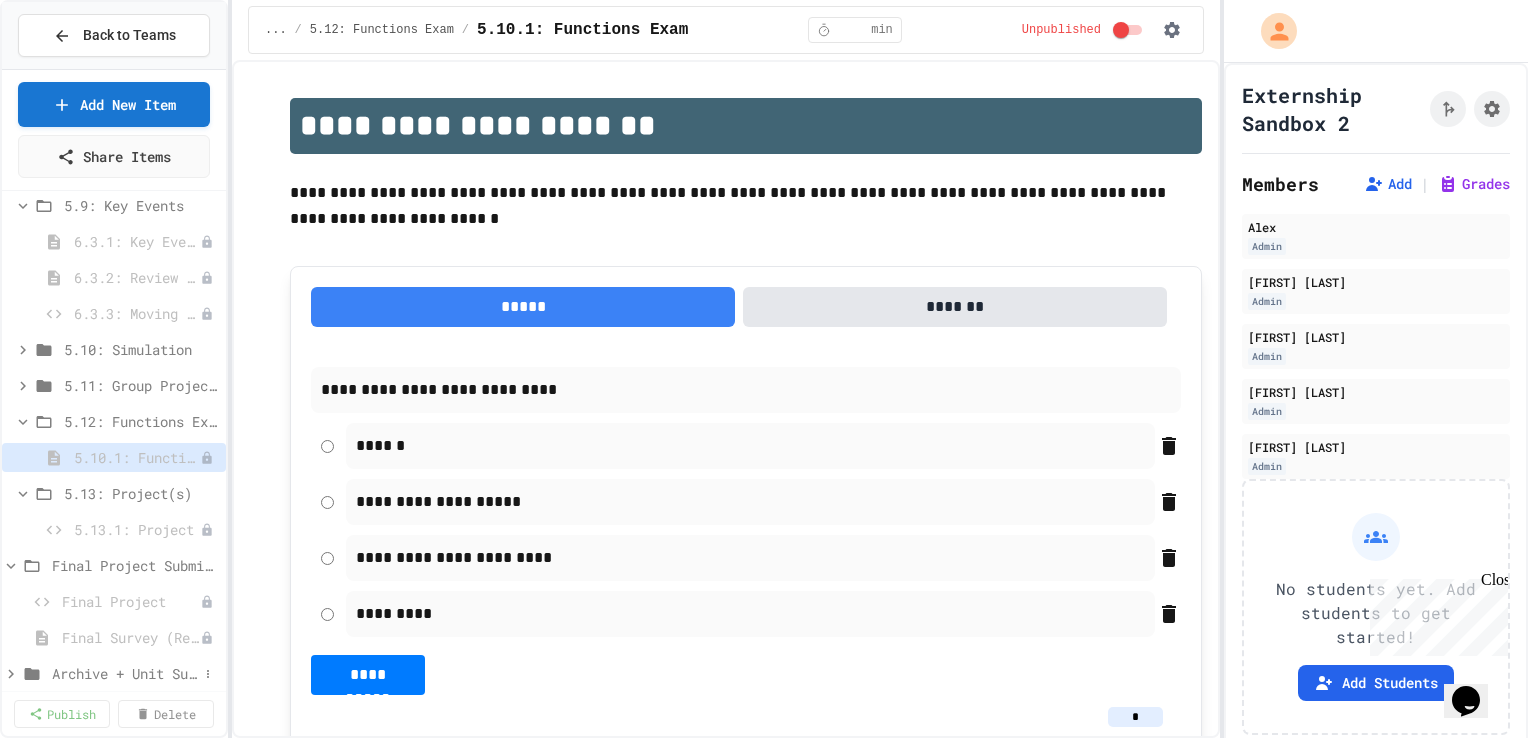 click on "Archive + Unit Summaries" at bounding box center (125, 673) 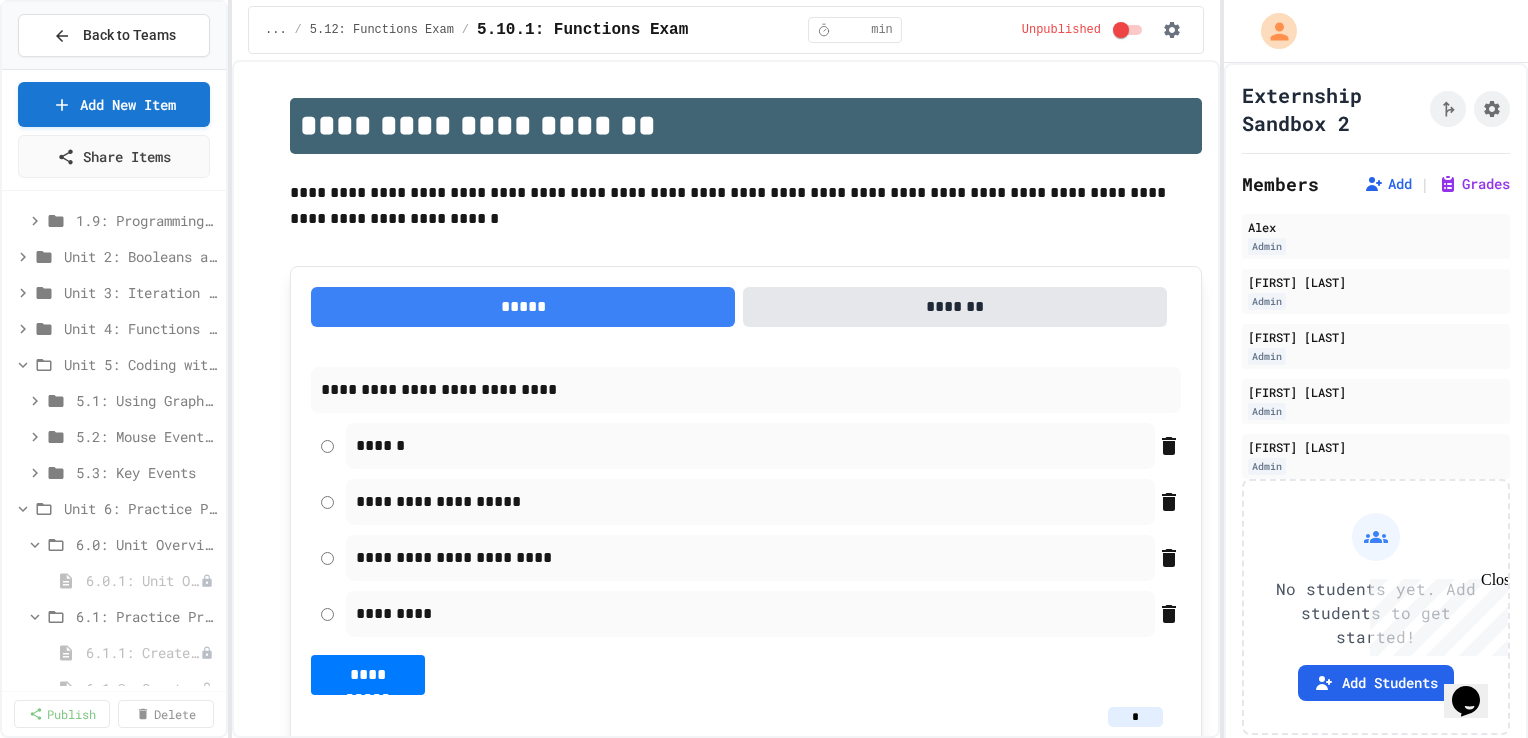 scroll, scrollTop: 3740, scrollLeft: 0, axis: vertical 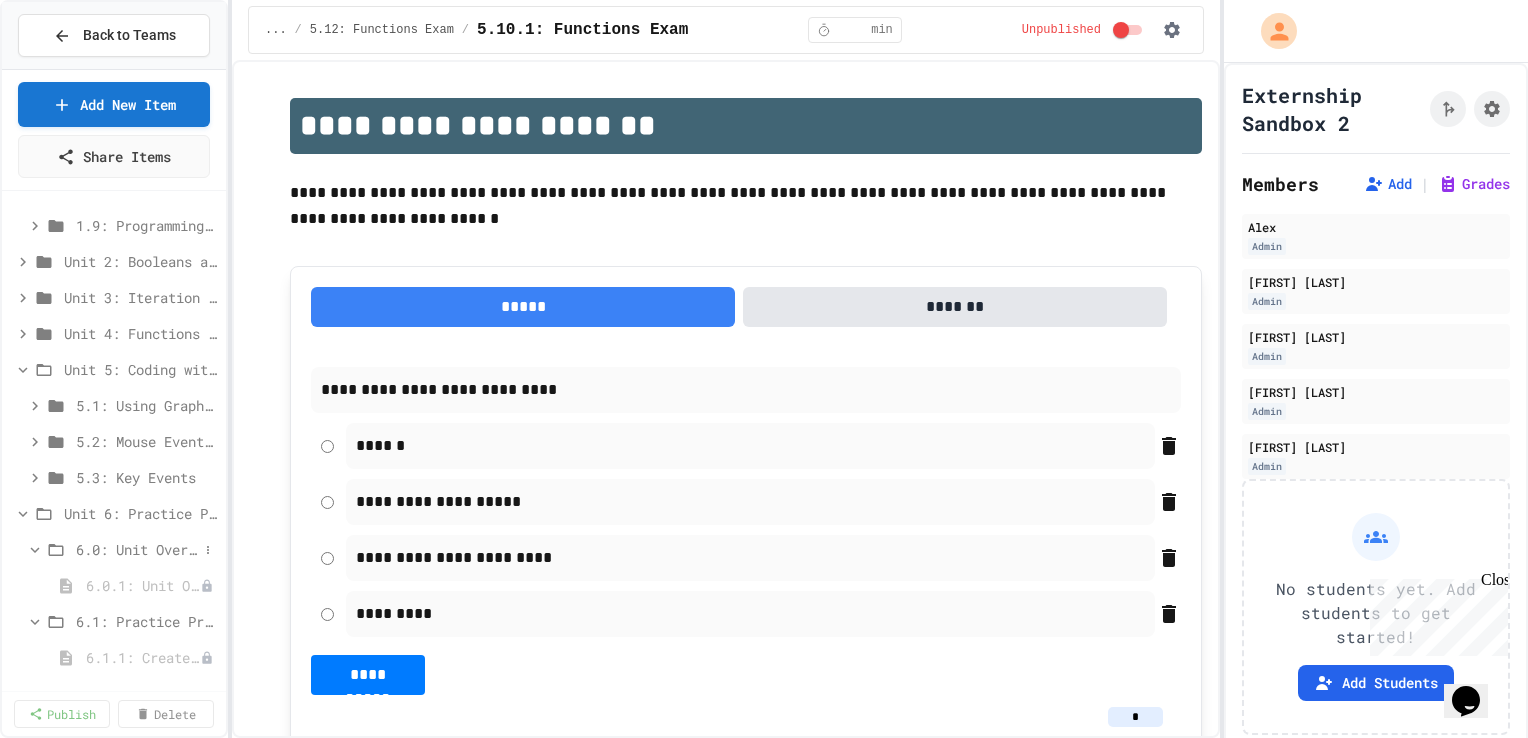 click 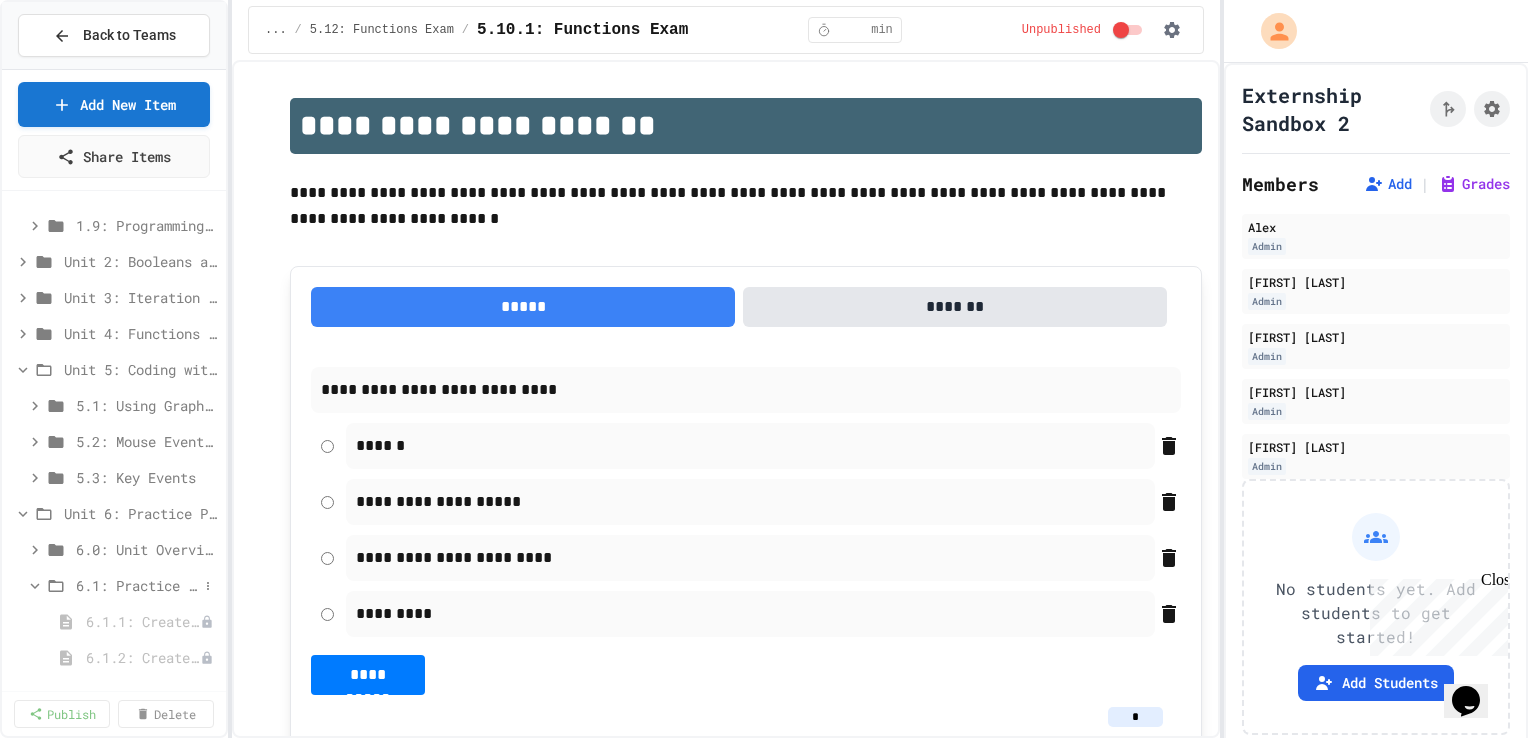 click on "6.1: Practice Project - Create Your Own Story" at bounding box center (137, 585) 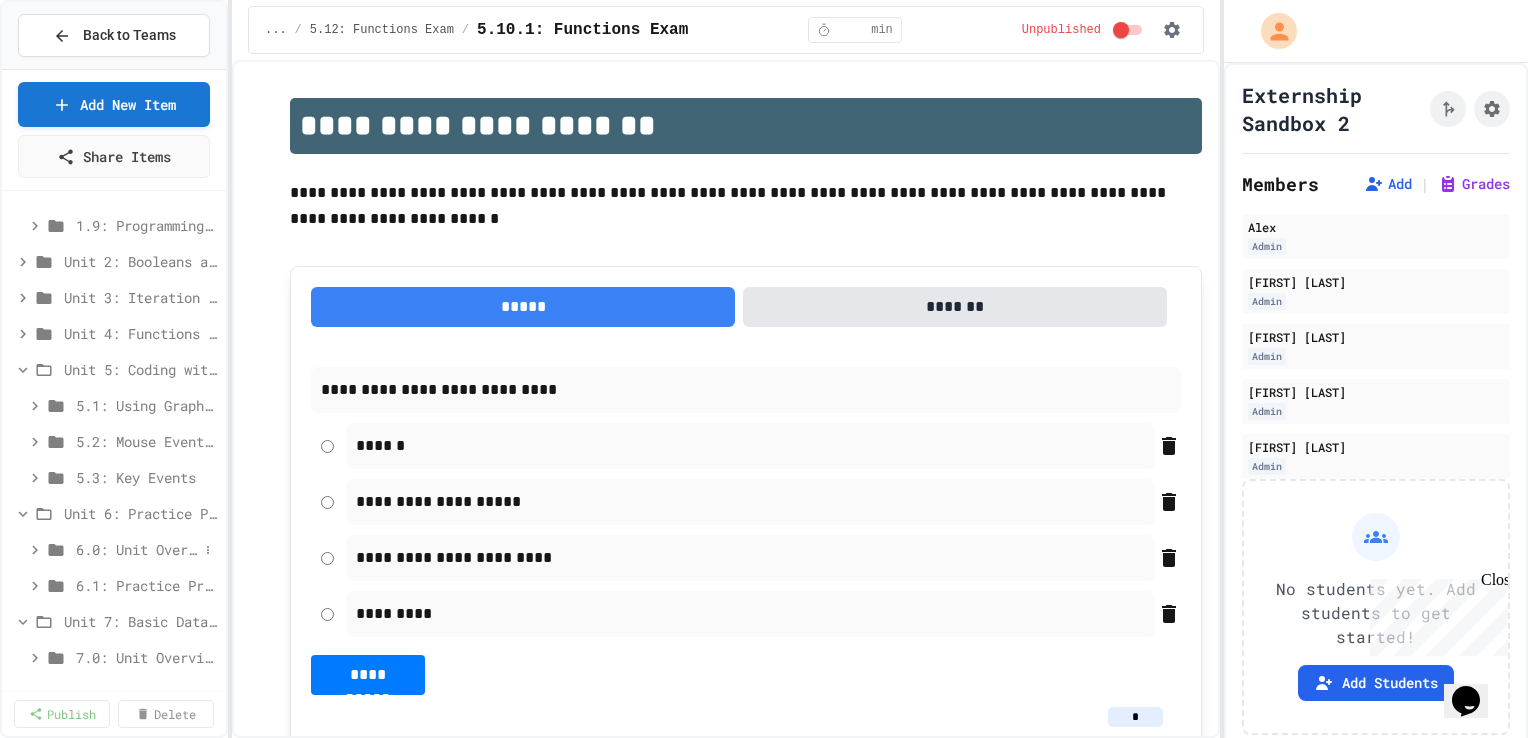click on "6.0: Unit Overview" at bounding box center [137, 549] 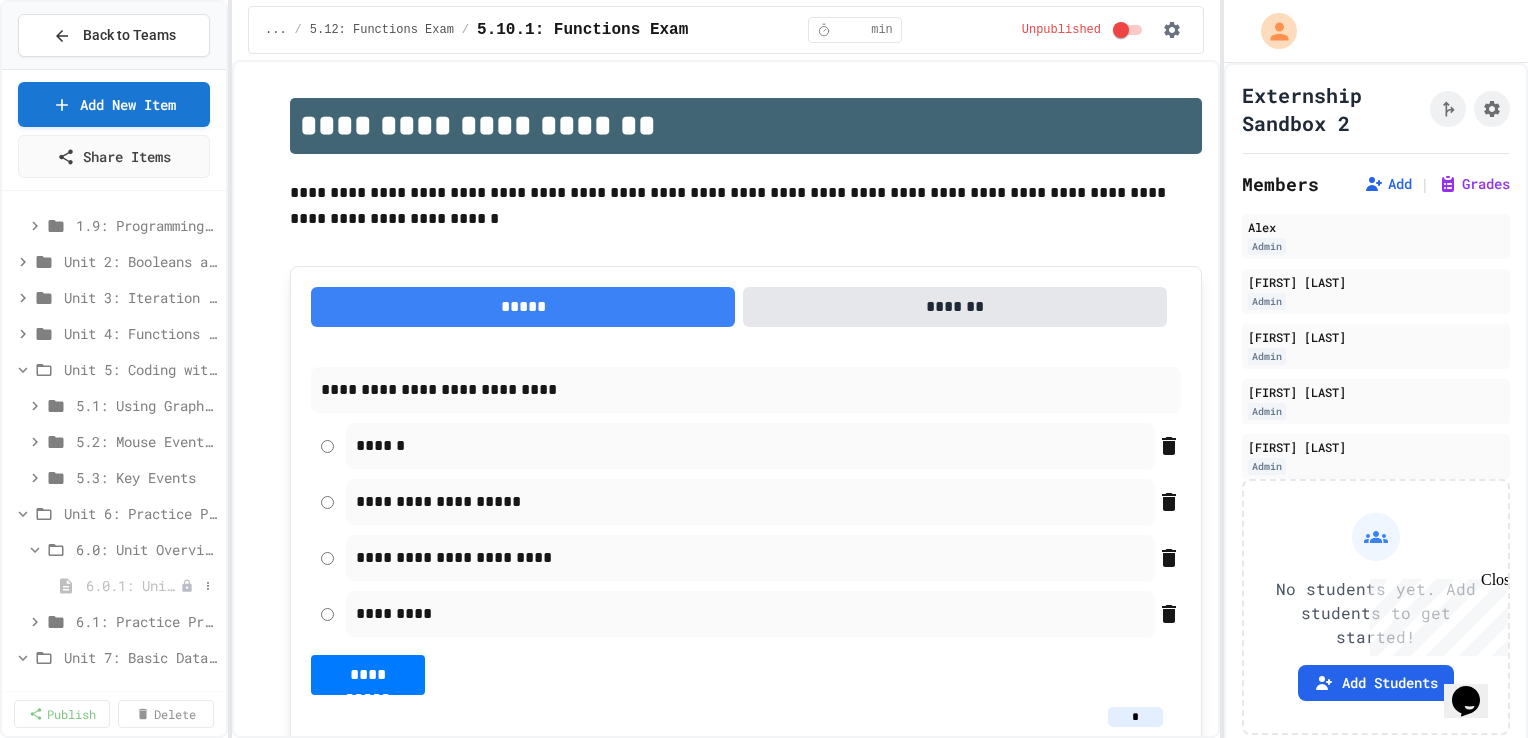 click on "6.0.1: Unit Overview" at bounding box center [133, 585] 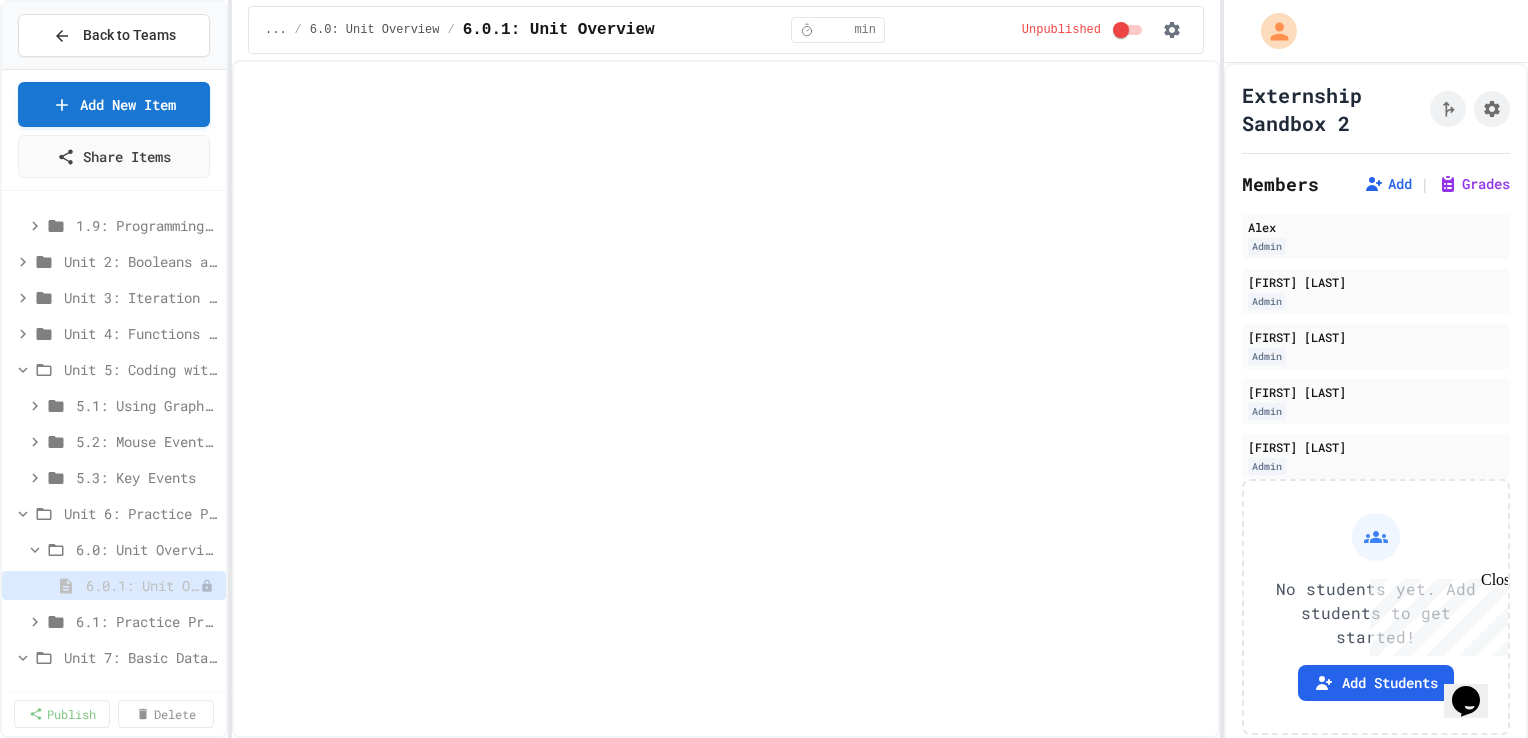select on "***" 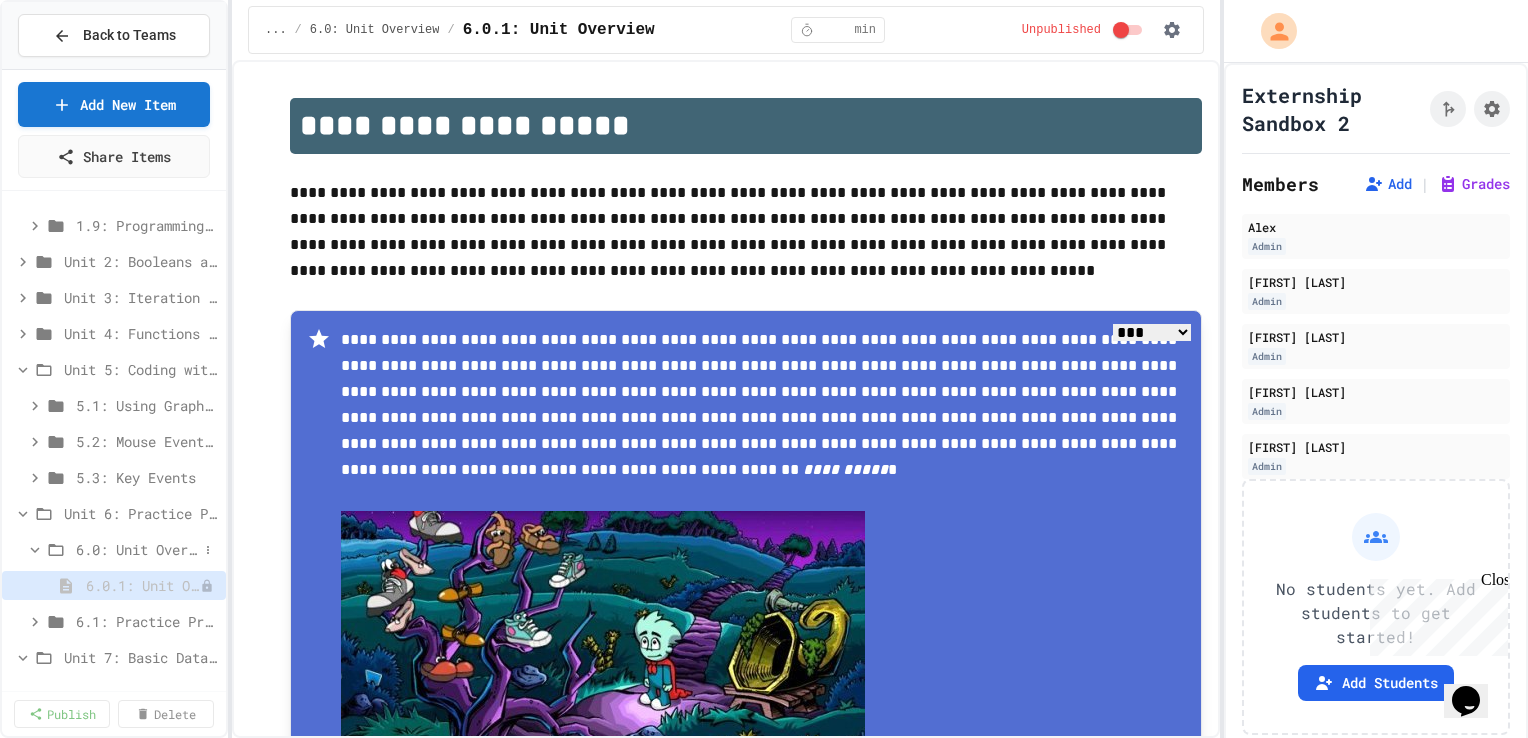 click on "6.0: Unit Overview" at bounding box center (137, 549) 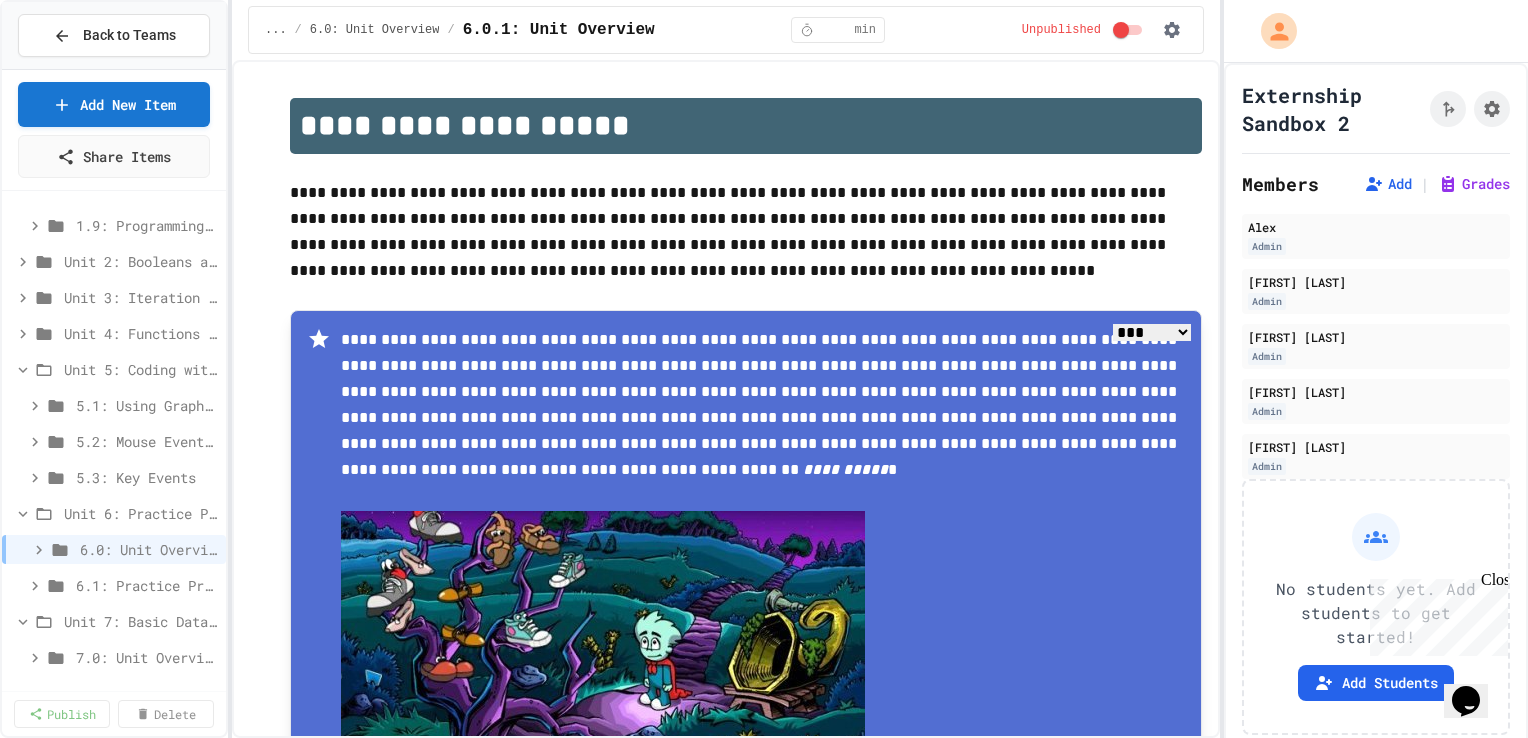 click on "6.0: Unit Overview" at bounding box center [114, 553] 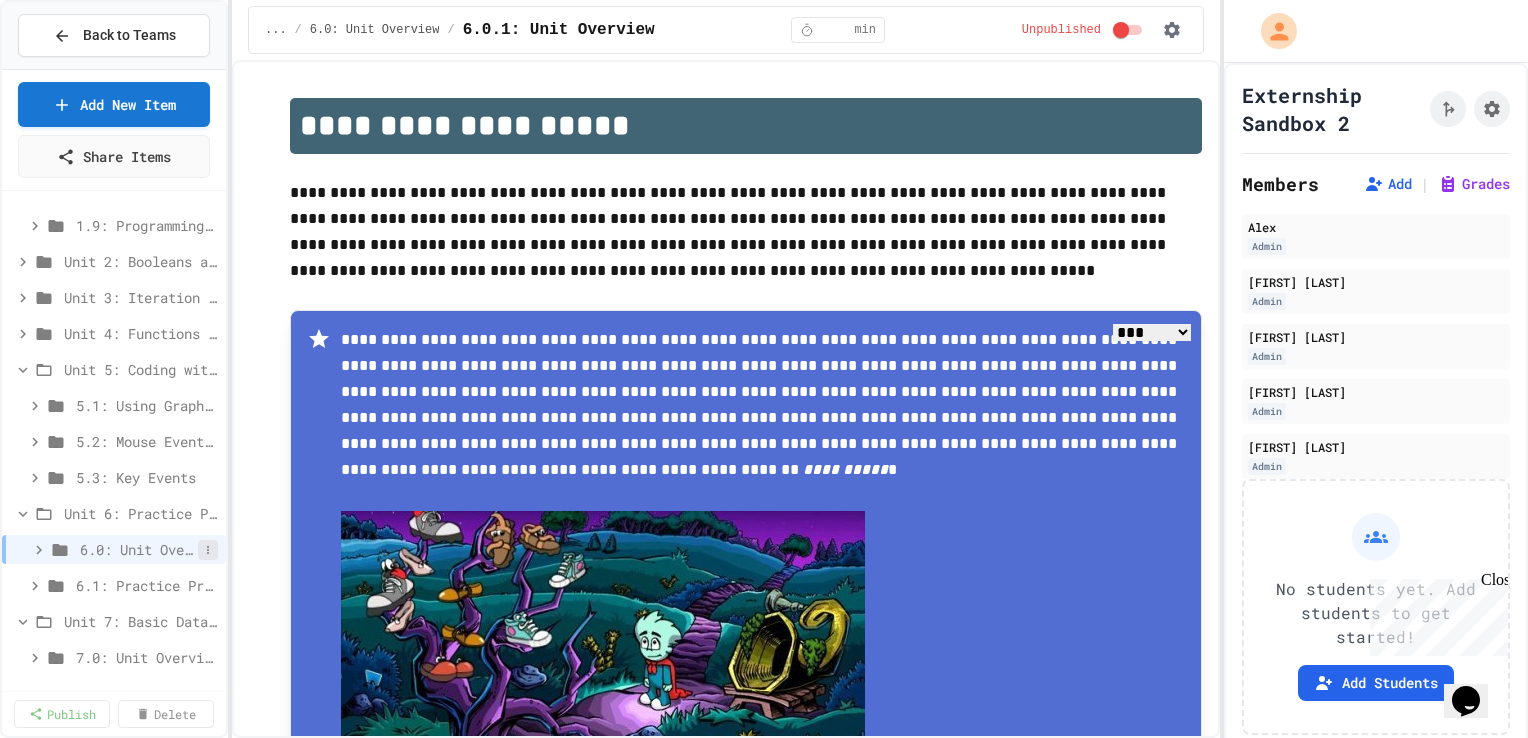 click at bounding box center [208, 550] 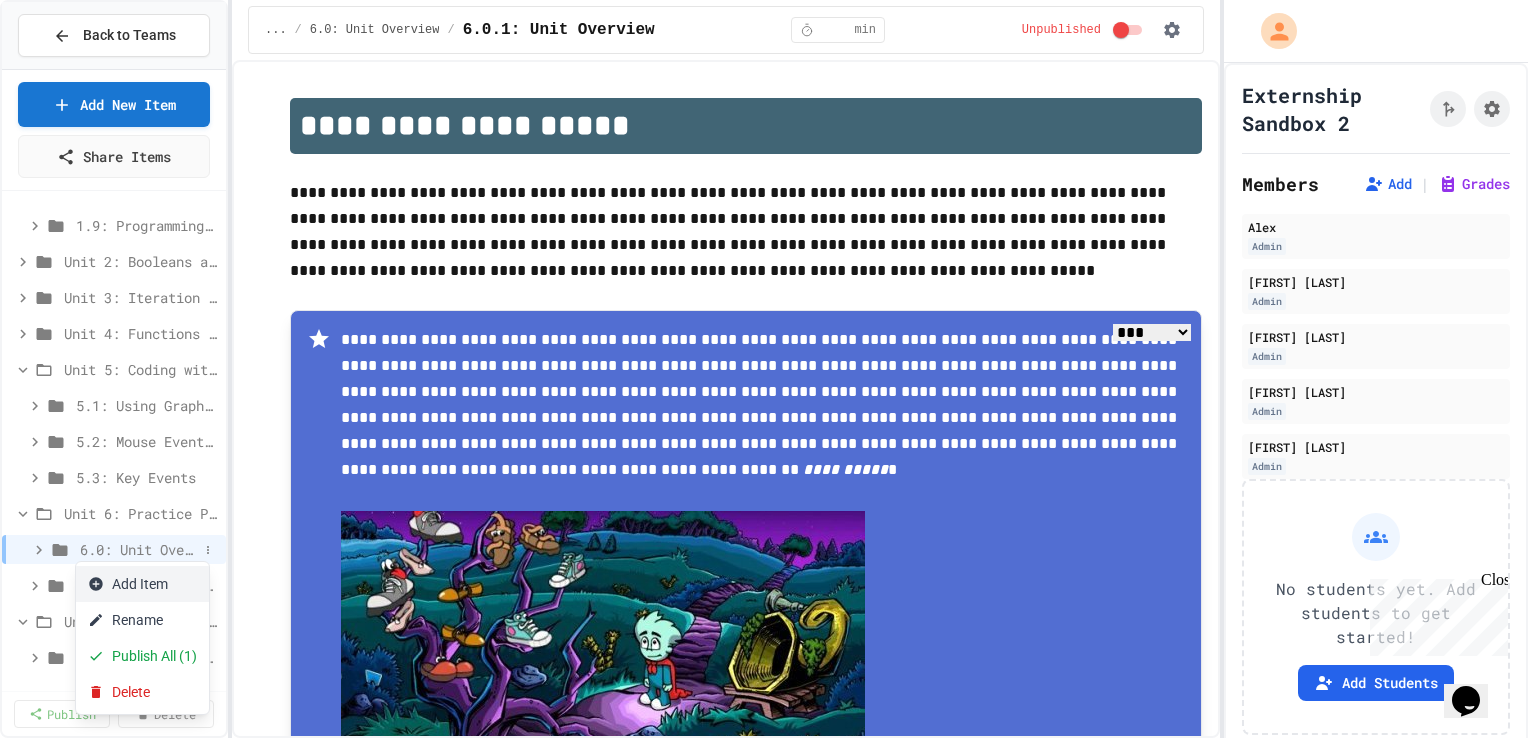 click on "Add Item" at bounding box center (142, 584) 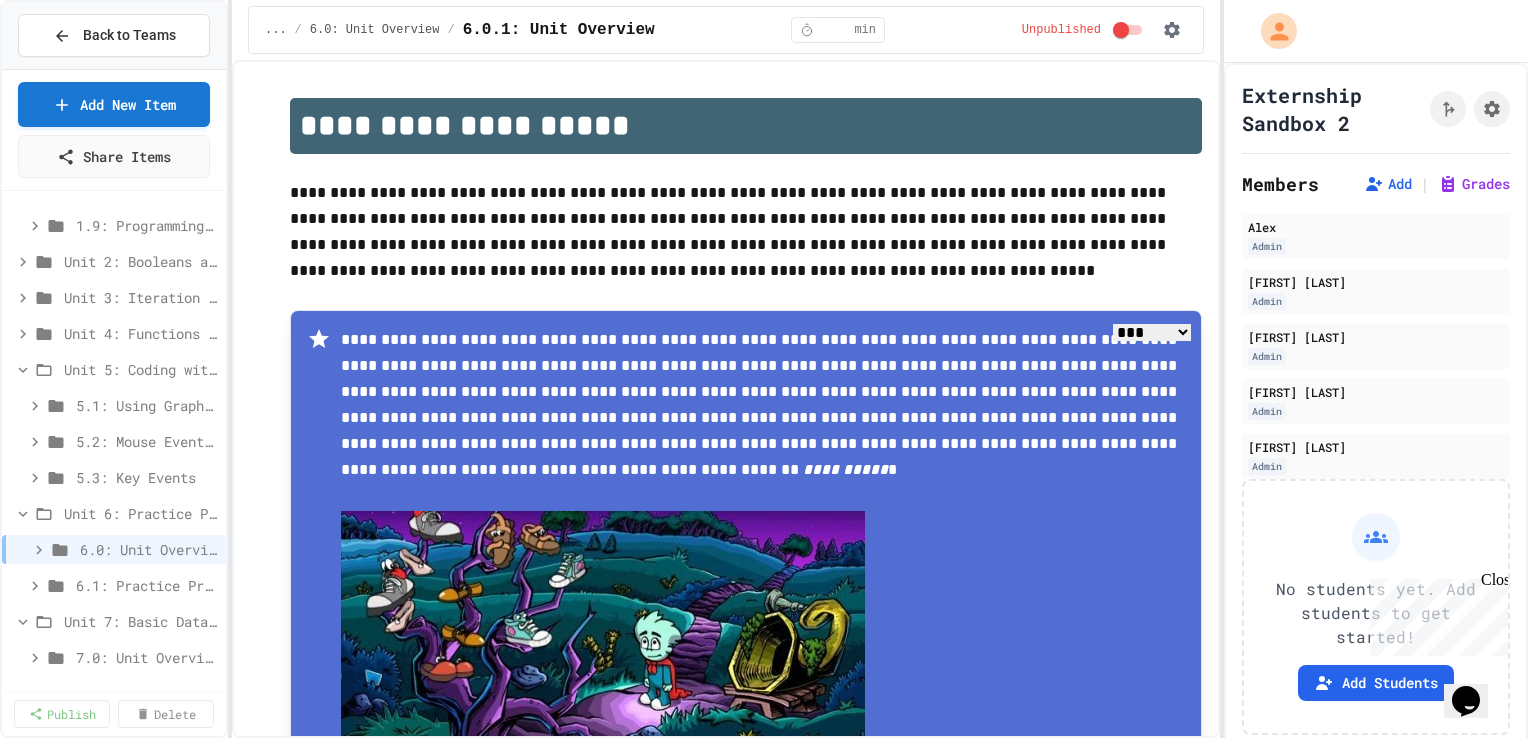 click on "Browse Premade Content" at bounding box center [764, 1047] 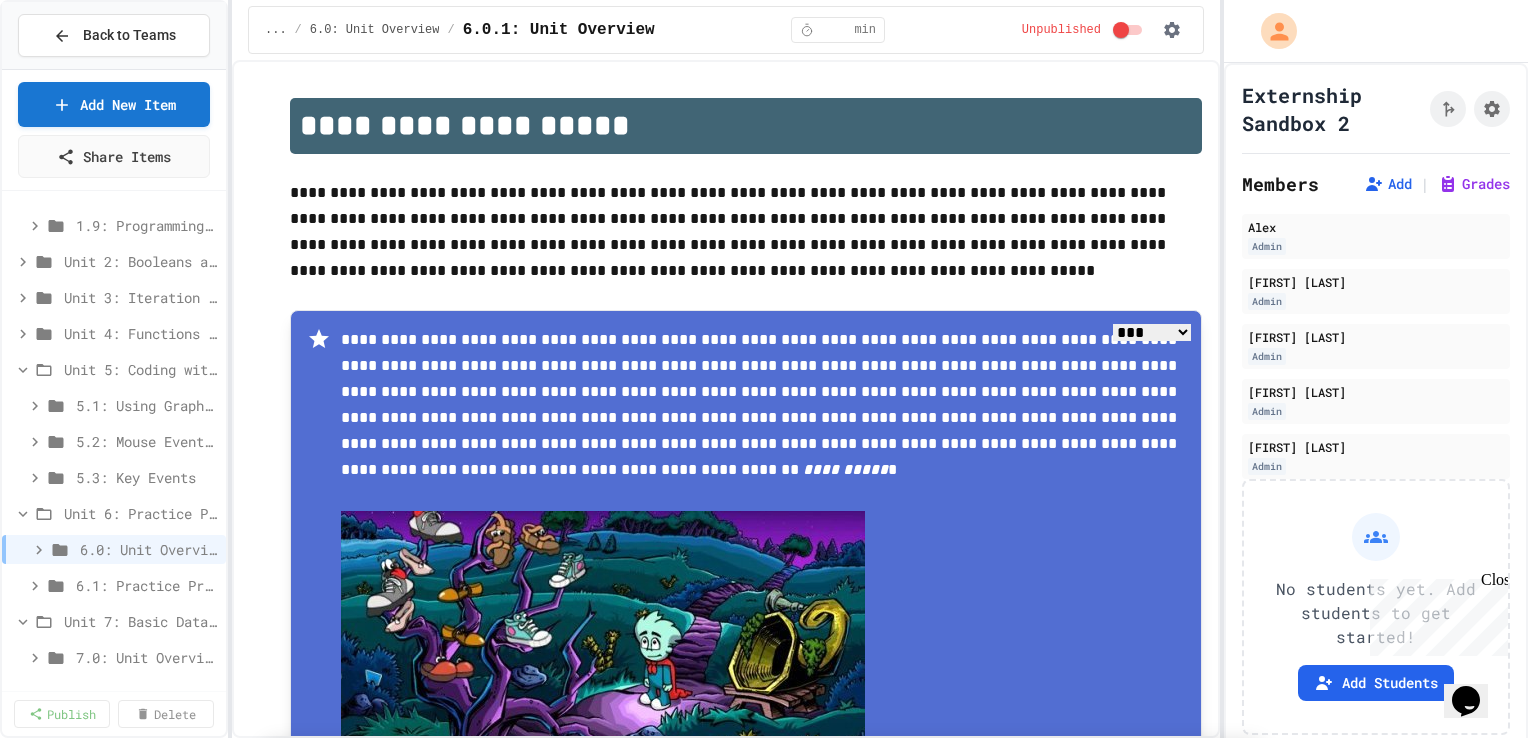 click on "**********" at bounding box center [782, 1031] 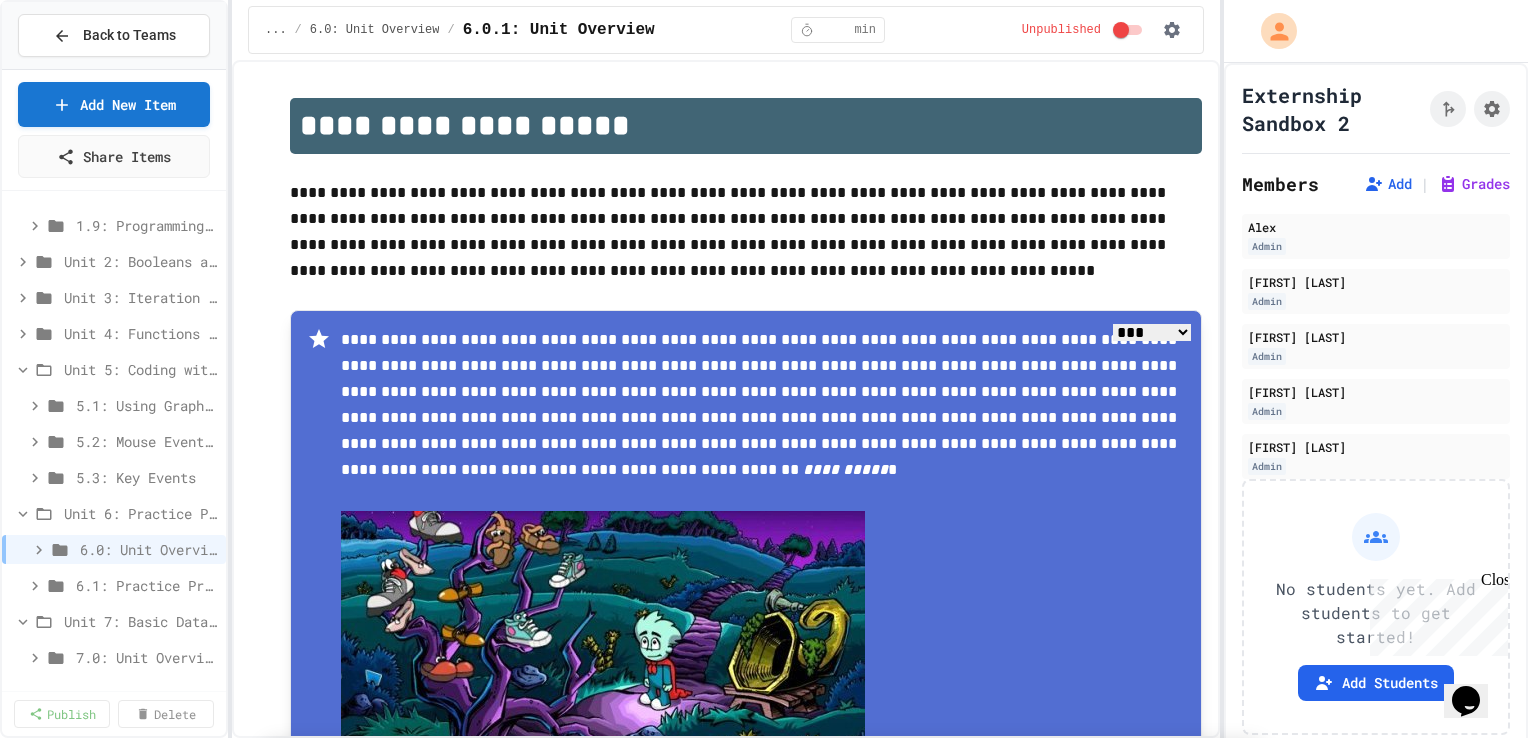 select on "**********" 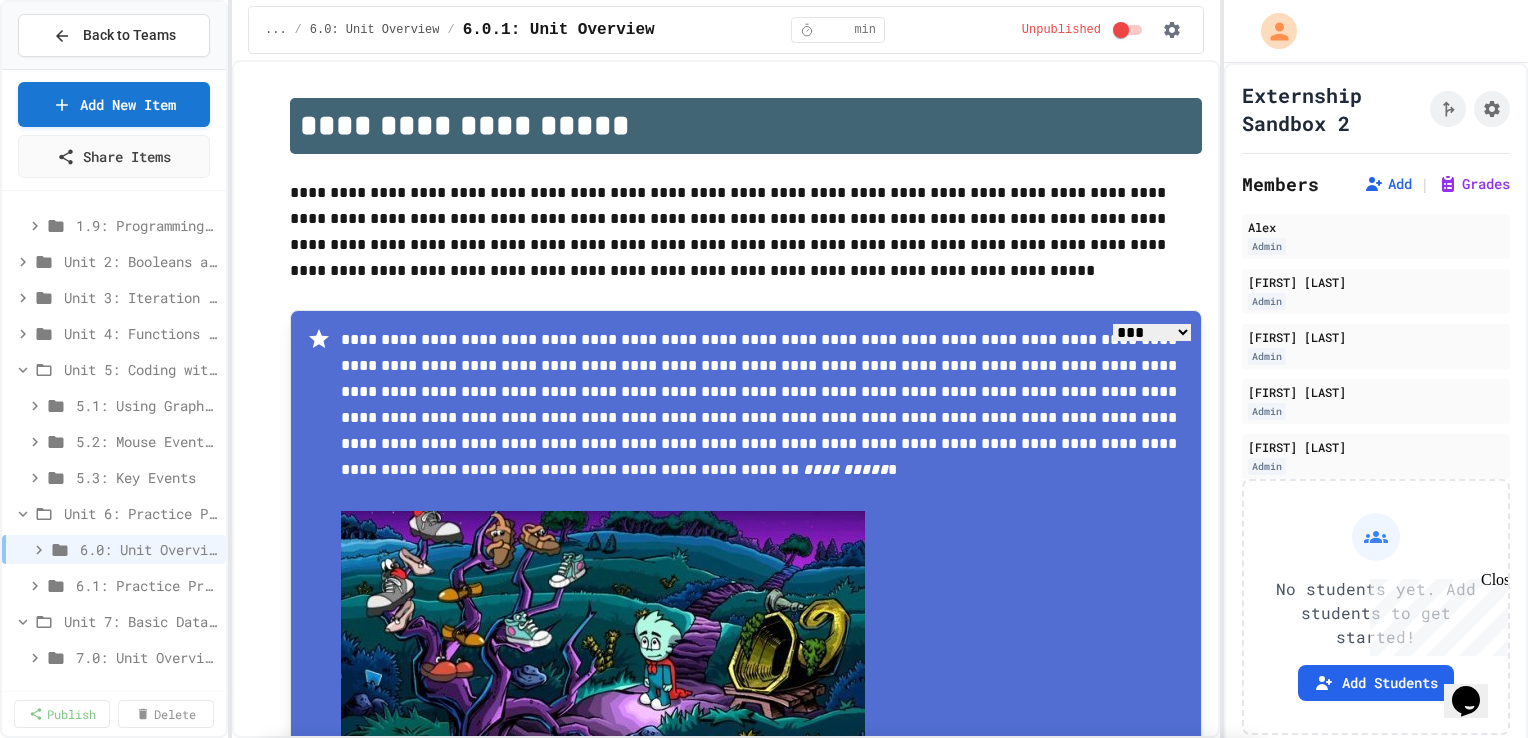 click on "**********" at bounding box center (782, 1031) 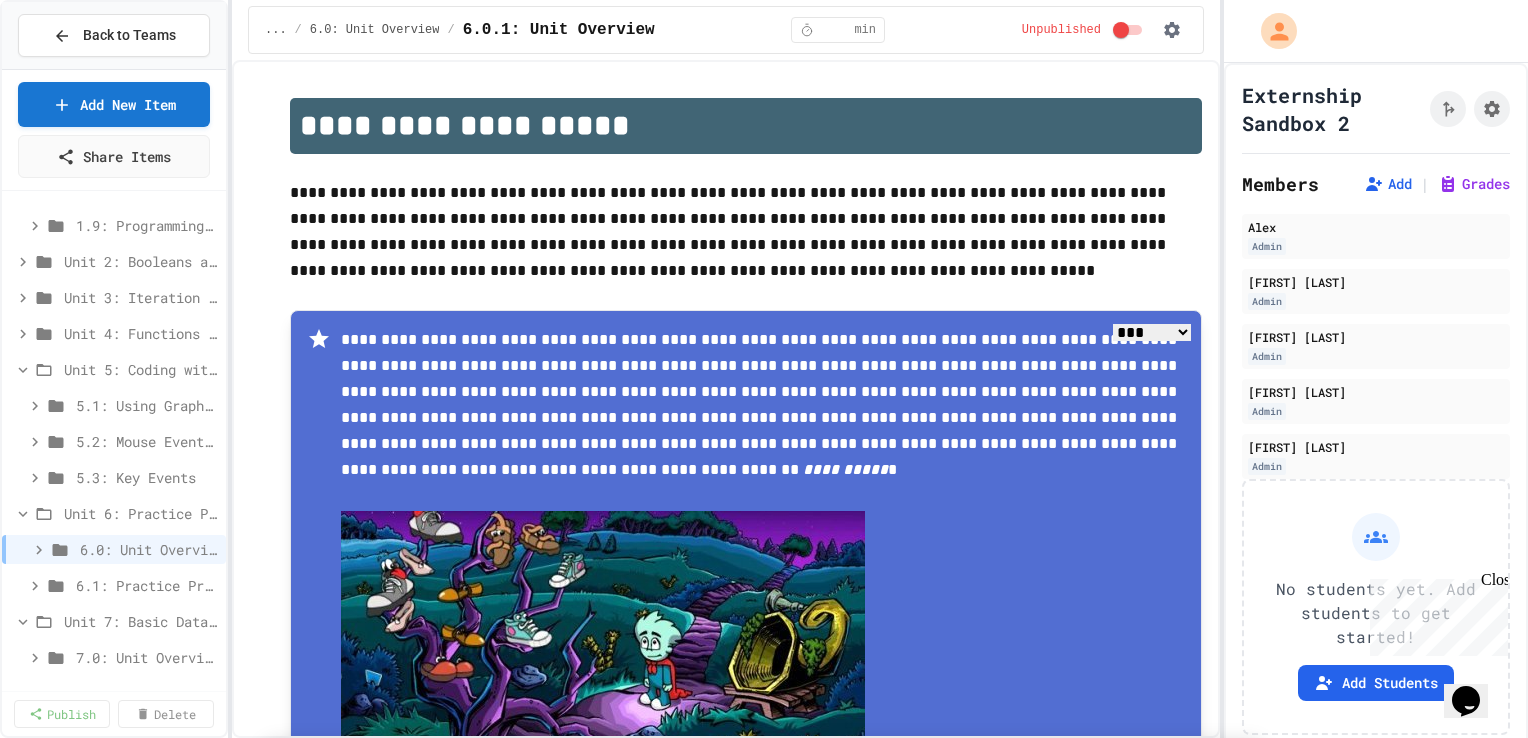 scroll, scrollTop: 108, scrollLeft: 0, axis: vertical 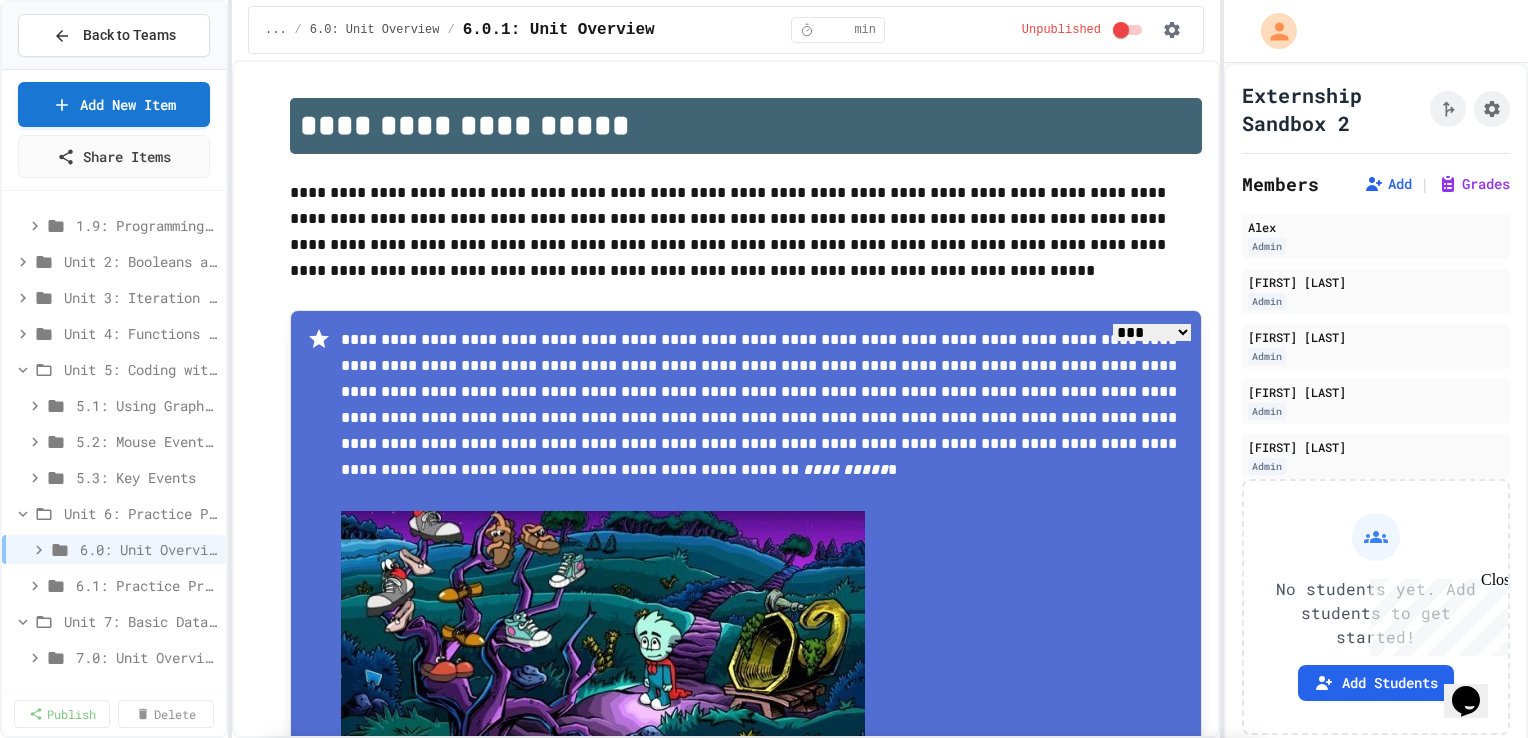 click on "Quizzes" at bounding box center [892, 848] 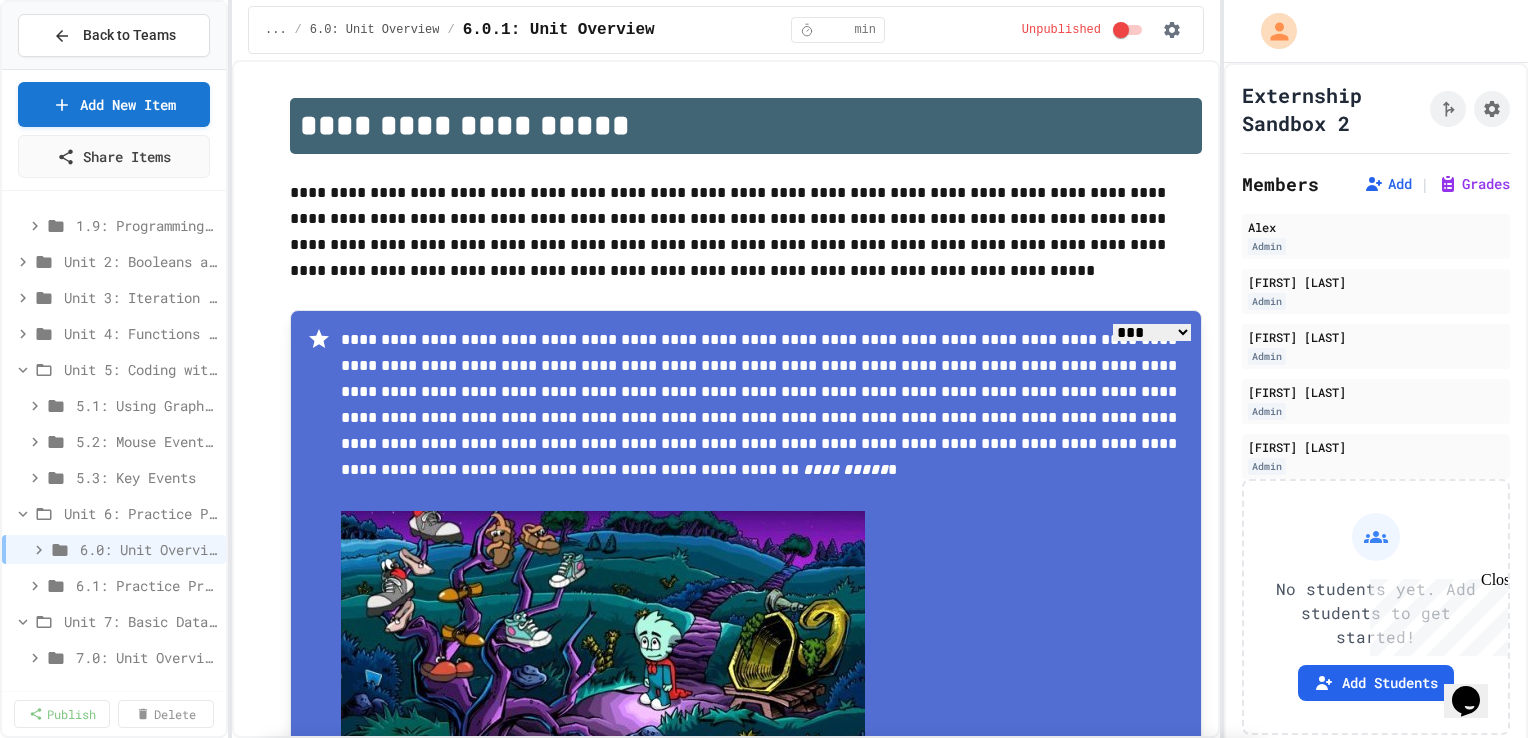 scroll, scrollTop: 436, scrollLeft: 0, axis: vertical 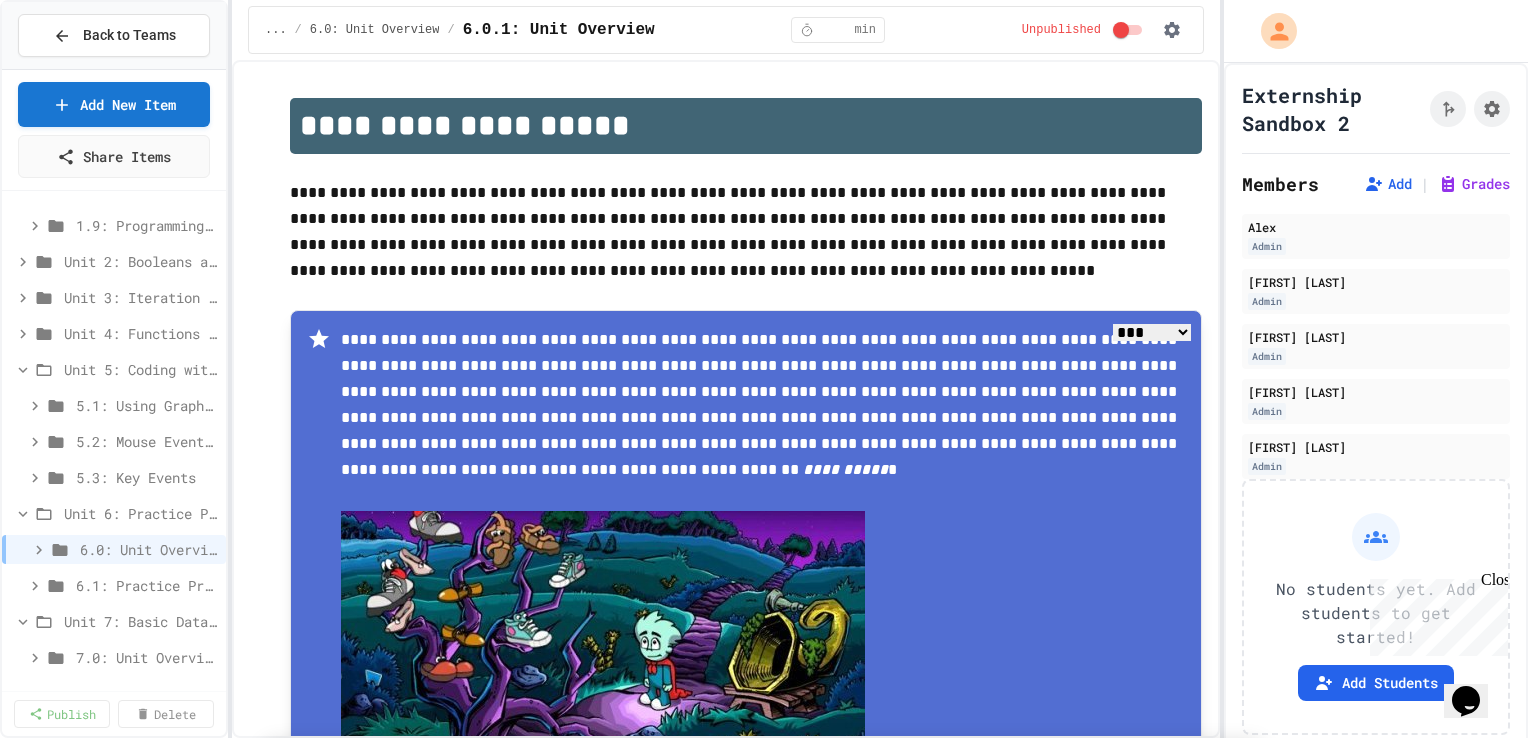 click 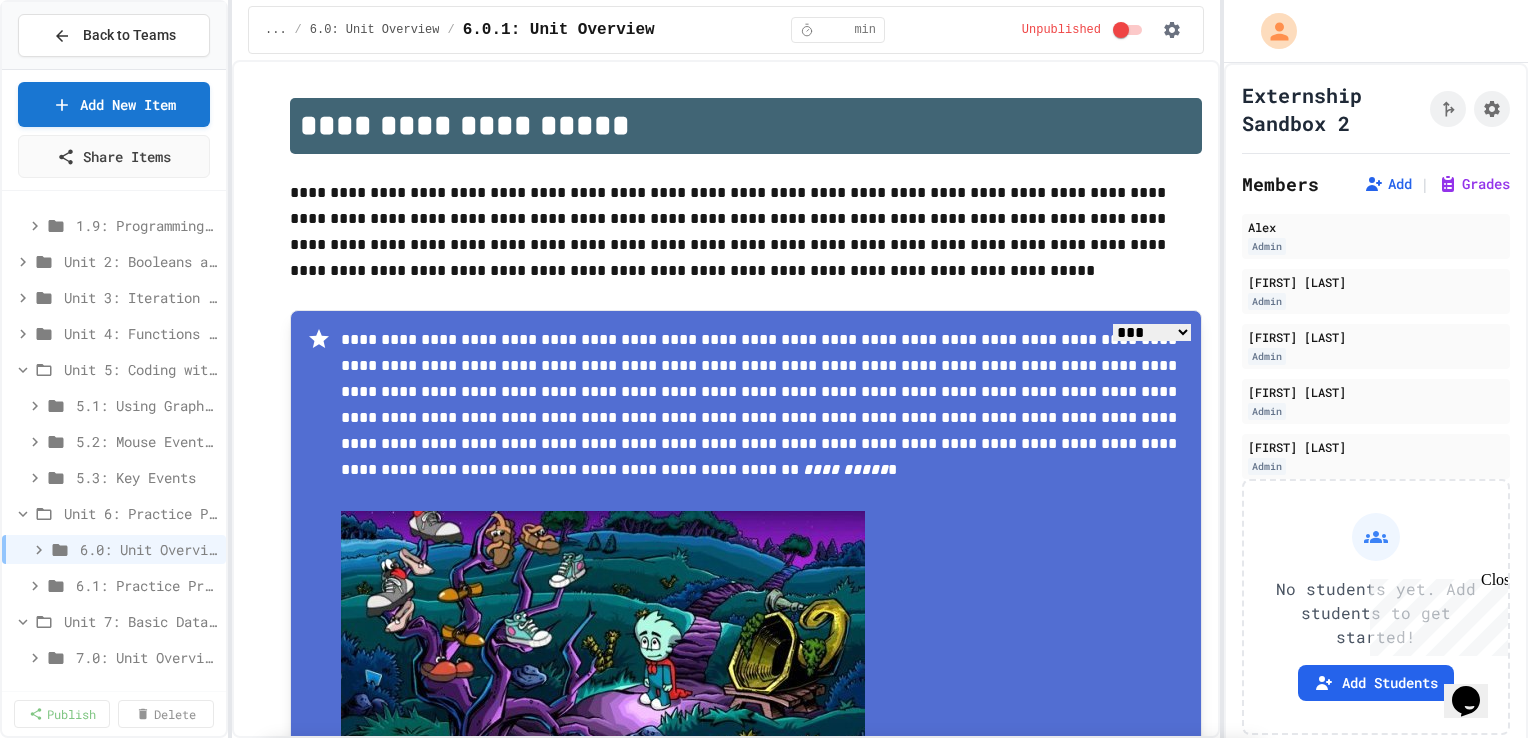 click on "Review #1" at bounding box center (754, 1717) 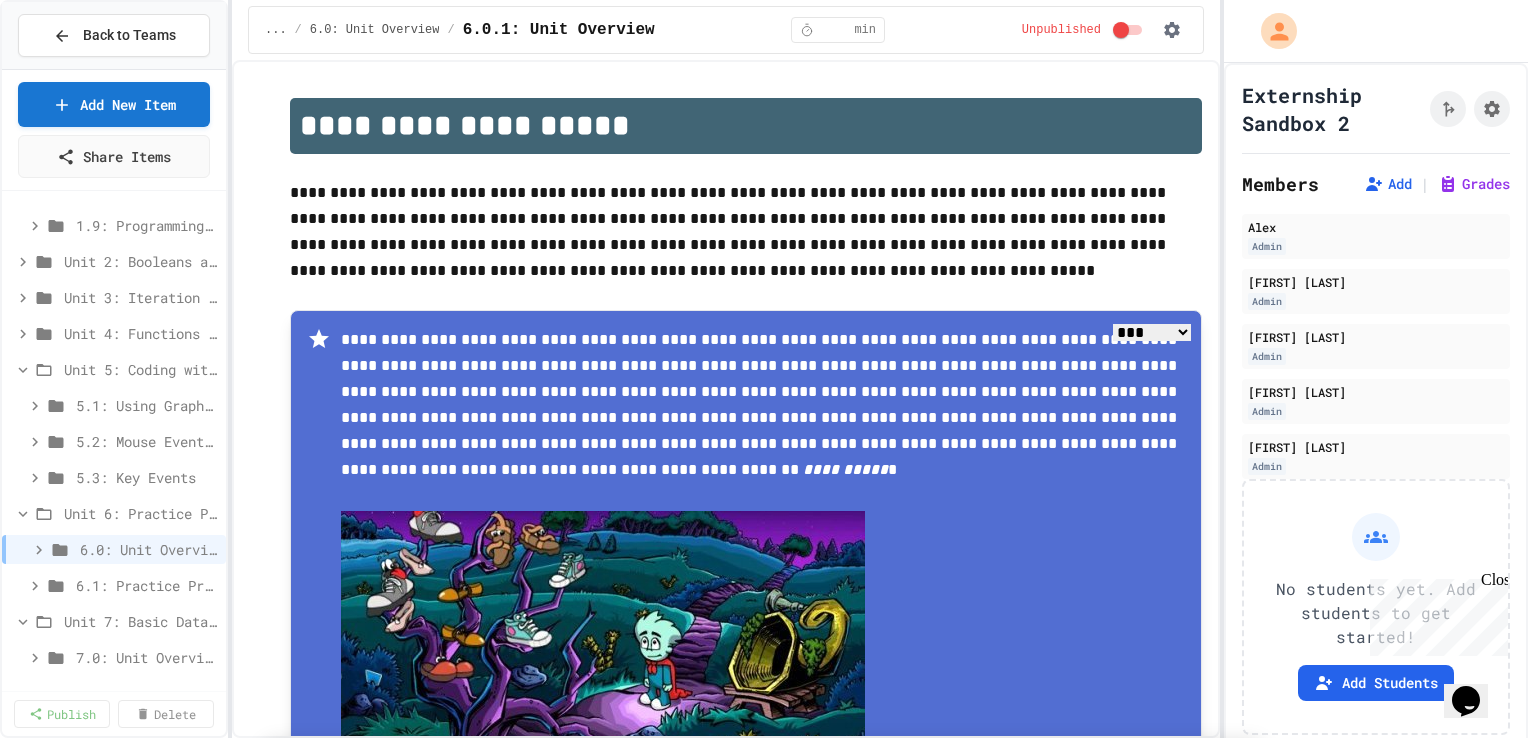 click 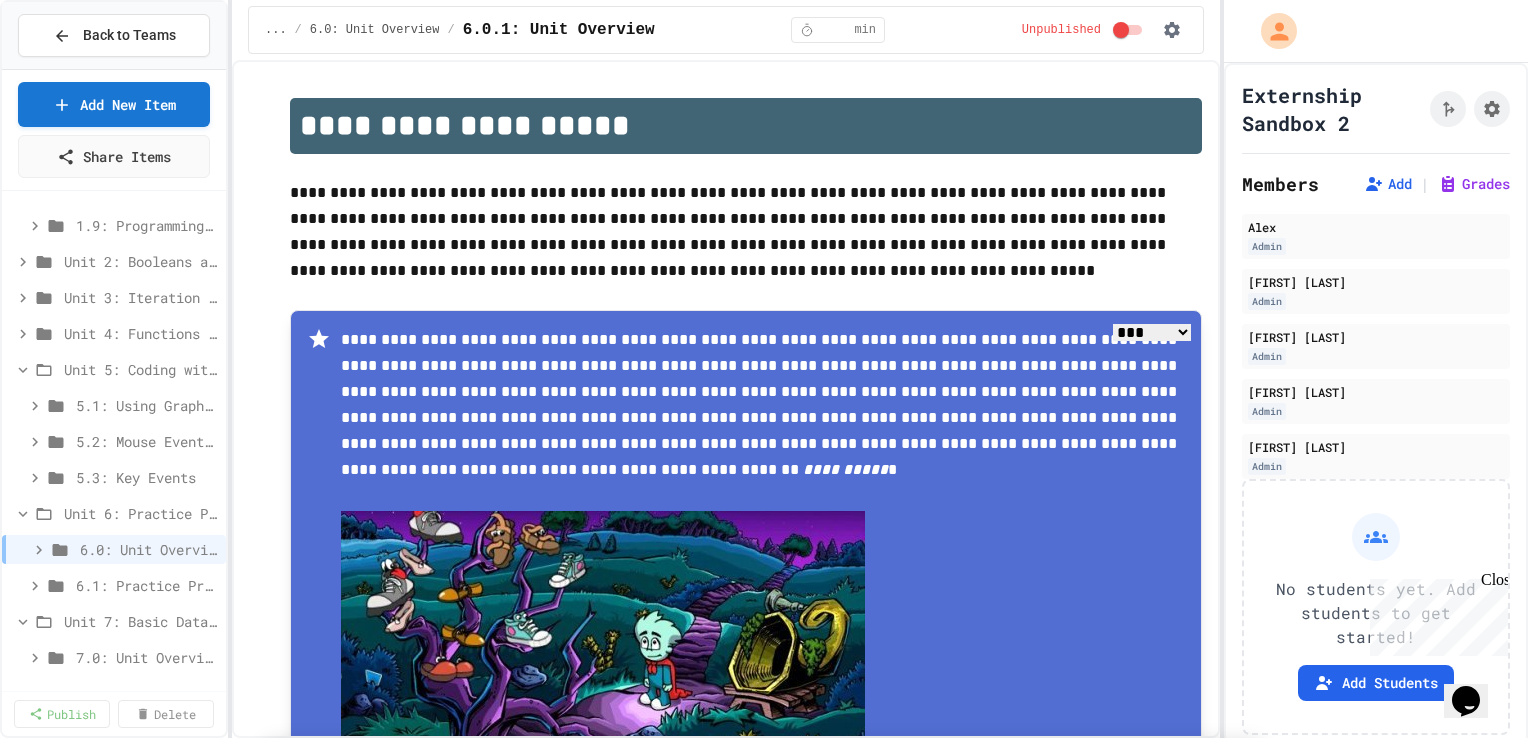 scroll, scrollTop: 1810, scrollLeft: 0, axis: vertical 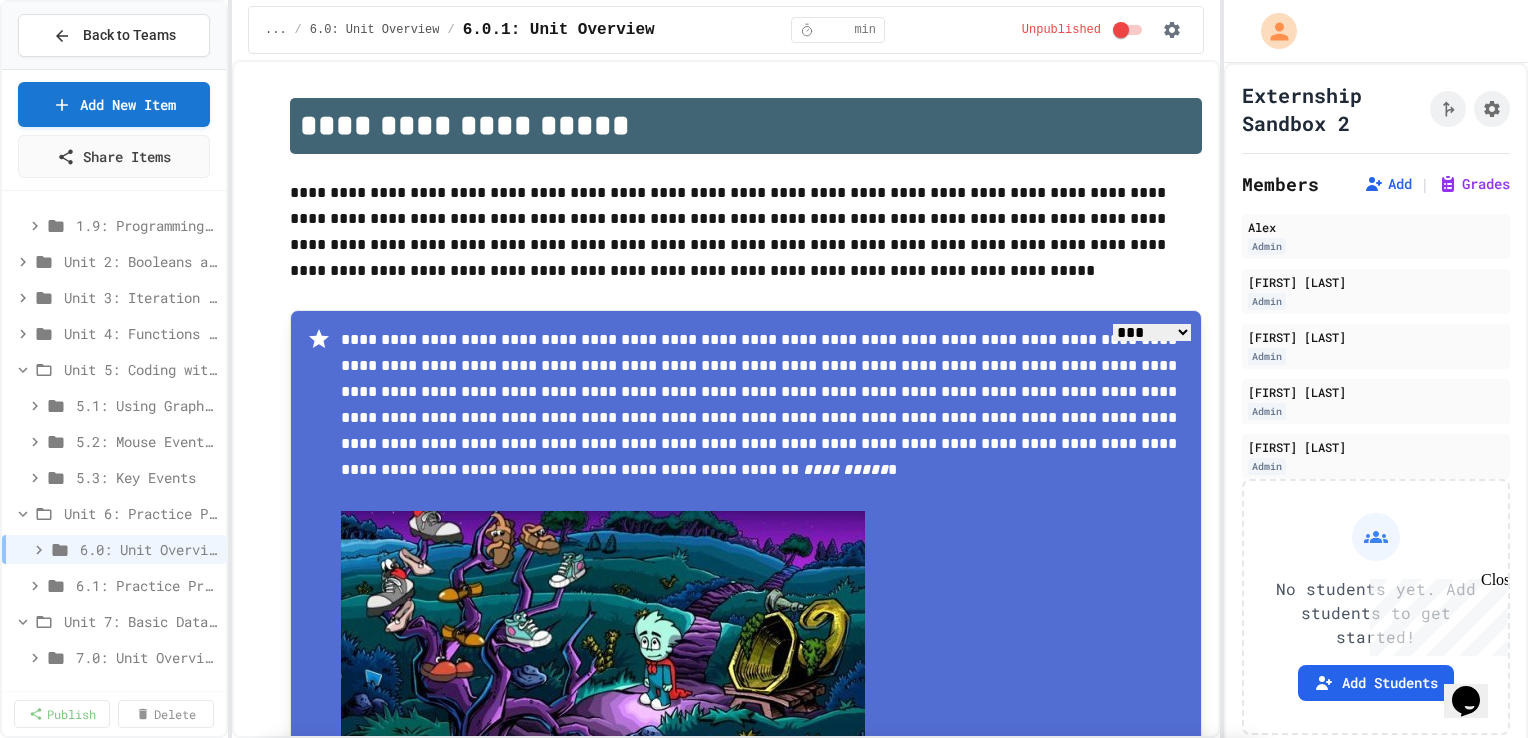 click on "Review #2" at bounding box center [1079, 473] 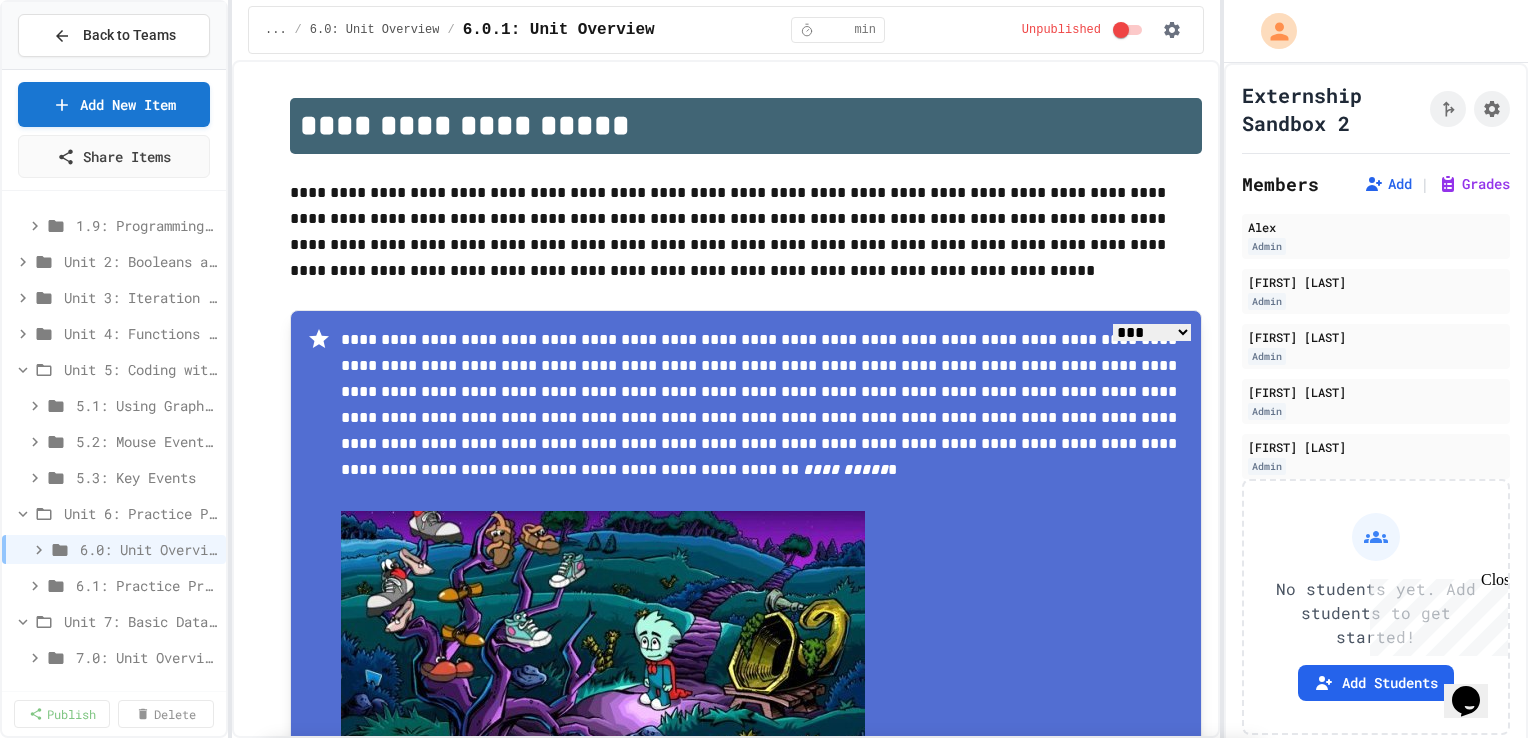 scroll, scrollTop: 778, scrollLeft: 0, axis: vertical 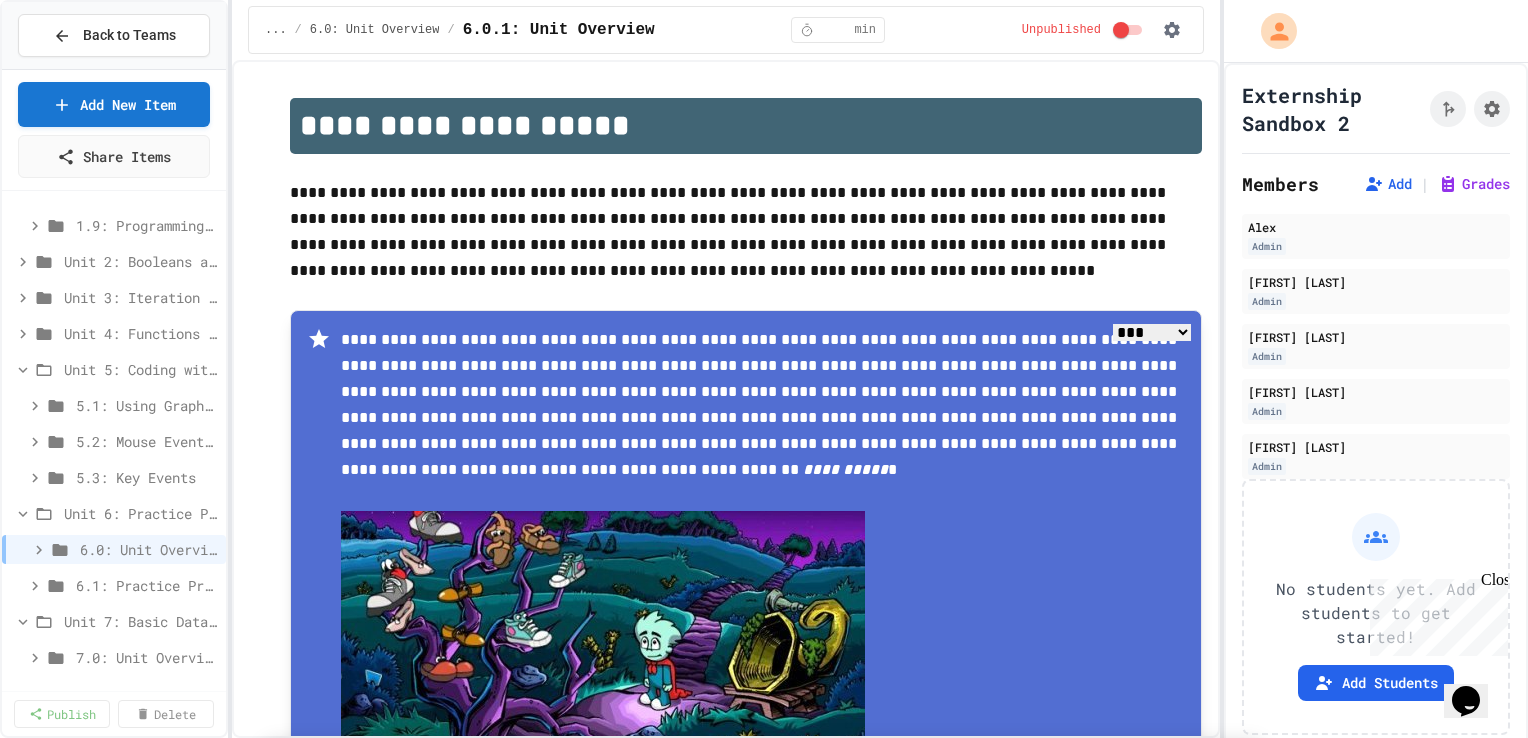 click 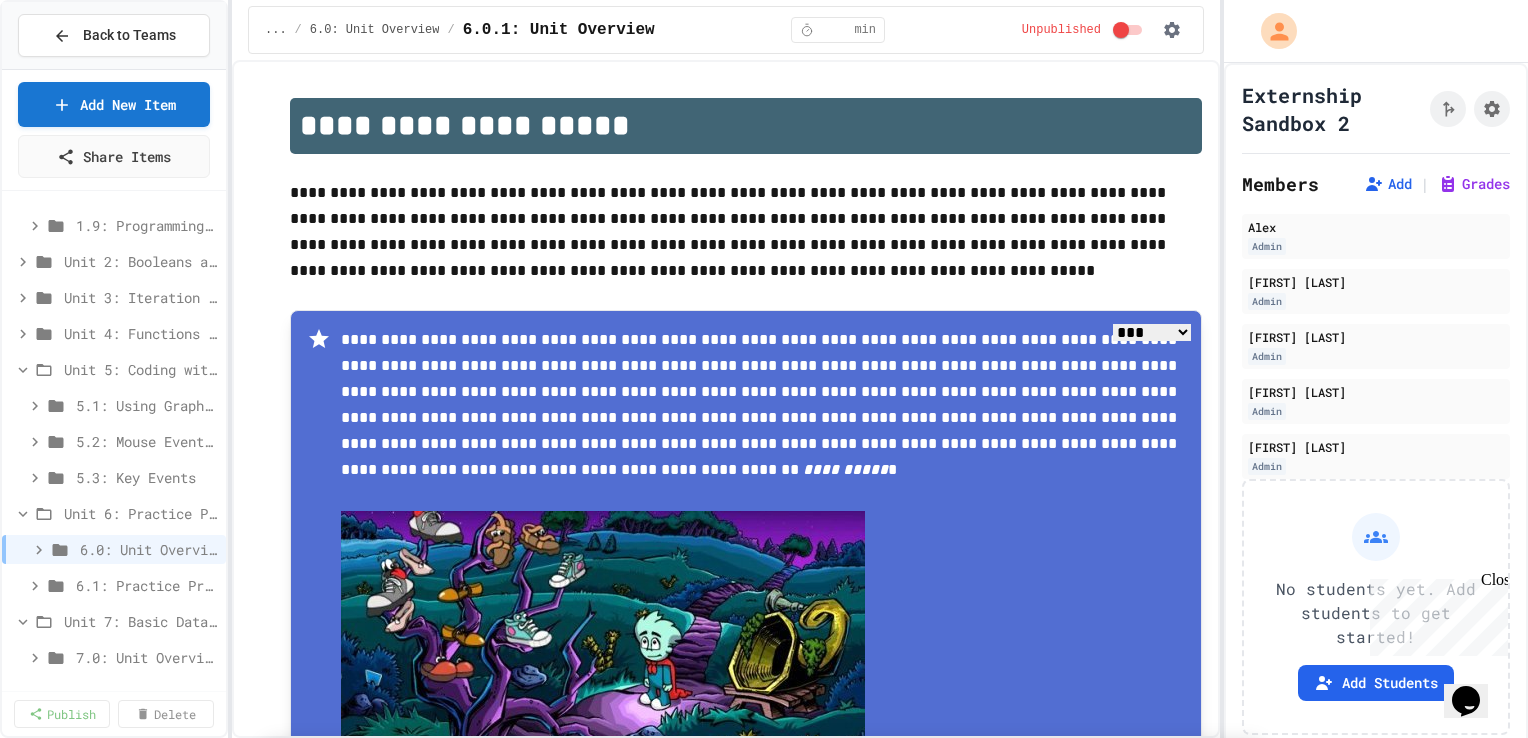 scroll, scrollTop: 0, scrollLeft: 0, axis: both 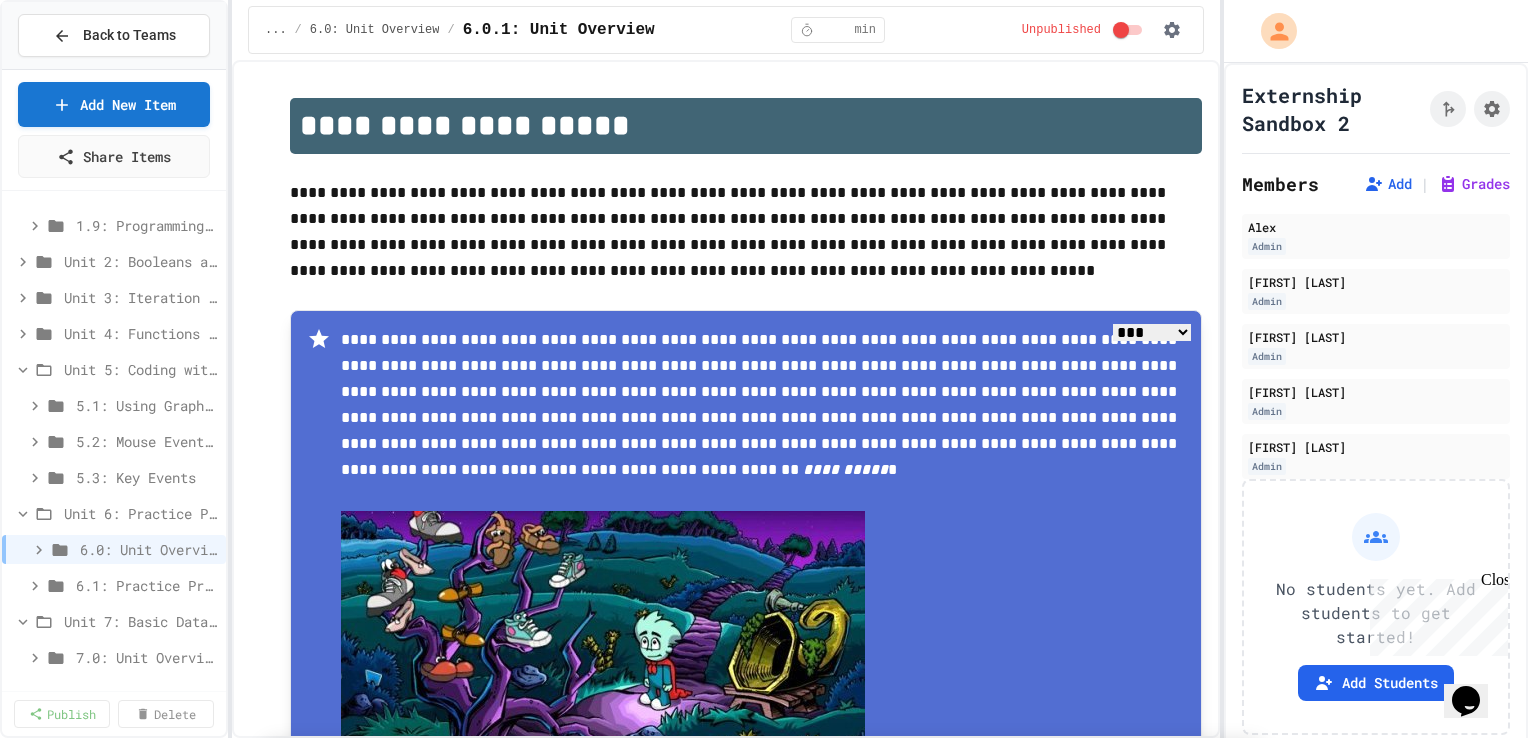 click on "Intro to Python" at bounding box center [593, 1214] 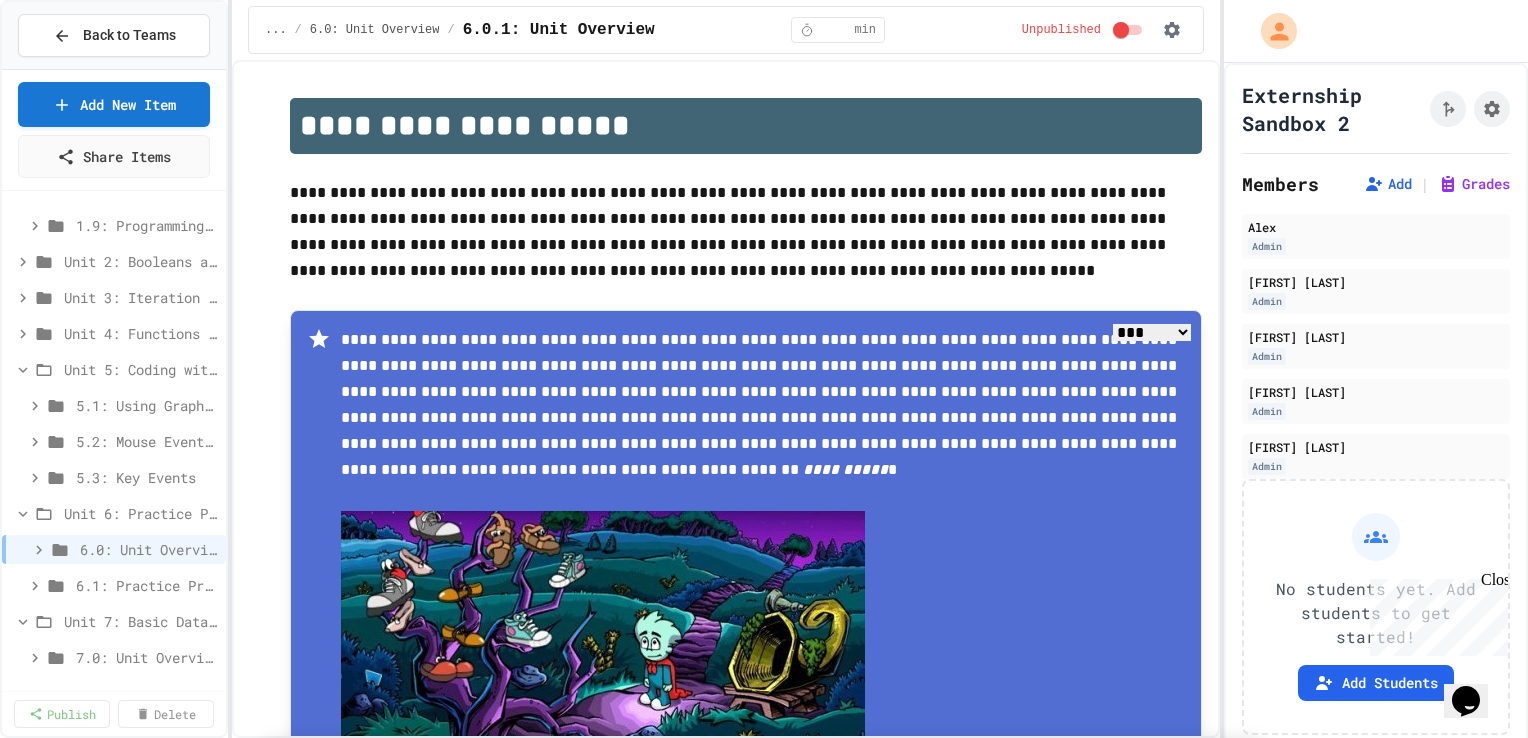 scroll, scrollTop: 0, scrollLeft: 0, axis: both 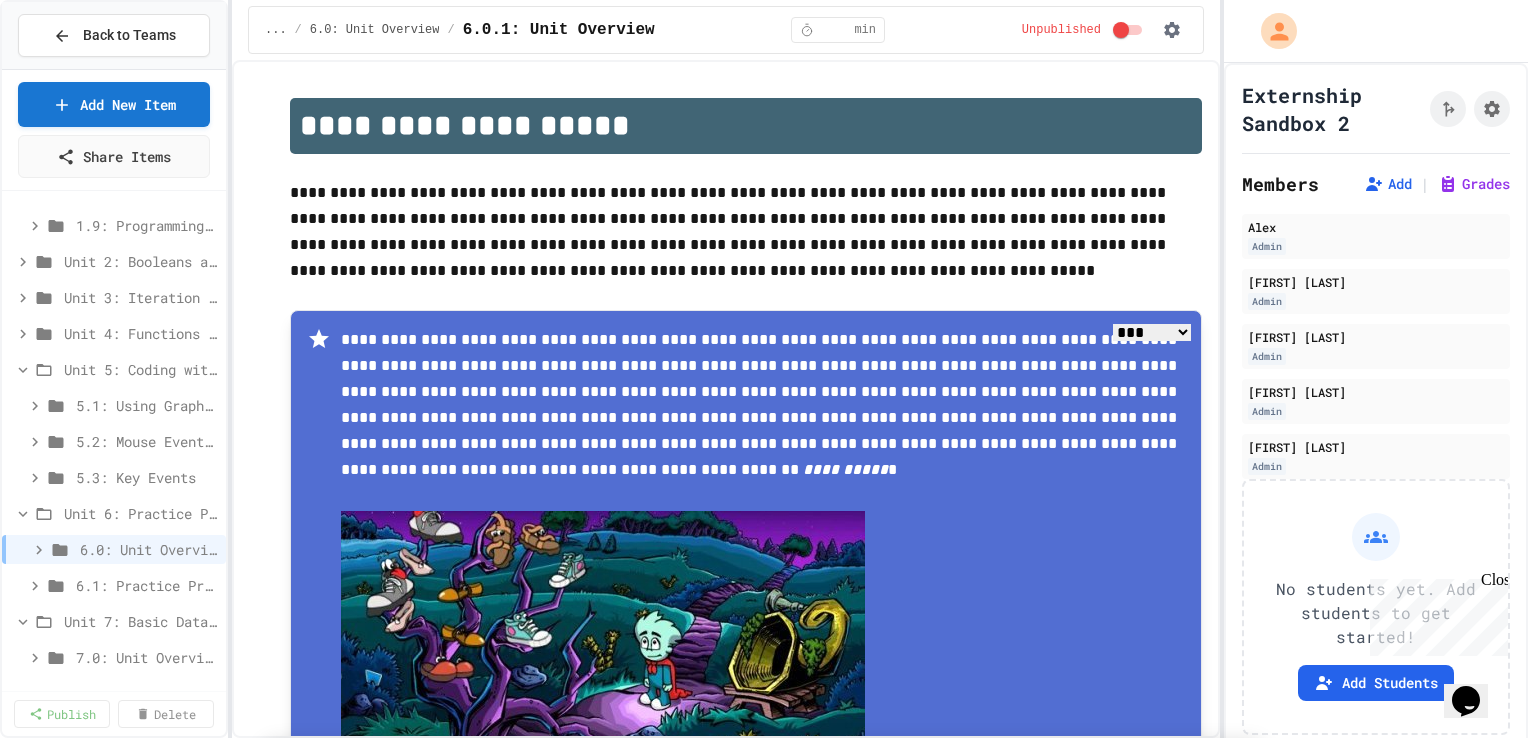 click on "My Quizzes" at bounding box center (505, 1042) 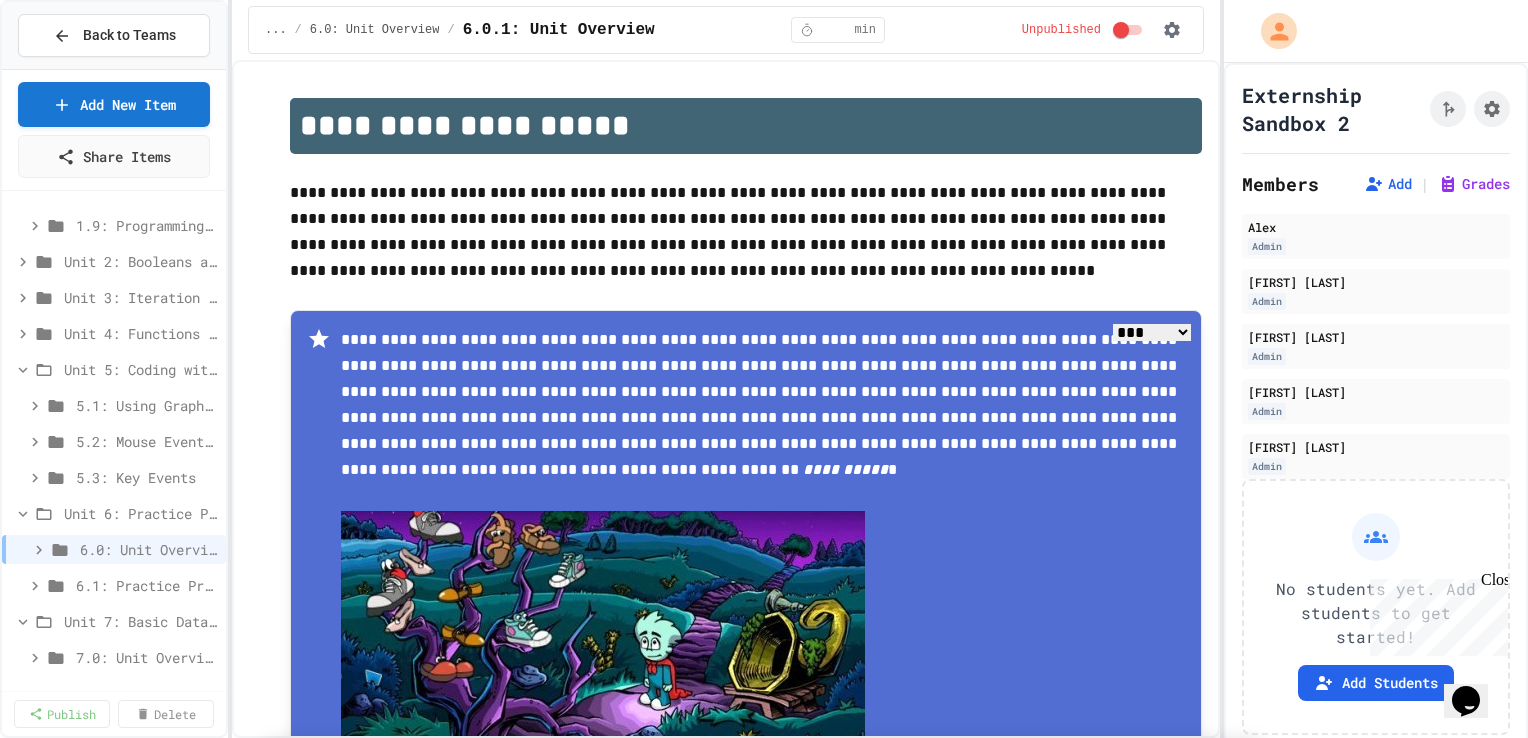 scroll, scrollTop: 6, scrollLeft: 0, axis: vertical 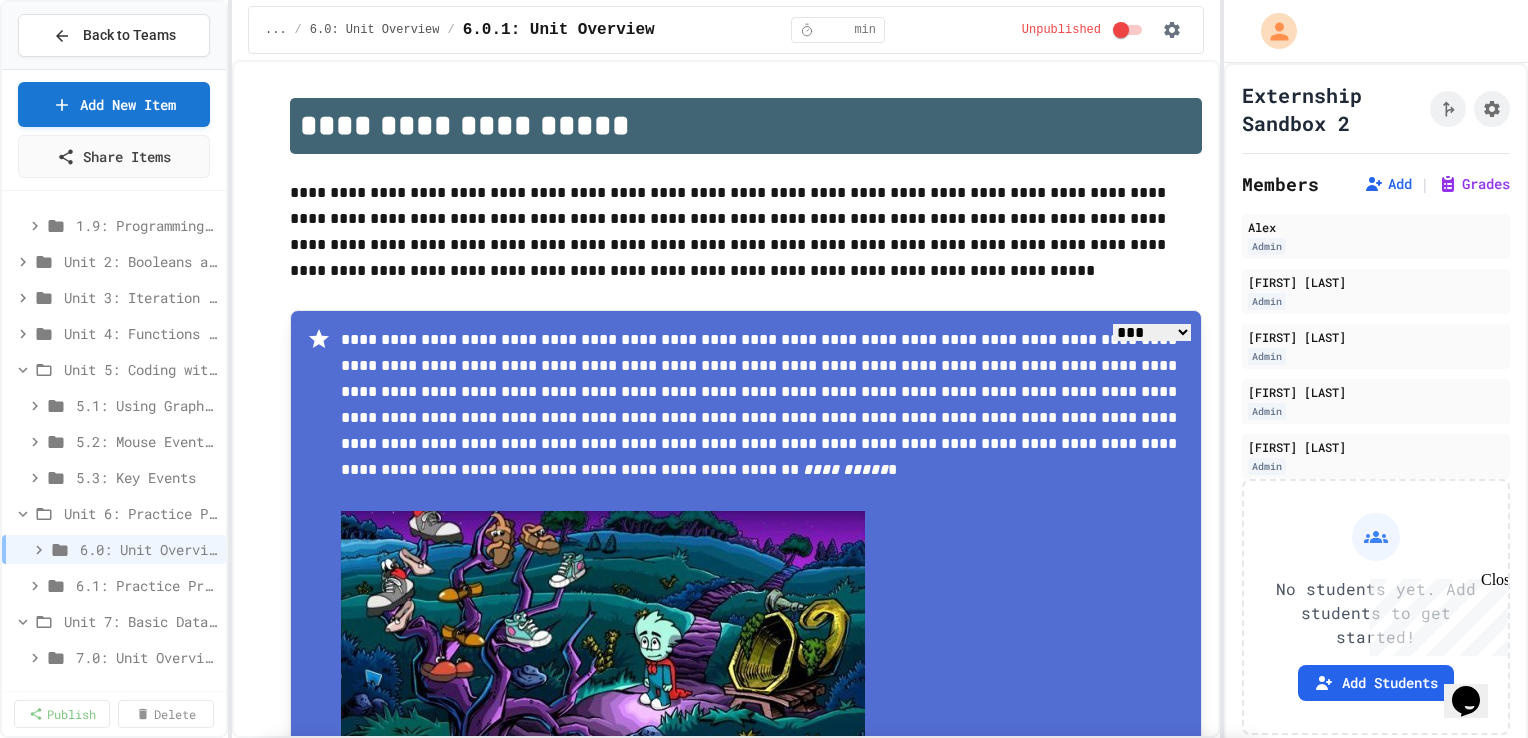 click on "JuiceMind Quizzes" at bounding box center (376, 1036) 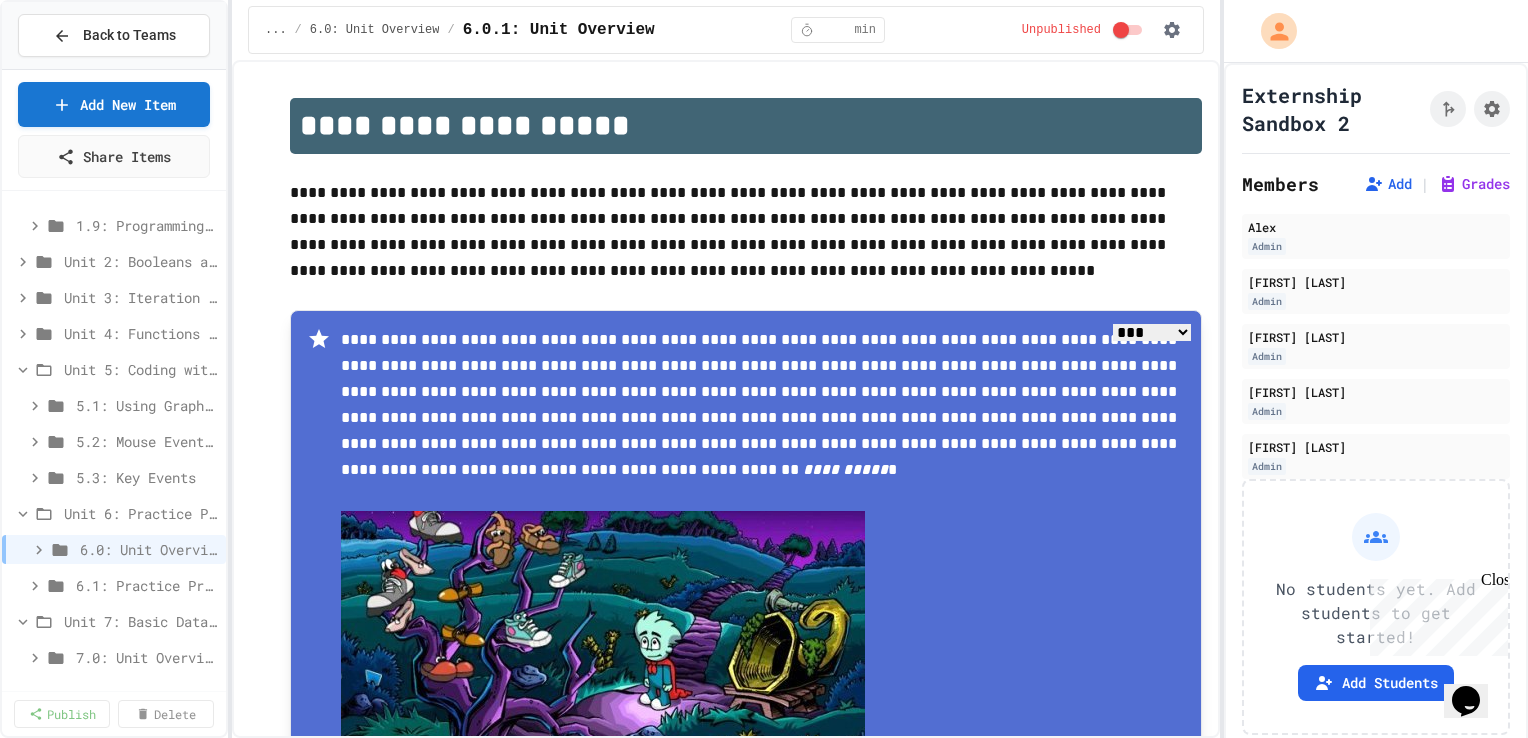 click on "Create Manually Use the traditional method to create content from scratch" at bounding box center [764, 940] 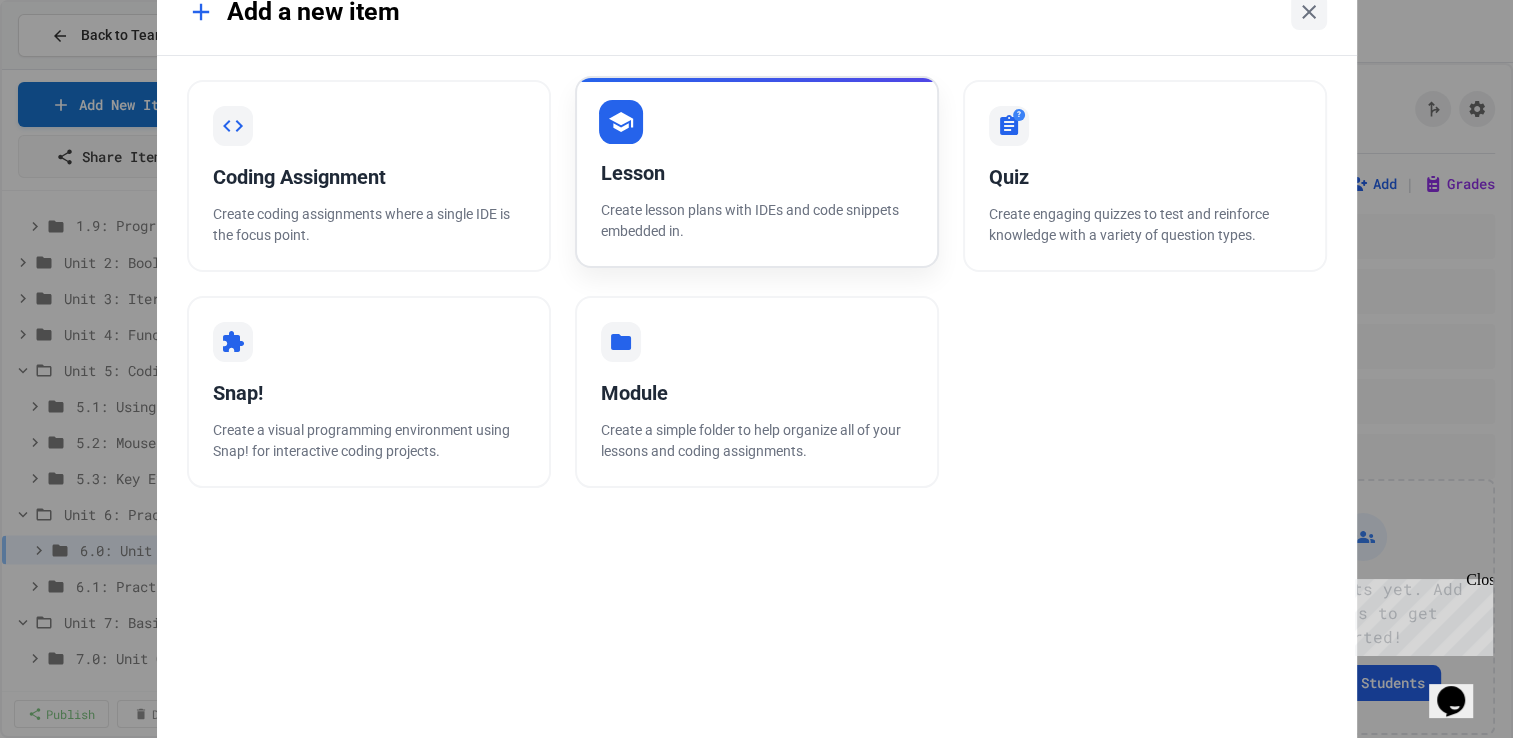 click on "Lesson" at bounding box center [757, 173] 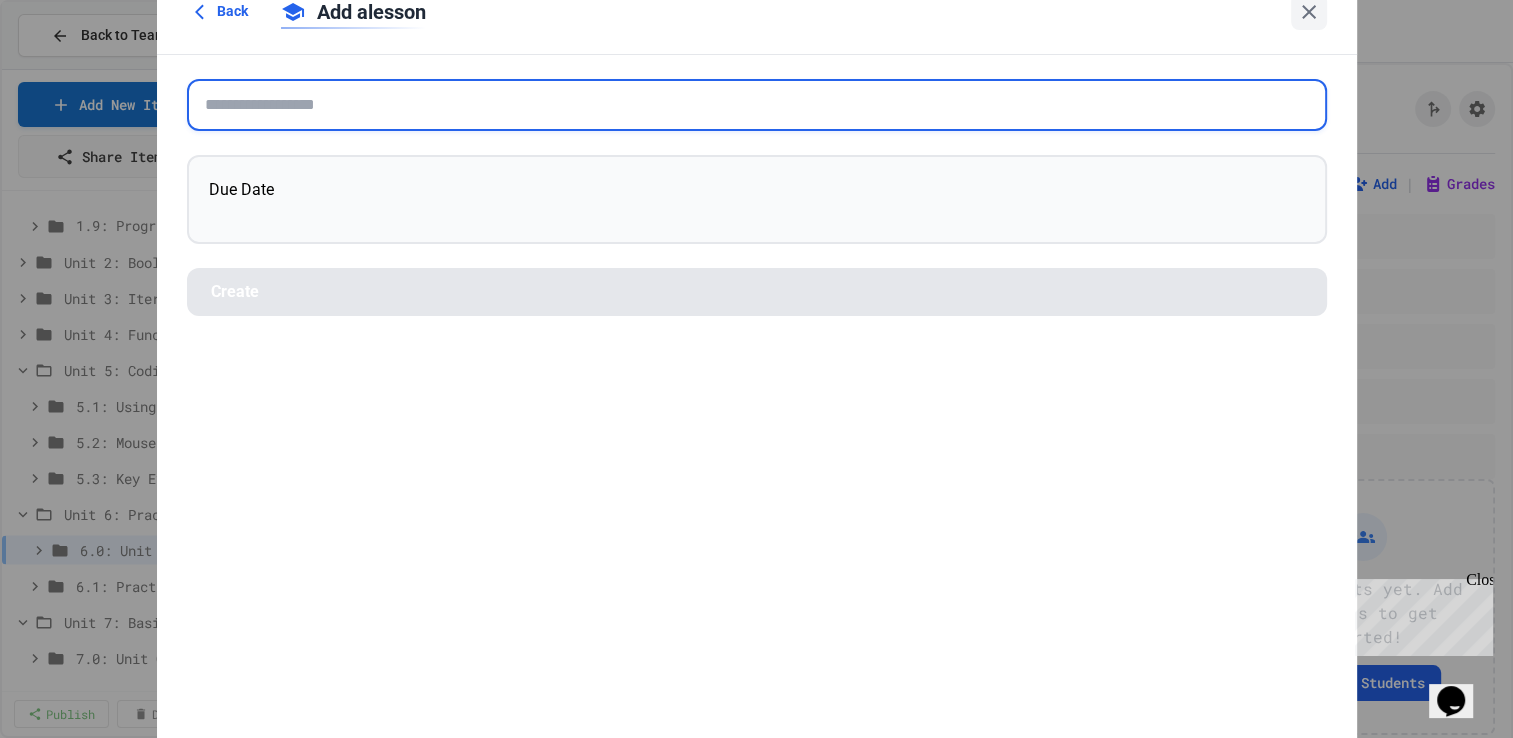 click at bounding box center (757, 105) 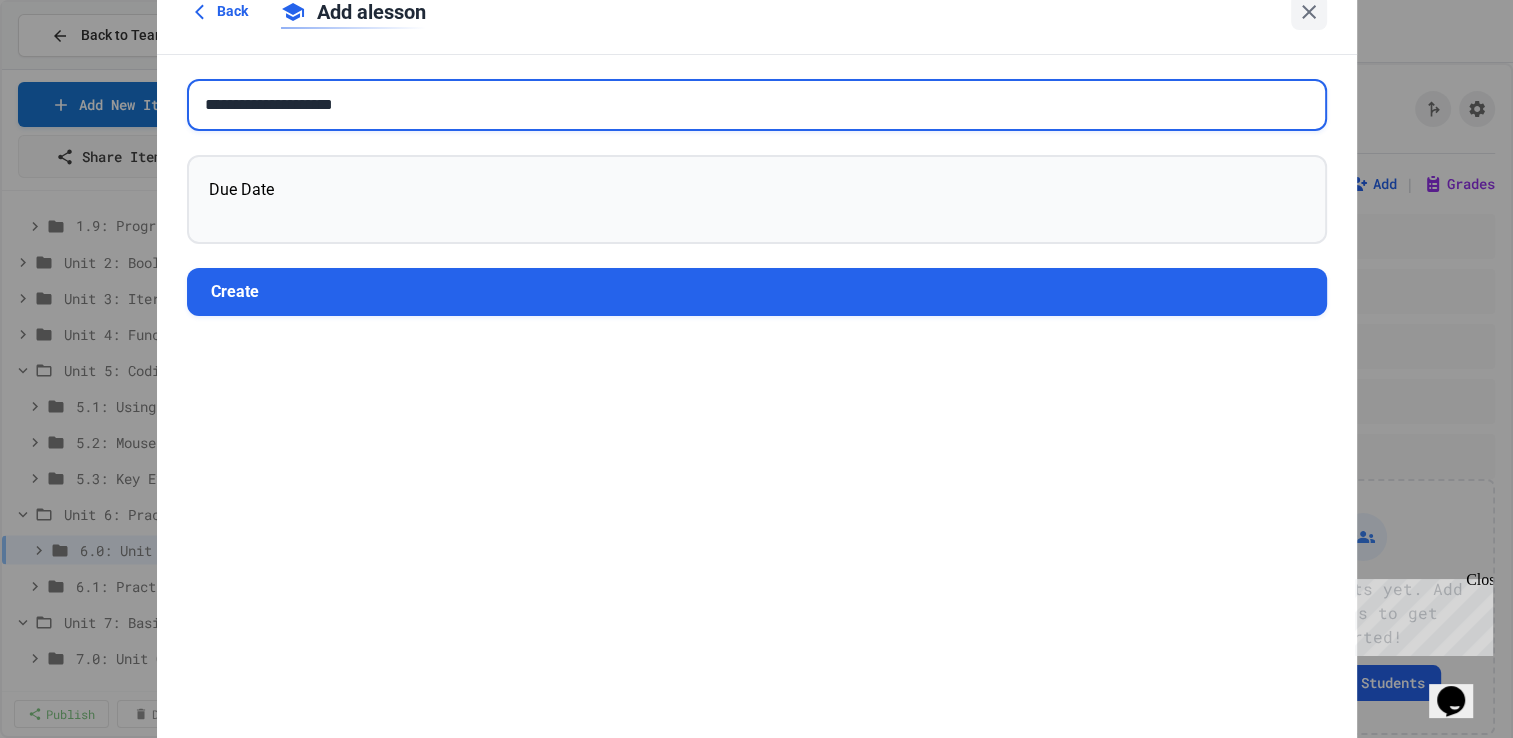 type on "**********" 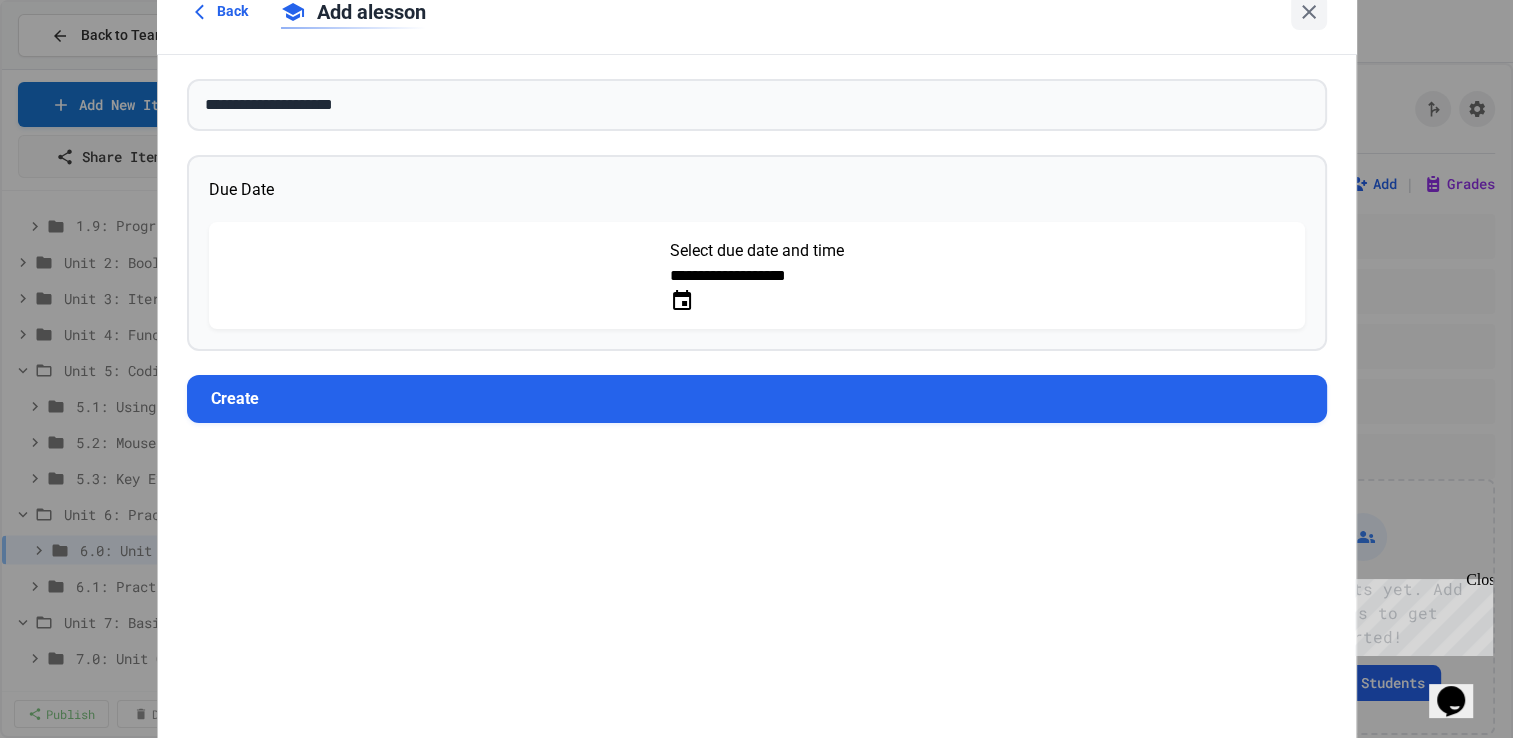 click on "**********" at bounding box center [750, 276] 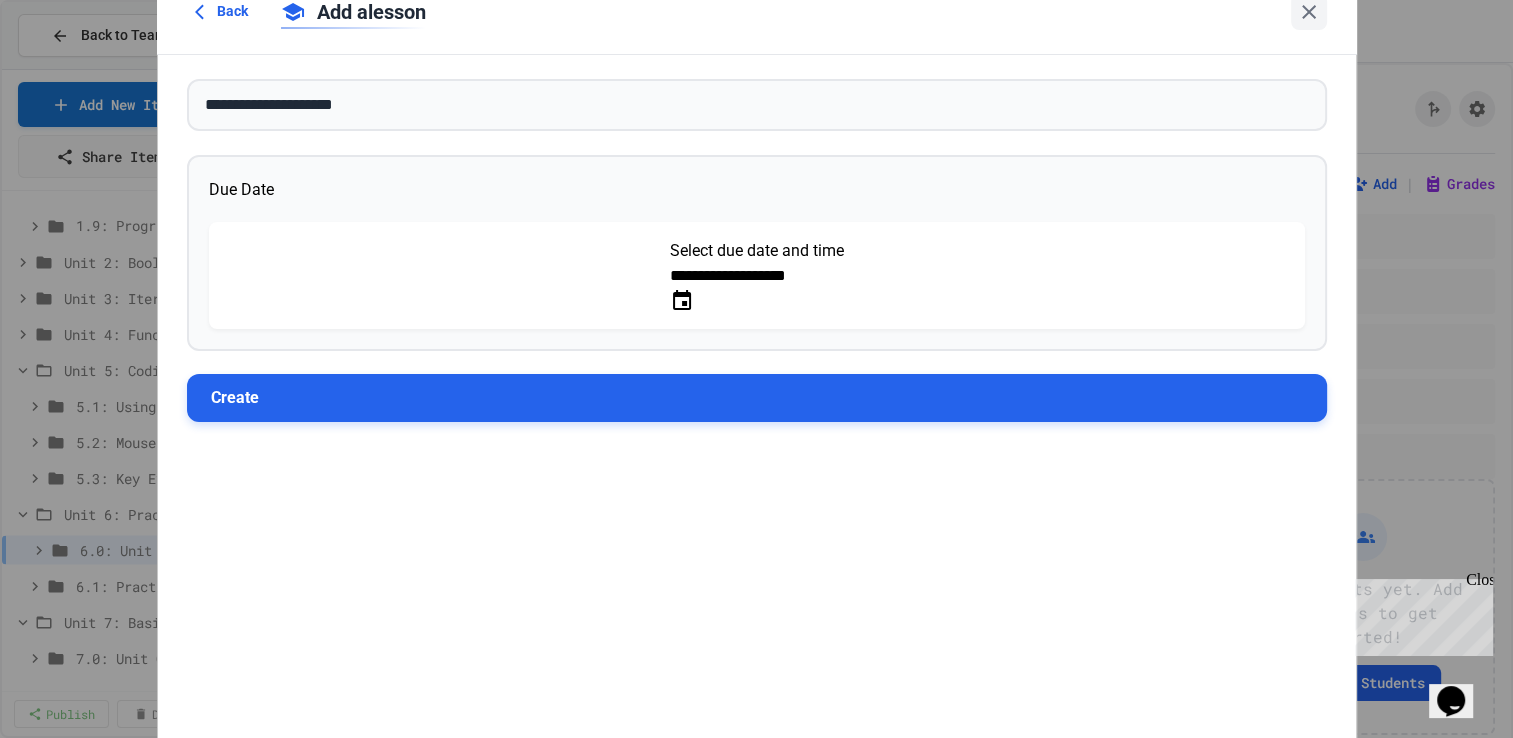 type on "**********" 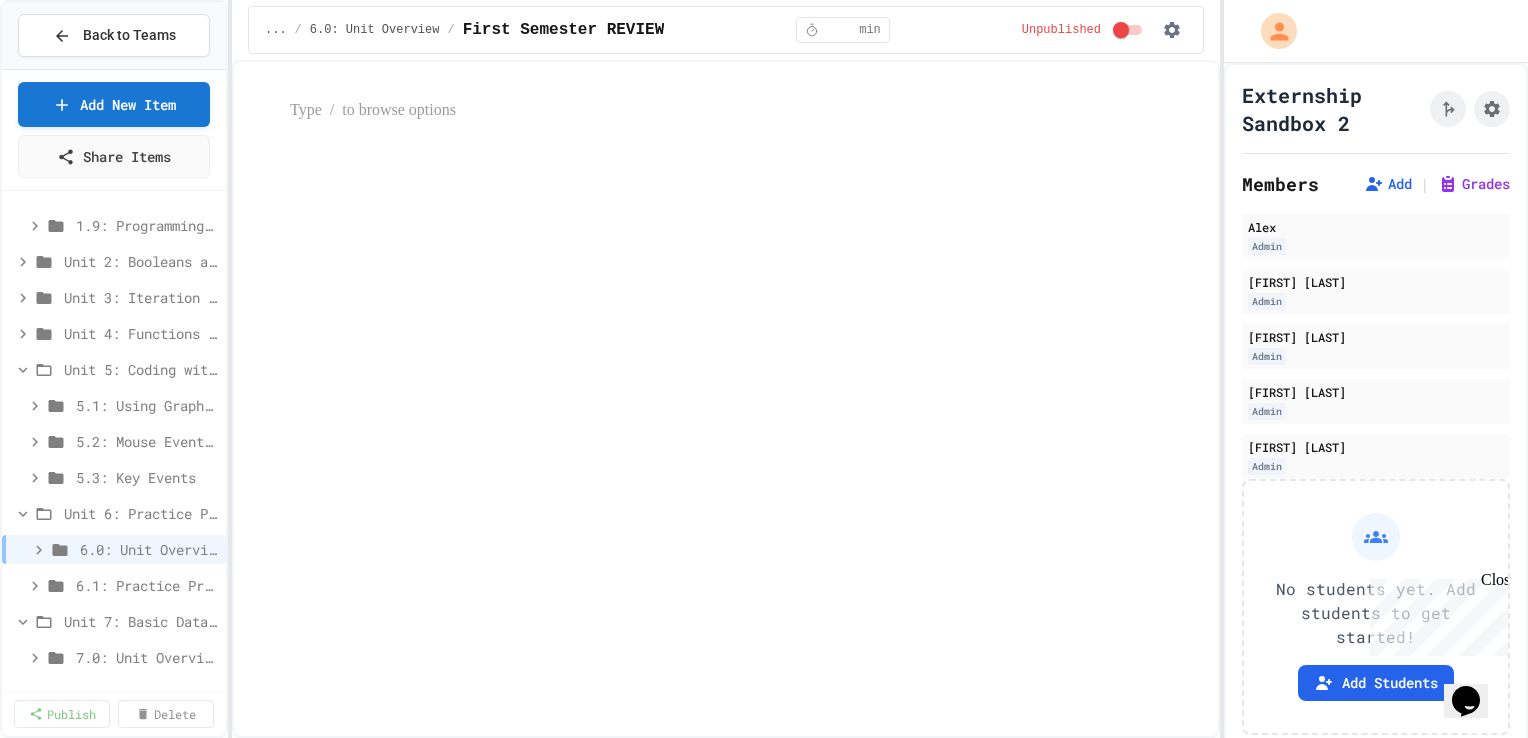 click at bounding box center [746, 111] 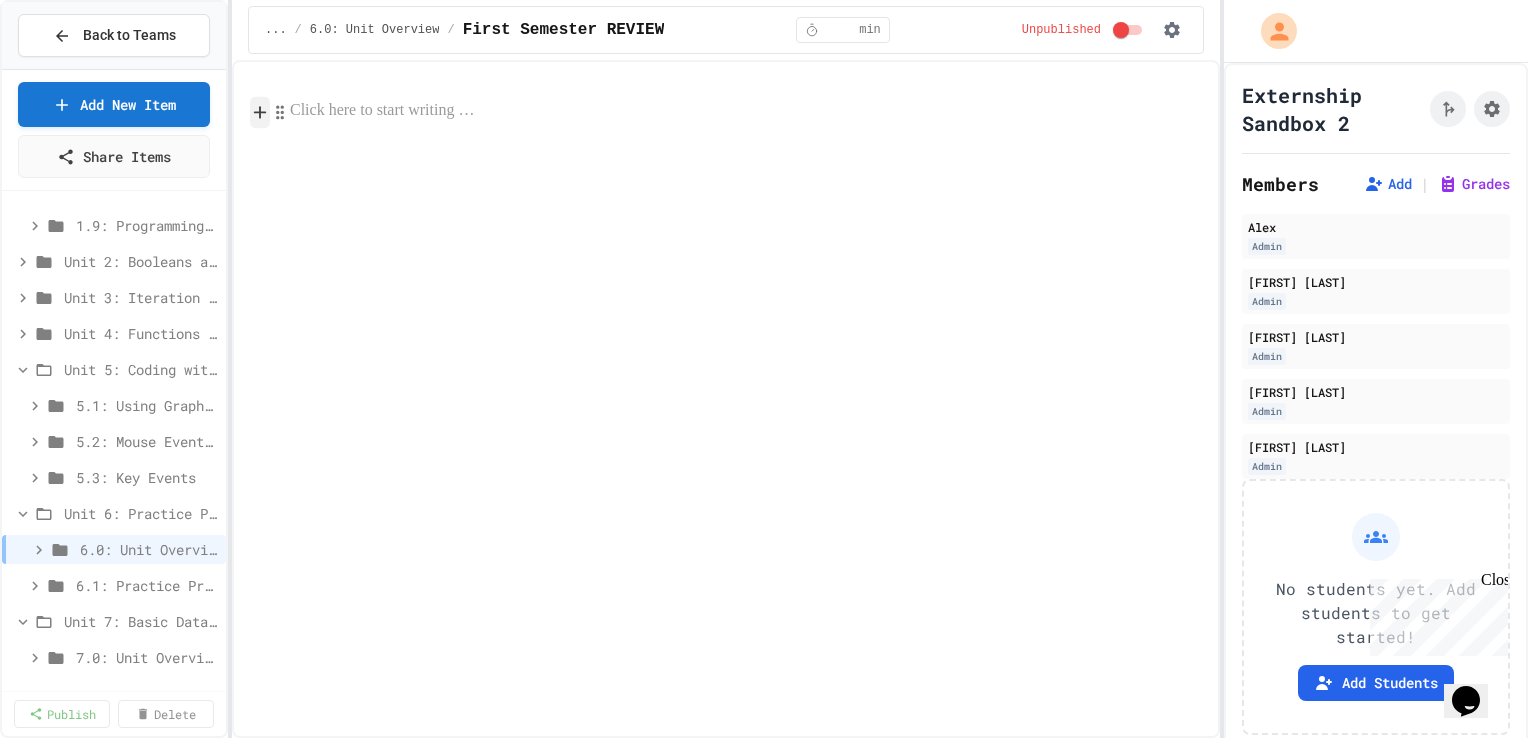 click 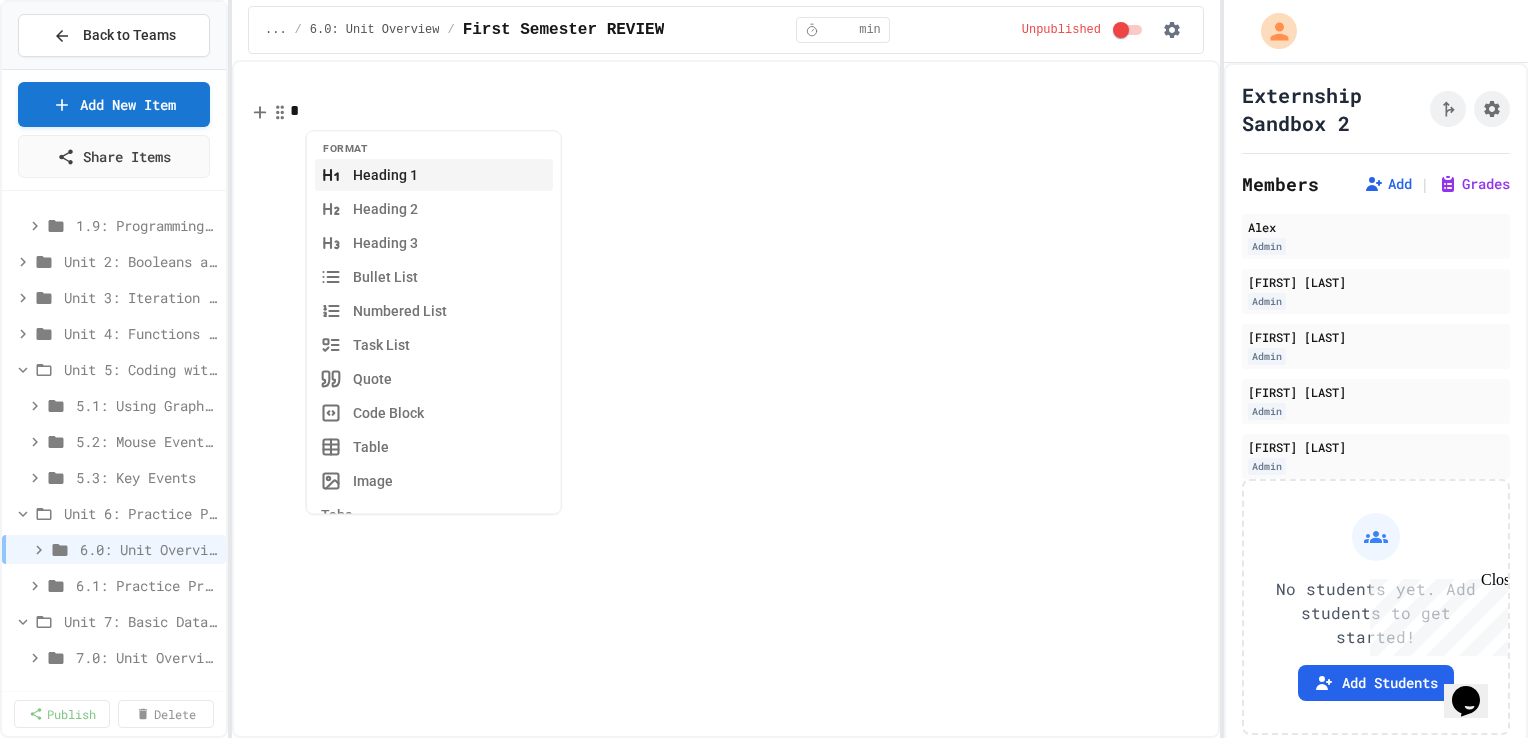 click on "Heading 1" at bounding box center (434, 175) 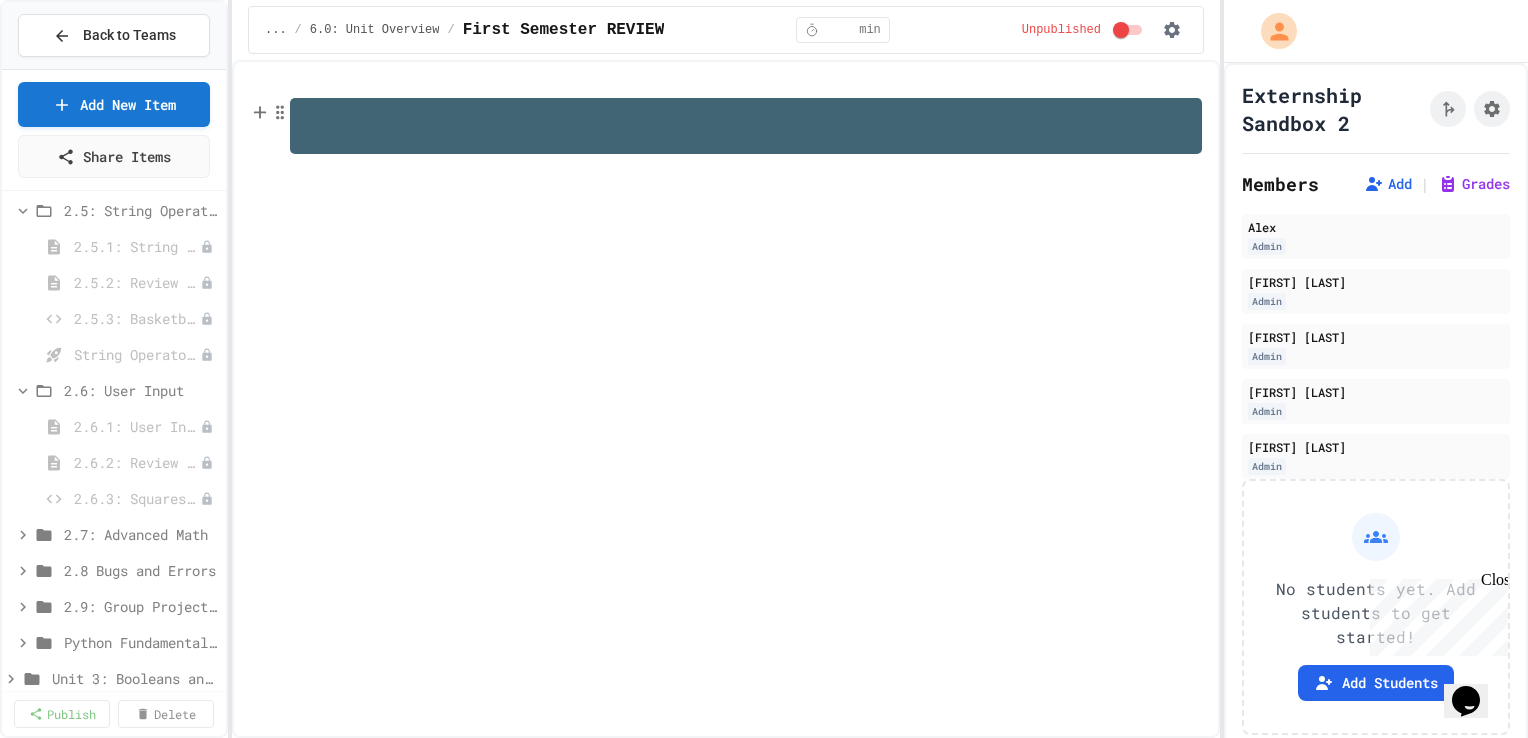 scroll, scrollTop: 1464, scrollLeft: 0, axis: vertical 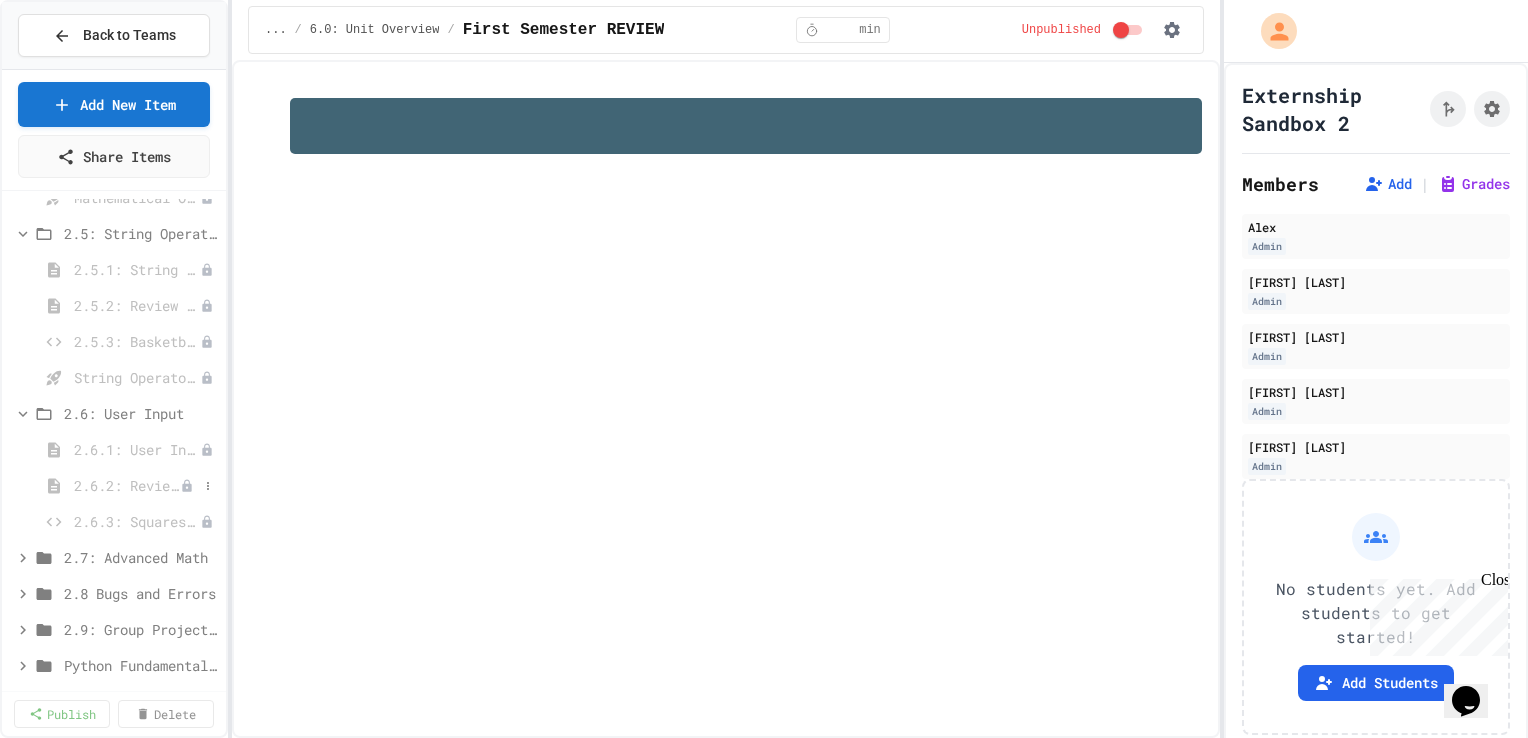 click on "2.6.2: Review - User Input" at bounding box center (127, 485) 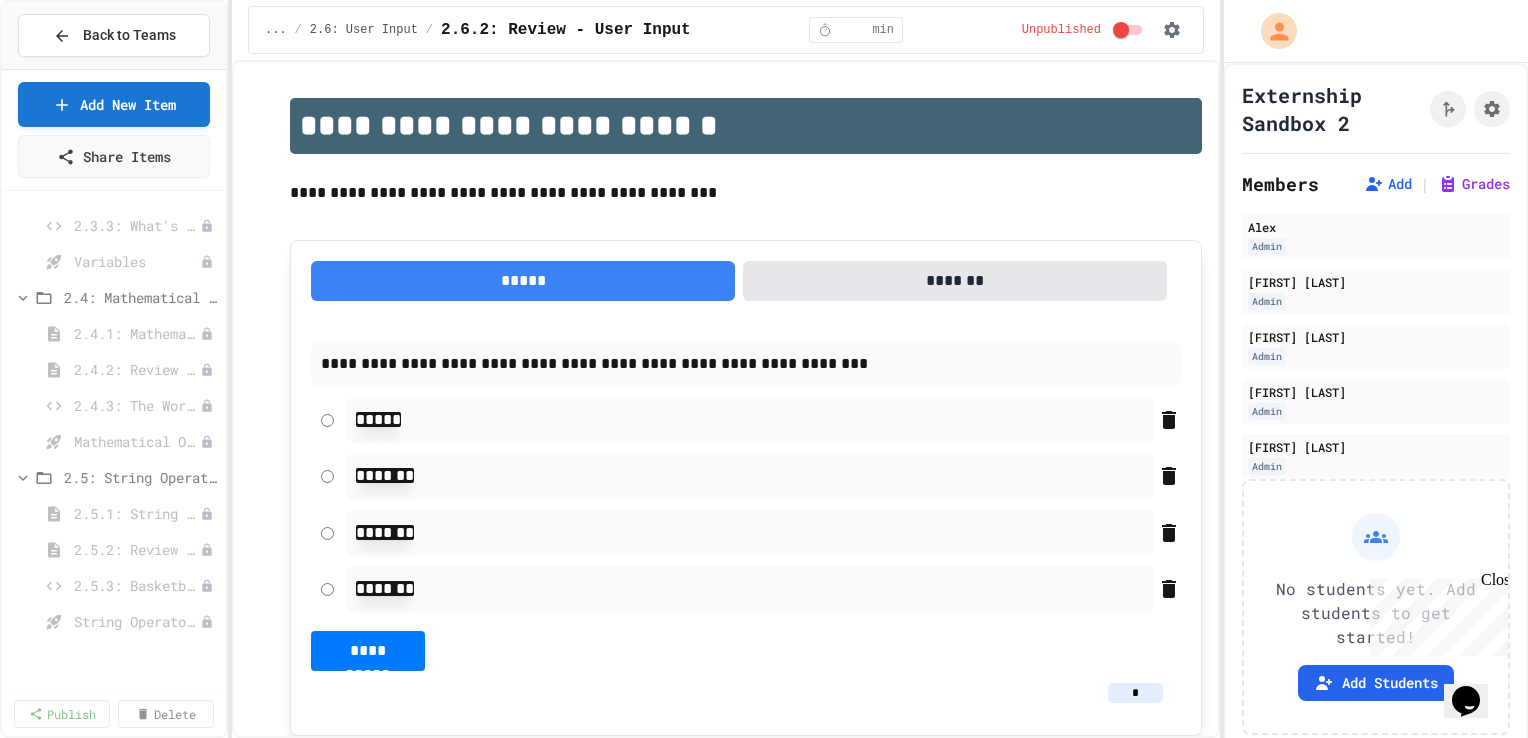 scroll, scrollTop: 1239, scrollLeft: 0, axis: vertical 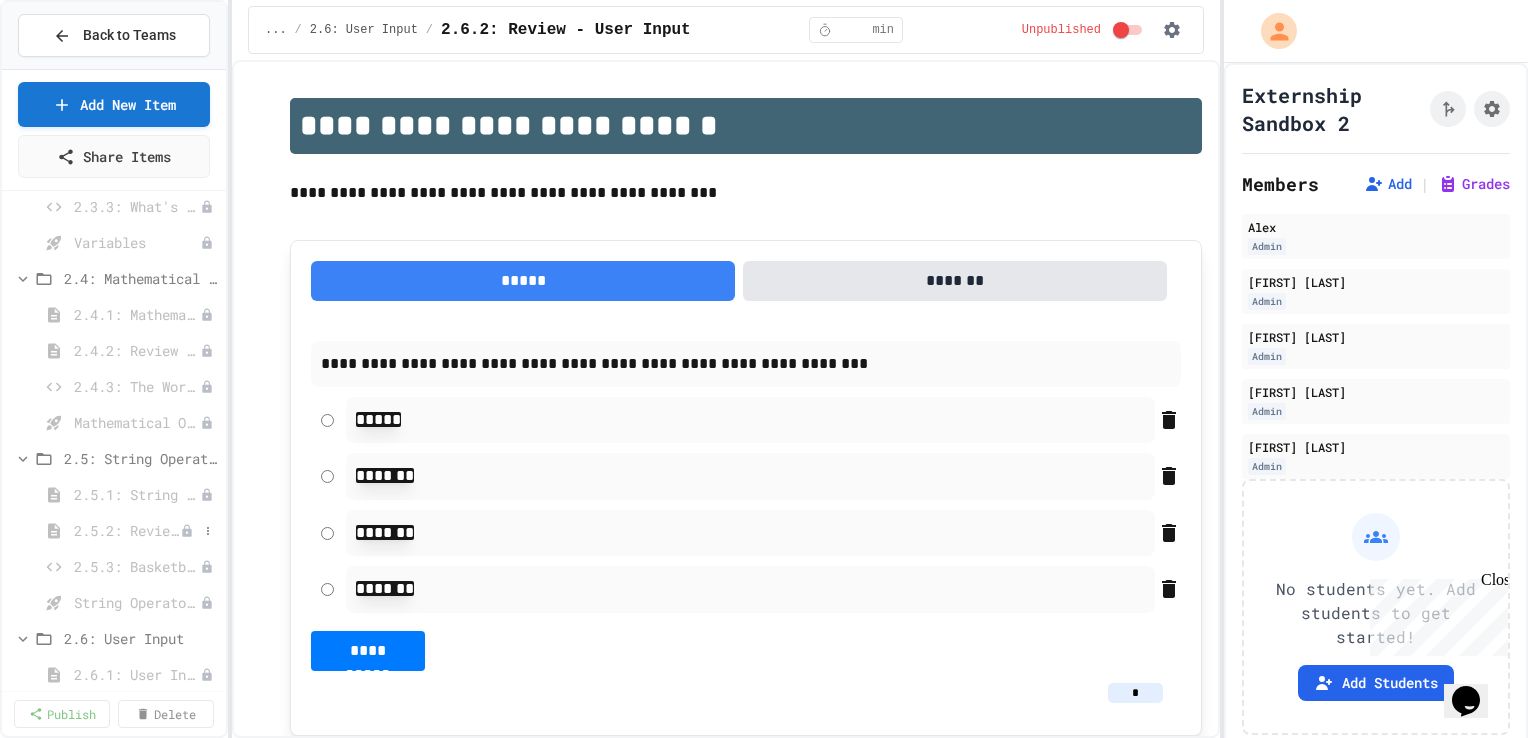 click on "2.5.2: Review - String Operators" at bounding box center [127, 530] 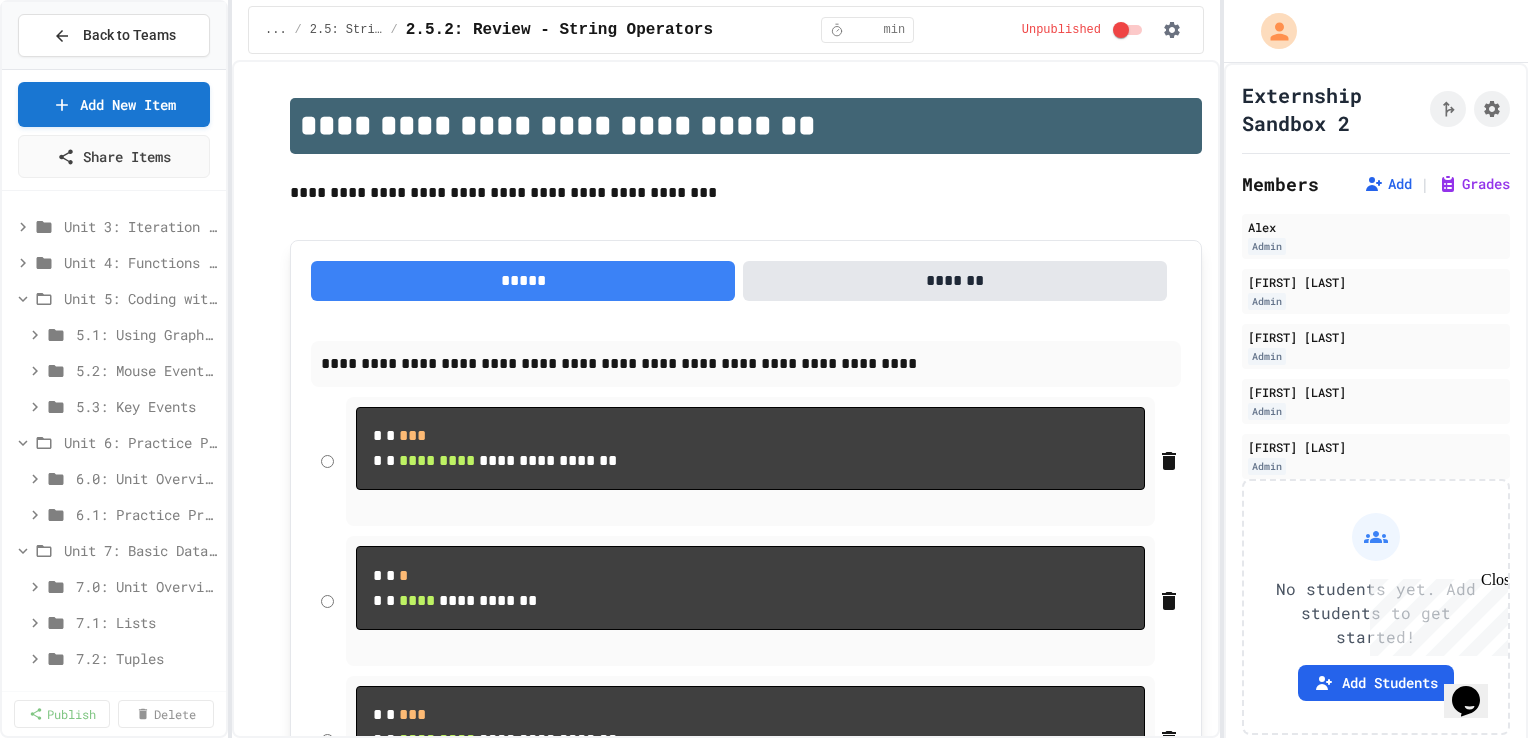 scroll, scrollTop: 3812, scrollLeft: 0, axis: vertical 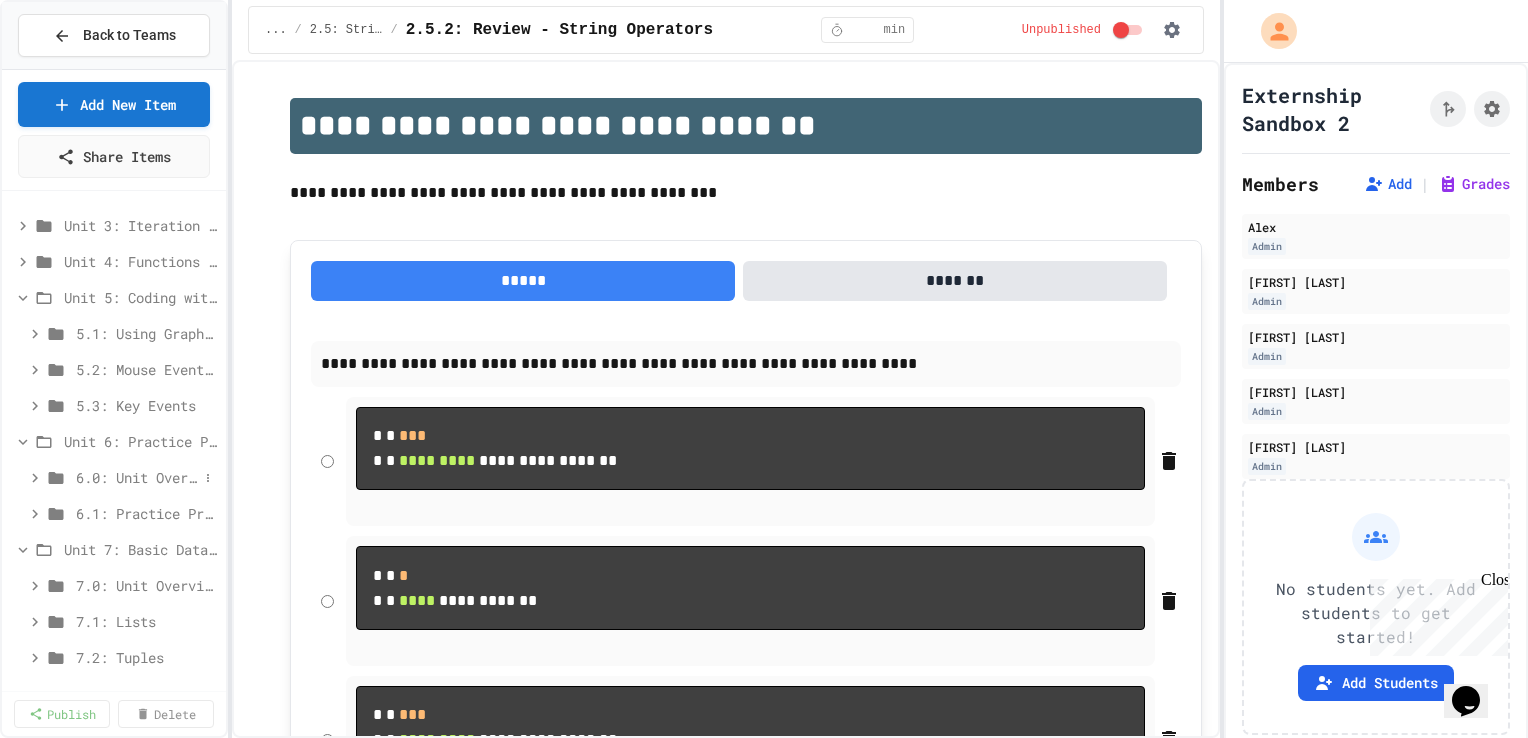 click on "6.0: Unit Overview" at bounding box center (137, 477) 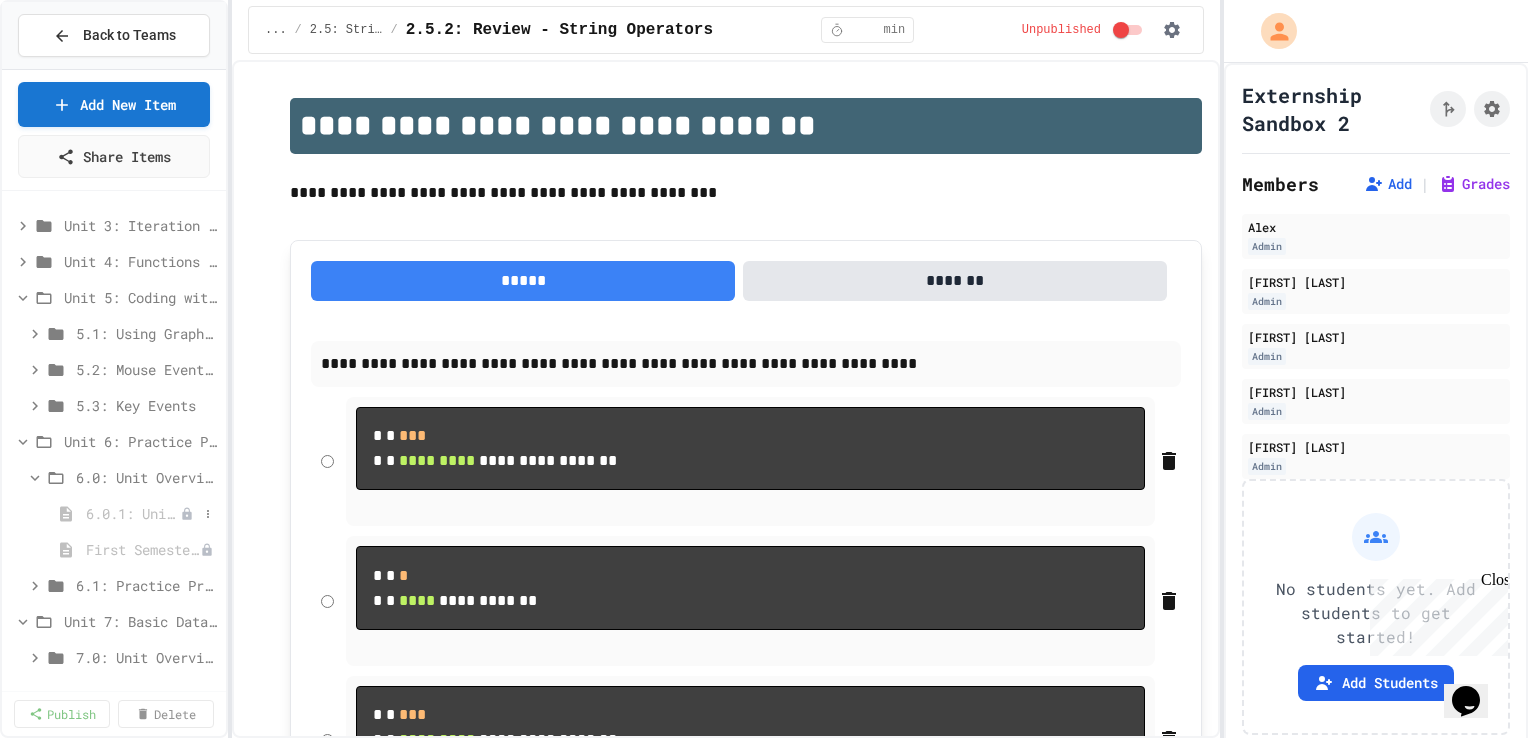 click on "6.0.1: Unit Overview" at bounding box center (133, 513) 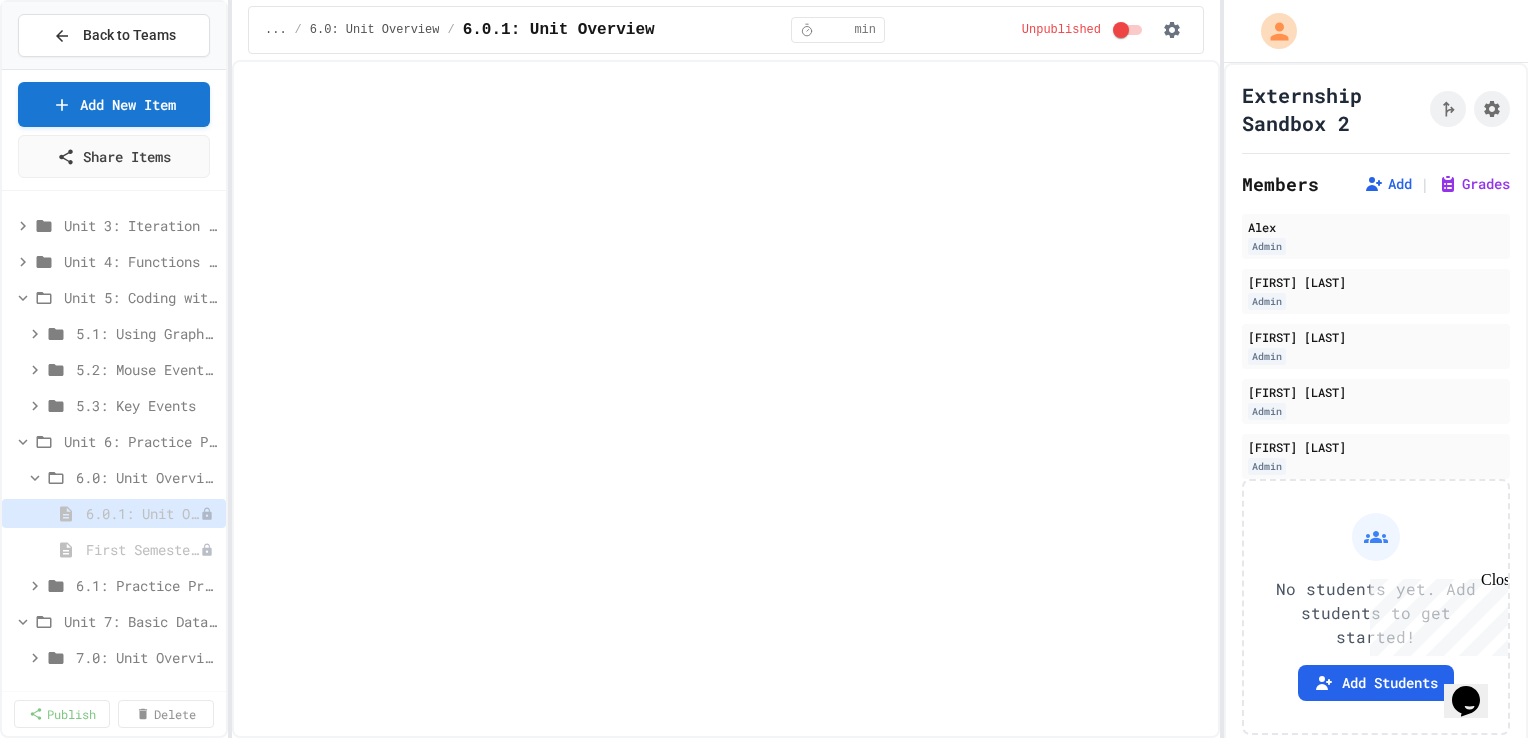 select on "***" 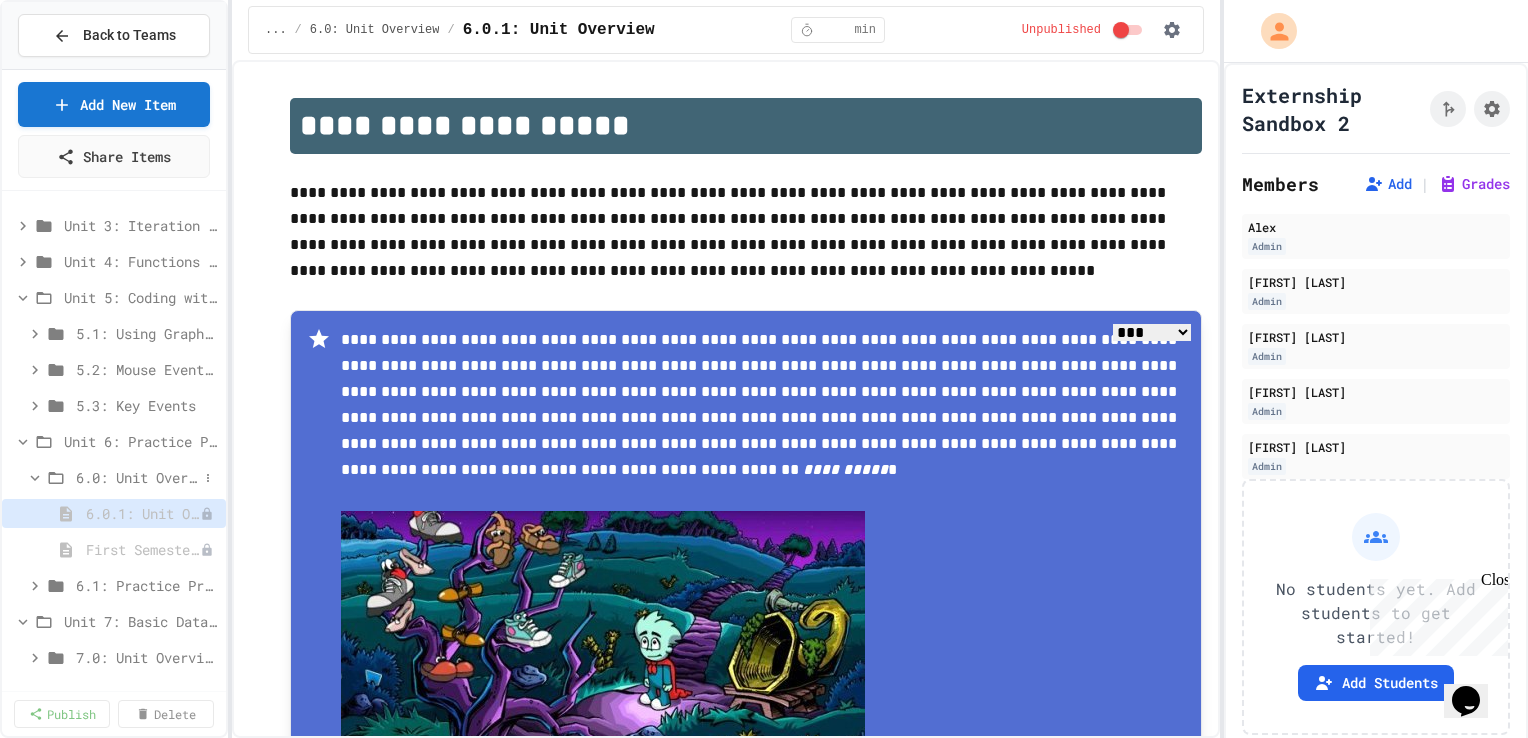 click on "6.0: Unit Overview" at bounding box center (137, 477) 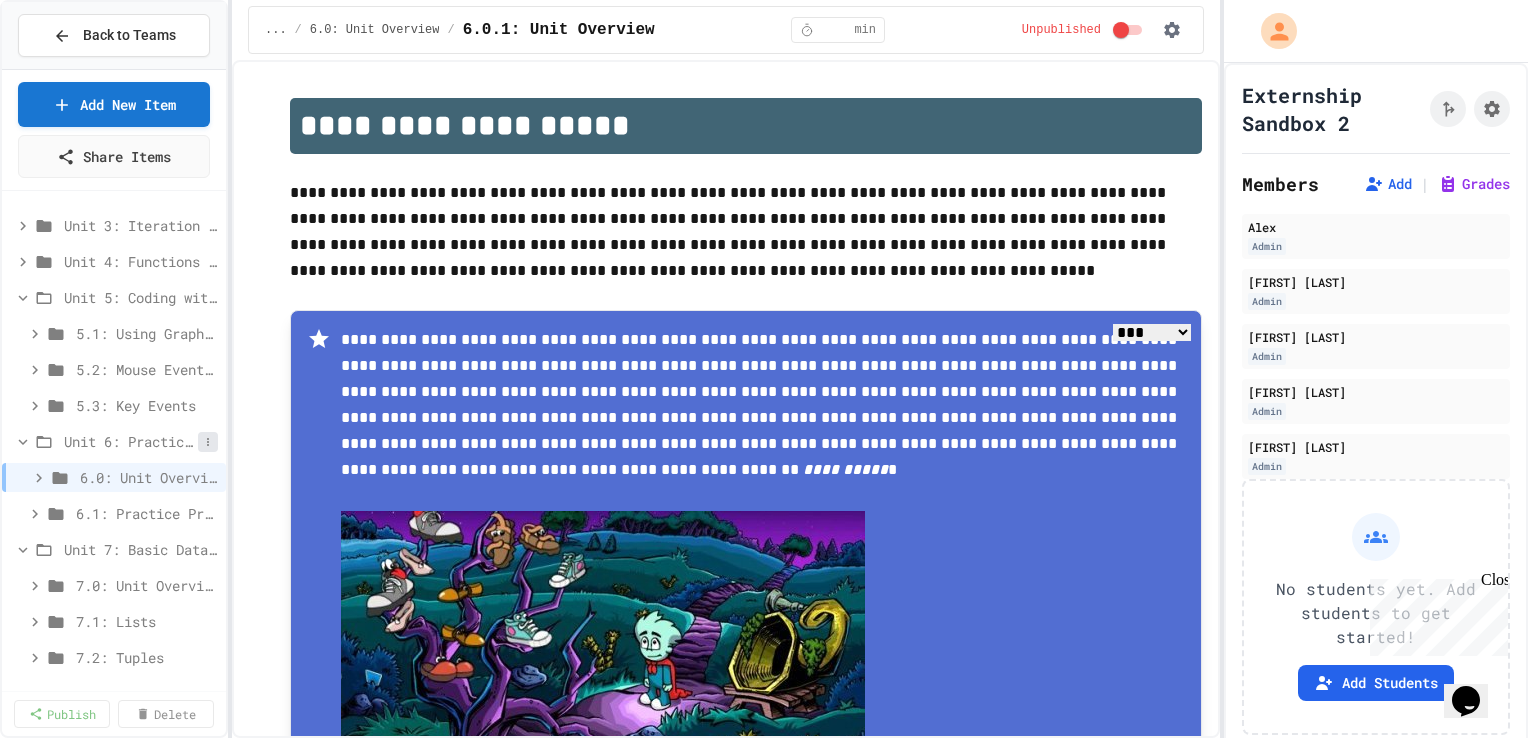 click 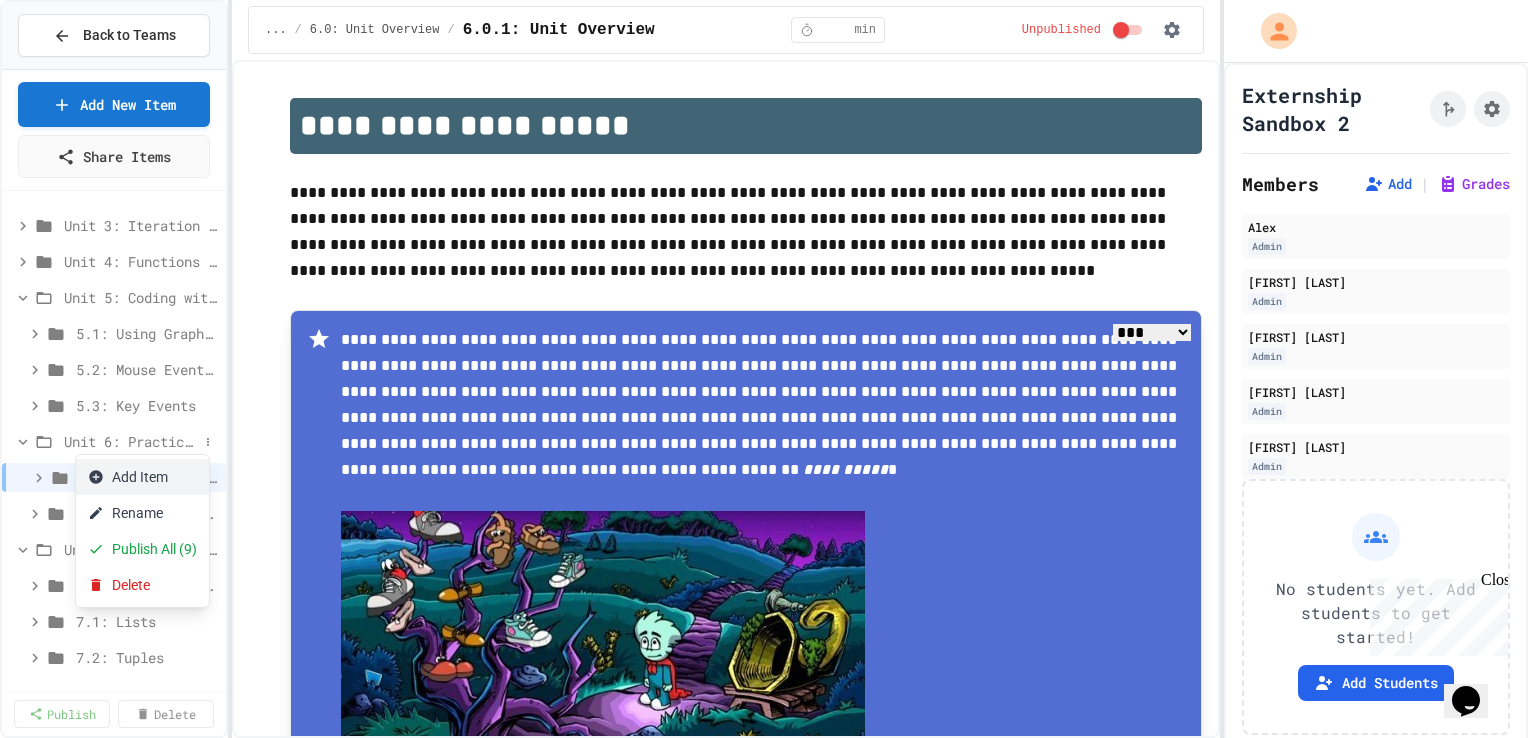 click on "Add Item" at bounding box center (142, 477) 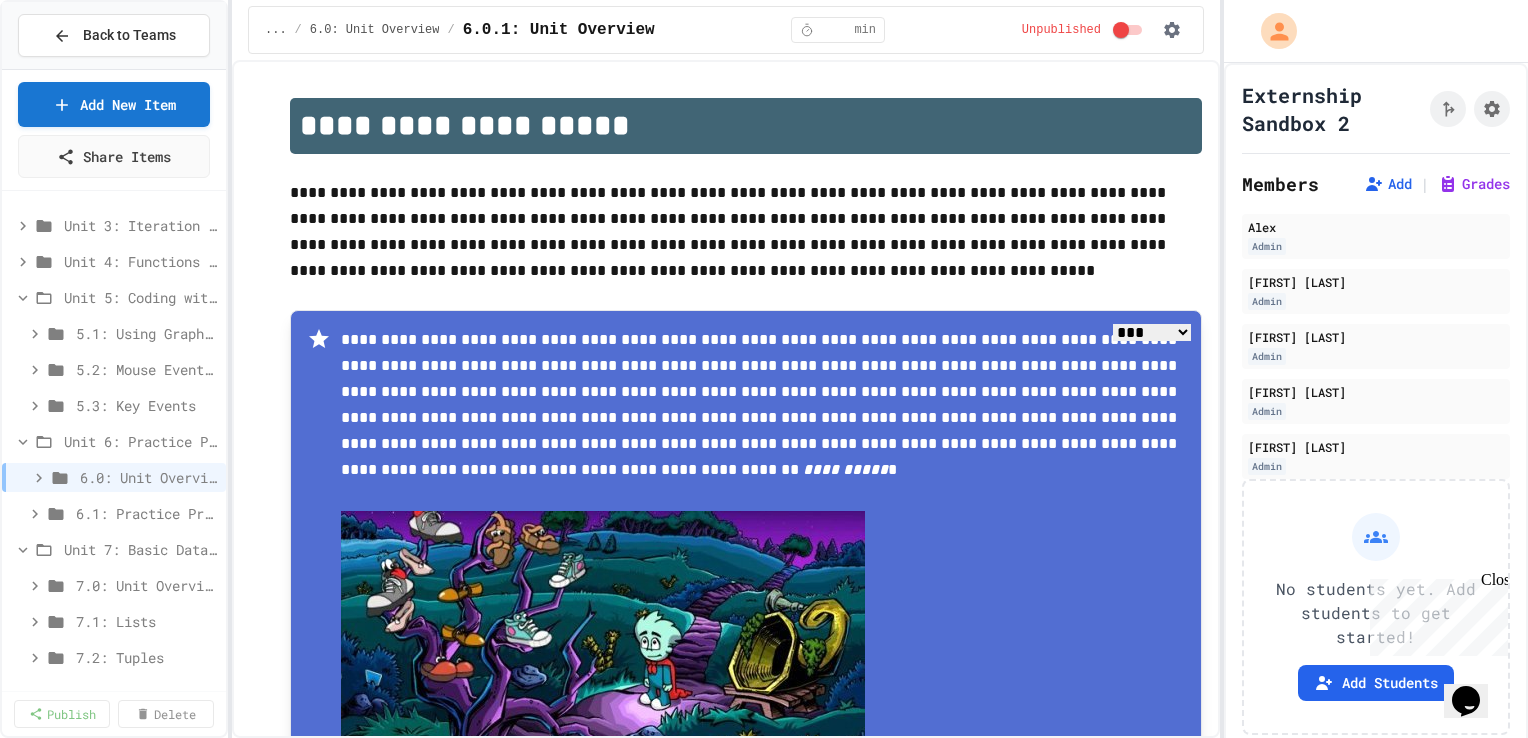 click on "Create Manually Use the traditional method to create content from scratch" at bounding box center (764, 940) 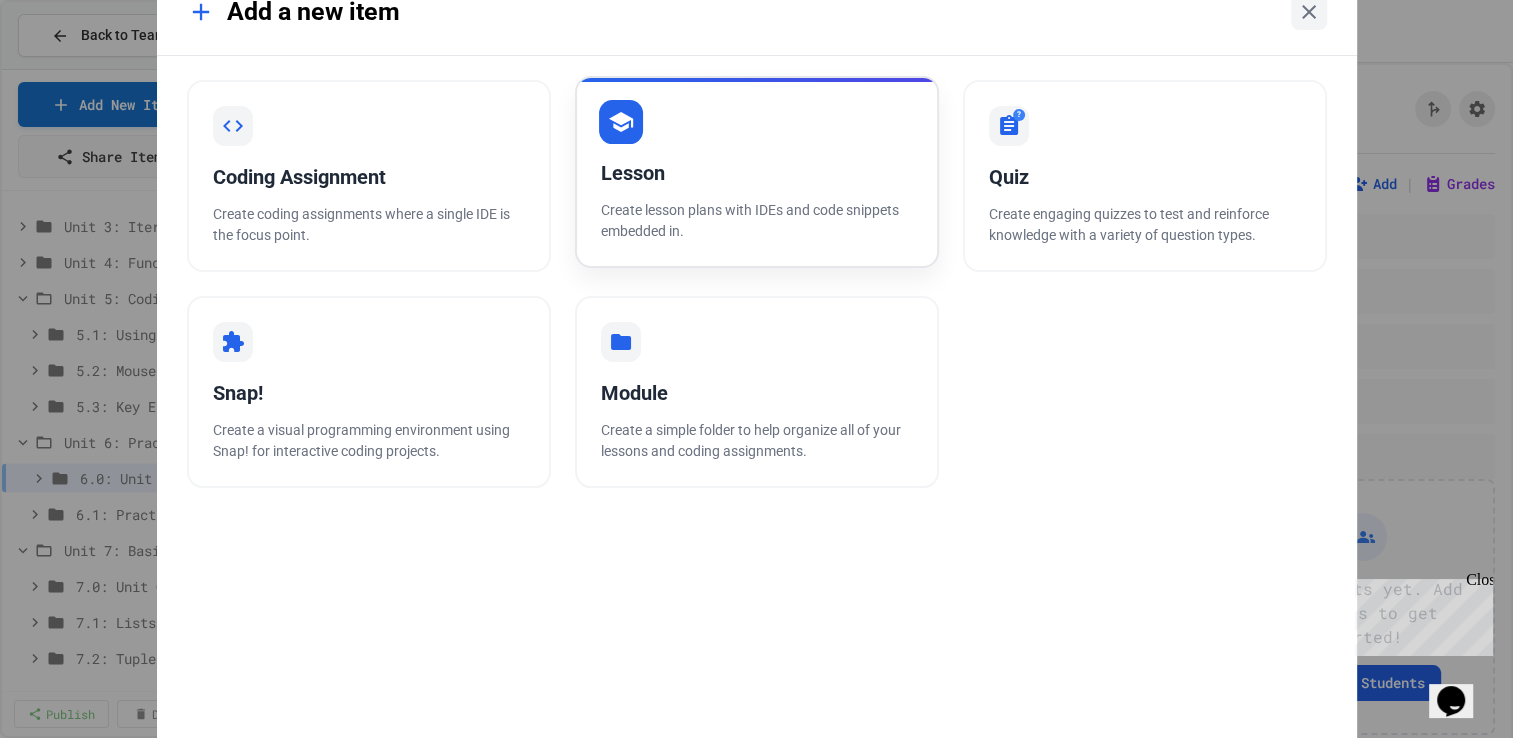 click on "Create lesson plans with IDEs and code snippets embedded in." at bounding box center [757, 221] 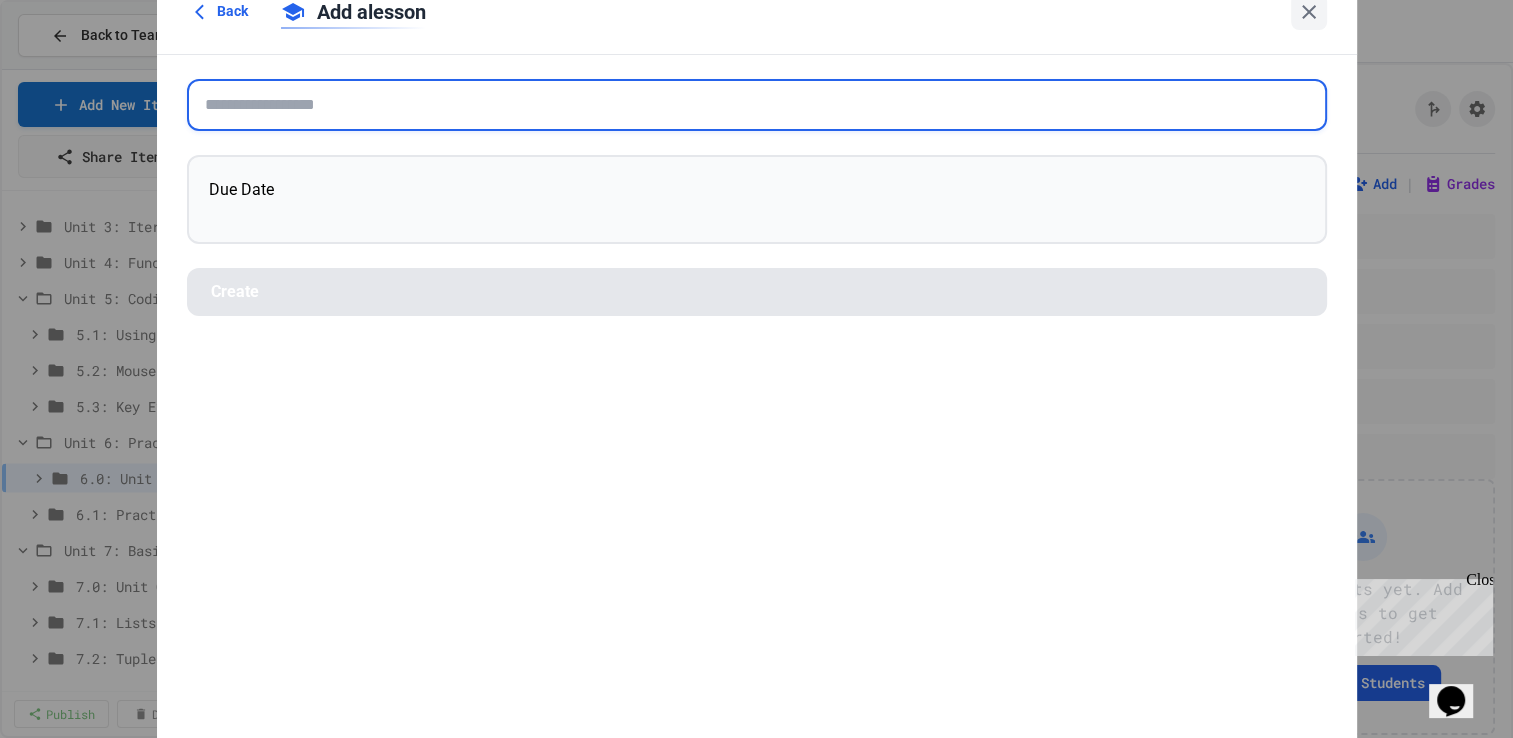 click at bounding box center (757, 105) 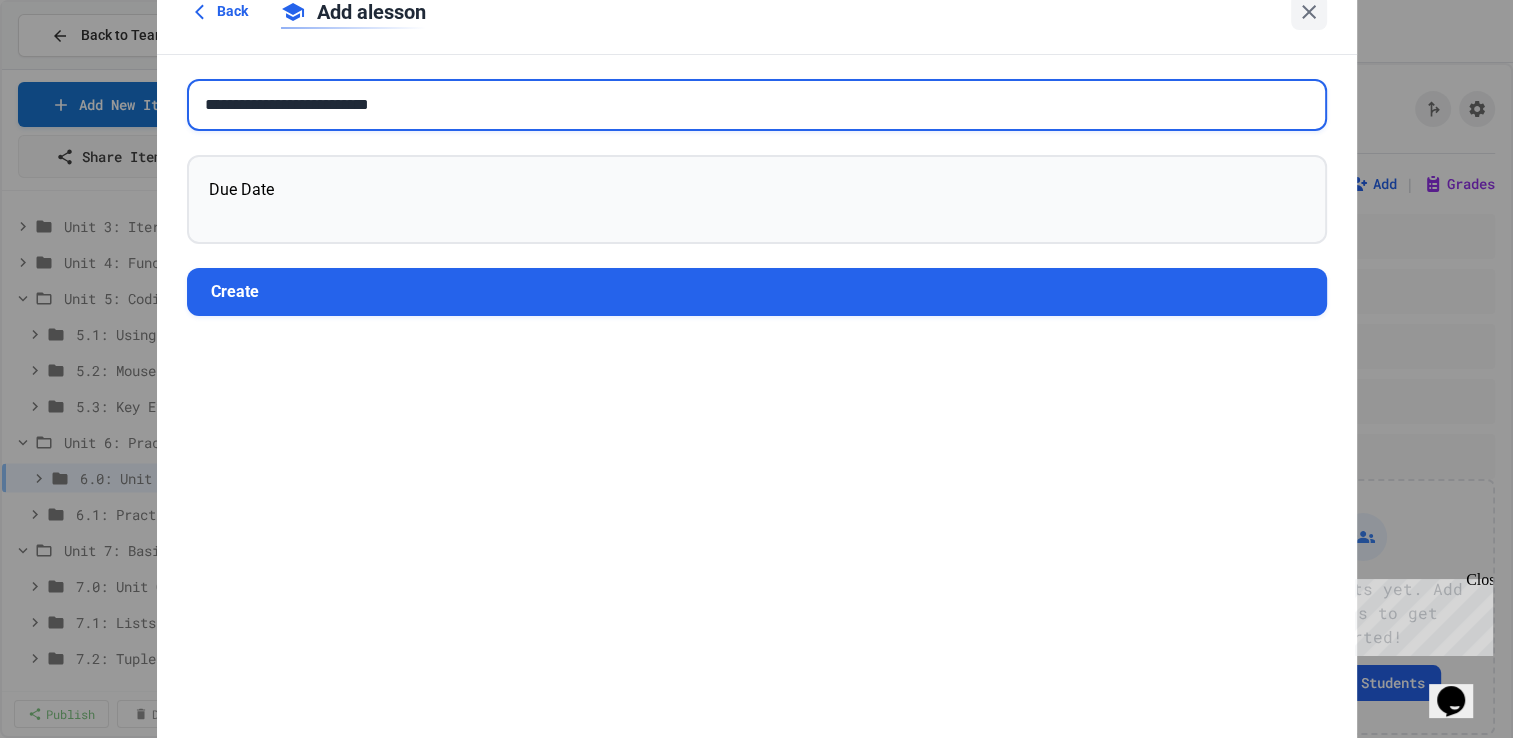 type on "**********" 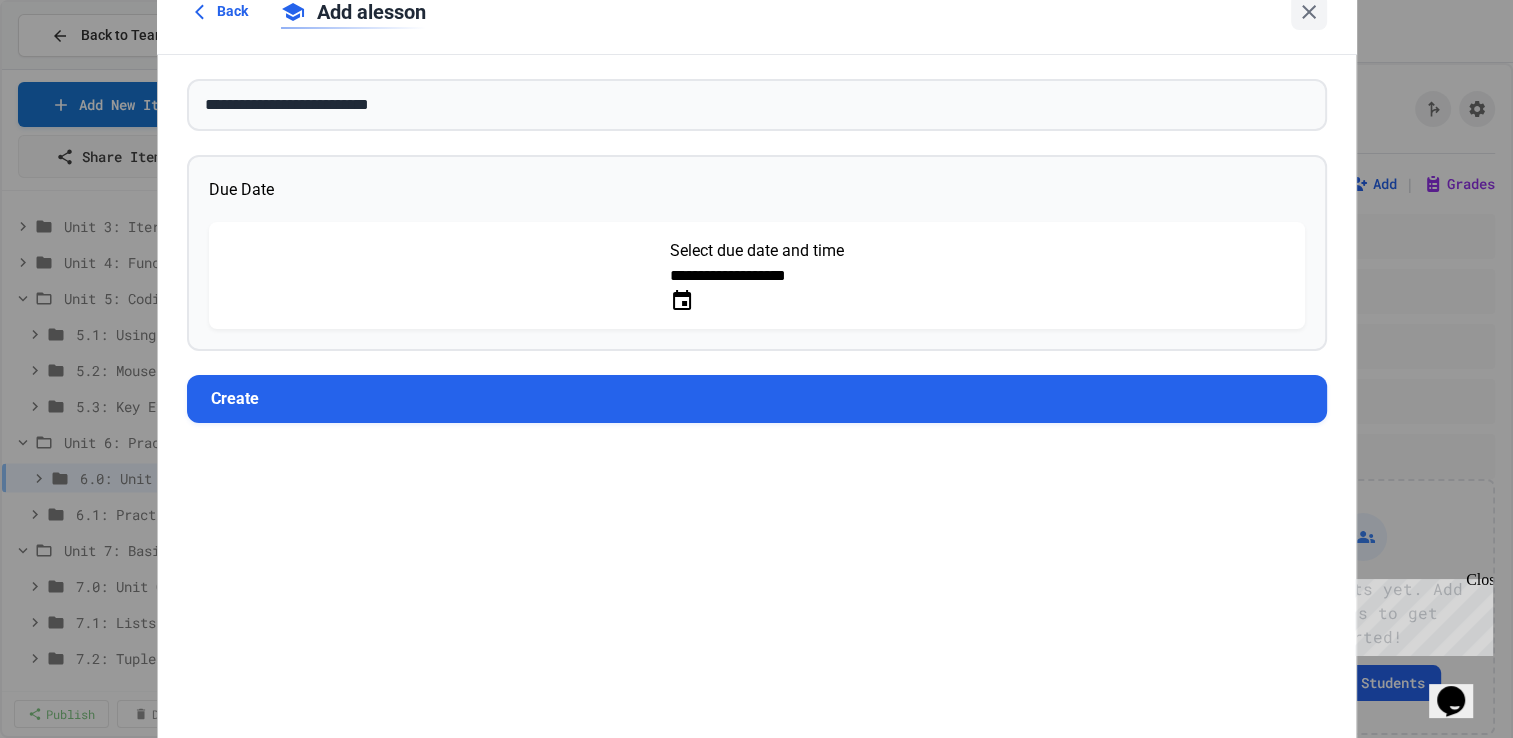 click on "**********" at bounding box center (750, 276) 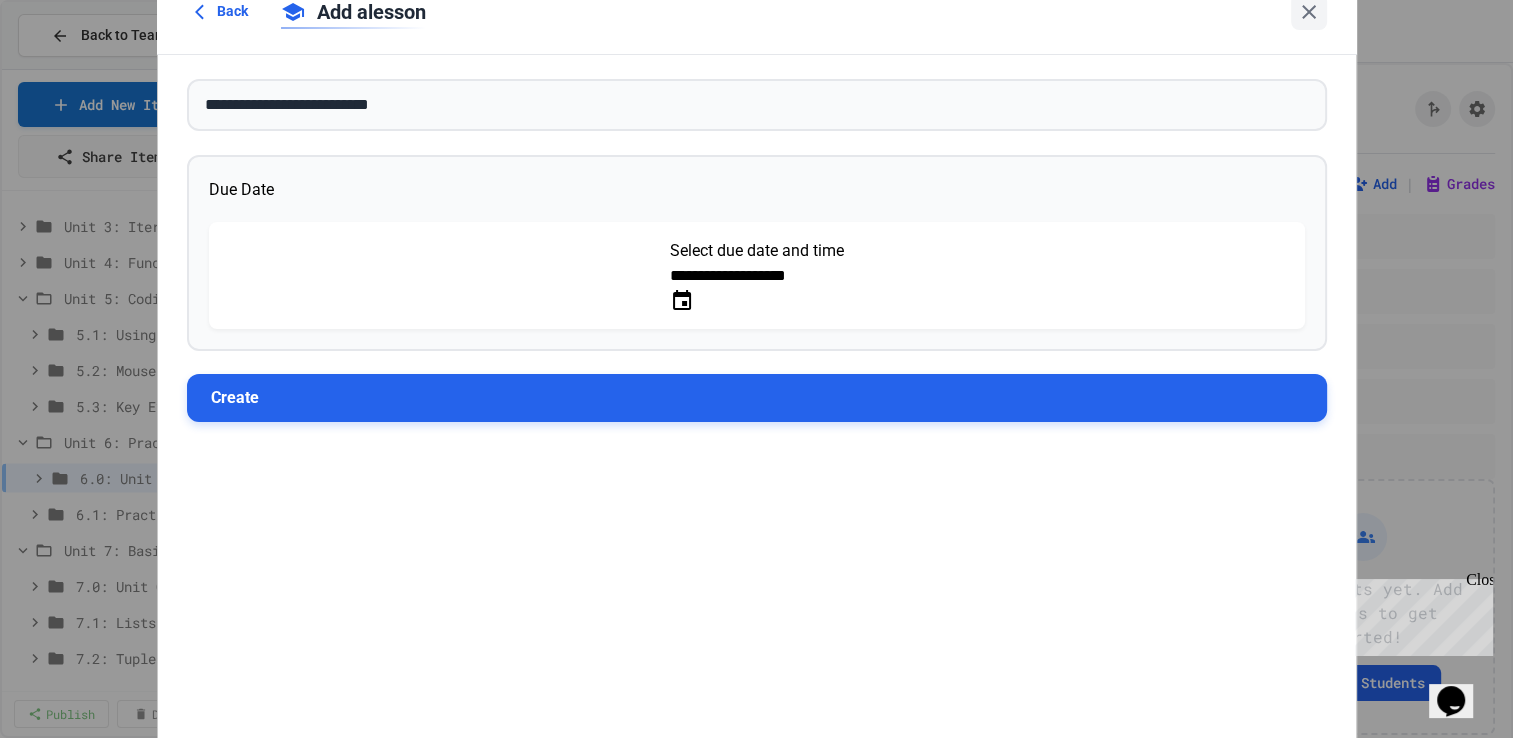 type on "**********" 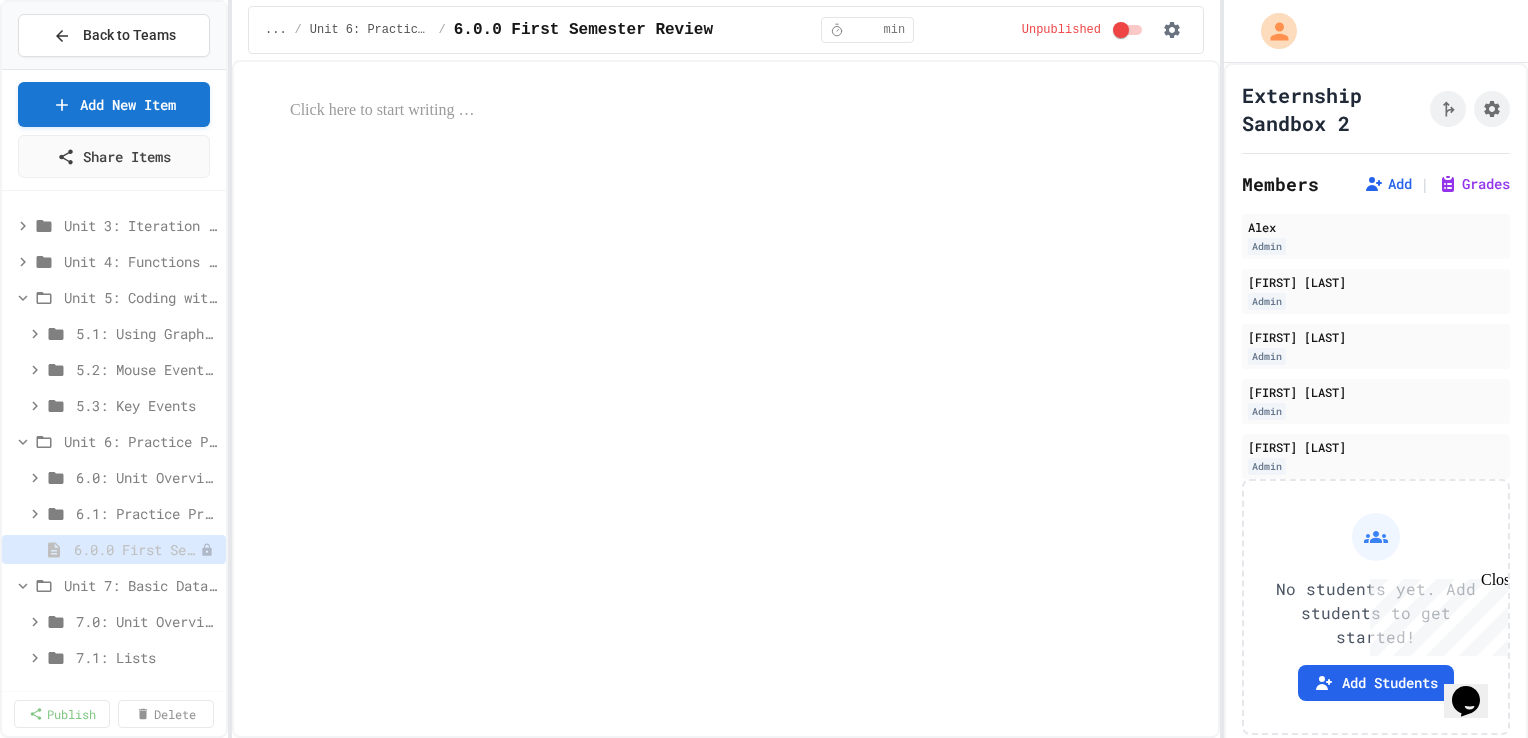 click at bounding box center (726, 111) 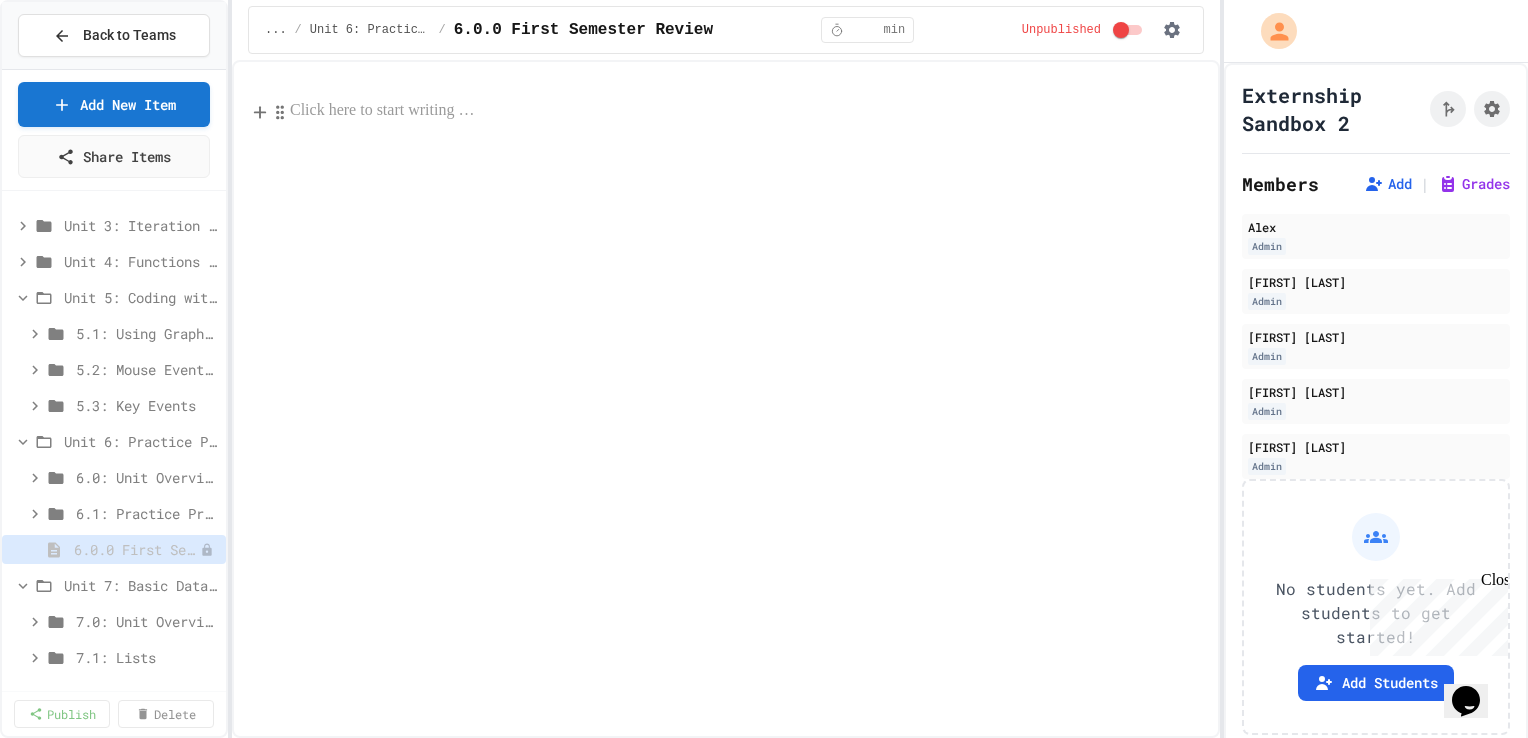 click at bounding box center [746, 111] 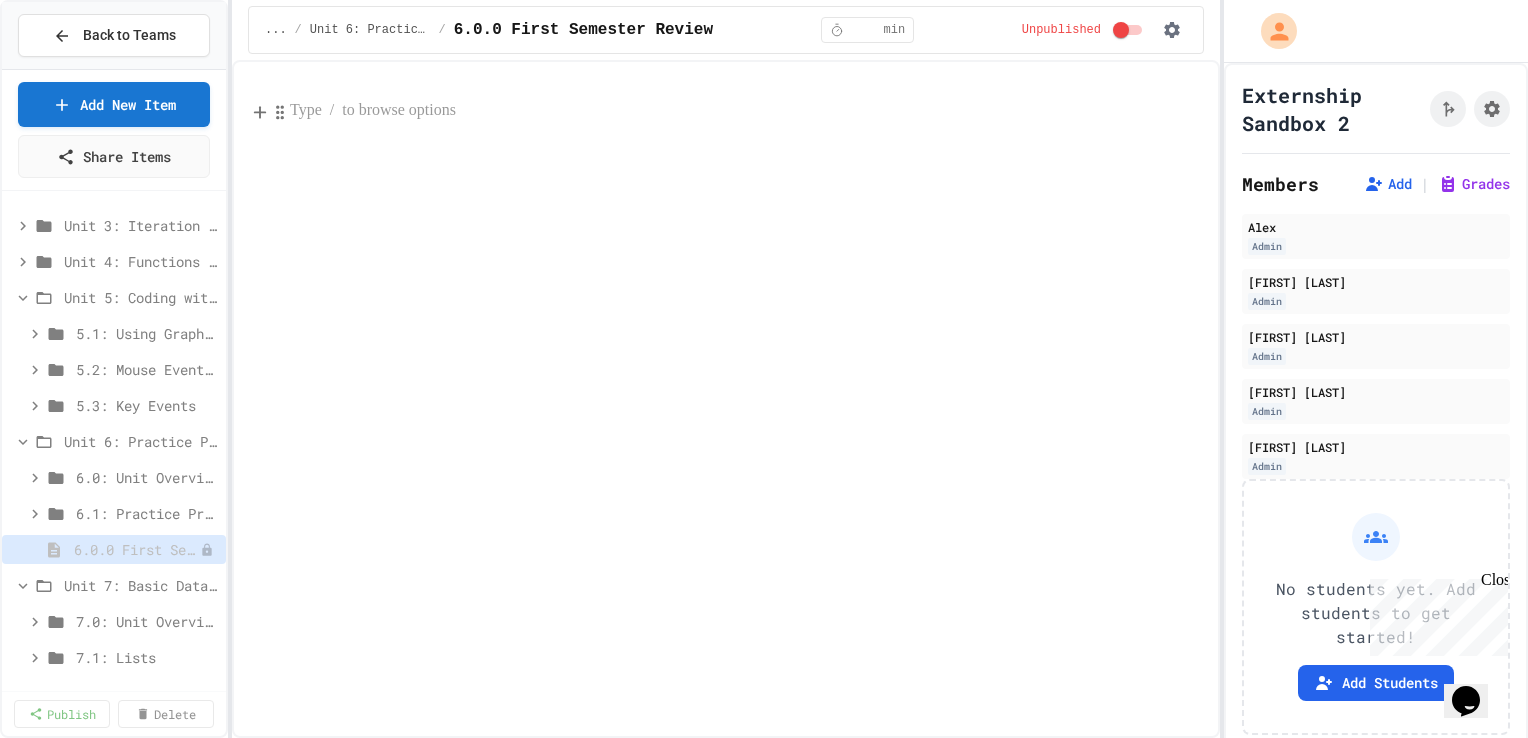 type 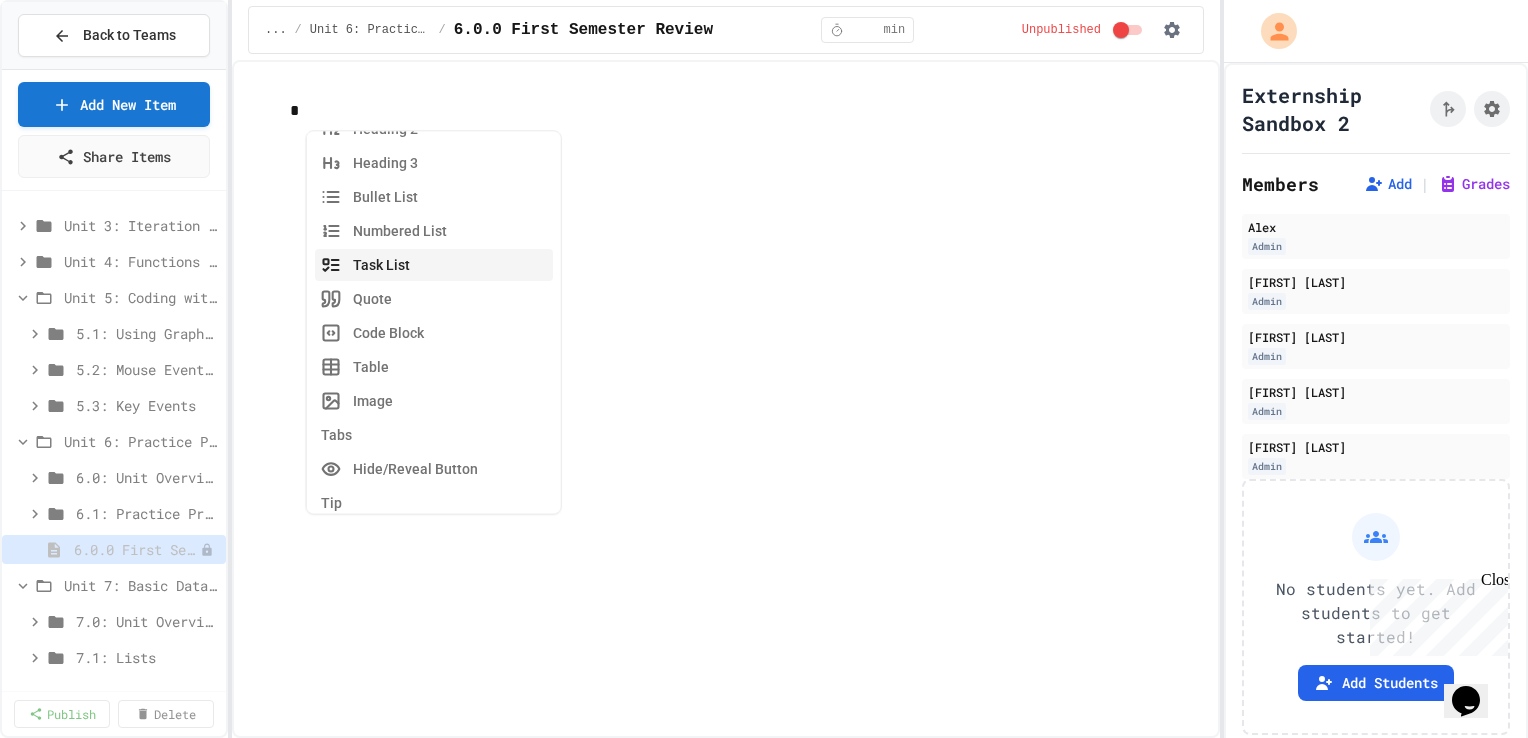 scroll, scrollTop: 0, scrollLeft: 0, axis: both 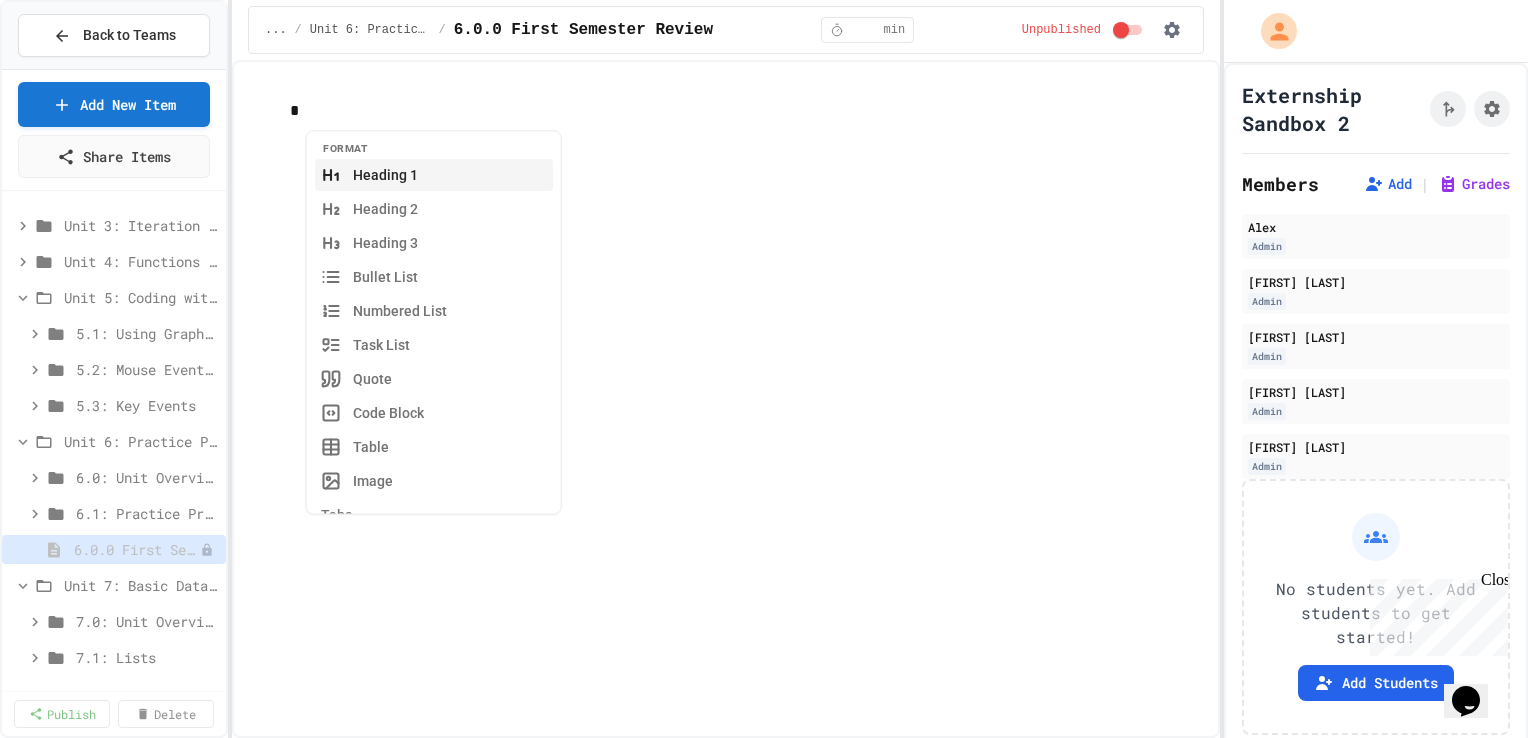 click on "Heading 1" at bounding box center [434, 175] 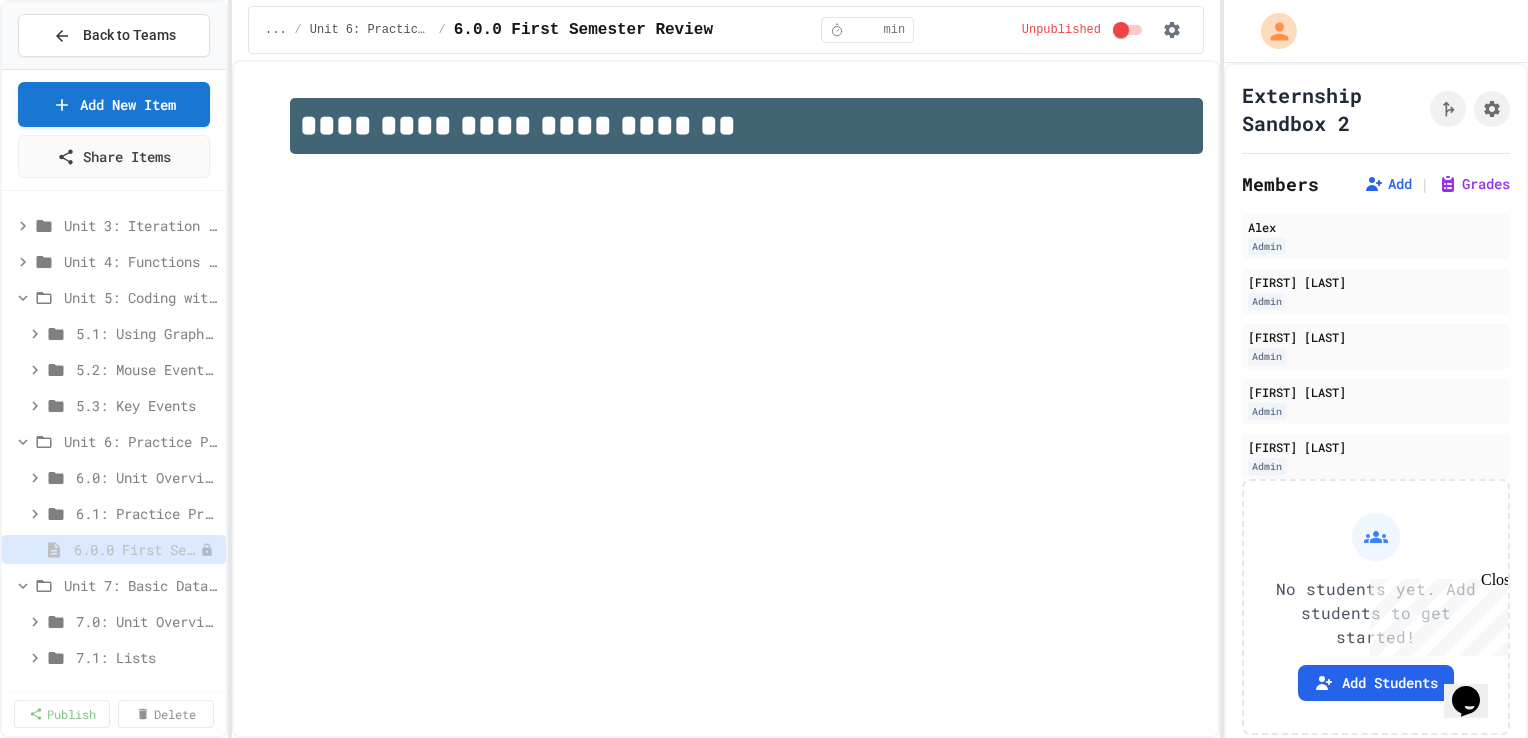 click on "**********" at bounding box center (726, 399) 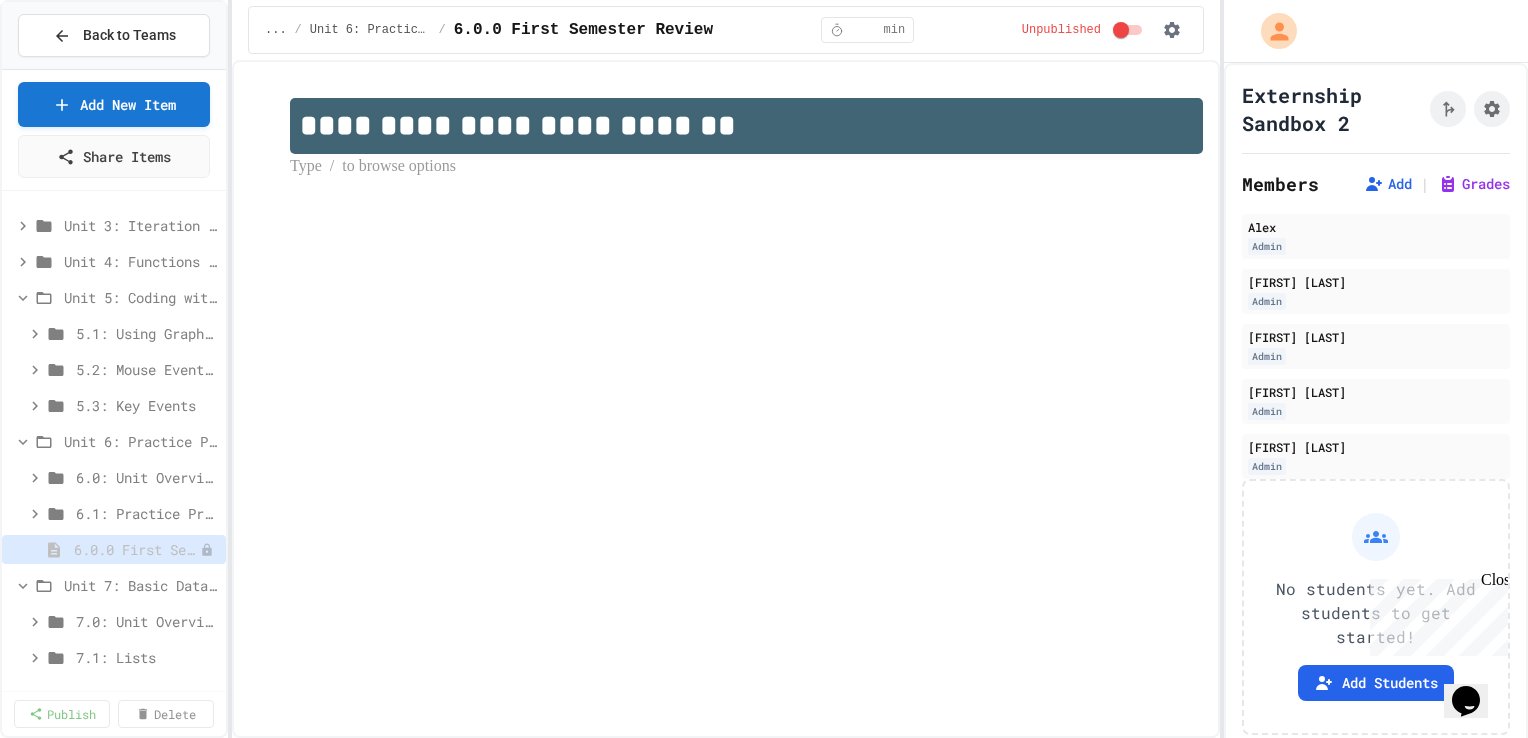 click at bounding box center (746, 167) 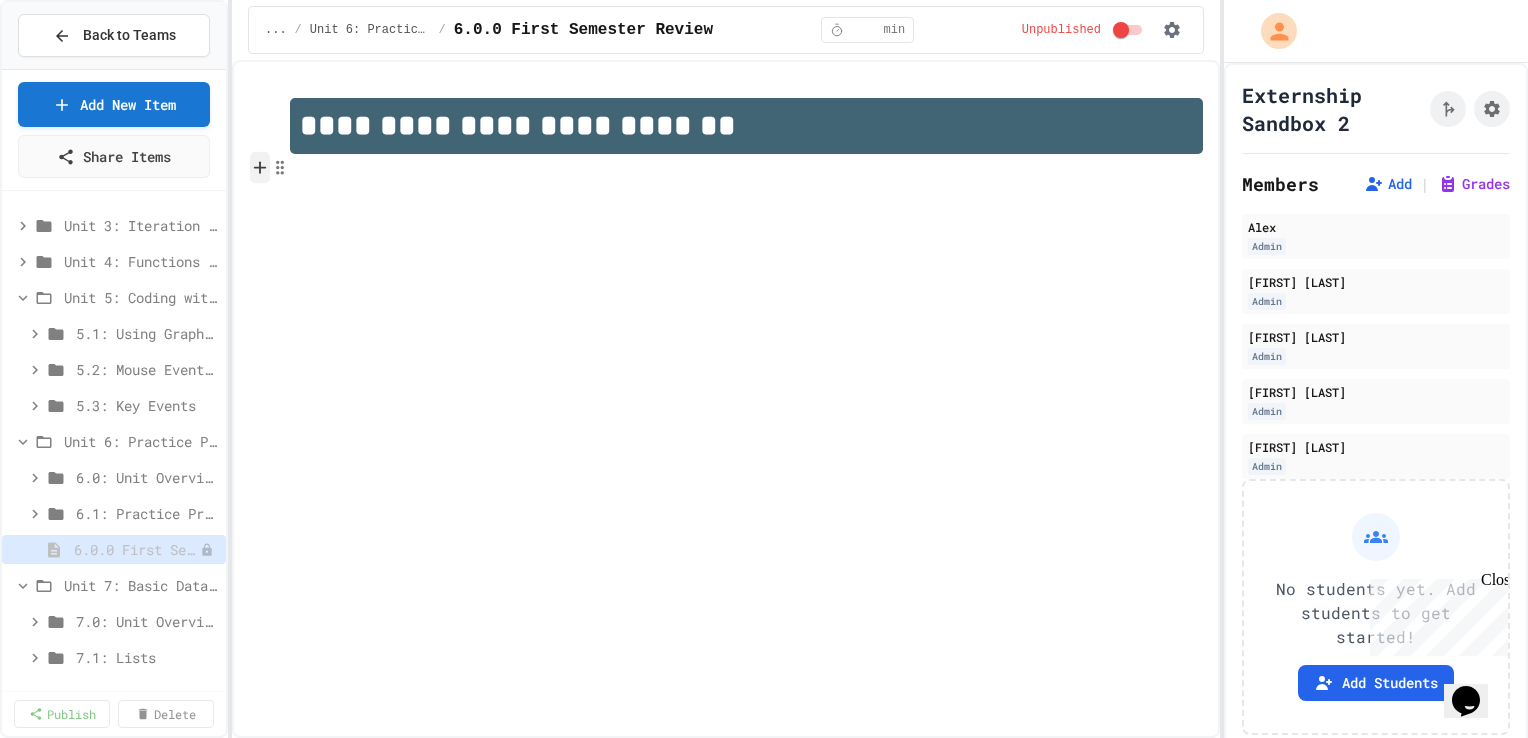 click 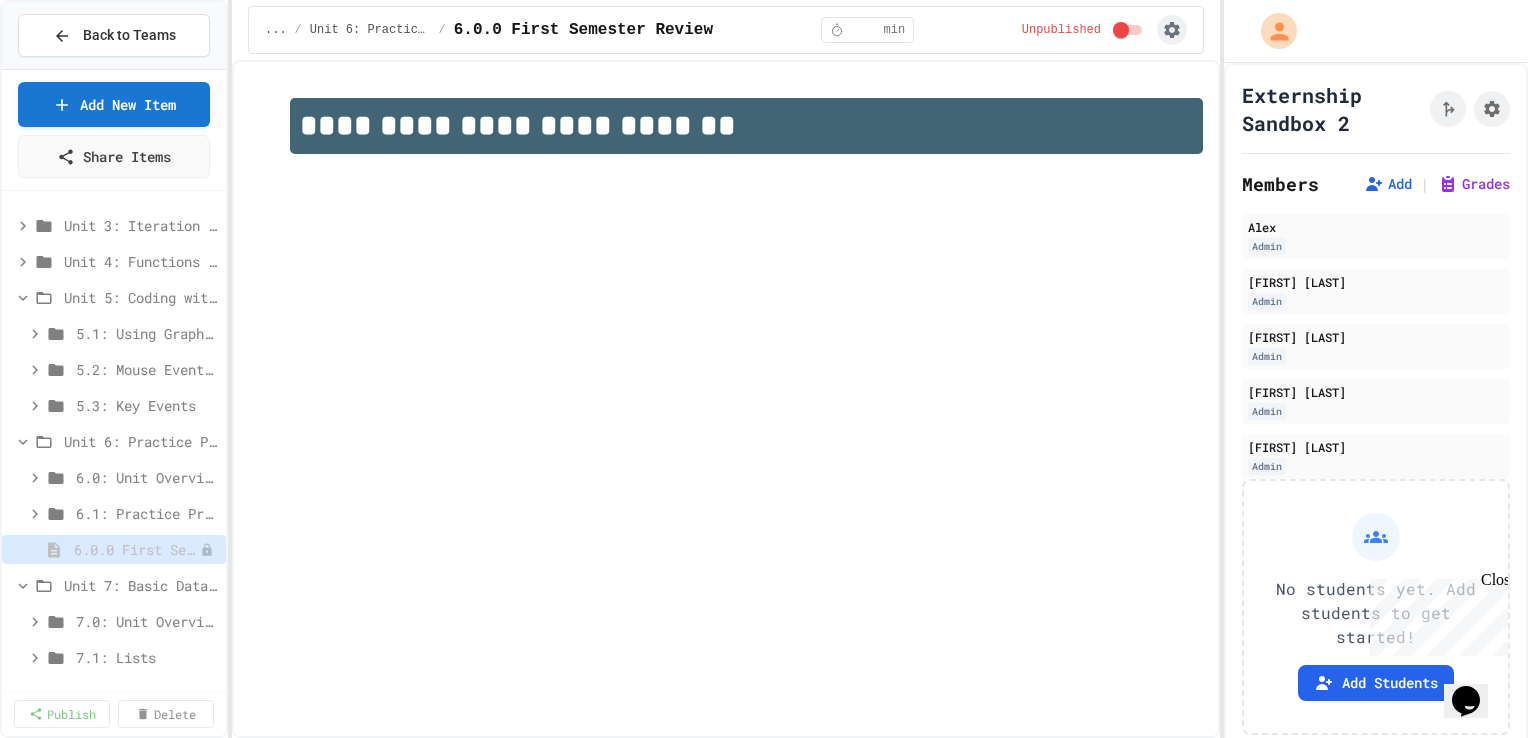 click 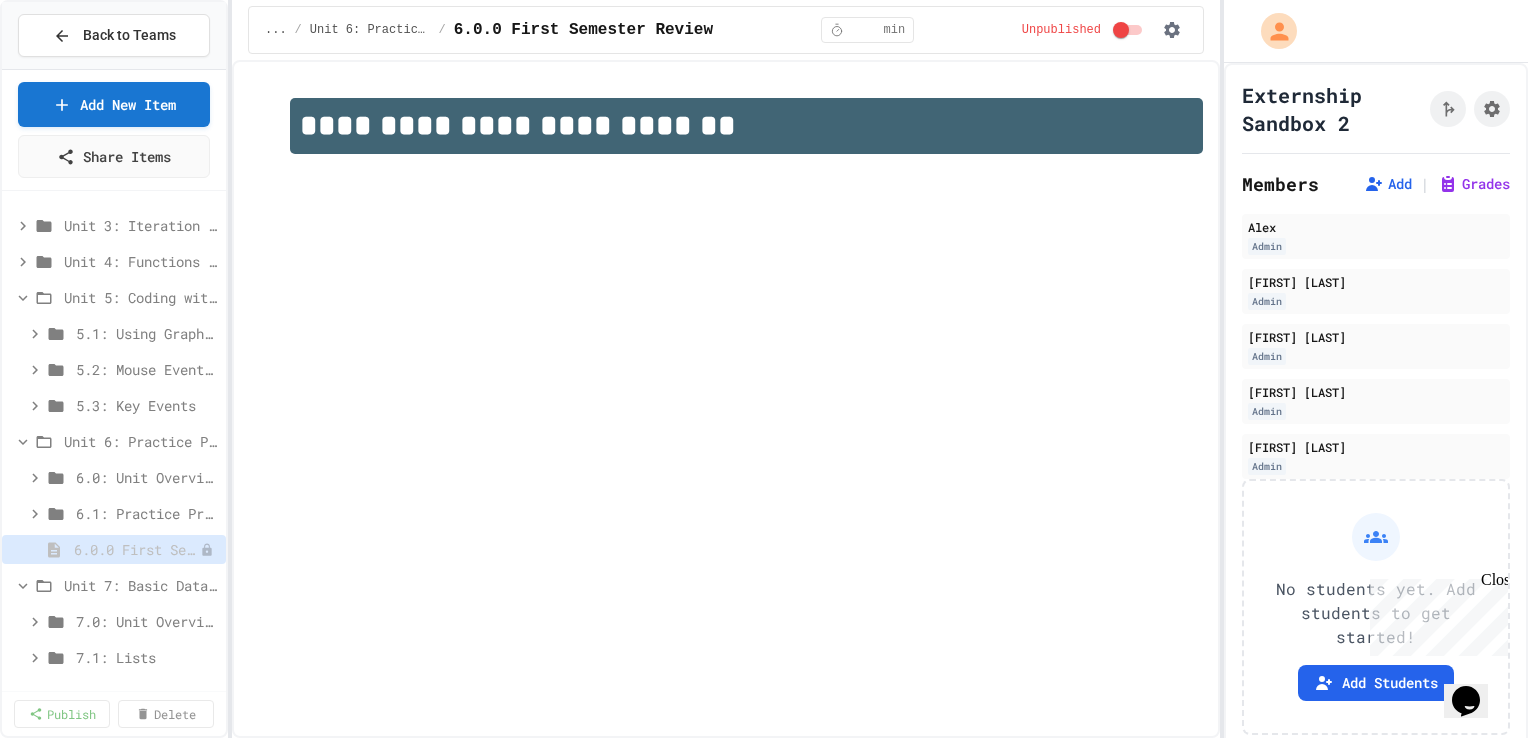click at bounding box center [764, 740] 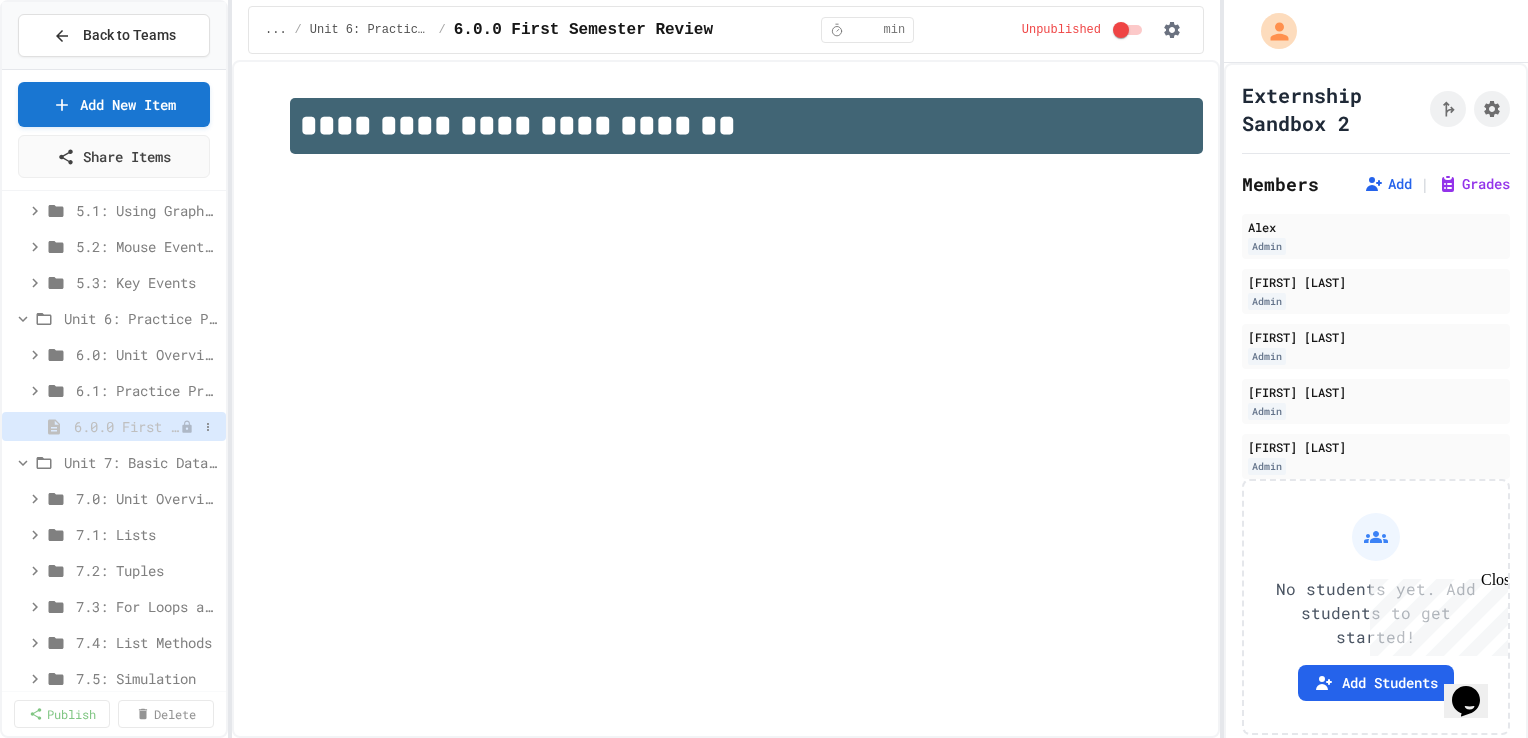 scroll, scrollTop: 3954, scrollLeft: 0, axis: vertical 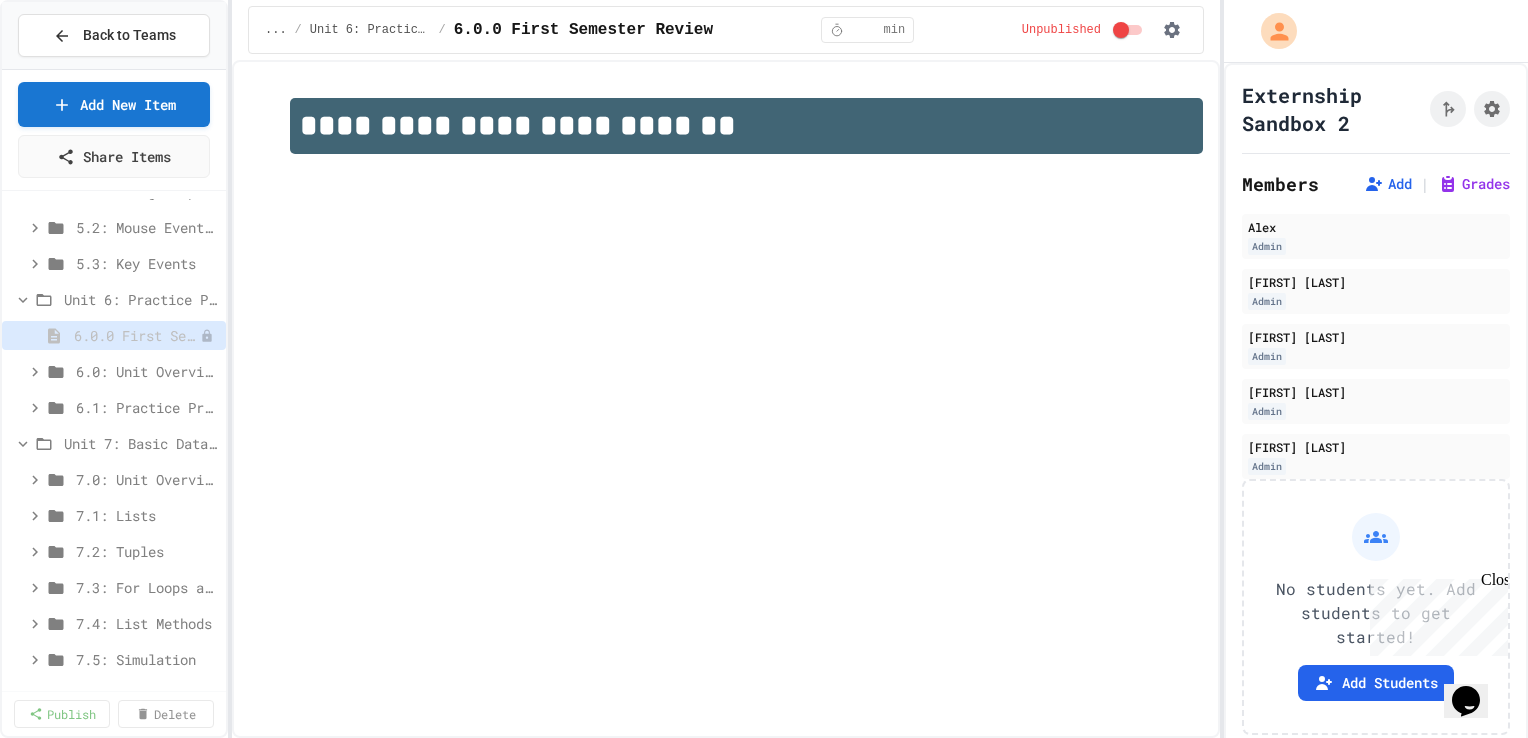 click on "**********" at bounding box center [726, 399] 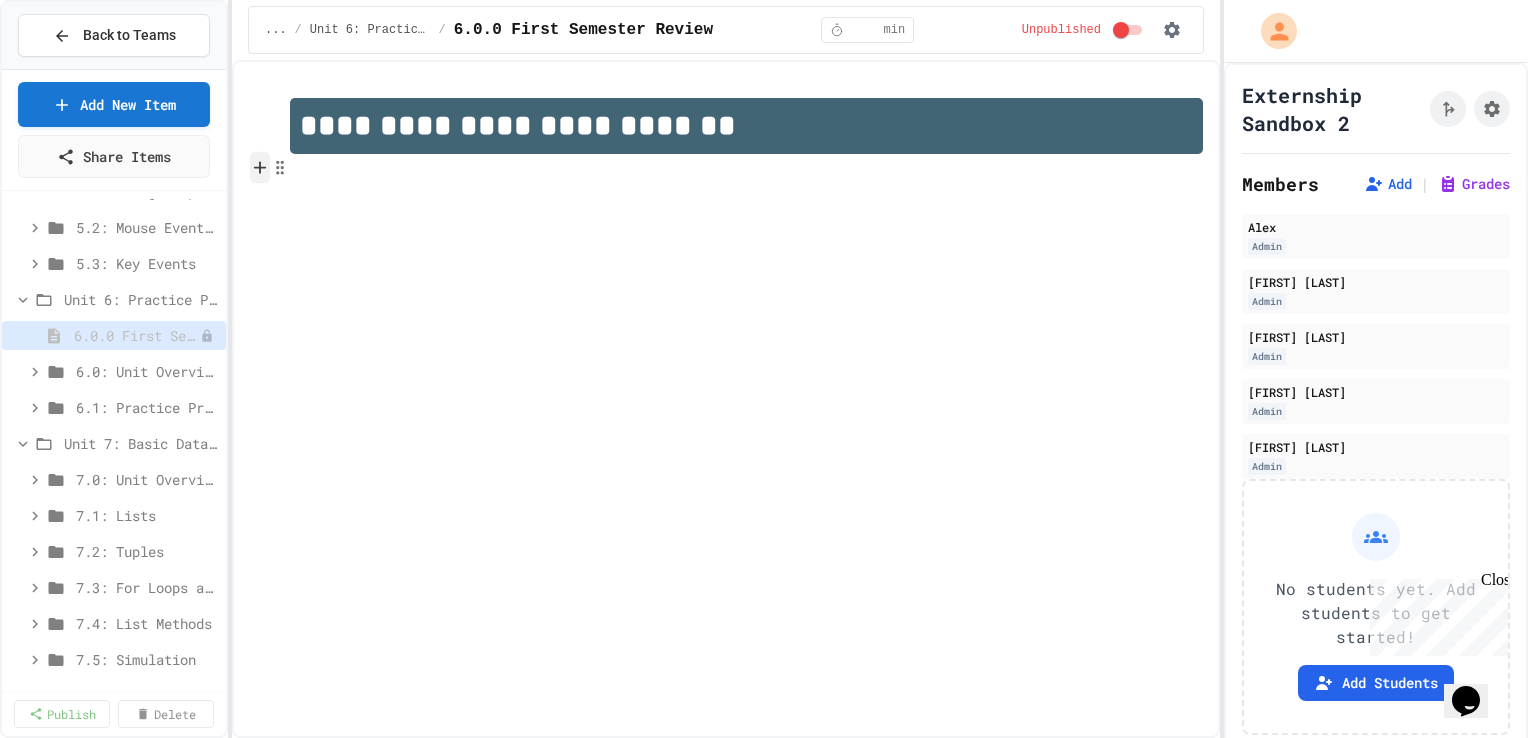 click 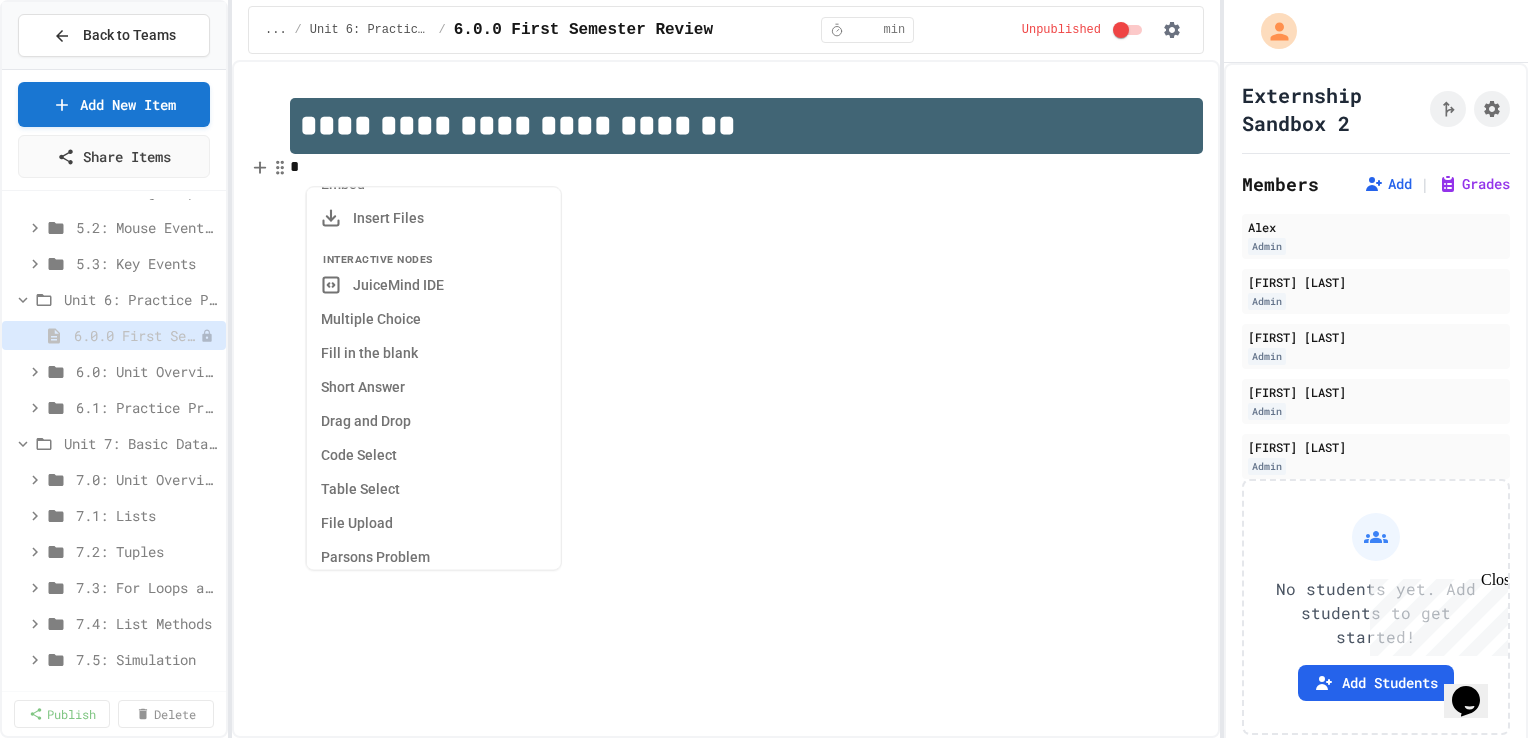 scroll, scrollTop: 568, scrollLeft: 0, axis: vertical 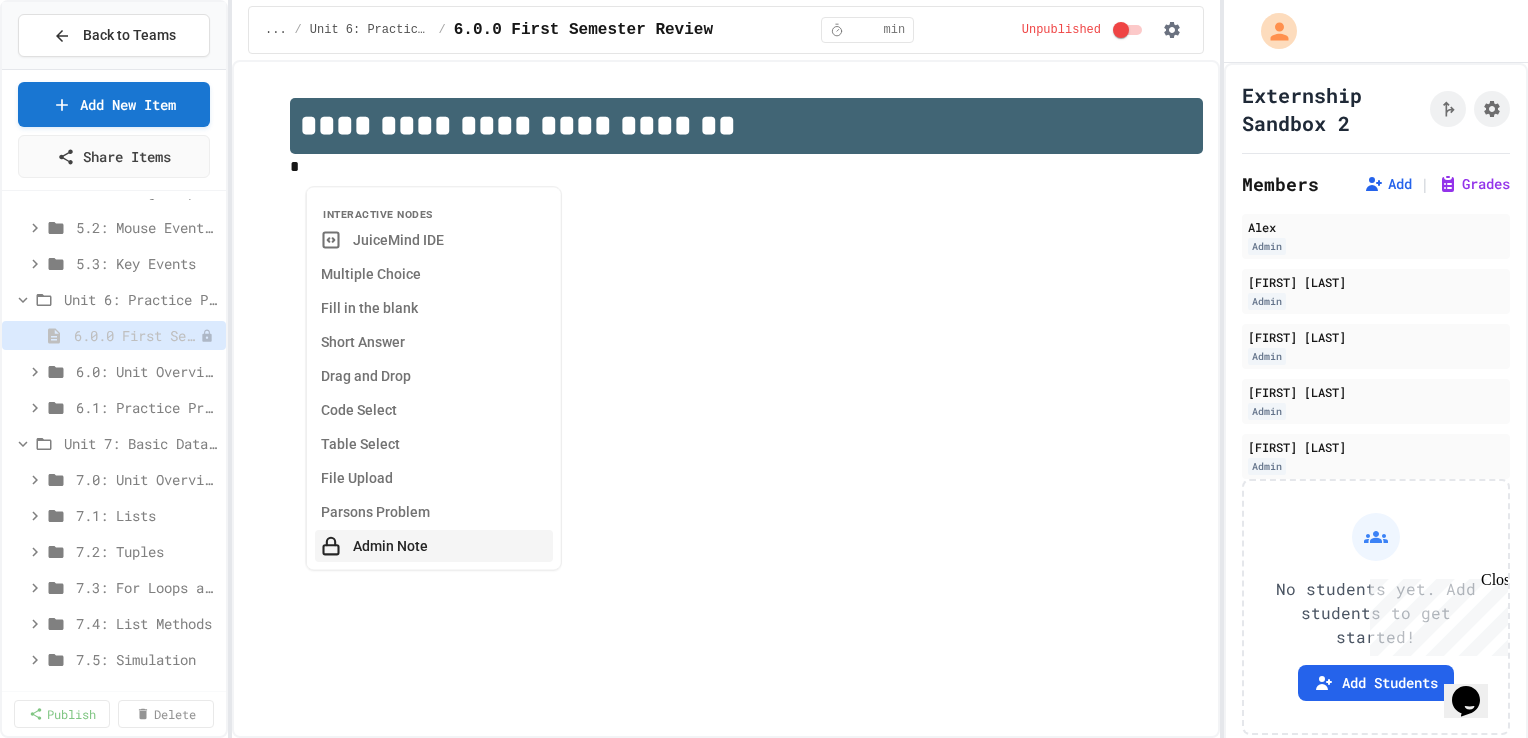 click on "Admin Note" at bounding box center (434, 547) 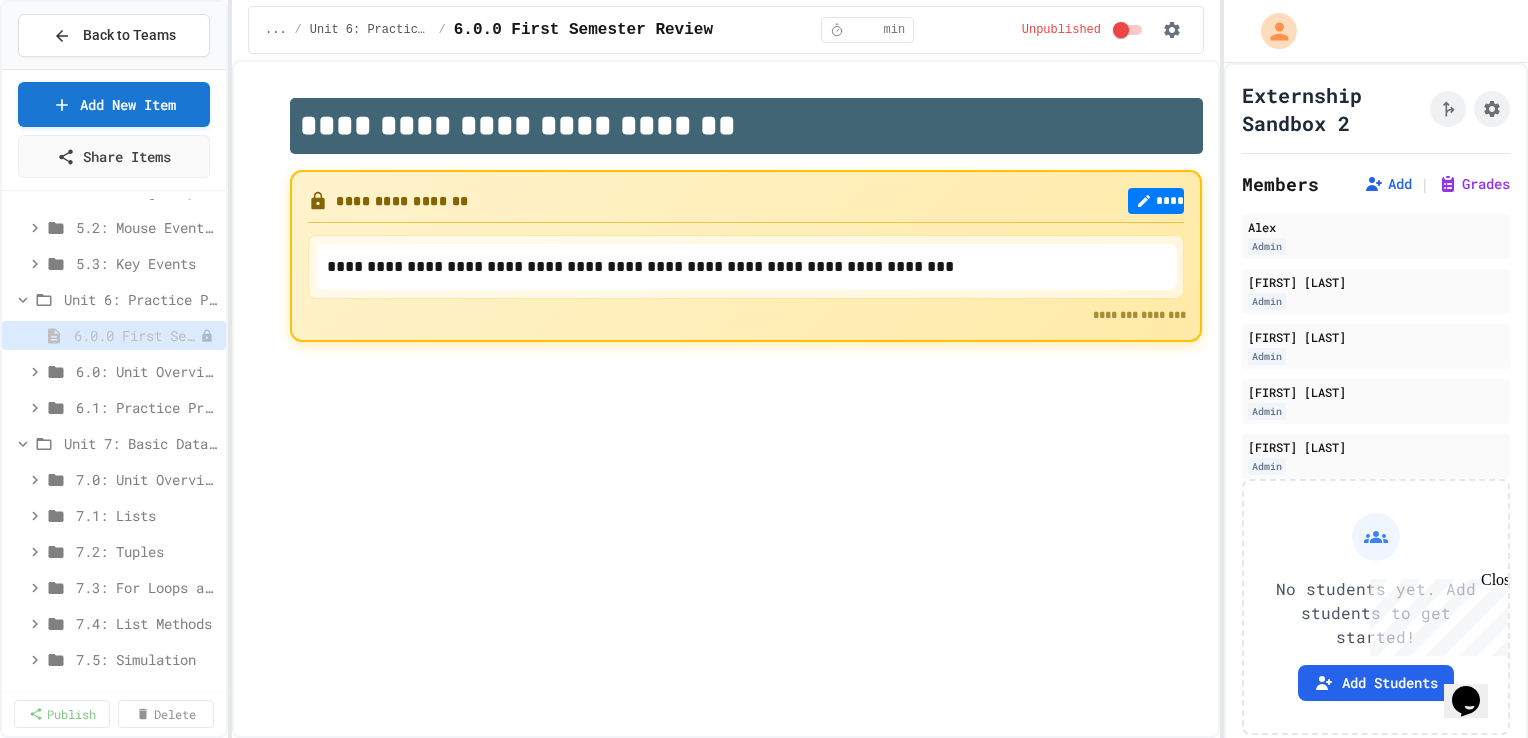 click on "**********" at bounding box center (726, 241) 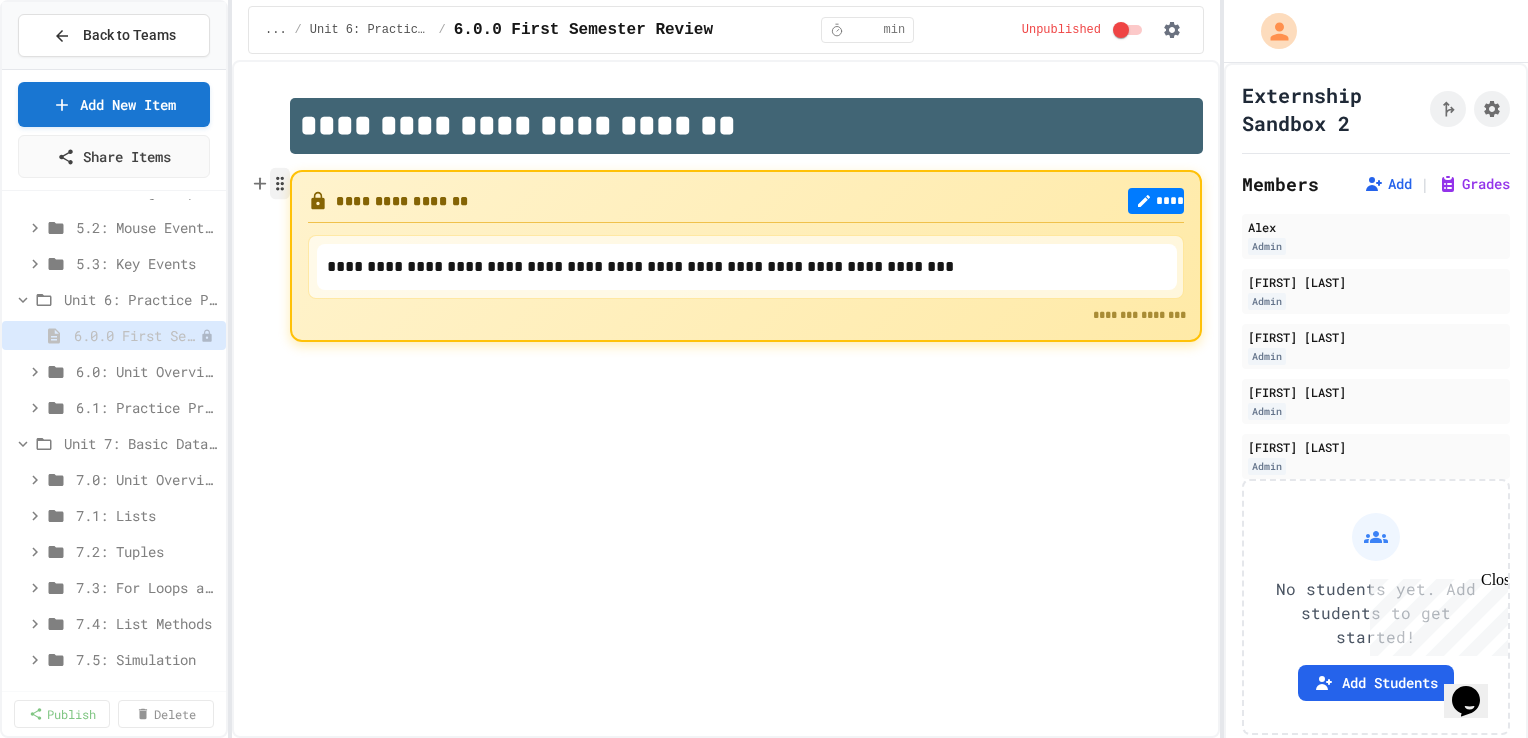 click 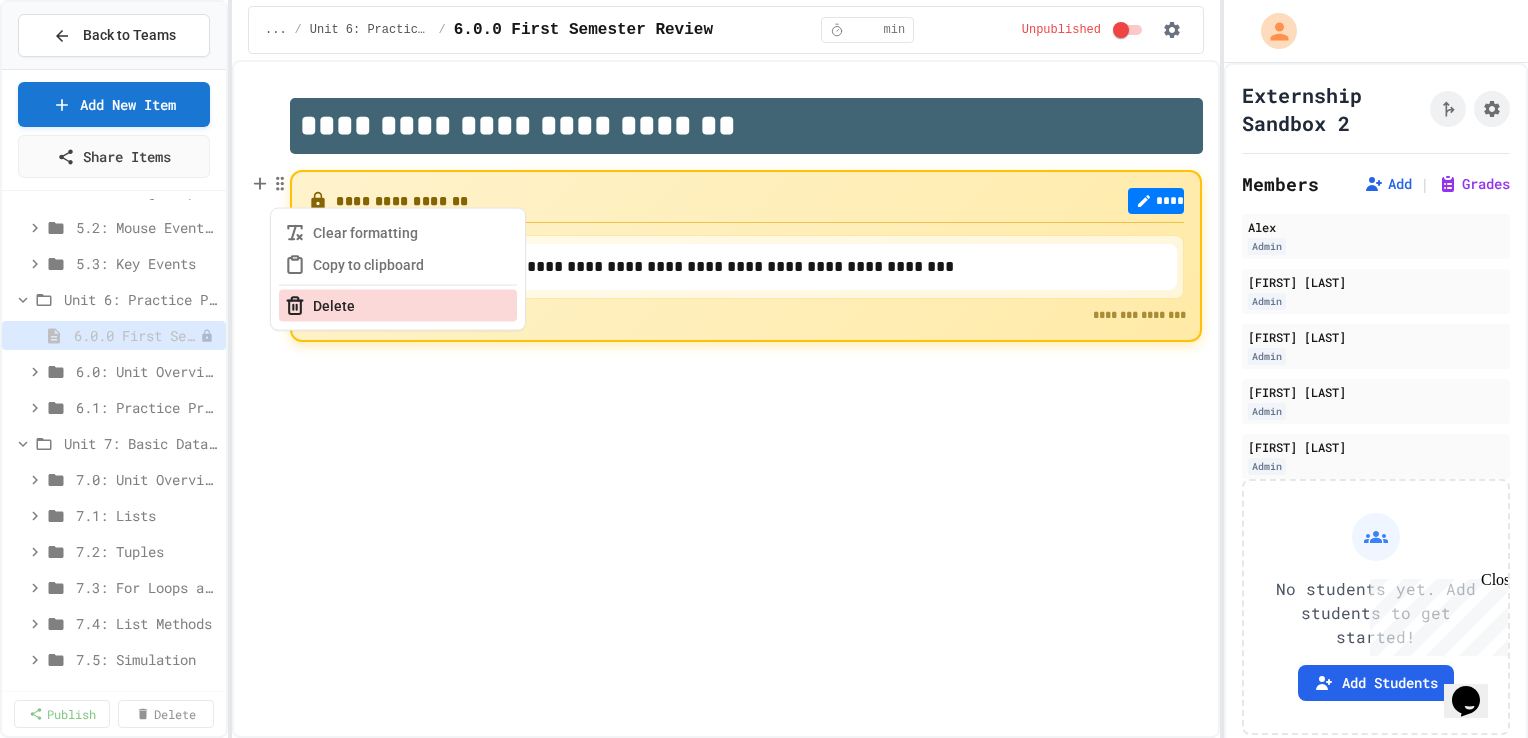 click on "Delete" at bounding box center (398, 306) 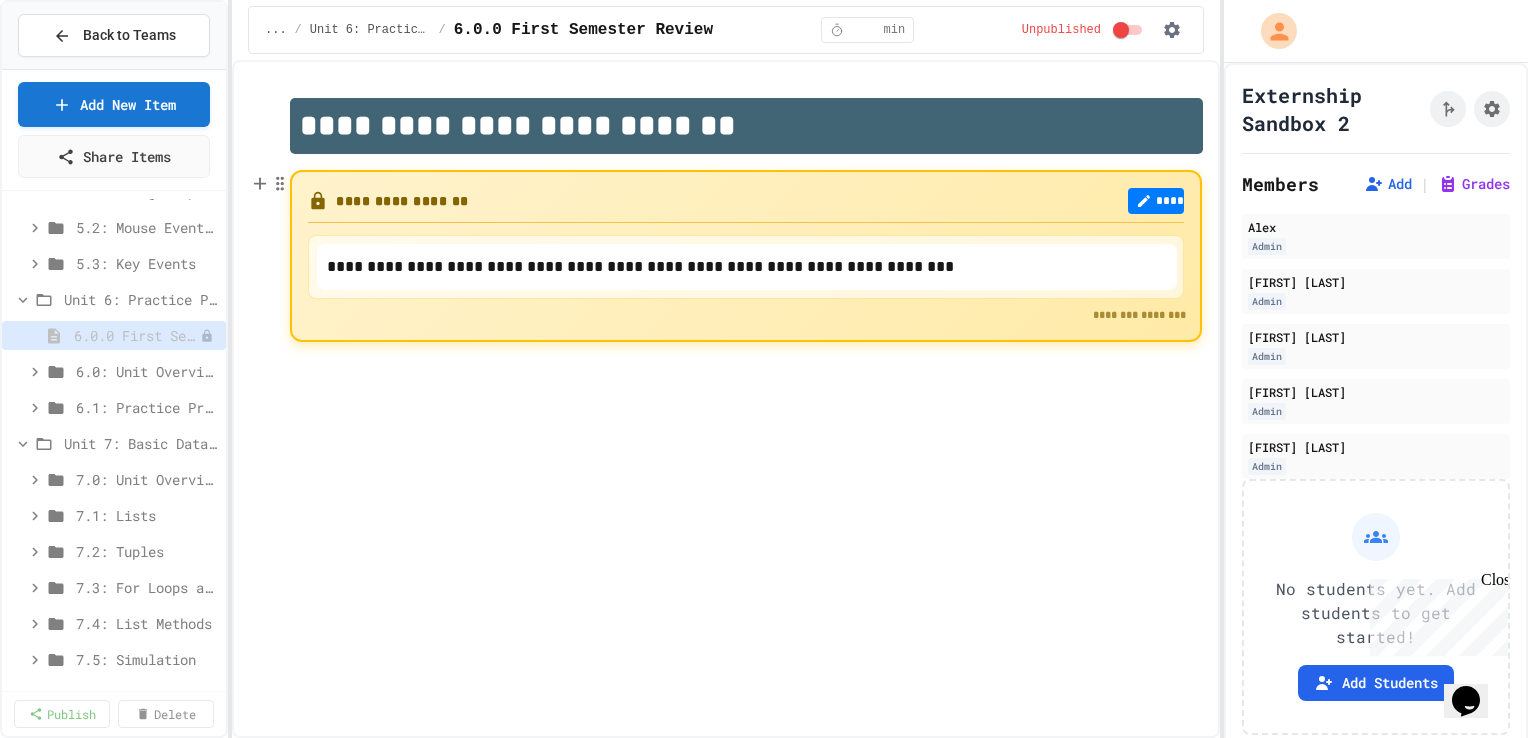 click on "Delete" at bounding box center (571, 819) 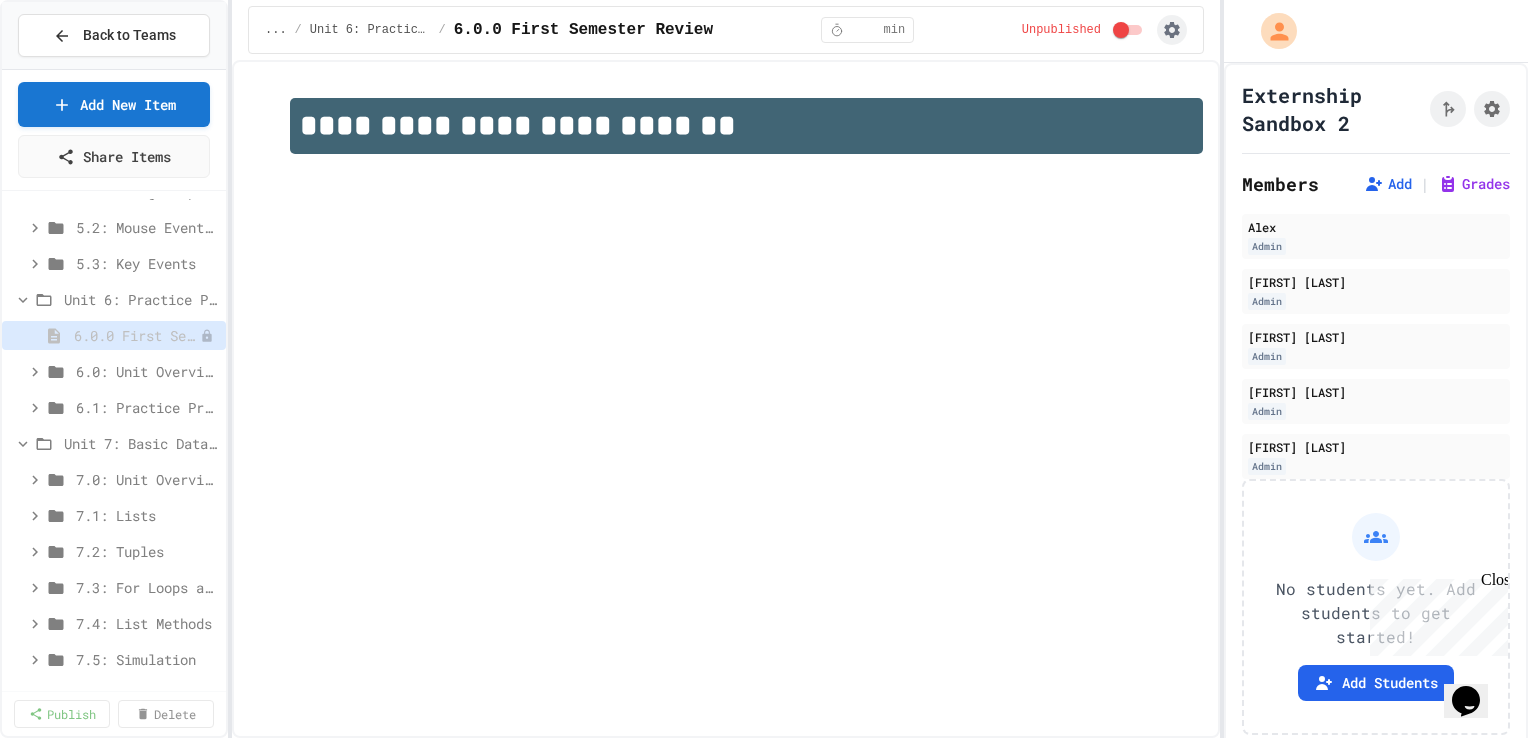 click 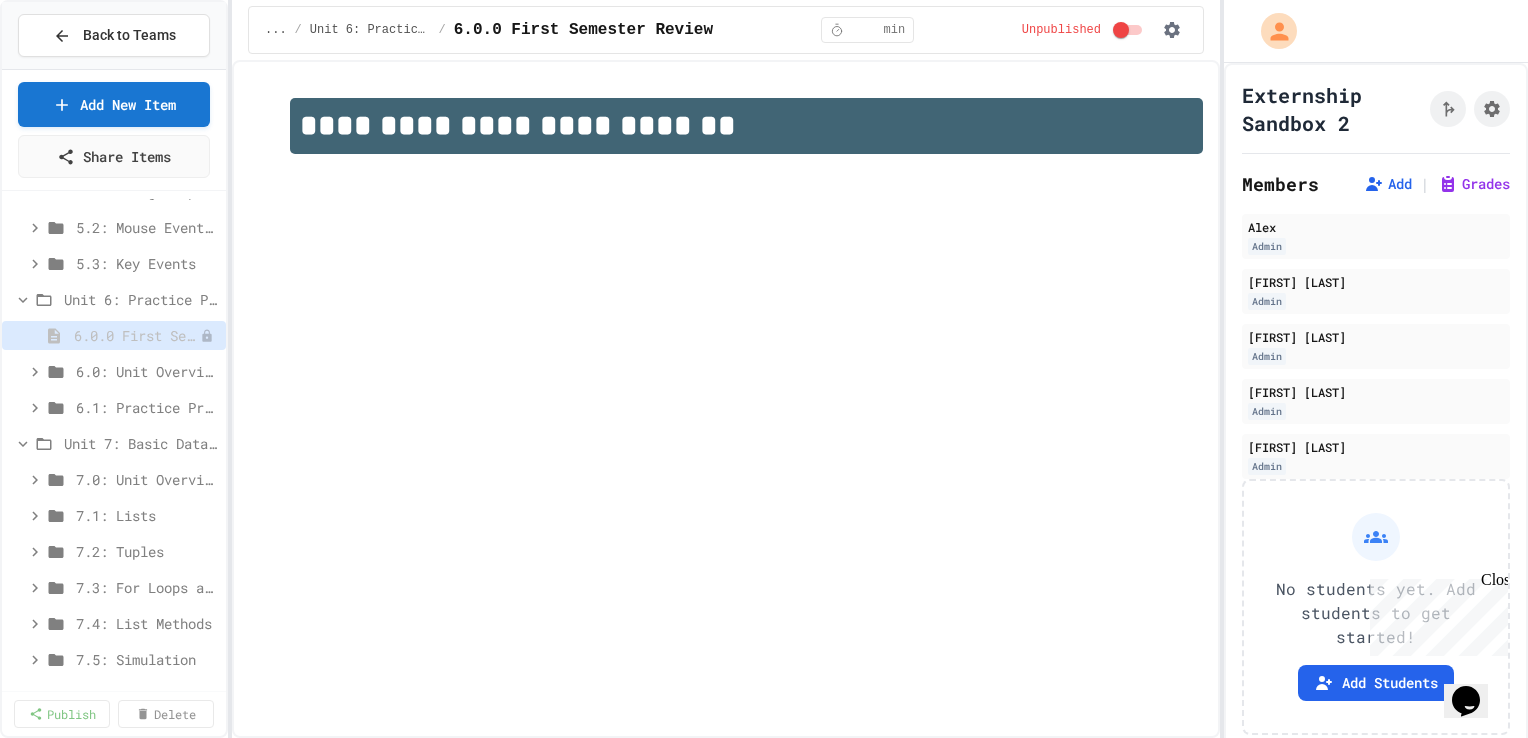 click at bounding box center (764, 740) 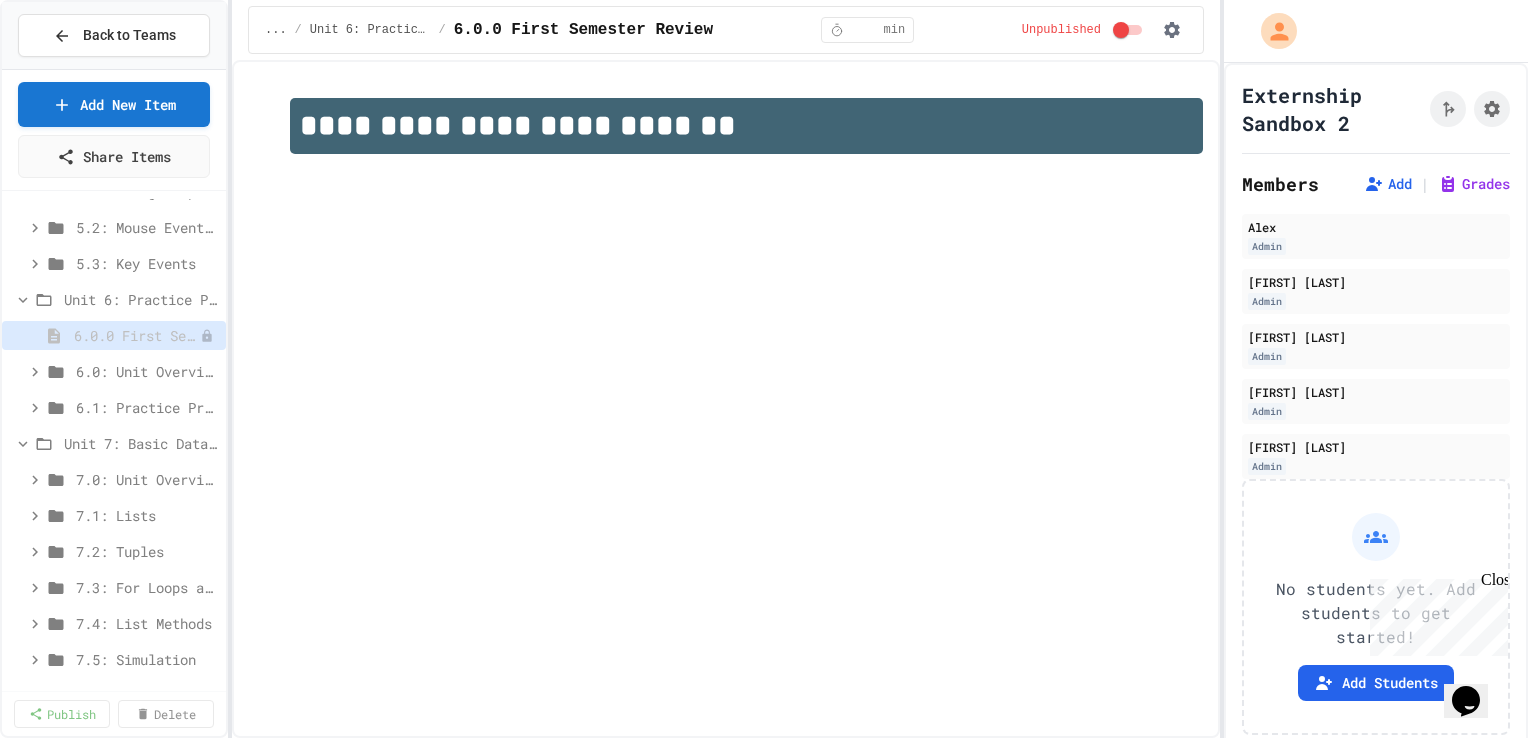 click on "**********" at bounding box center [726, 139] 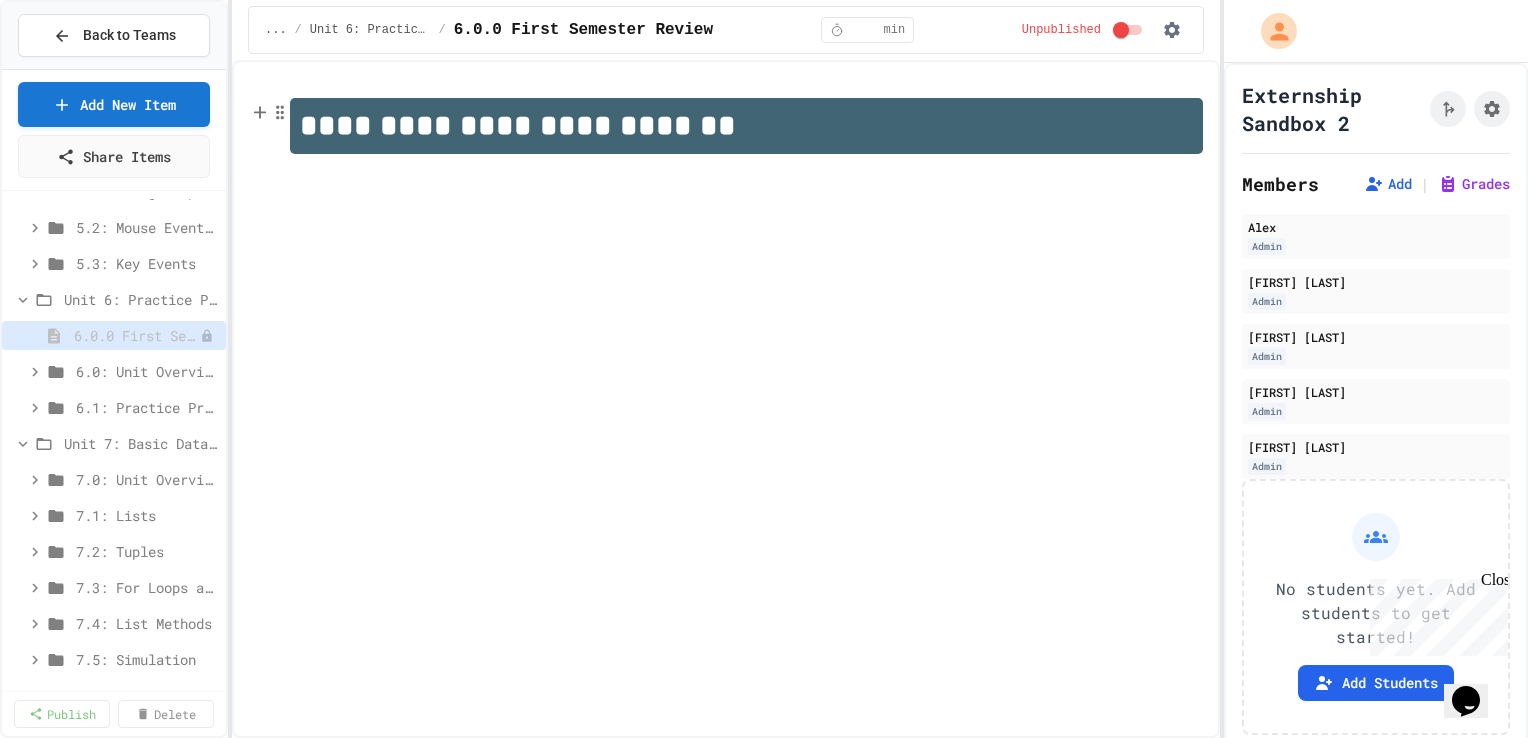 click on "**********" at bounding box center (746, 126) 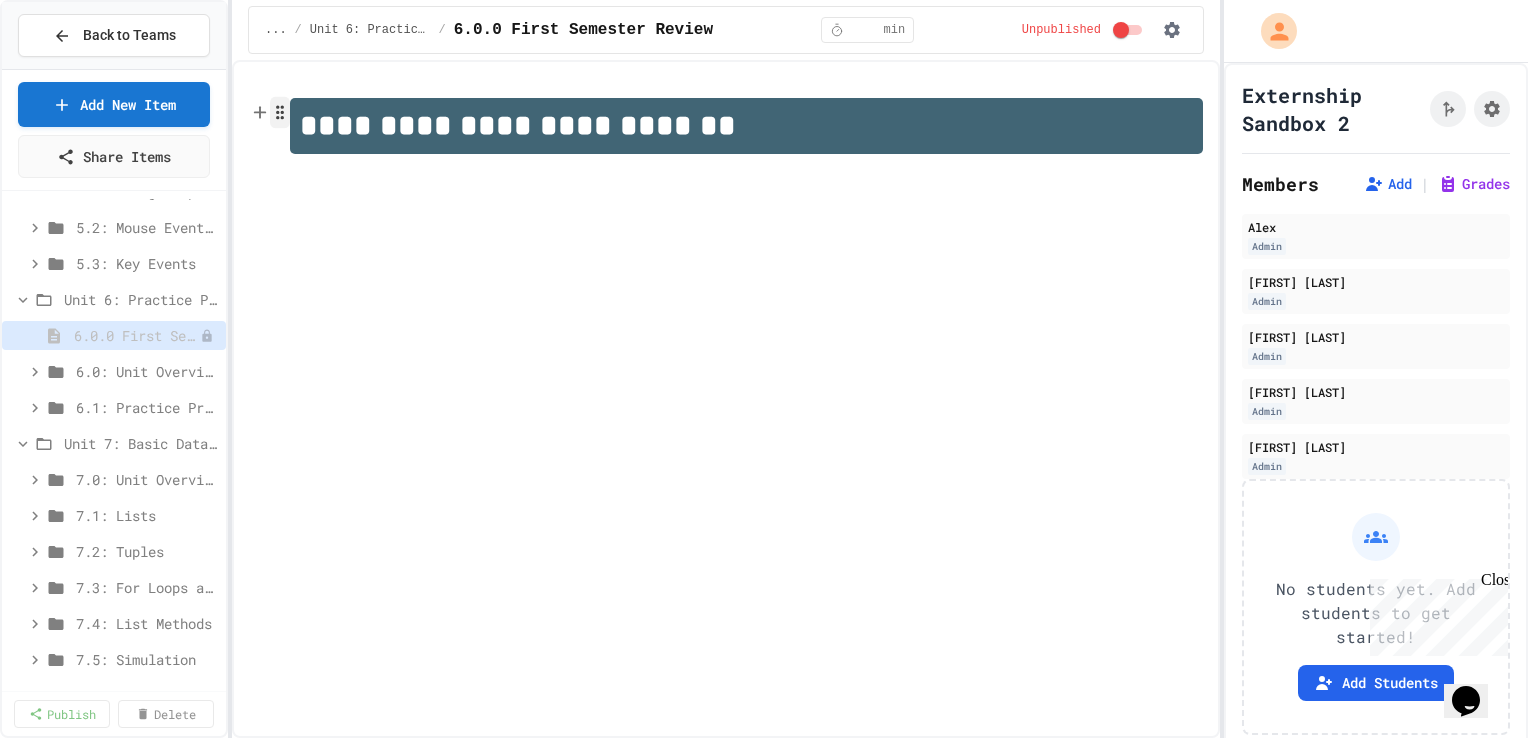 click 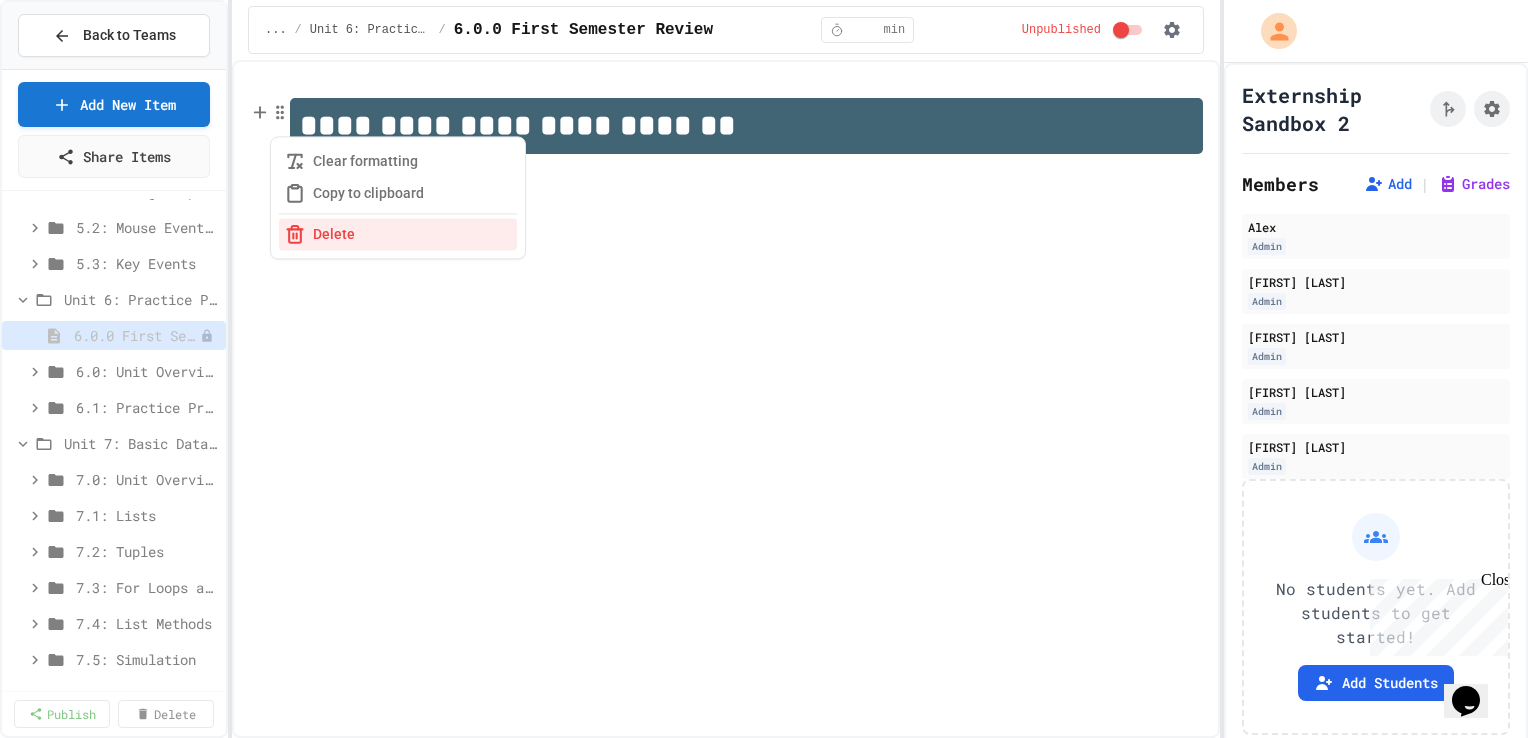 click on "**********" at bounding box center (726, 399) 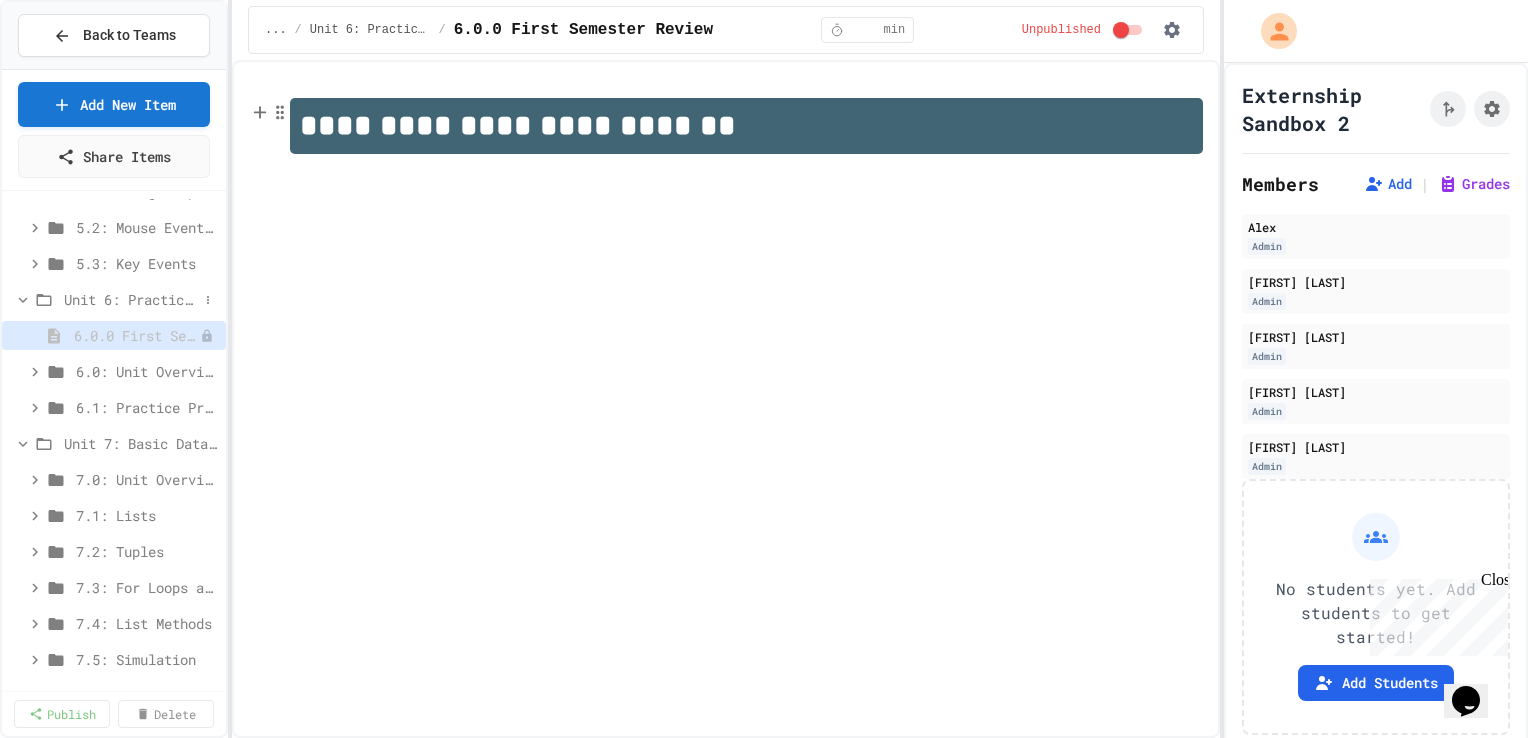 click on "Unit 6: Practice Project - Create Your Own Story" at bounding box center (131, 299) 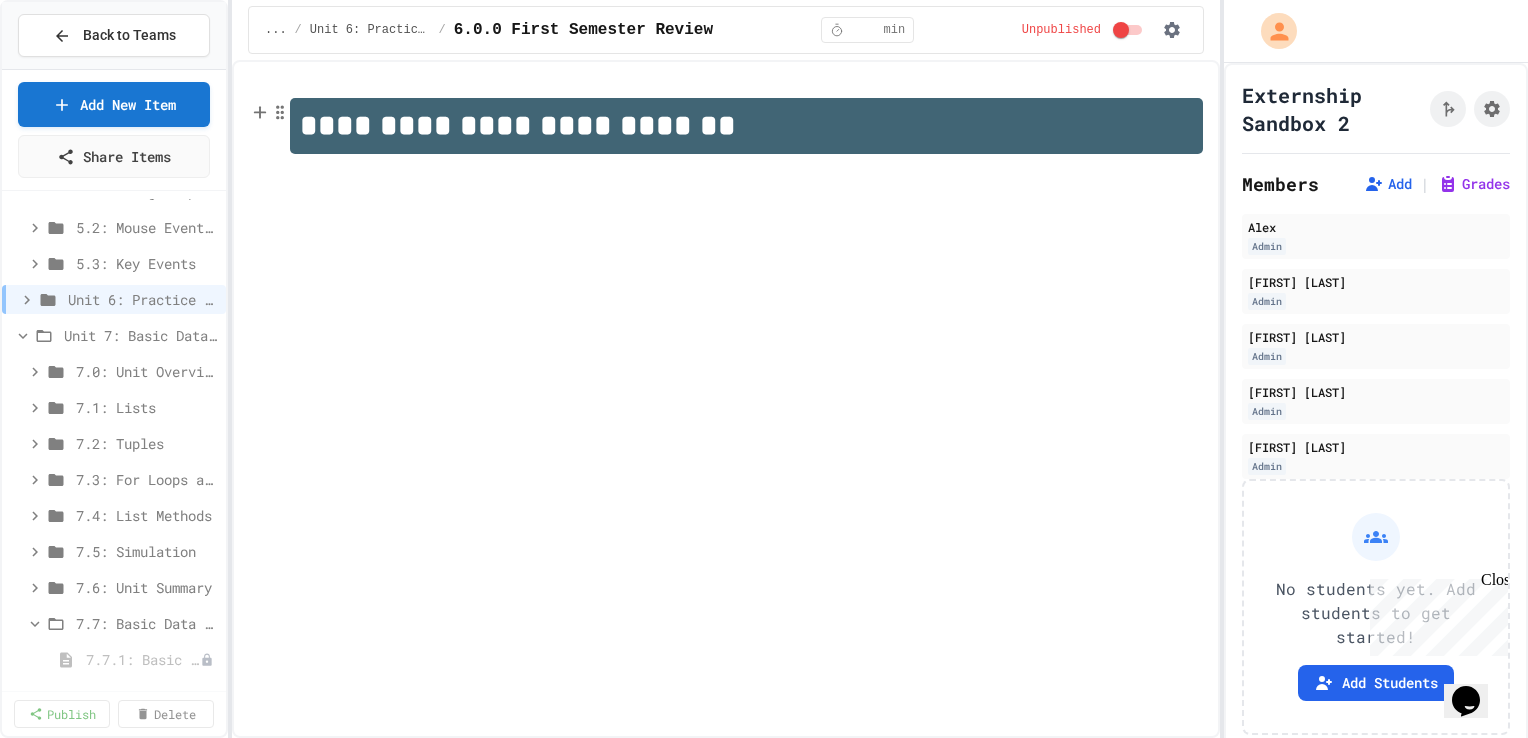 scroll, scrollTop: 3940, scrollLeft: 0, axis: vertical 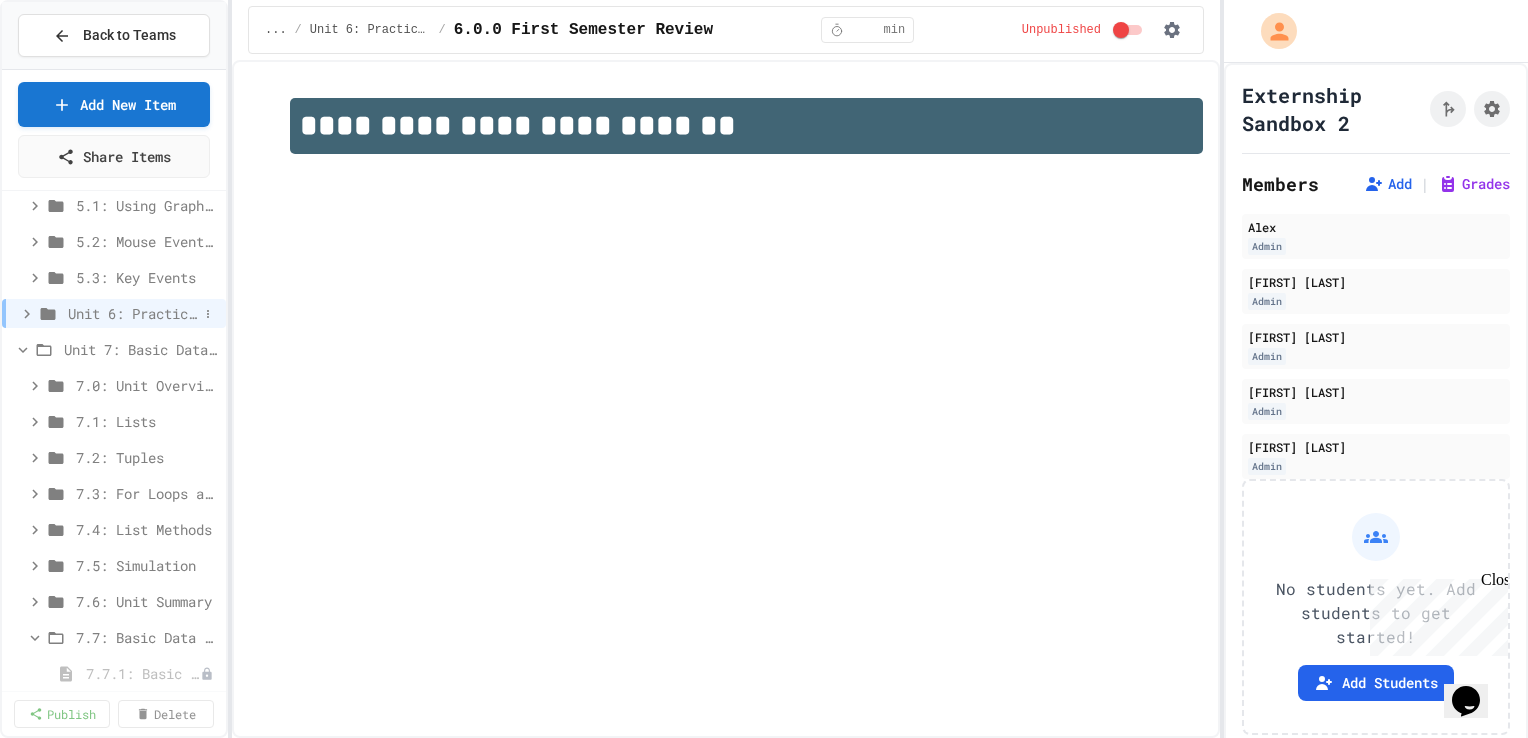 click on "Unit 6: Practice Project - Create Your Own Story" at bounding box center (133, 313) 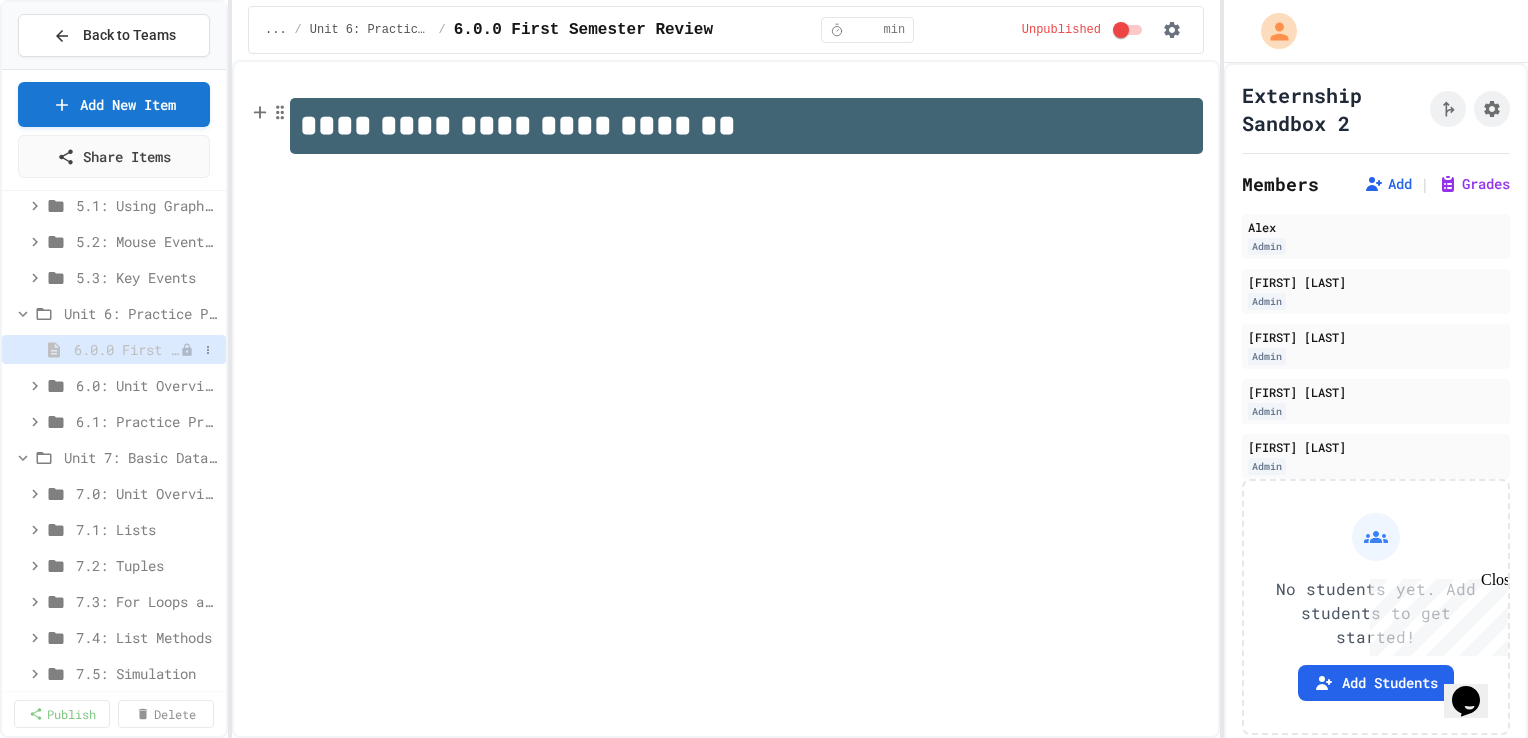 click on "6.0.0 First Semester Review" at bounding box center [127, 349] 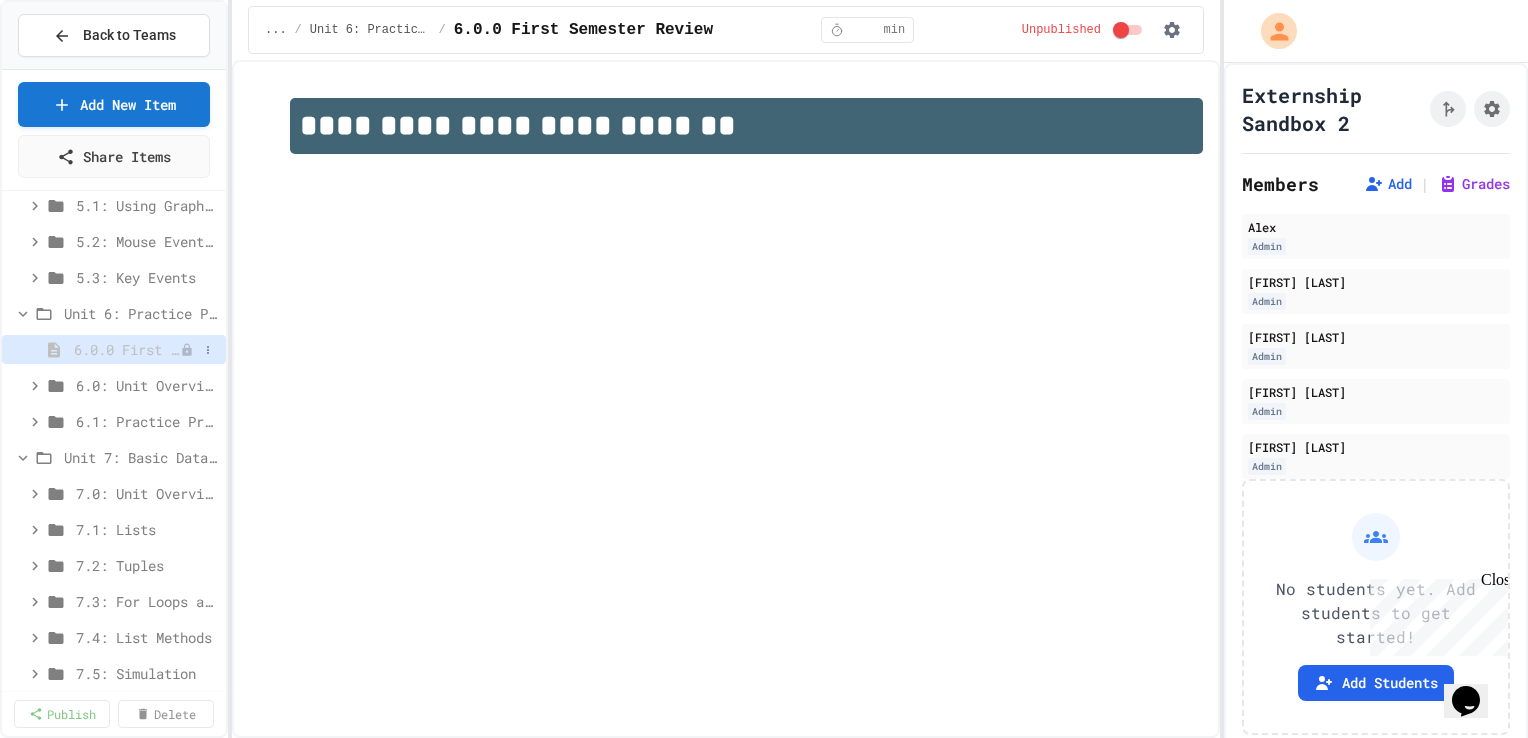 click 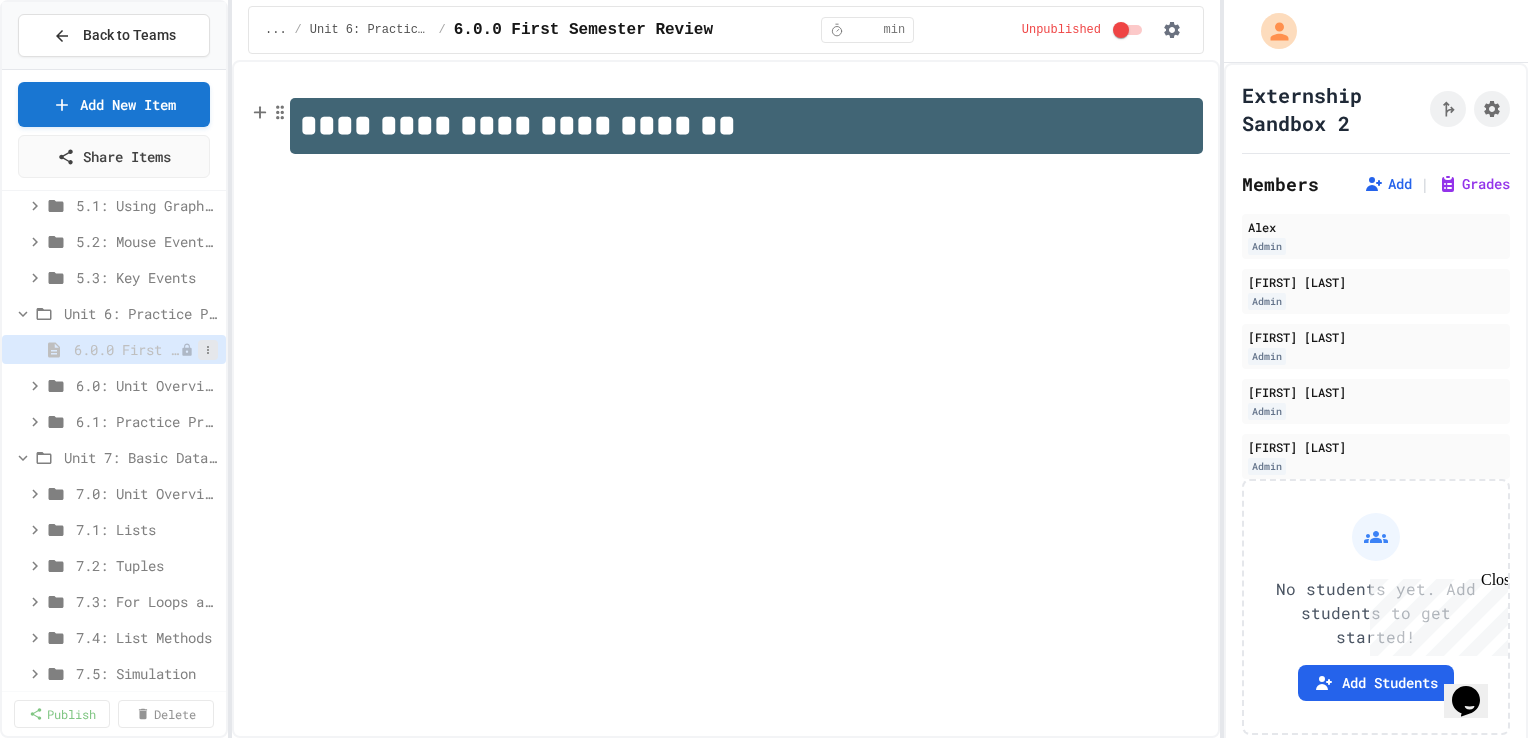 click at bounding box center (208, 350) 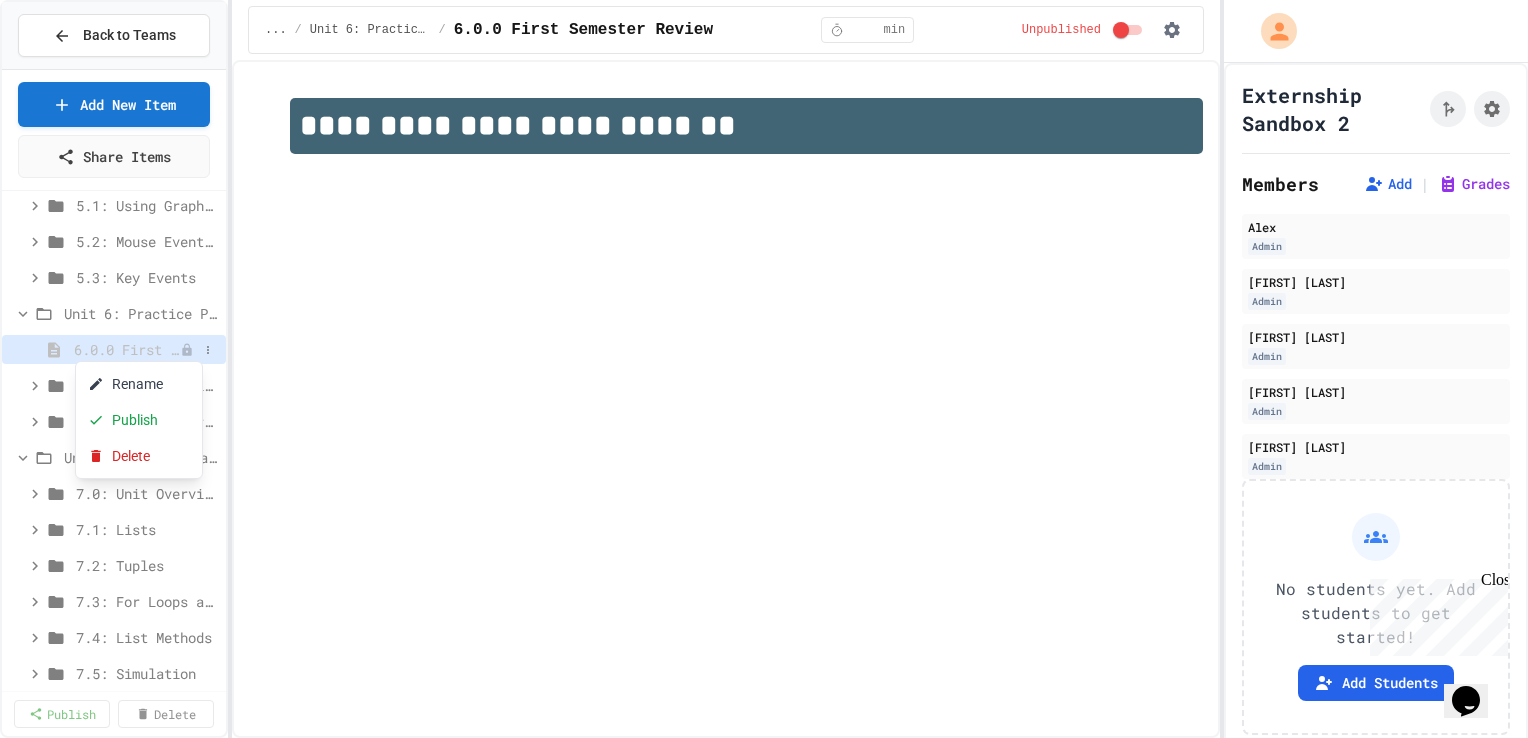 click at bounding box center [764, 369] 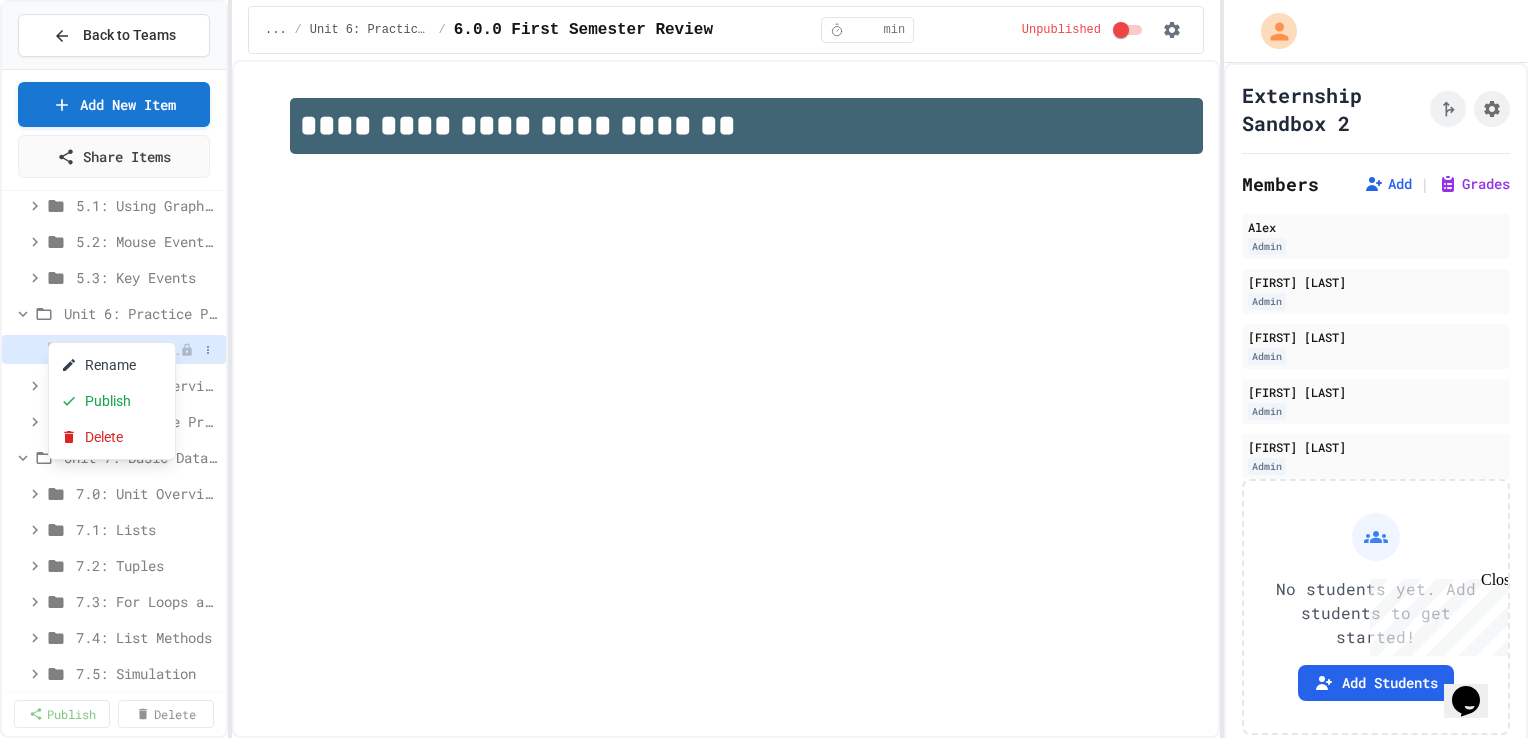 click at bounding box center [764, 369] 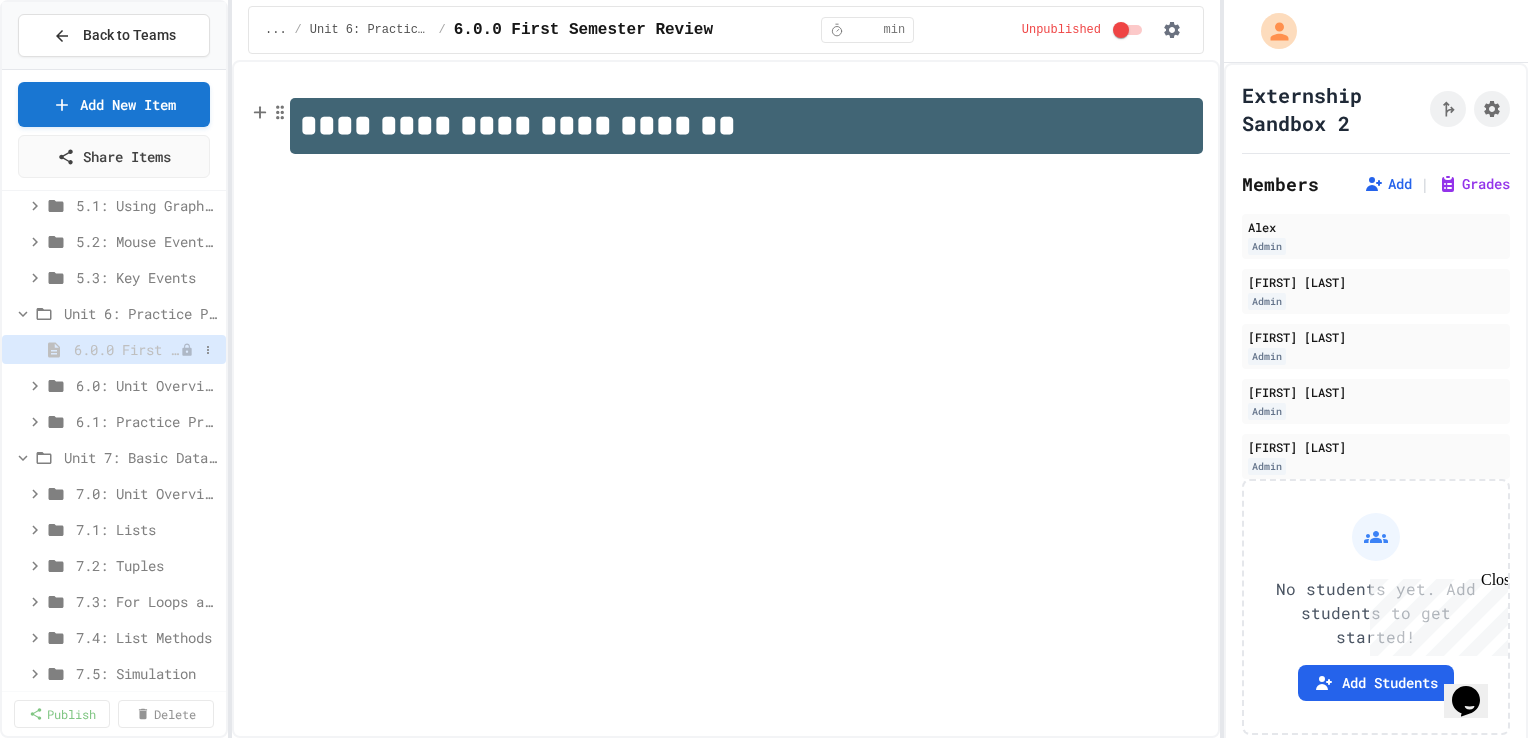 click 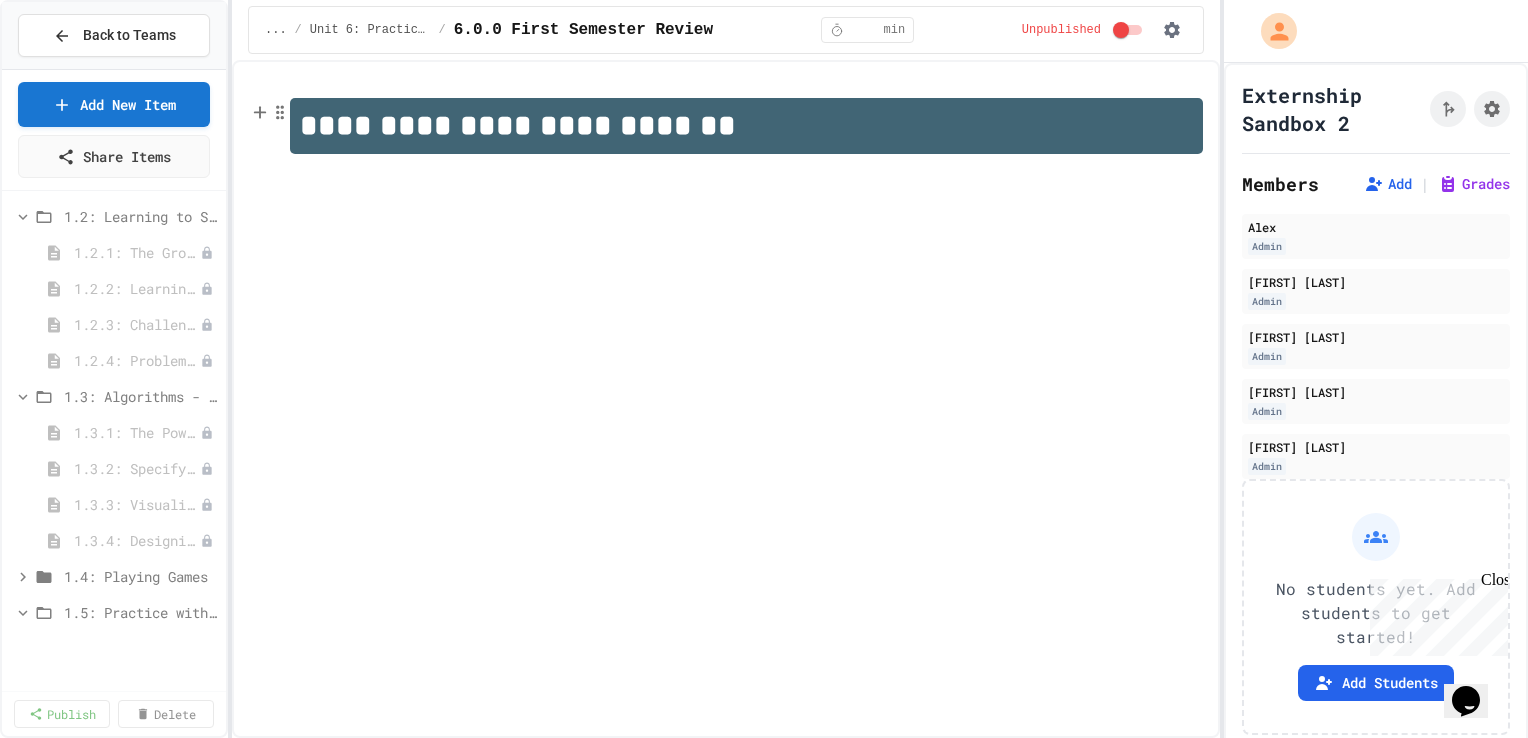 scroll, scrollTop: 0, scrollLeft: 0, axis: both 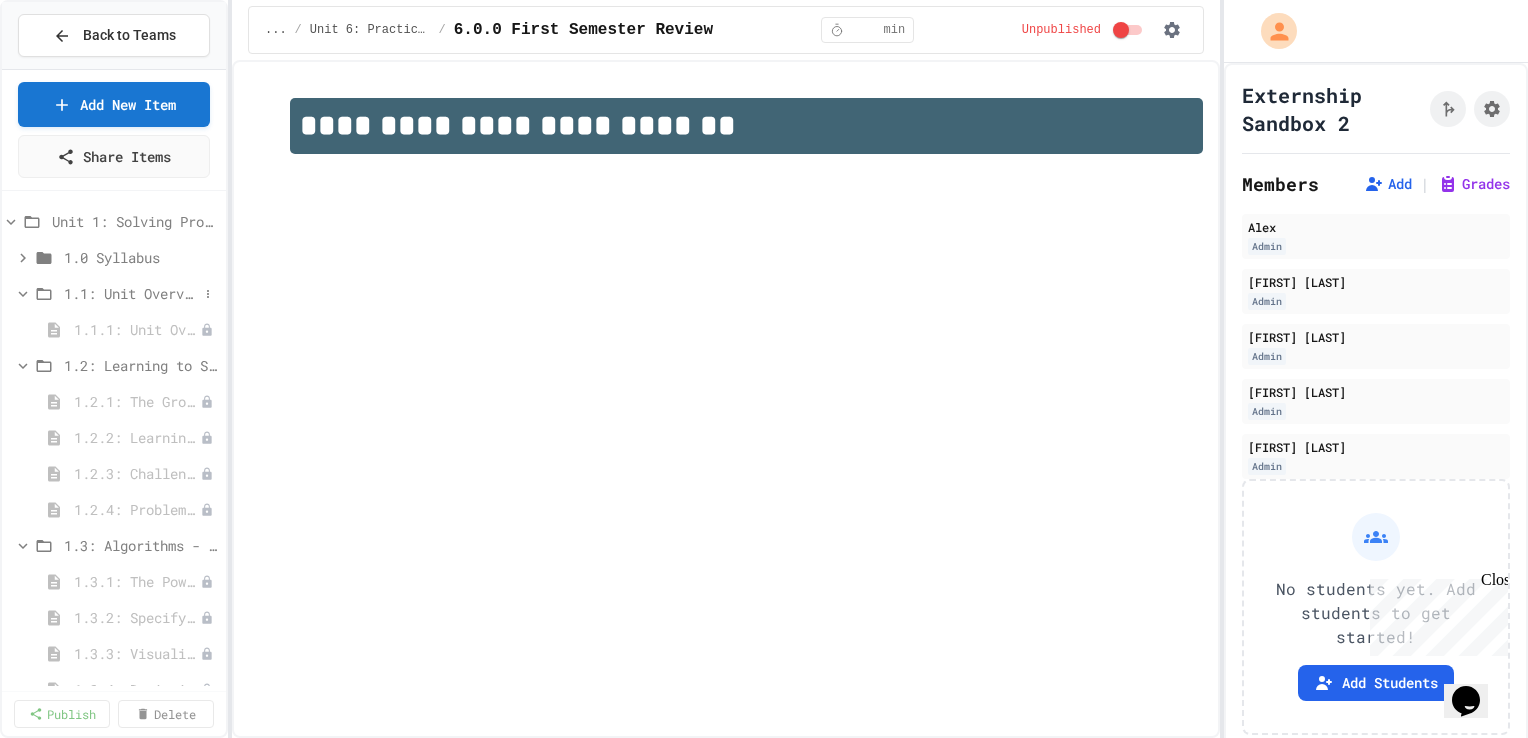click on "1.1: Unit Overview" at bounding box center (131, 293) 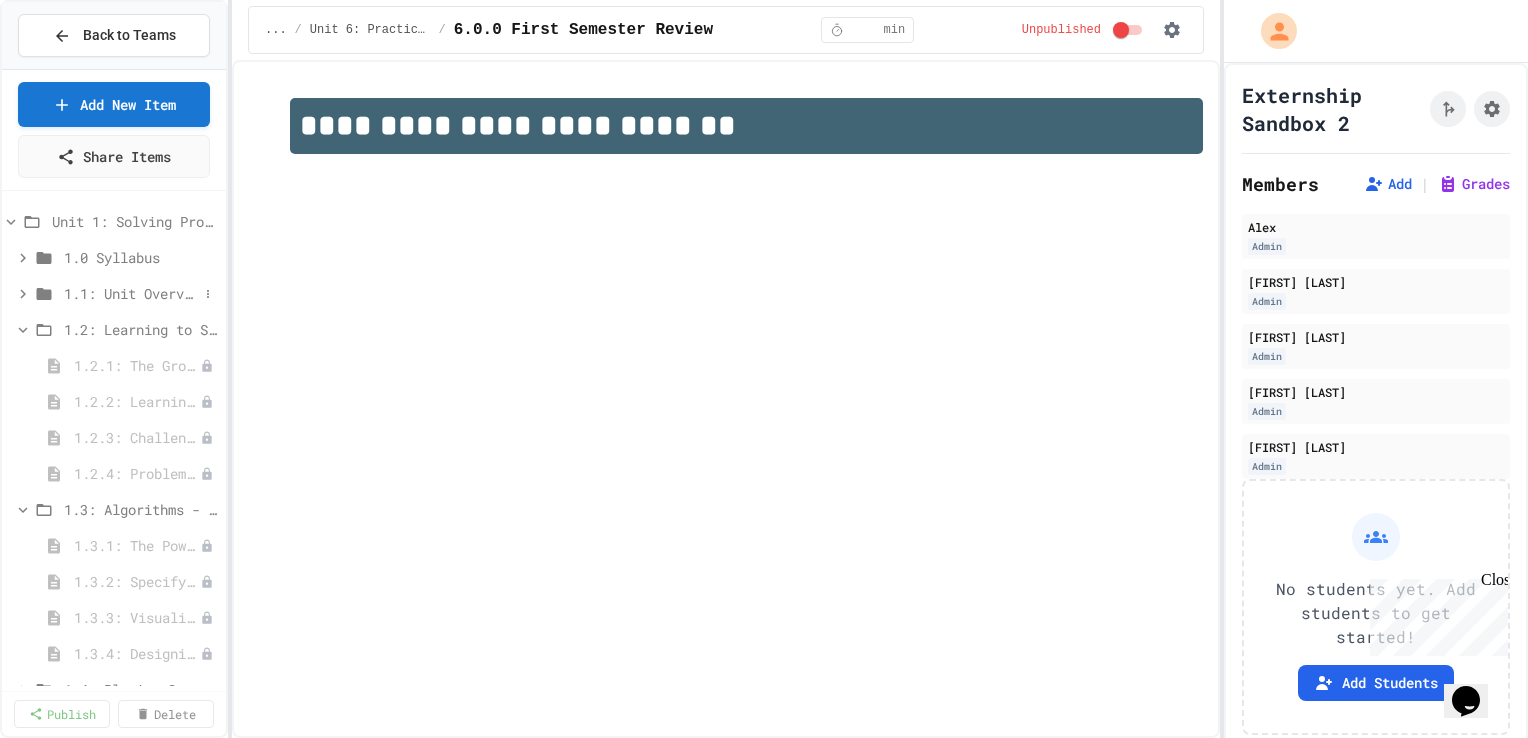 click on "1.1: Unit Overview" at bounding box center (131, 293) 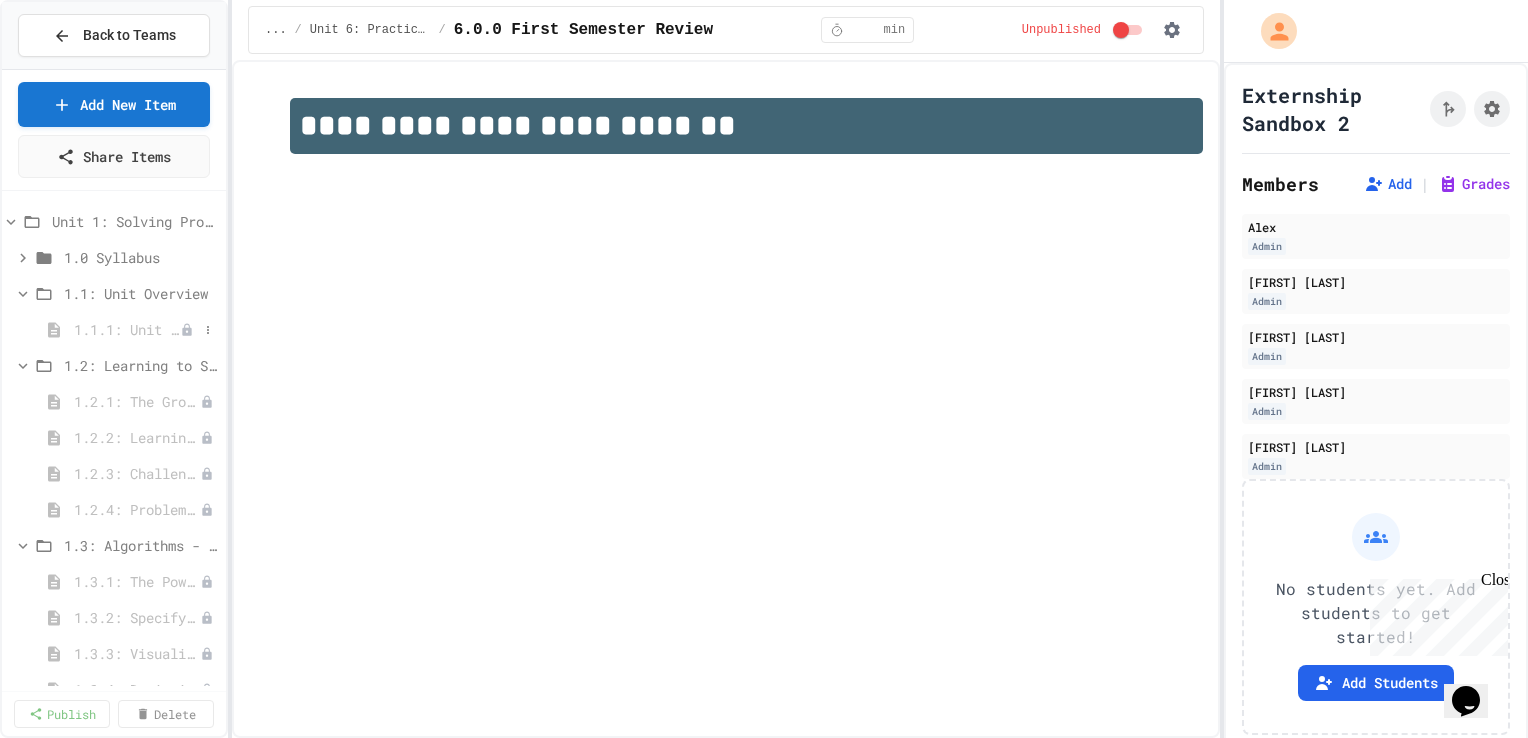 click on "1.1.1: Unit Overview" at bounding box center (127, 329) 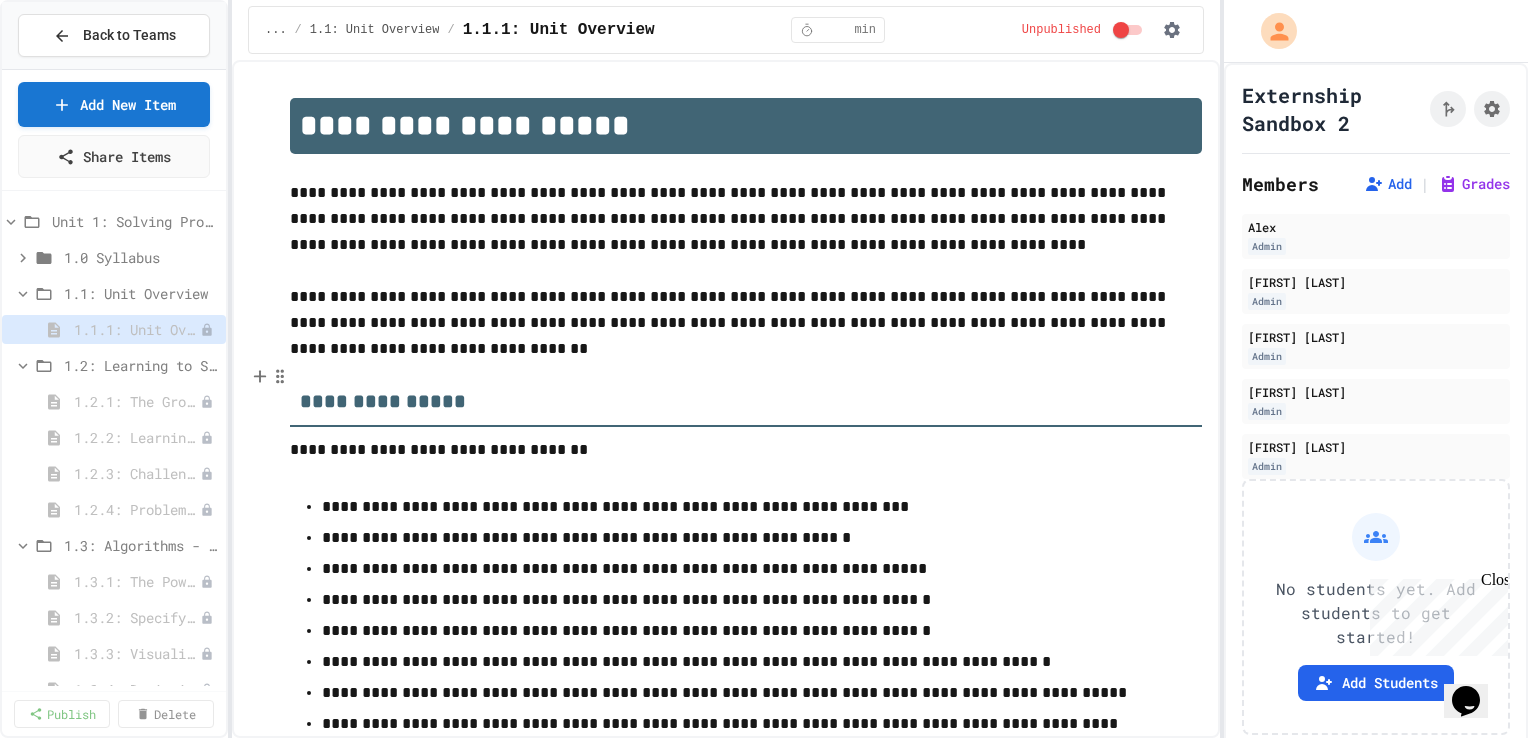 scroll, scrollTop: 62, scrollLeft: 0, axis: vertical 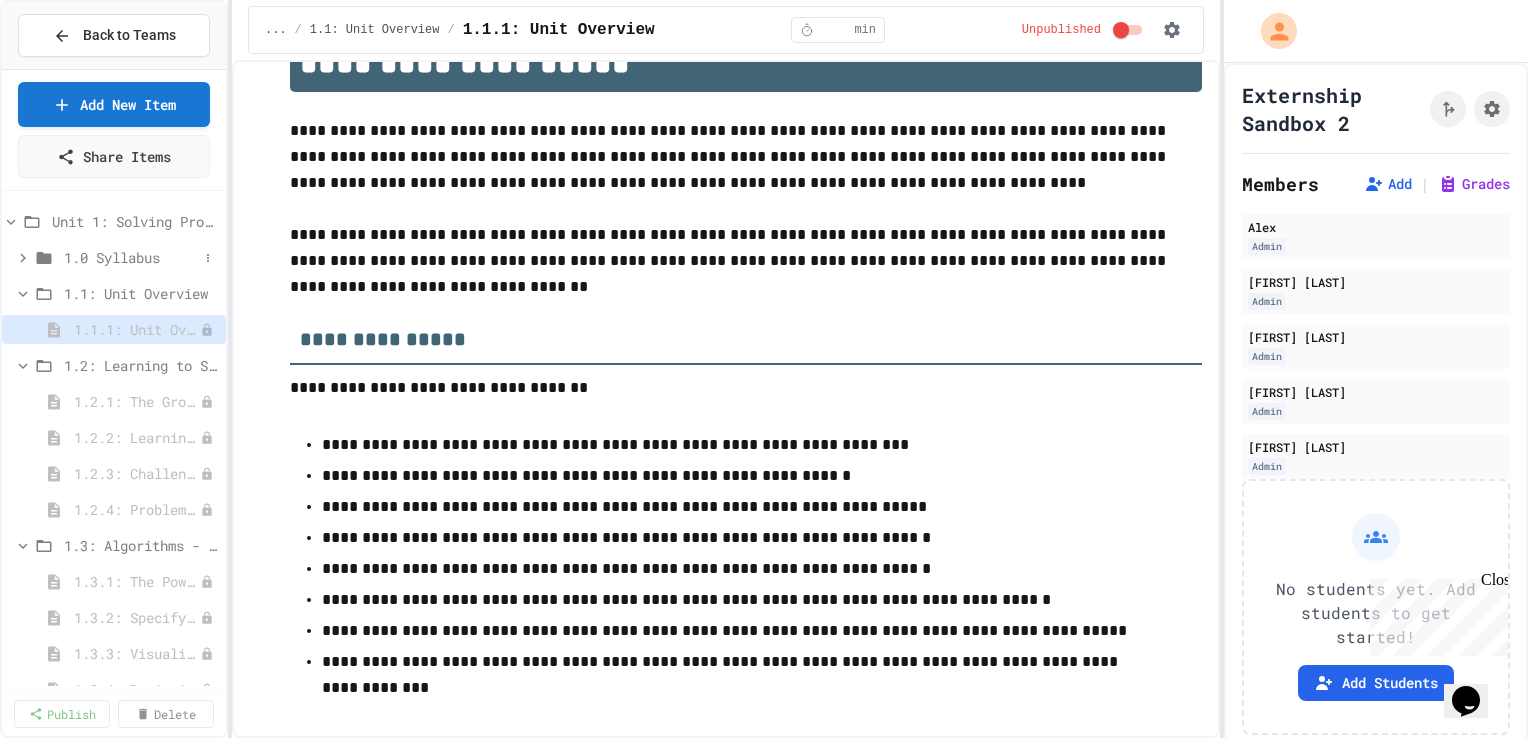 click on "1.0 Syllabus" at bounding box center (131, 257) 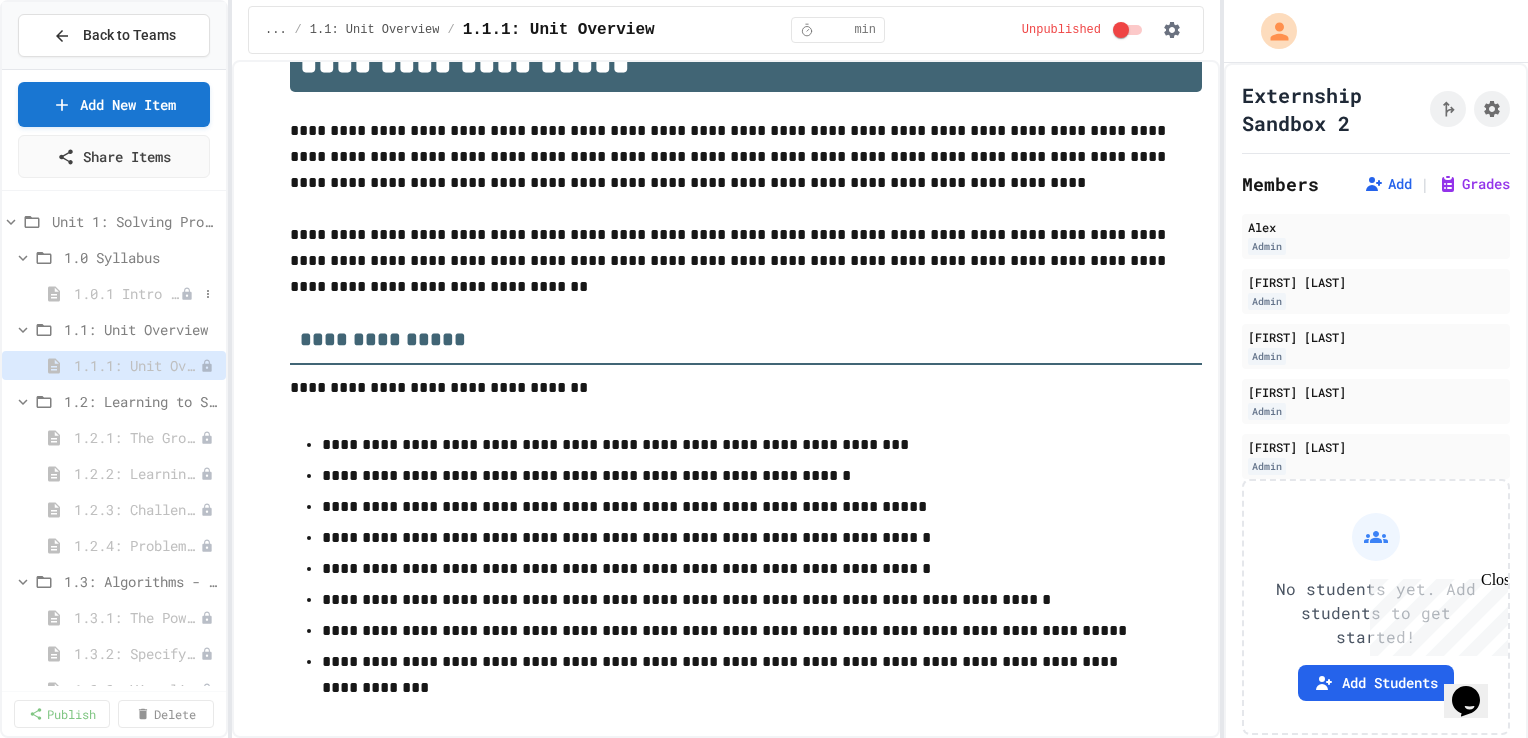 click on "1.0.1 Intro to Python - Course Syllabus" at bounding box center (127, 293) 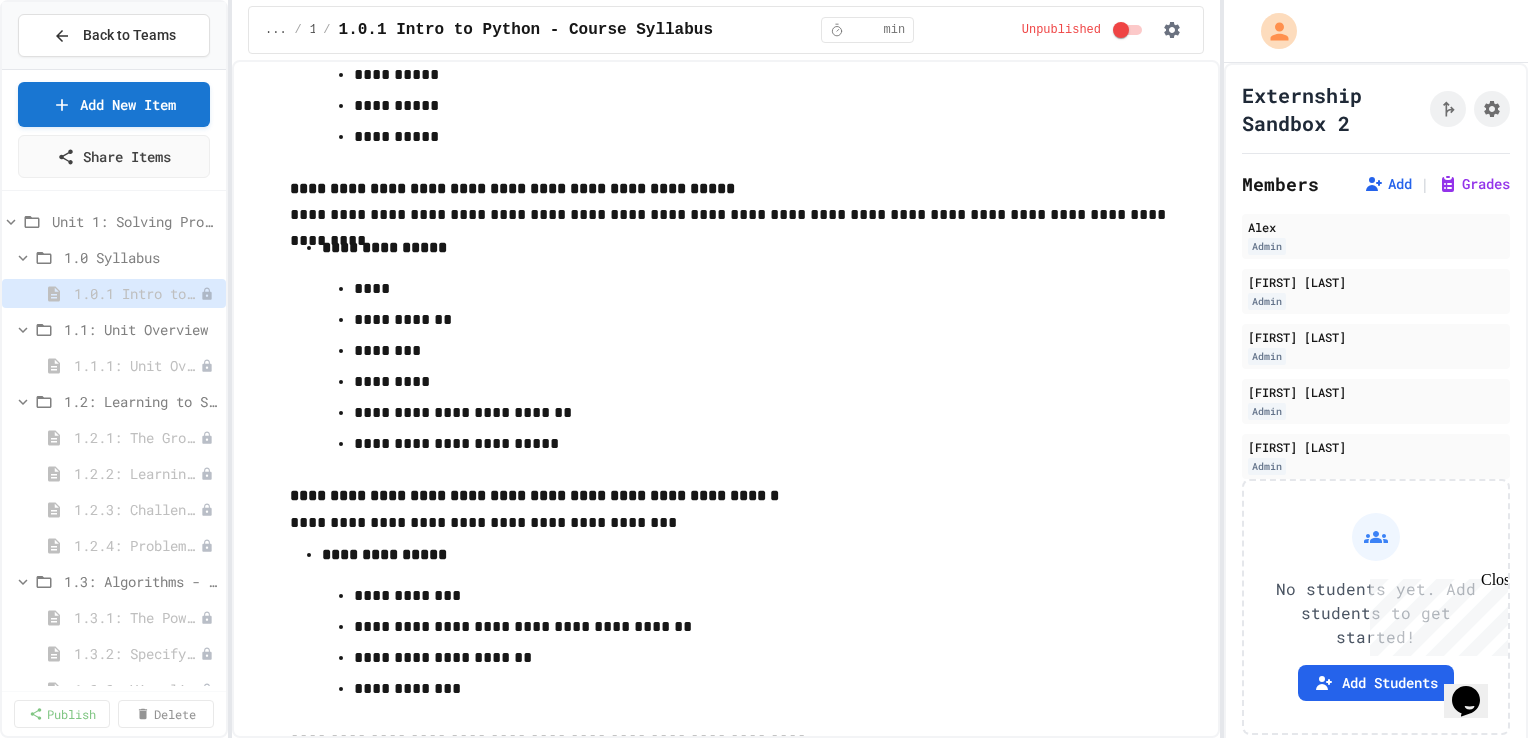 scroll, scrollTop: 3332, scrollLeft: 0, axis: vertical 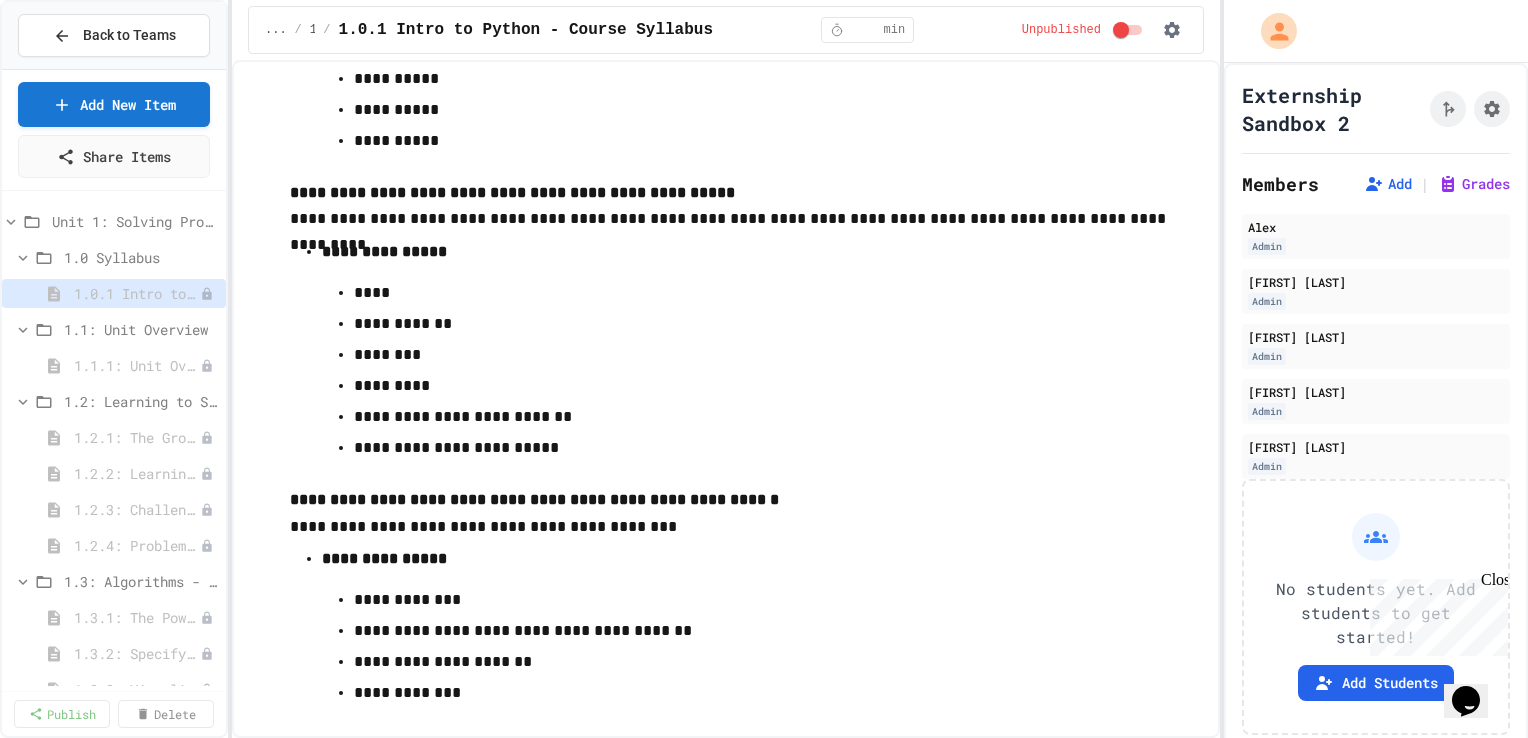 click on "Externship Sandbox 2 Members Add | Grades Alex Admin Lucas Boggess Admin Kenya  Gordon Admin Brandon  Howard Admin Destiny Langford Admin No students yet. Add students to get started! Add Students" at bounding box center [1376, 420] 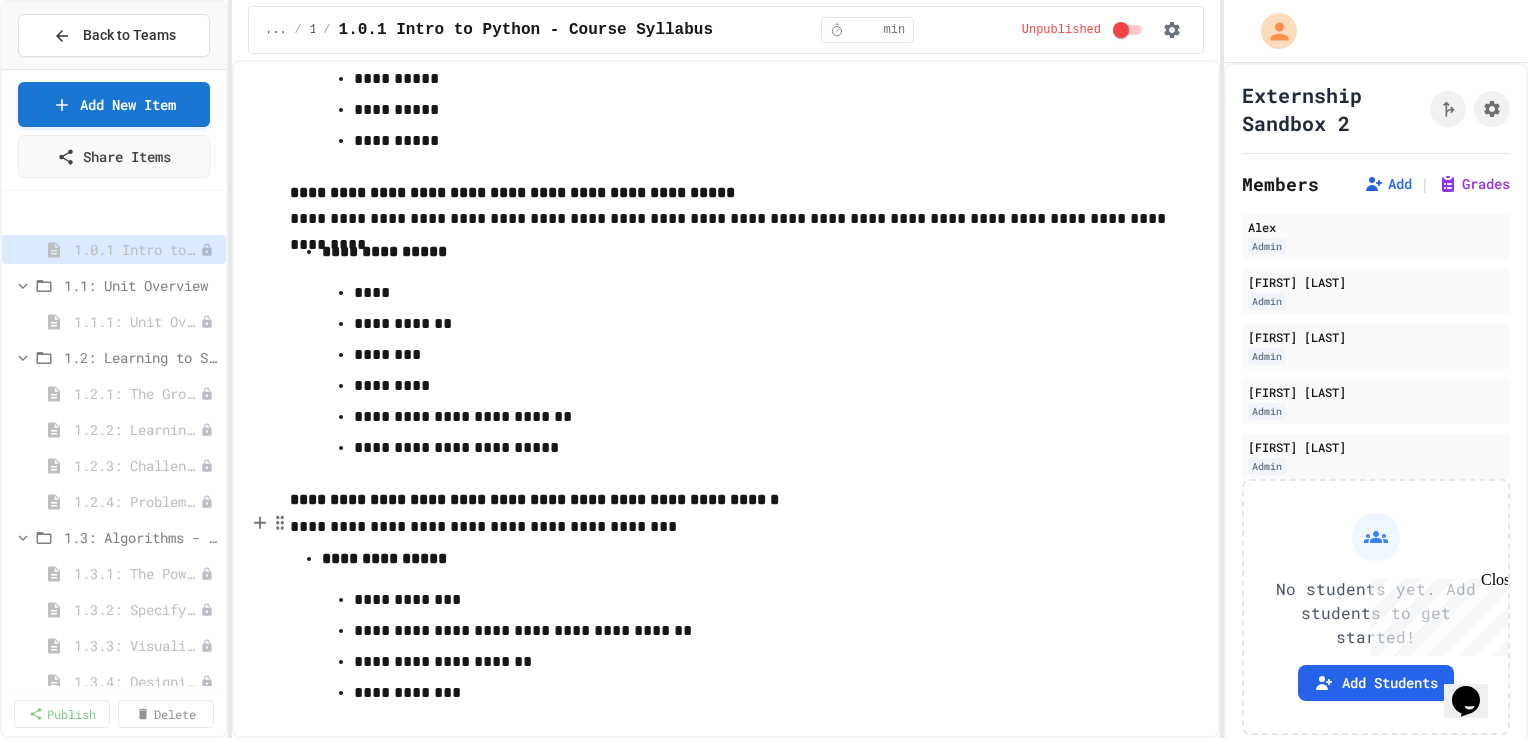 scroll, scrollTop: 0, scrollLeft: 0, axis: both 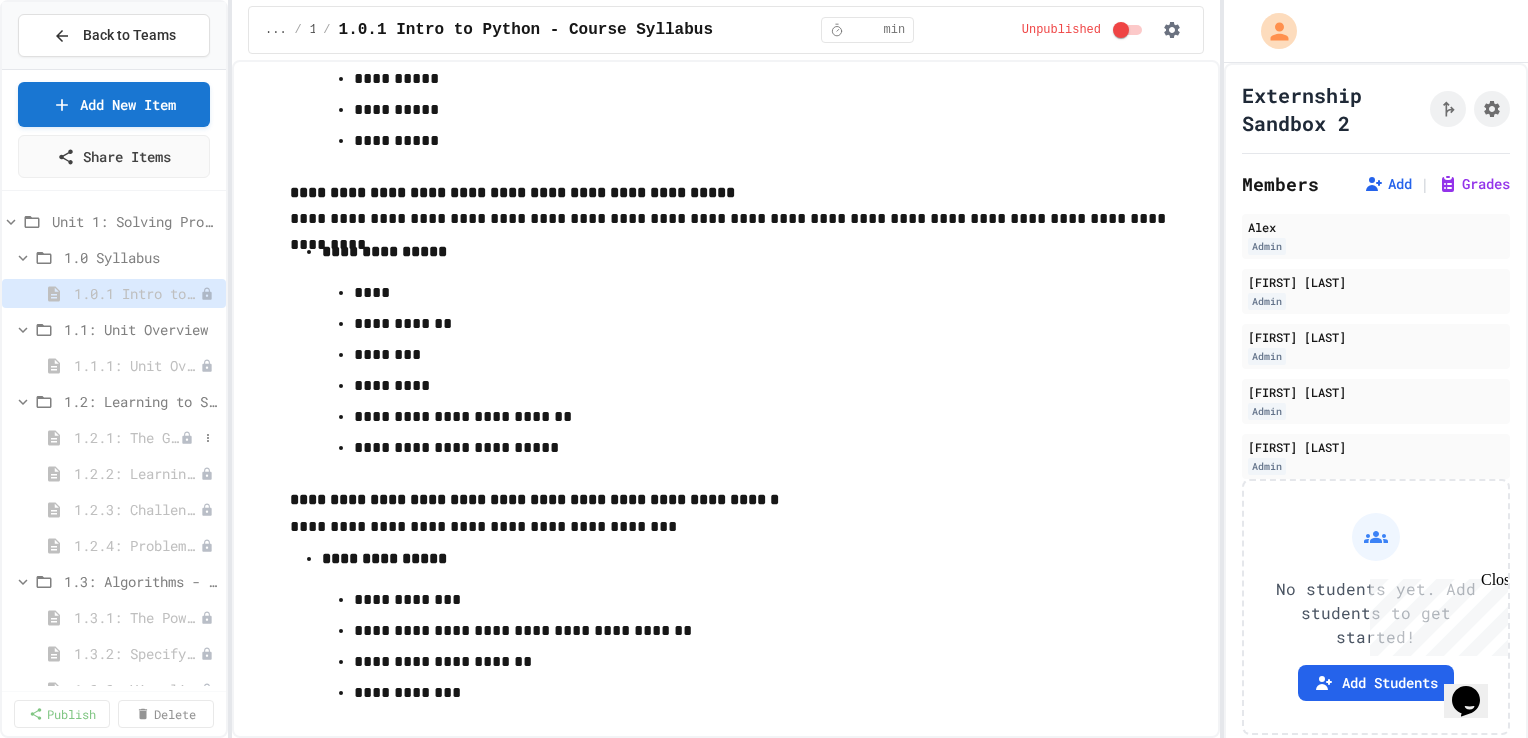 click on "1.2.1: The Growth Mindset" at bounding box center (127, 437) 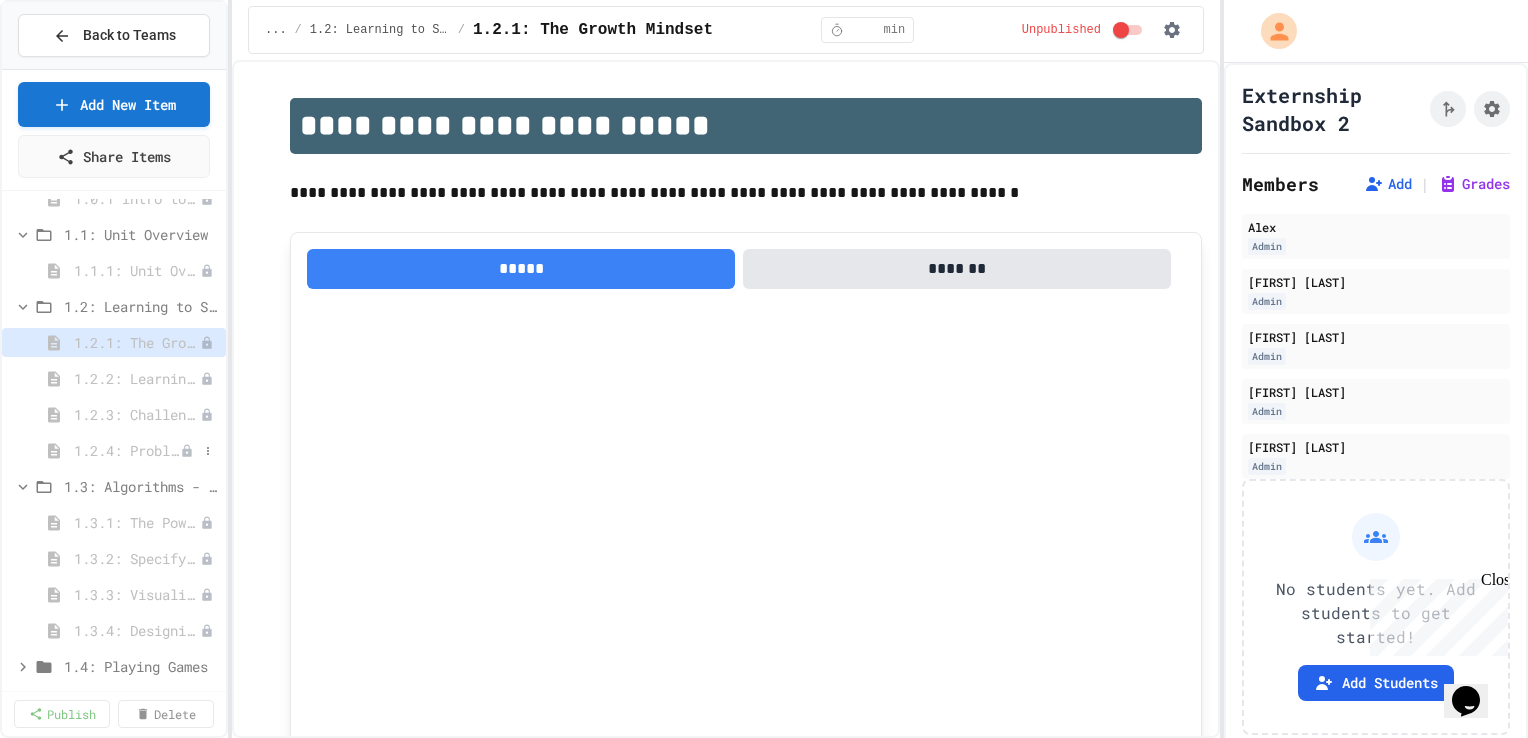 scroll, scrollTop: 0, scrollLeft: 0, axis: both 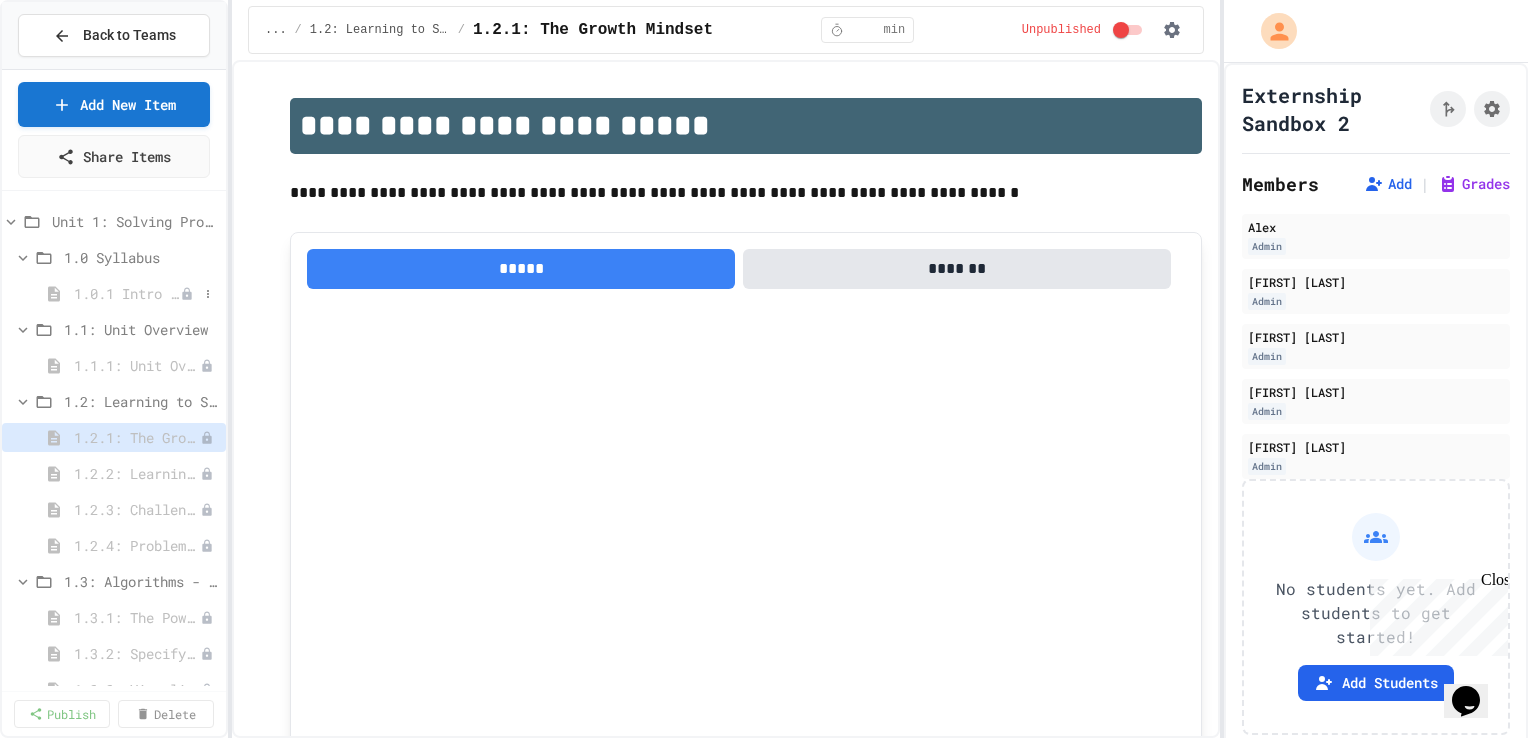 click on "1.0.1 Intro to Python - Course Syllabus" at bounding box center (127, 293) 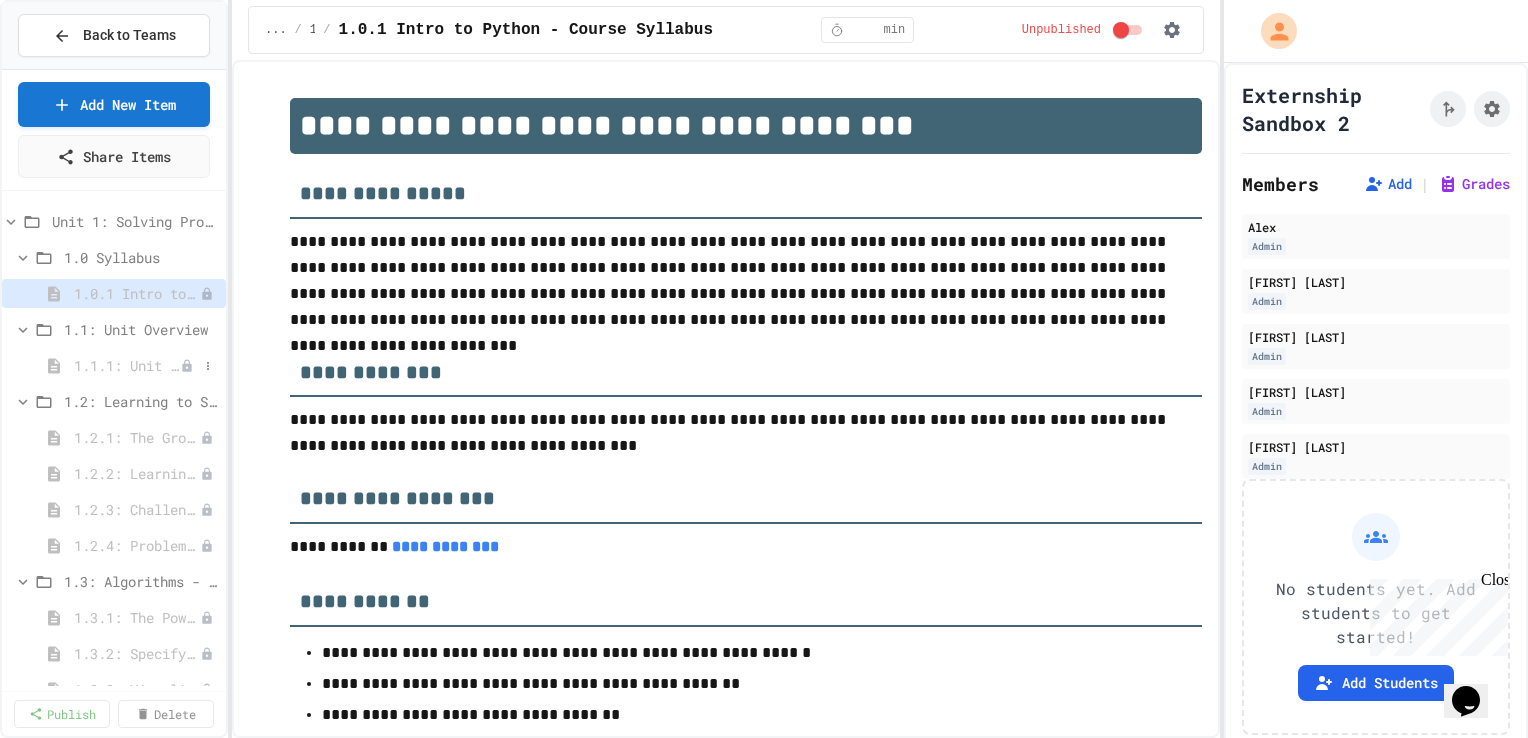 click on "1.1.1: Unit Overview" at bounding box center [127, 365] 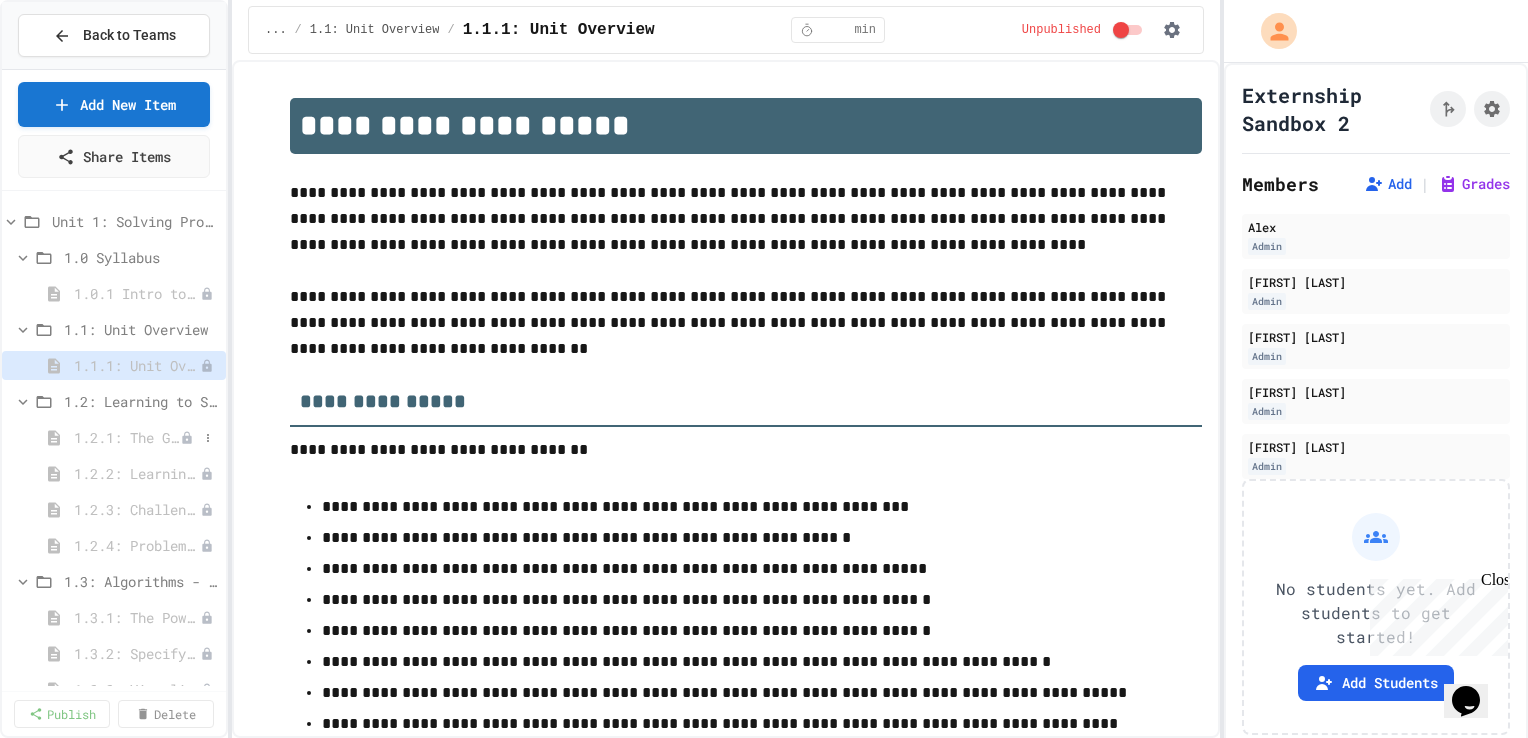 click on "1.2.1: The Growth Mindset" at bounding box center (127, 437) 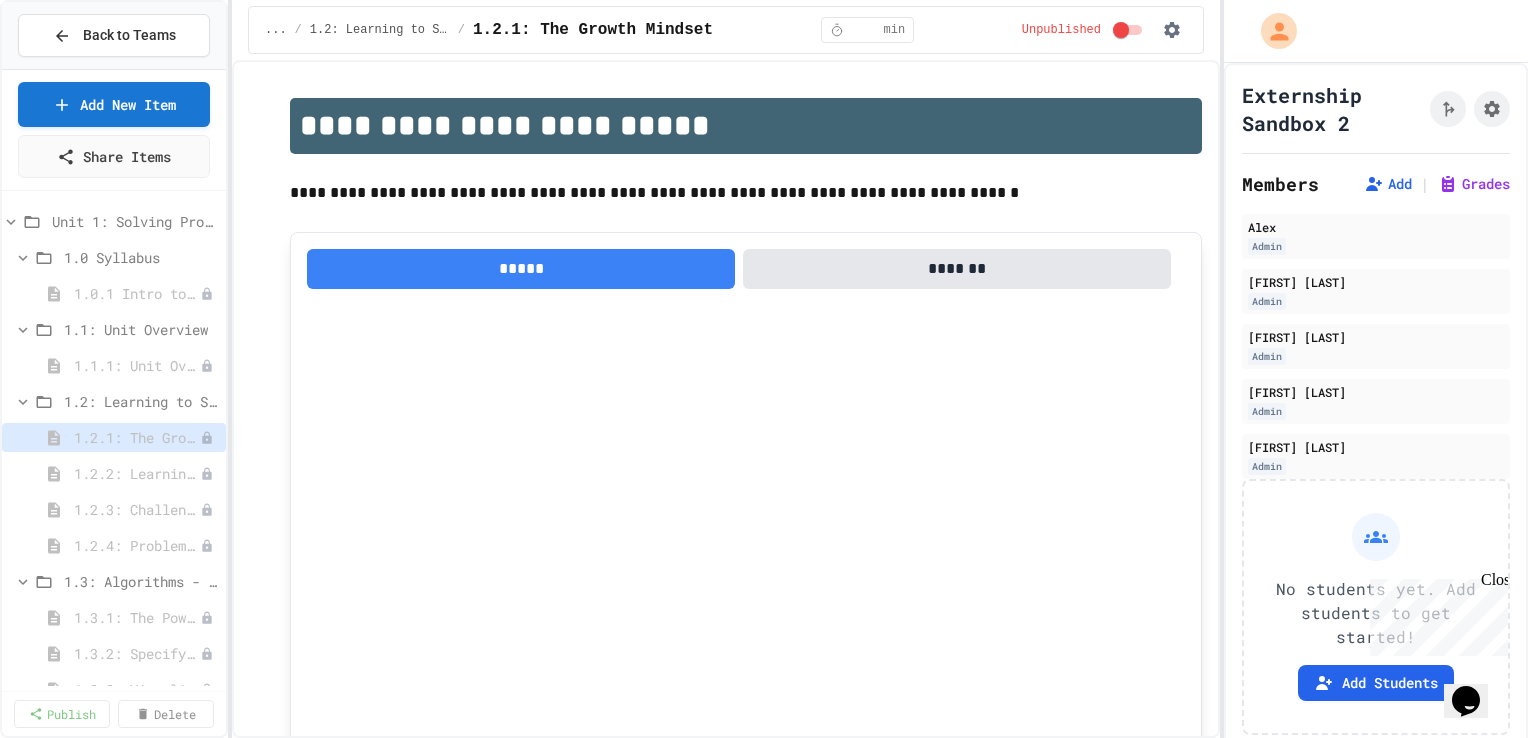 click on "1.2.2: Learning to Solve Hard Problems" at bounding box center (137, 473) 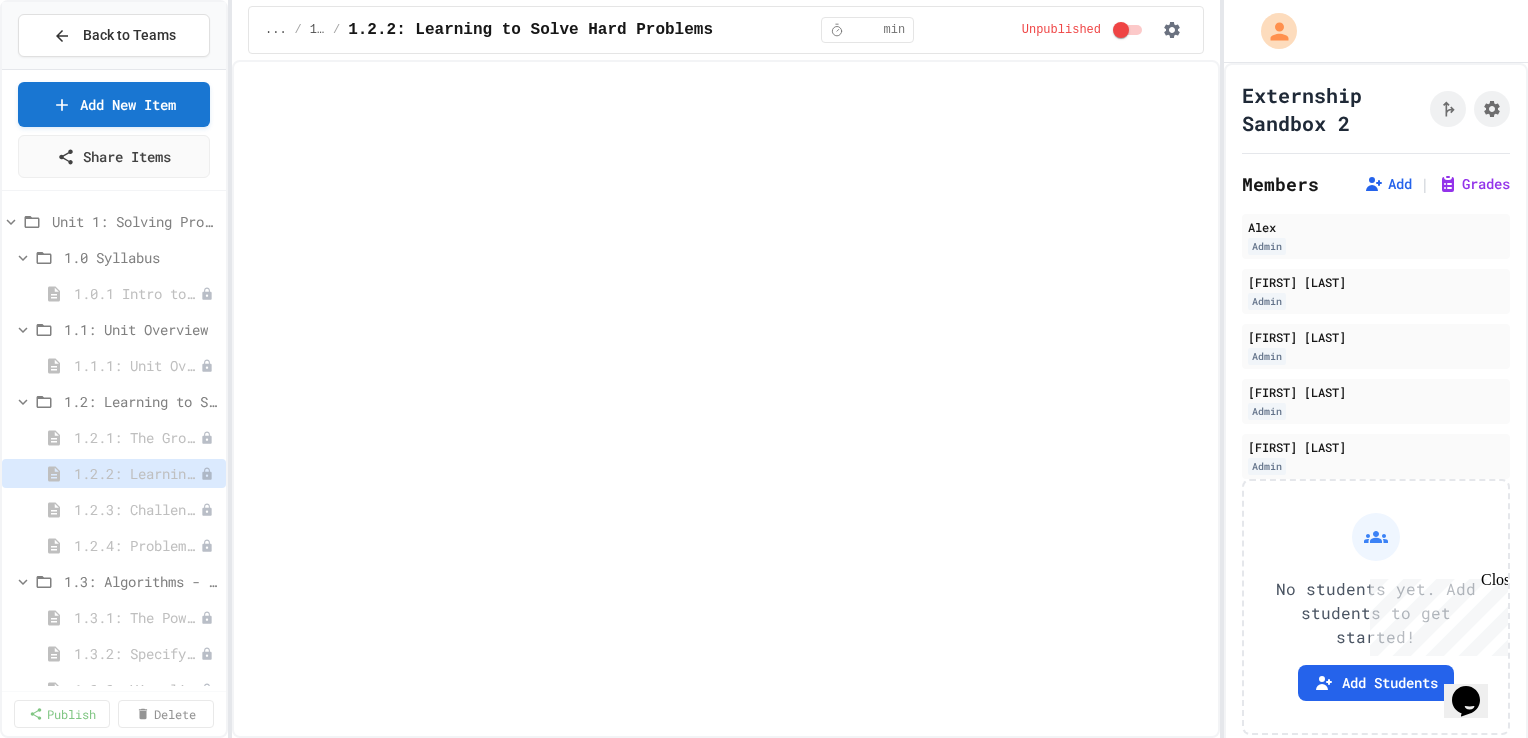 select on "***" 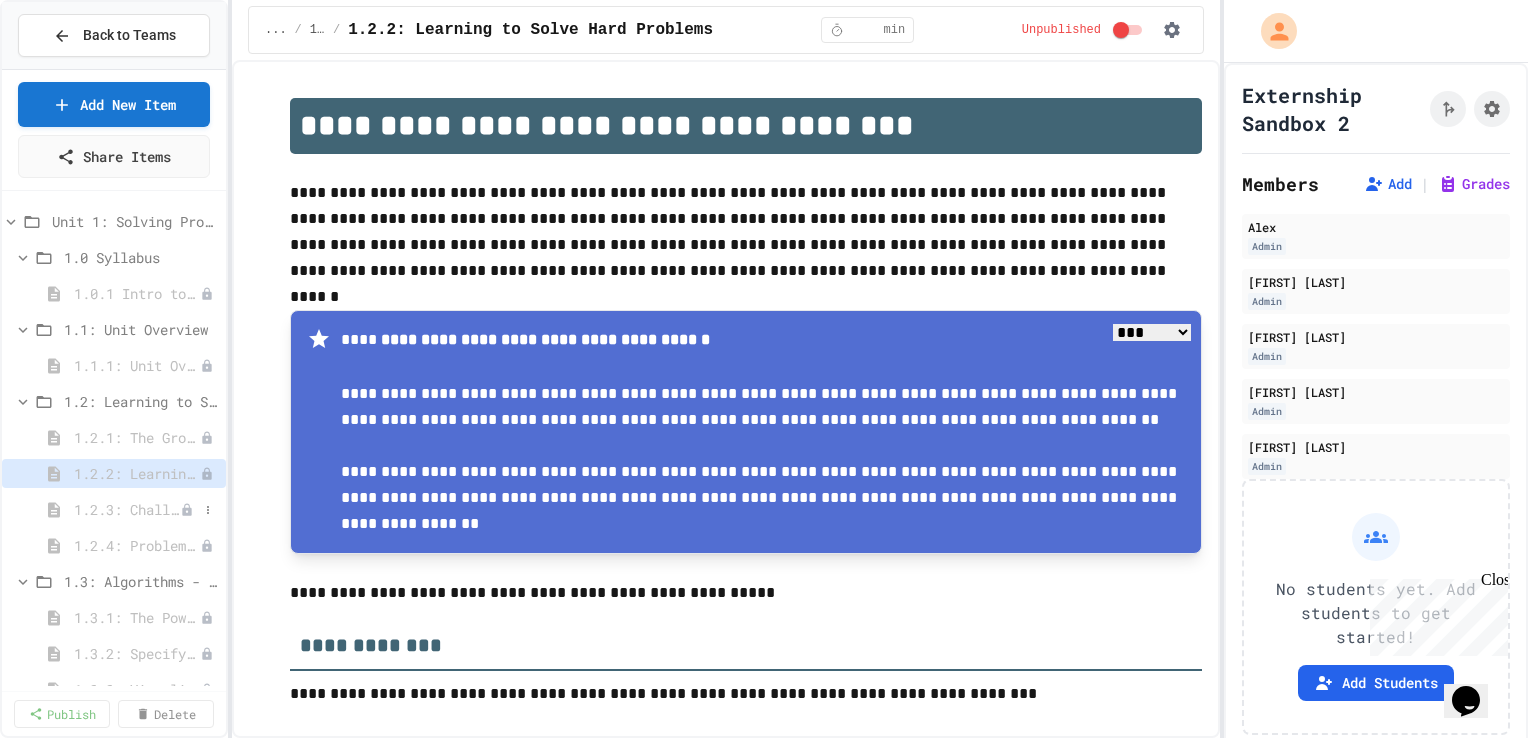 click on "1.2.3: Challenge Problem - The Bridge" at bounding box center (127, 509) 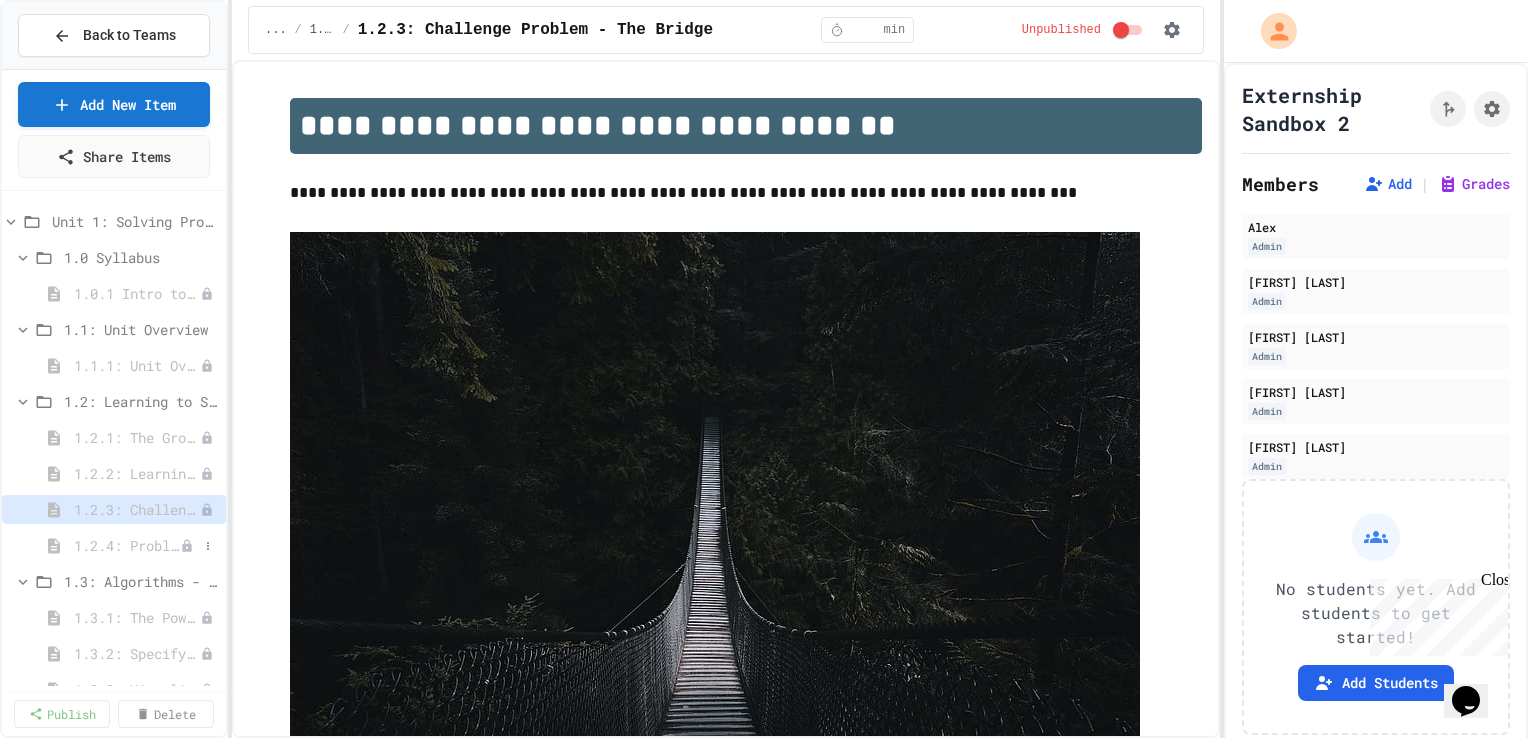 click on "1.2.4: Problem Solving Practice" at bounding box center (127, 545) 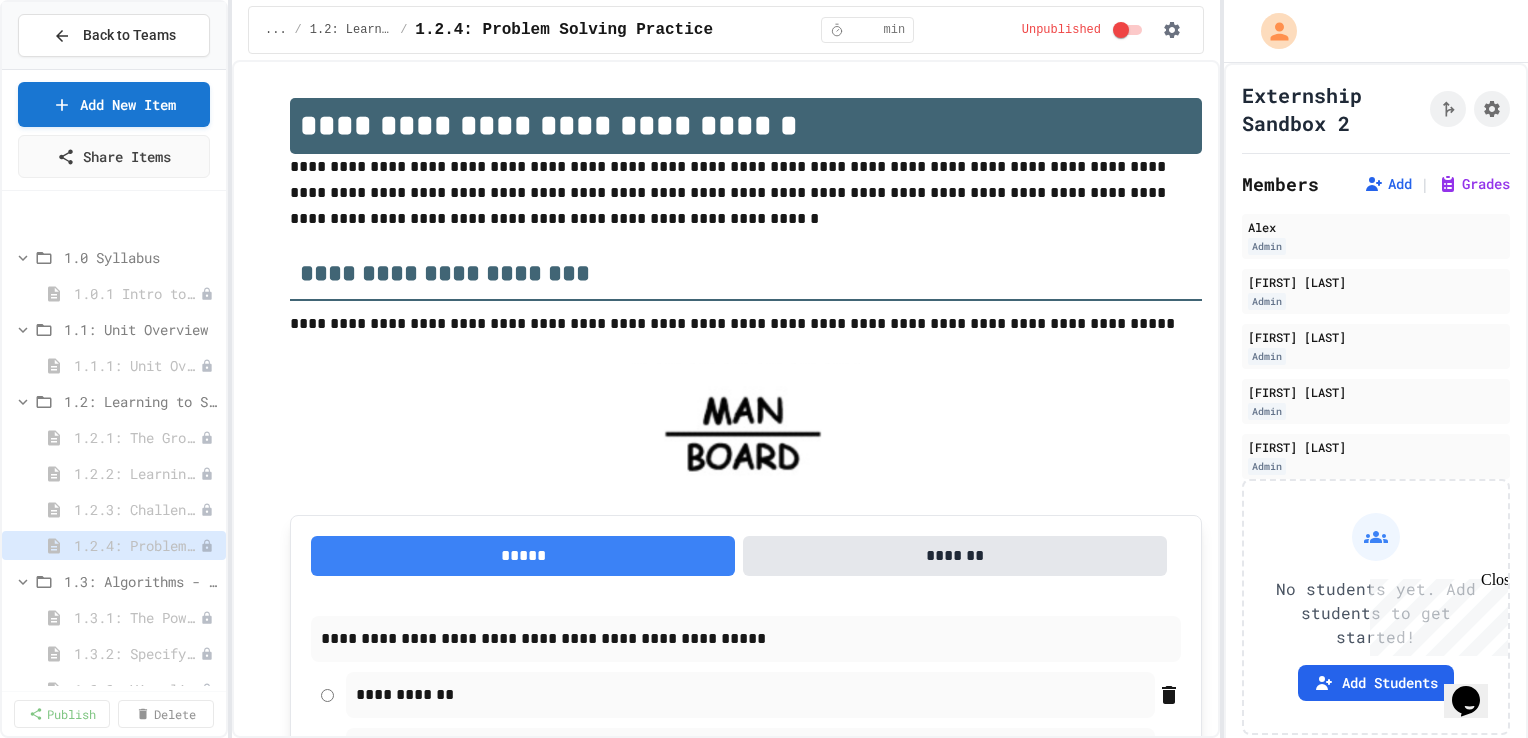 scroll, scrollTop: 102, scrollLeft: 0, axis: vertical 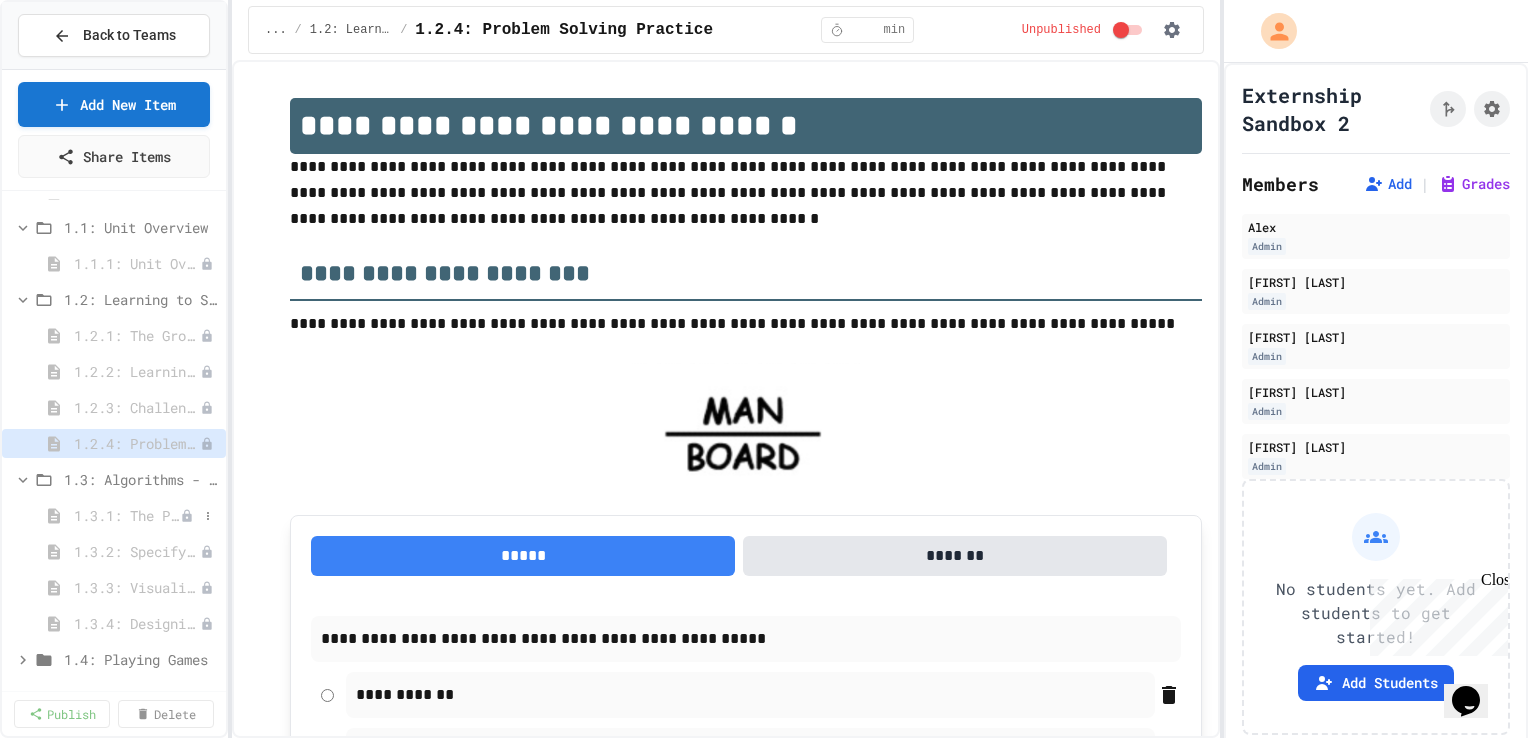 click on "1.3.1: The Power of Algorithms" at bounding box center [127, 515] 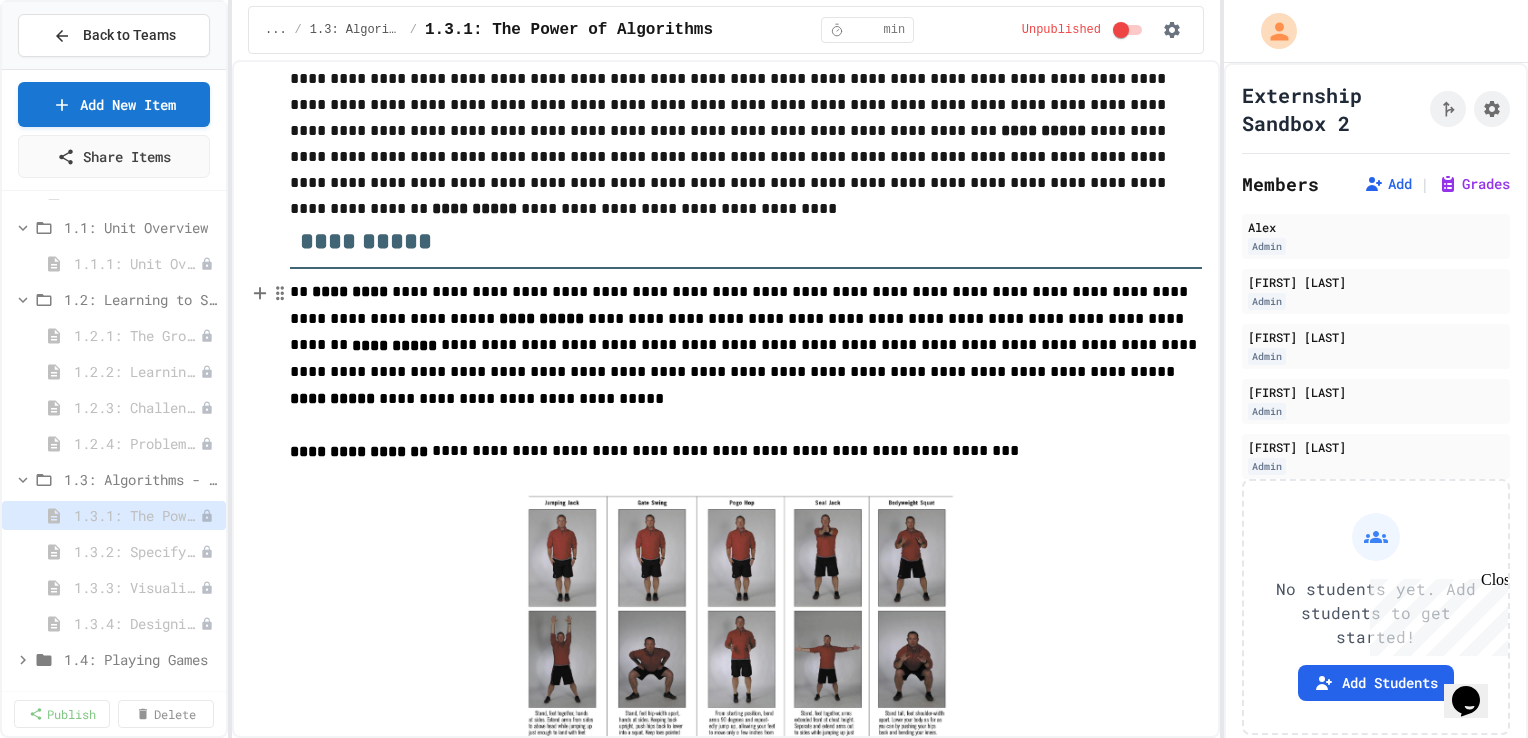 scroll, scrollTop: 140, scrollLeft: 0, axis: vertical 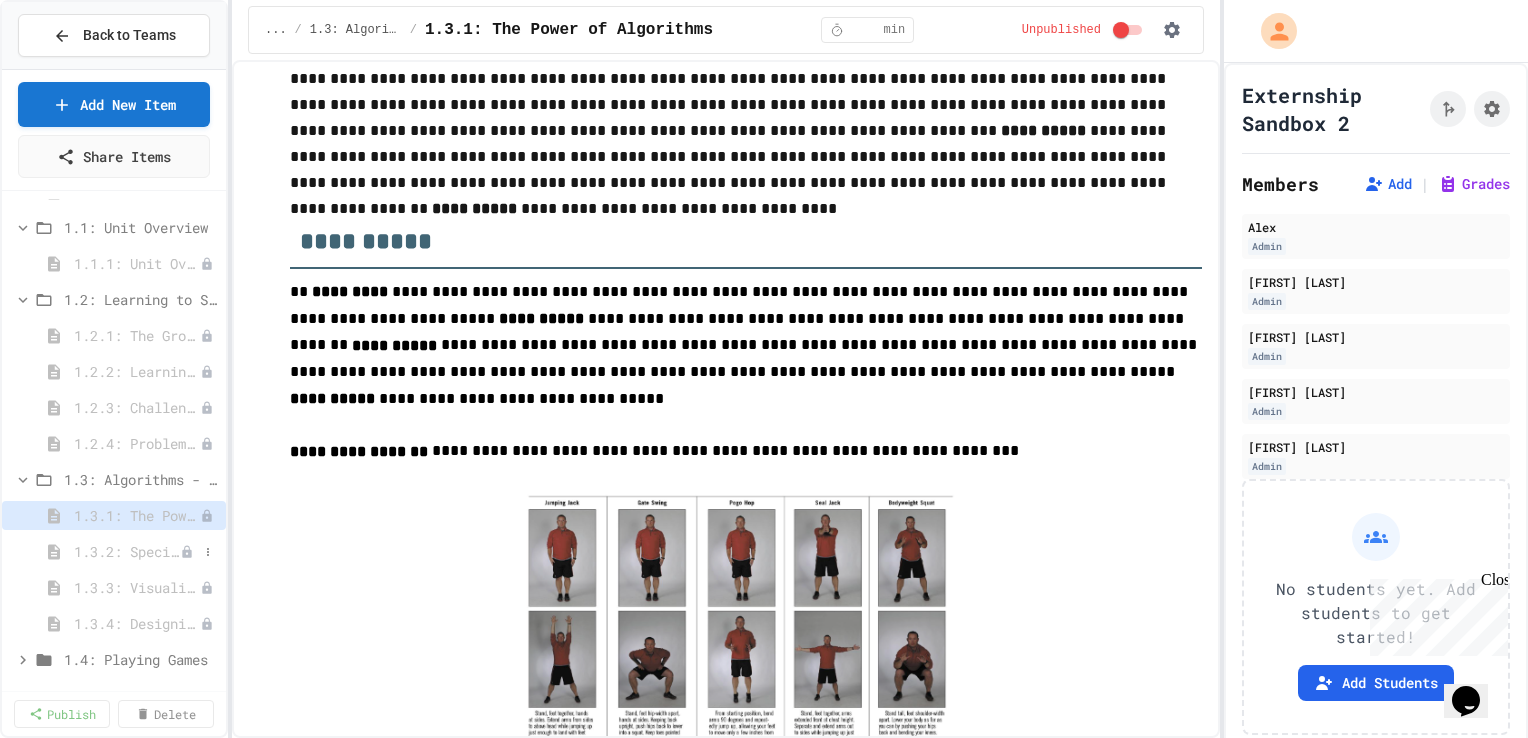 click 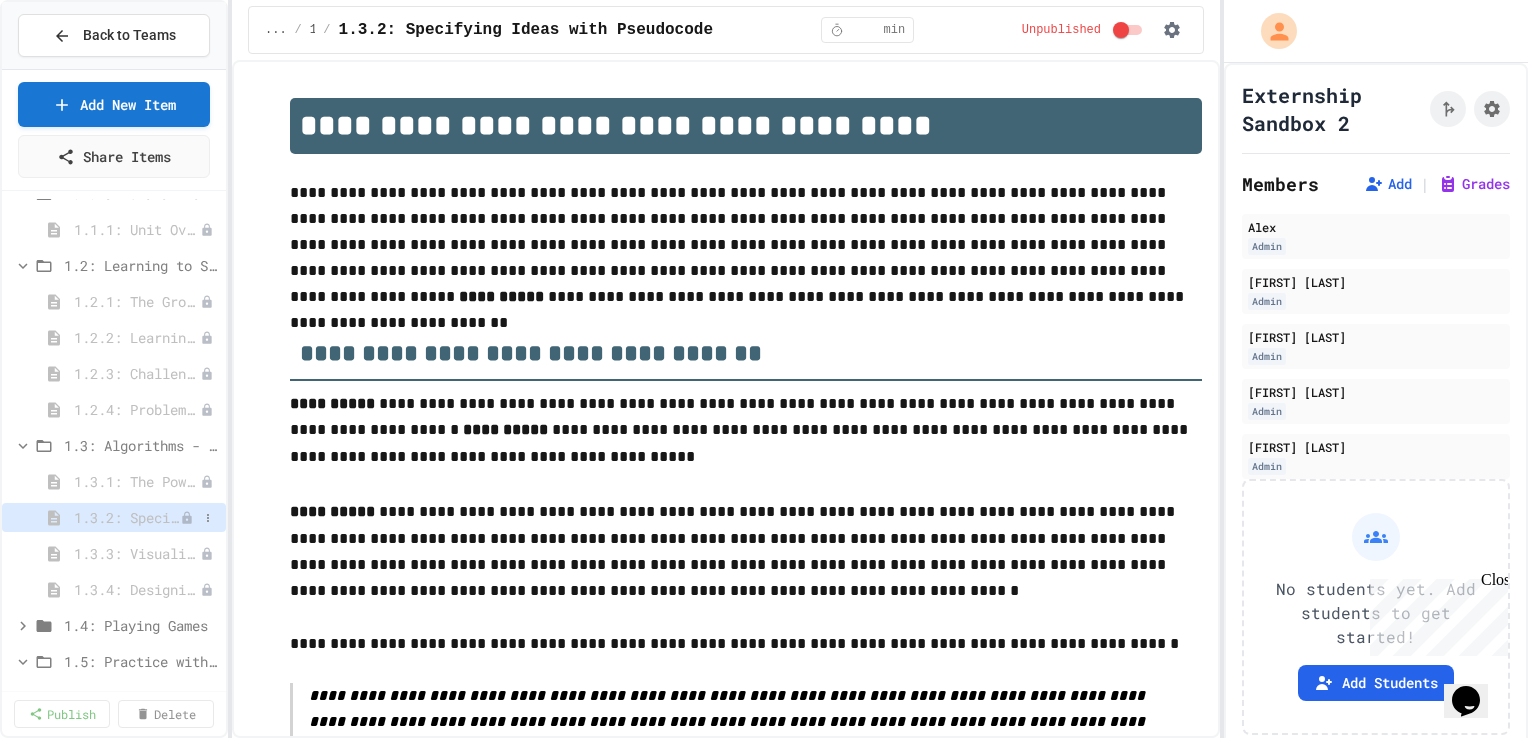 scroll, scrollTop: 143, scrollLeft: 0, axis: vertical 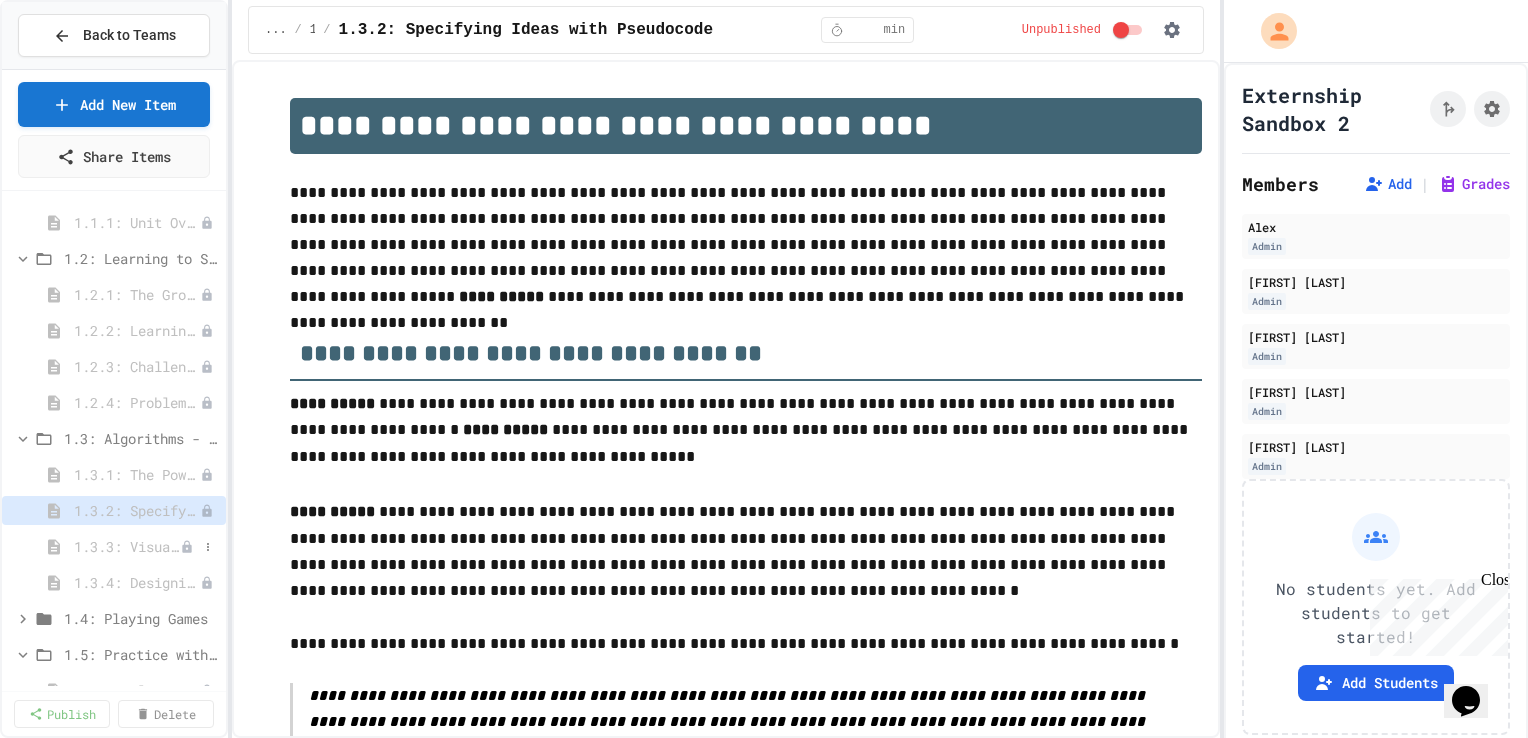 click on "1.3.3: Visualizing Logic with Flowcharts" at bounding box center (127, 546) 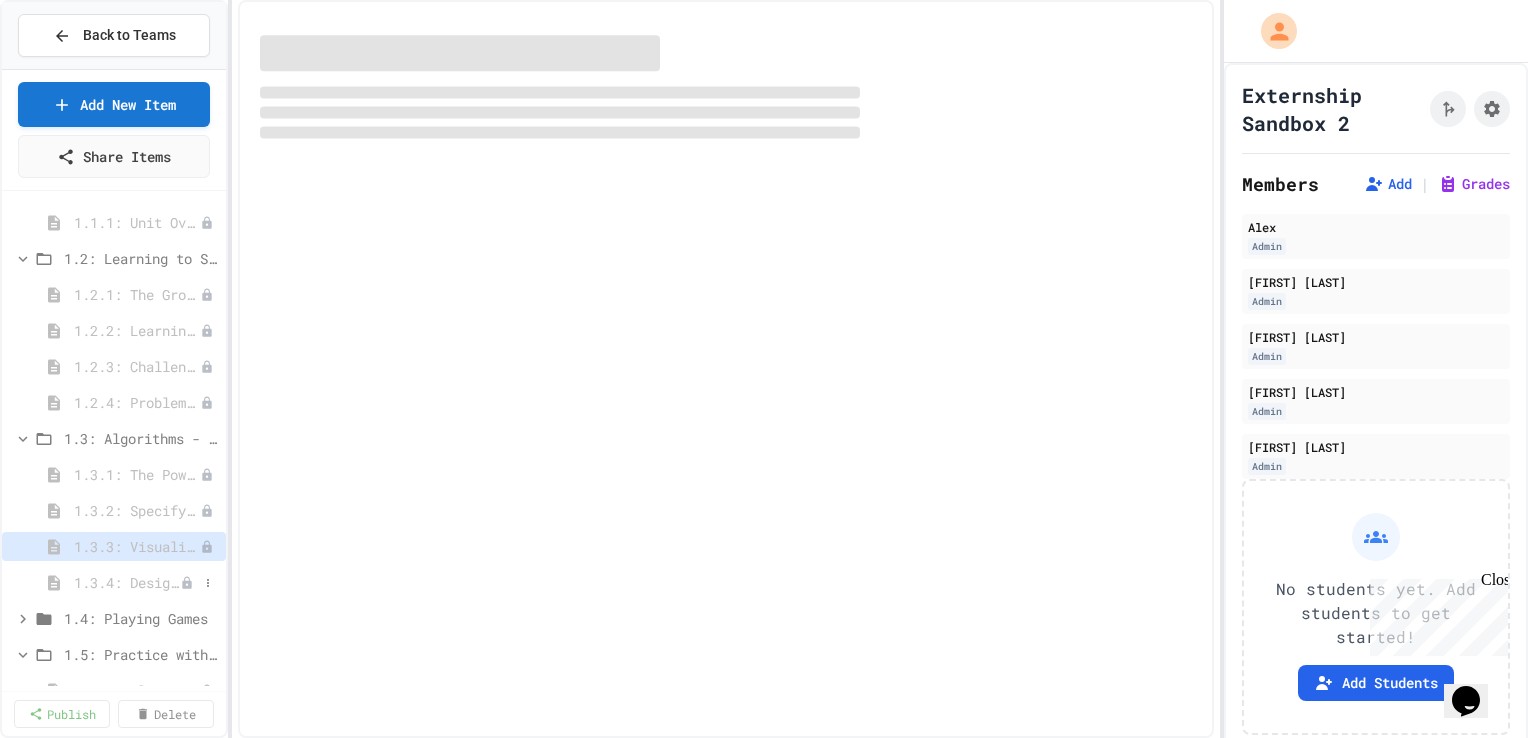 select on "***" 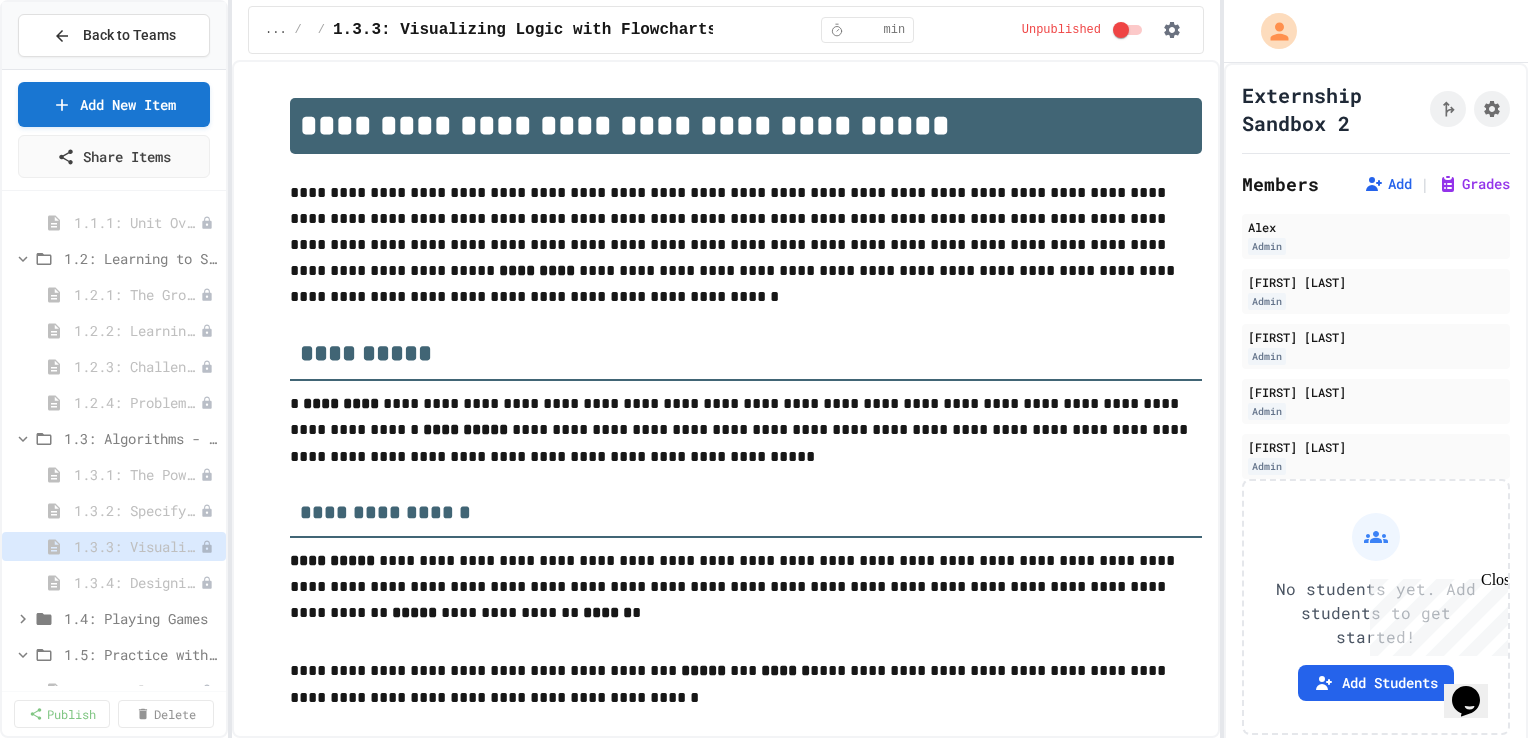 click on "1.3.4: Designing Flowcharts" at bounding box center (137, 582) 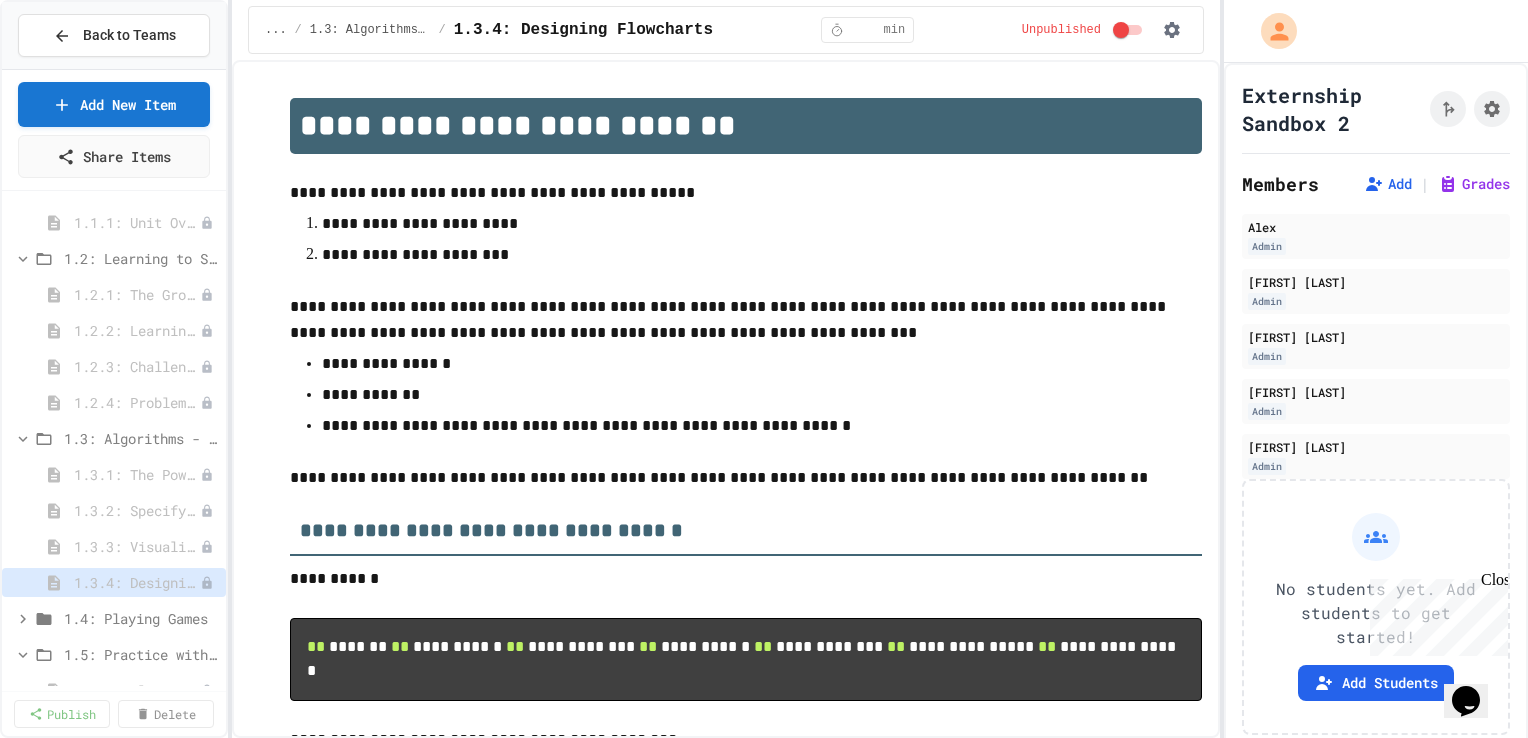 click on "1.3.3: Visualizing Logic with Flowcharts" at bounding box center (137, 546) 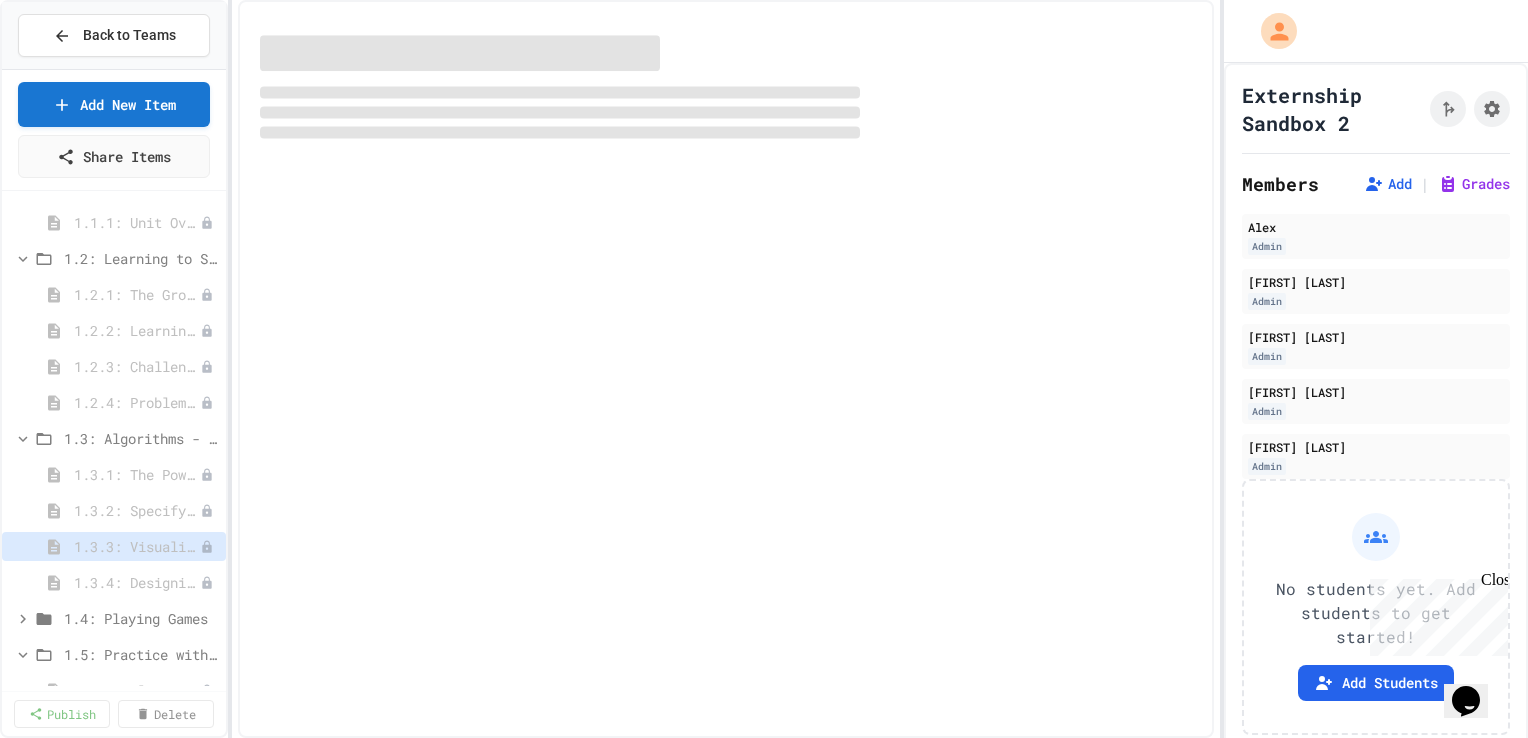 select on "***" 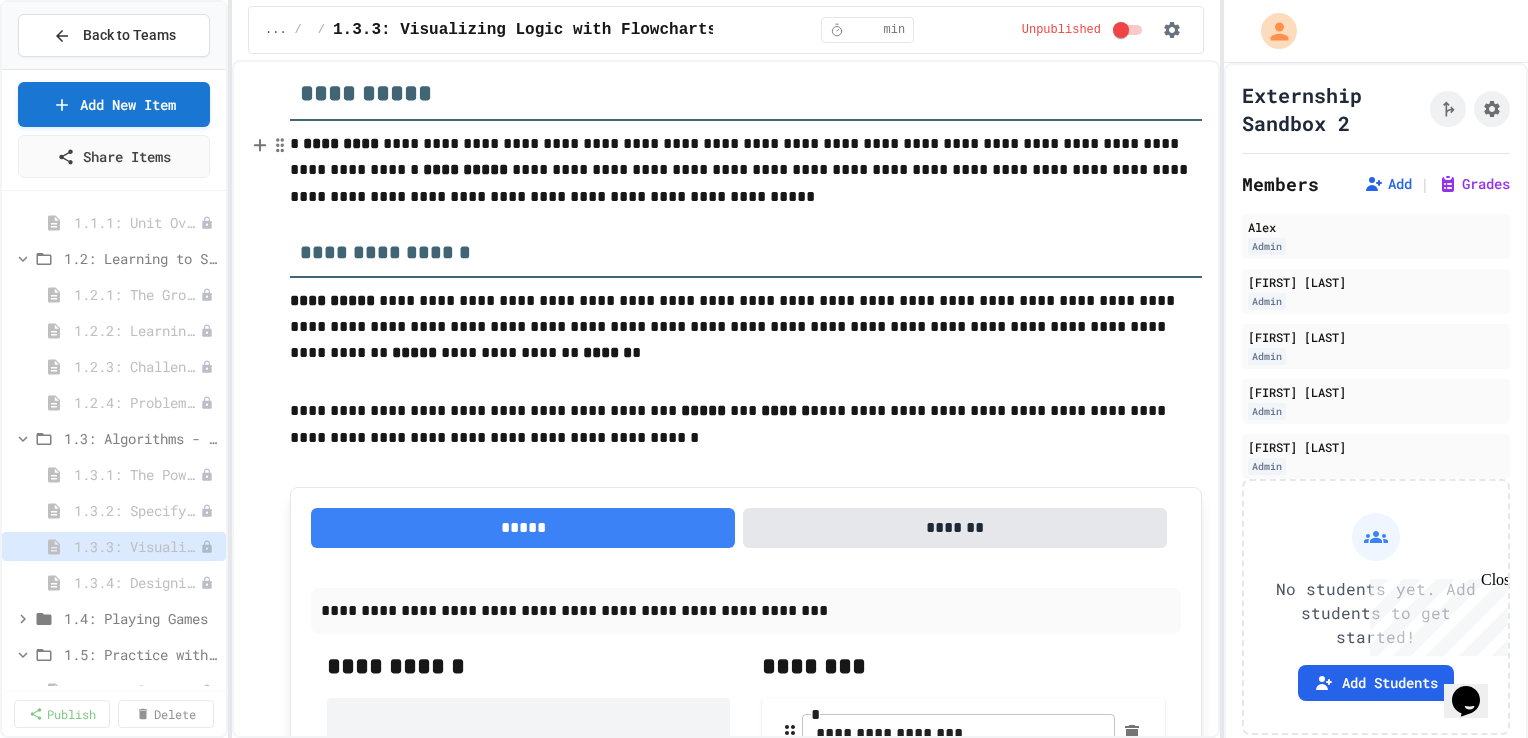 scroll, scrollTop: 0, scrollLeft: 0, axis: both 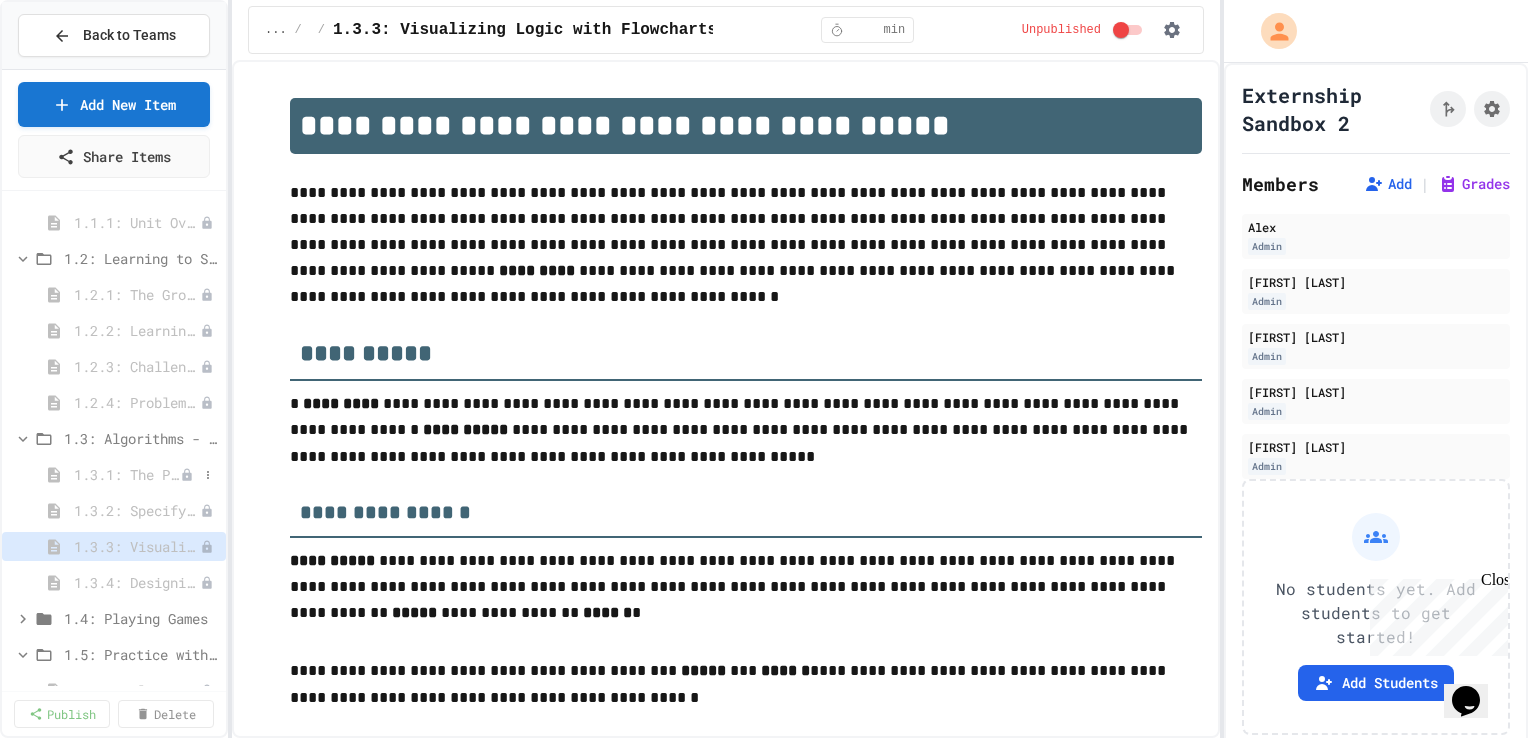 click on "1.3.1: The Power of Algorithms" at bounding box center [127, 474] 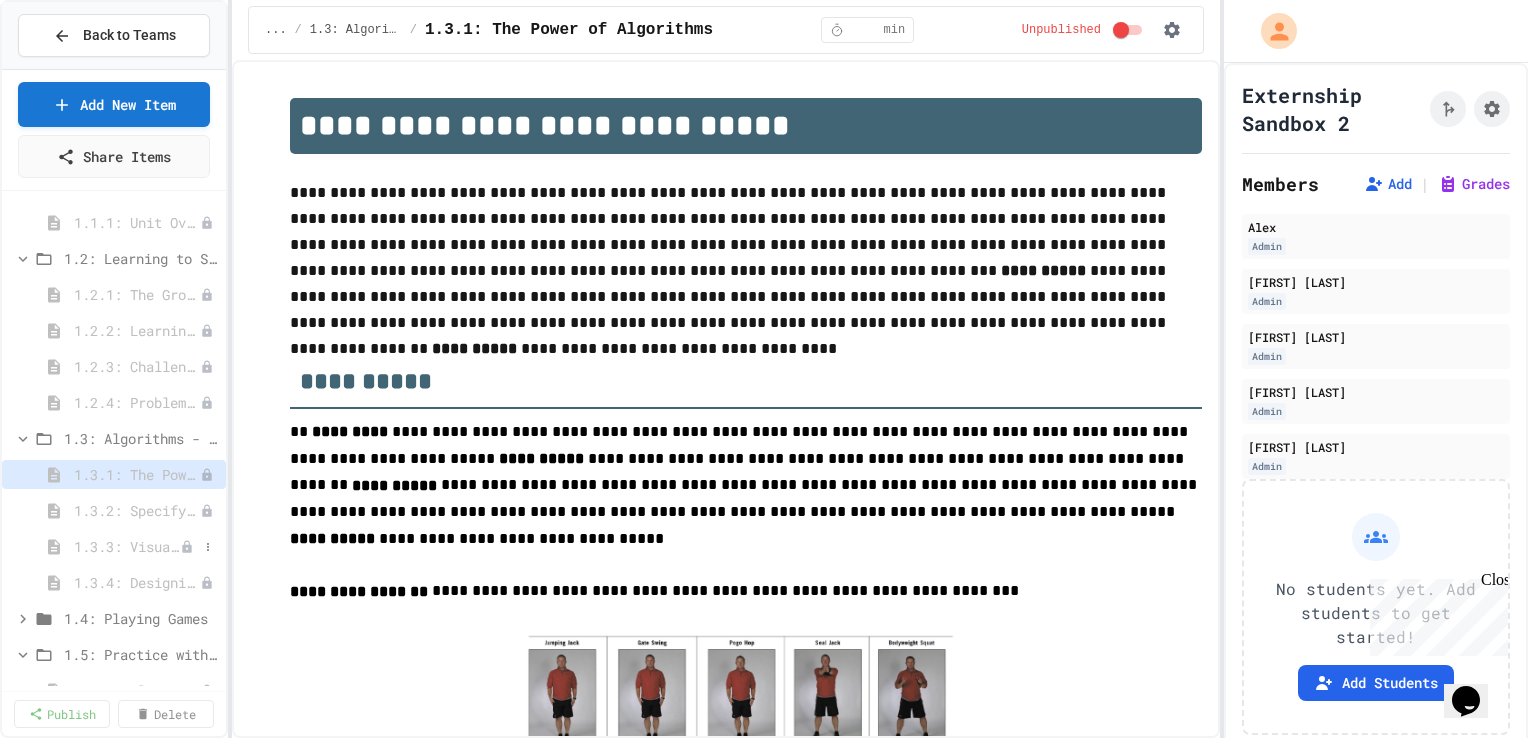 click on "1.3.3: Visualizing Logic with Flowcharts" at bounding box center (127, 546) 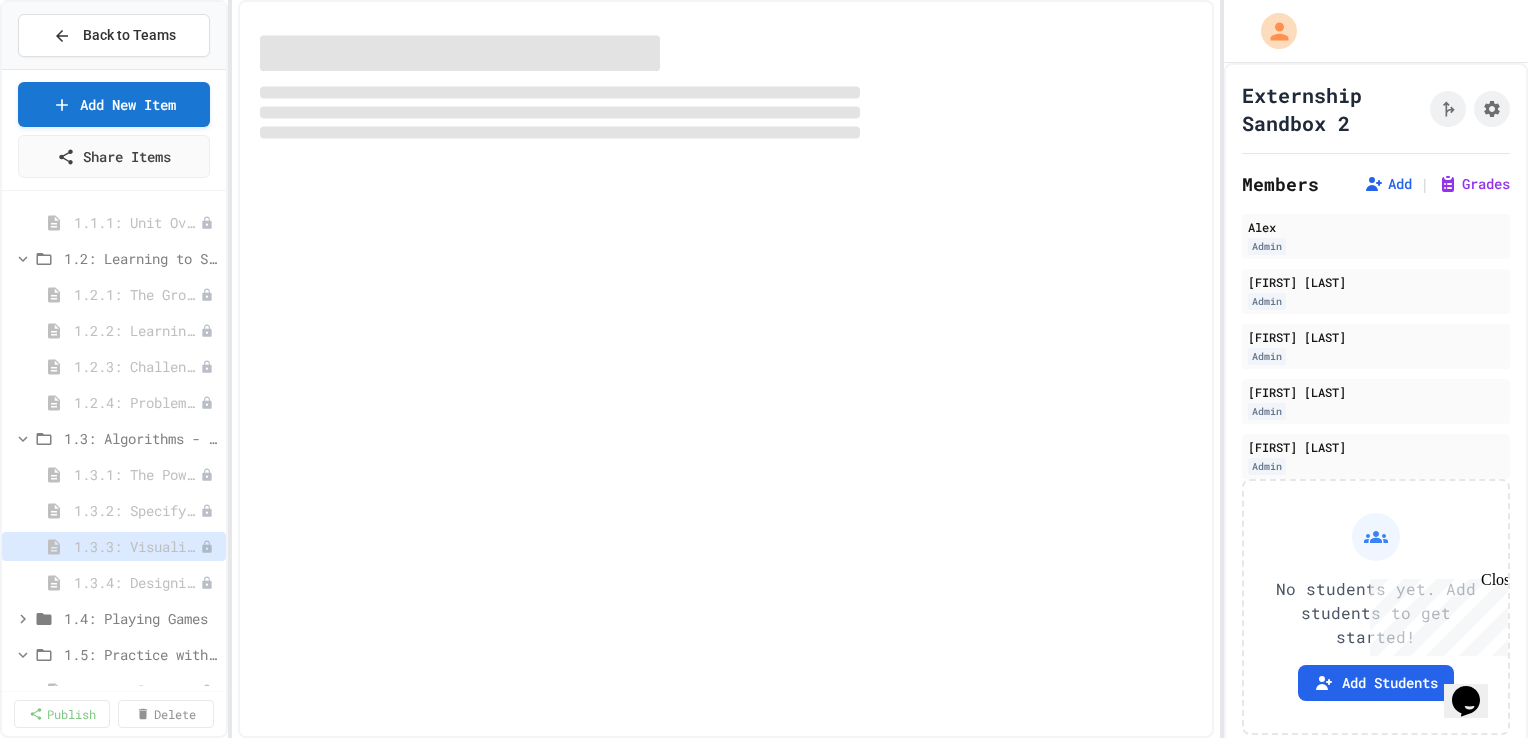 select on "***" 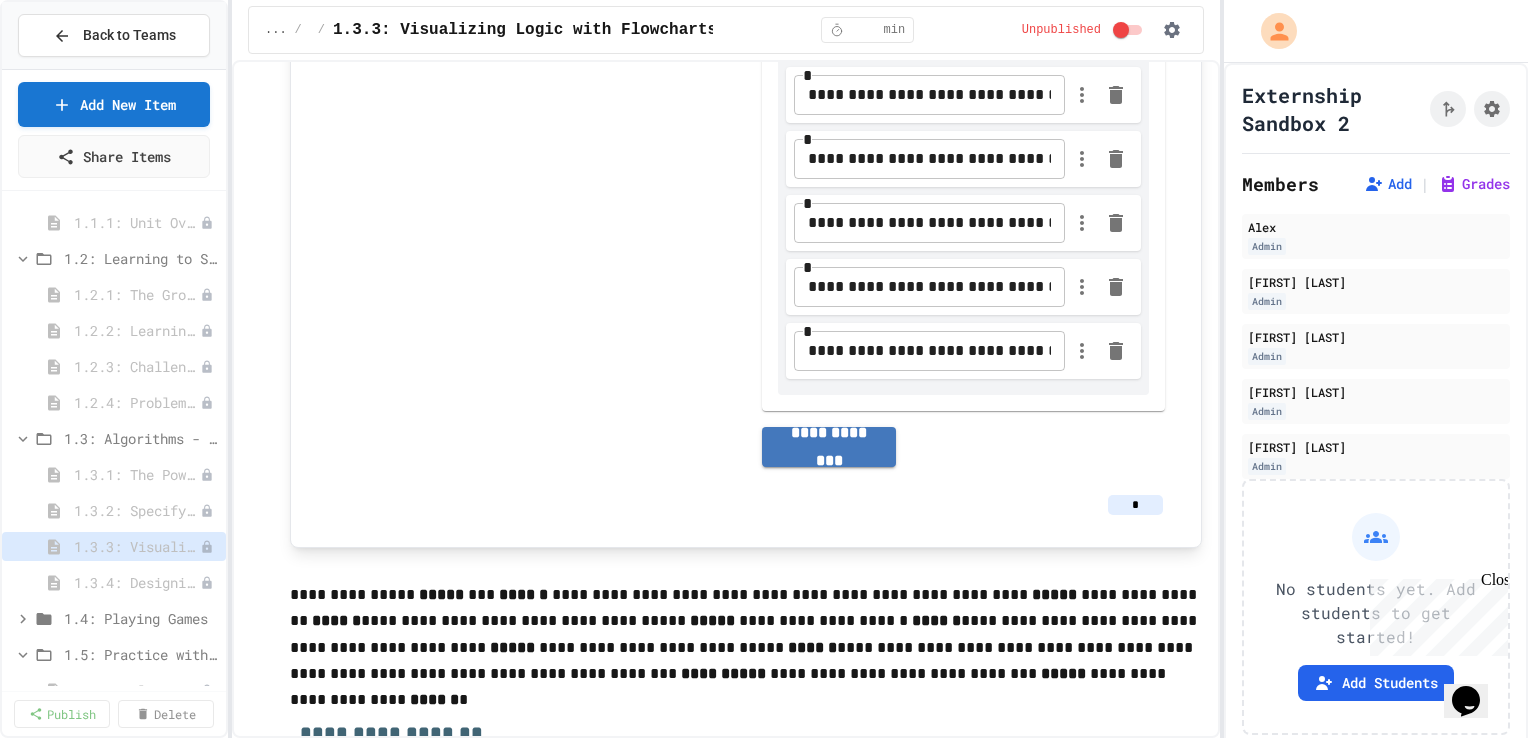 scroll, scrollTop: 1392, scrollLeft: 0, axis: vertical 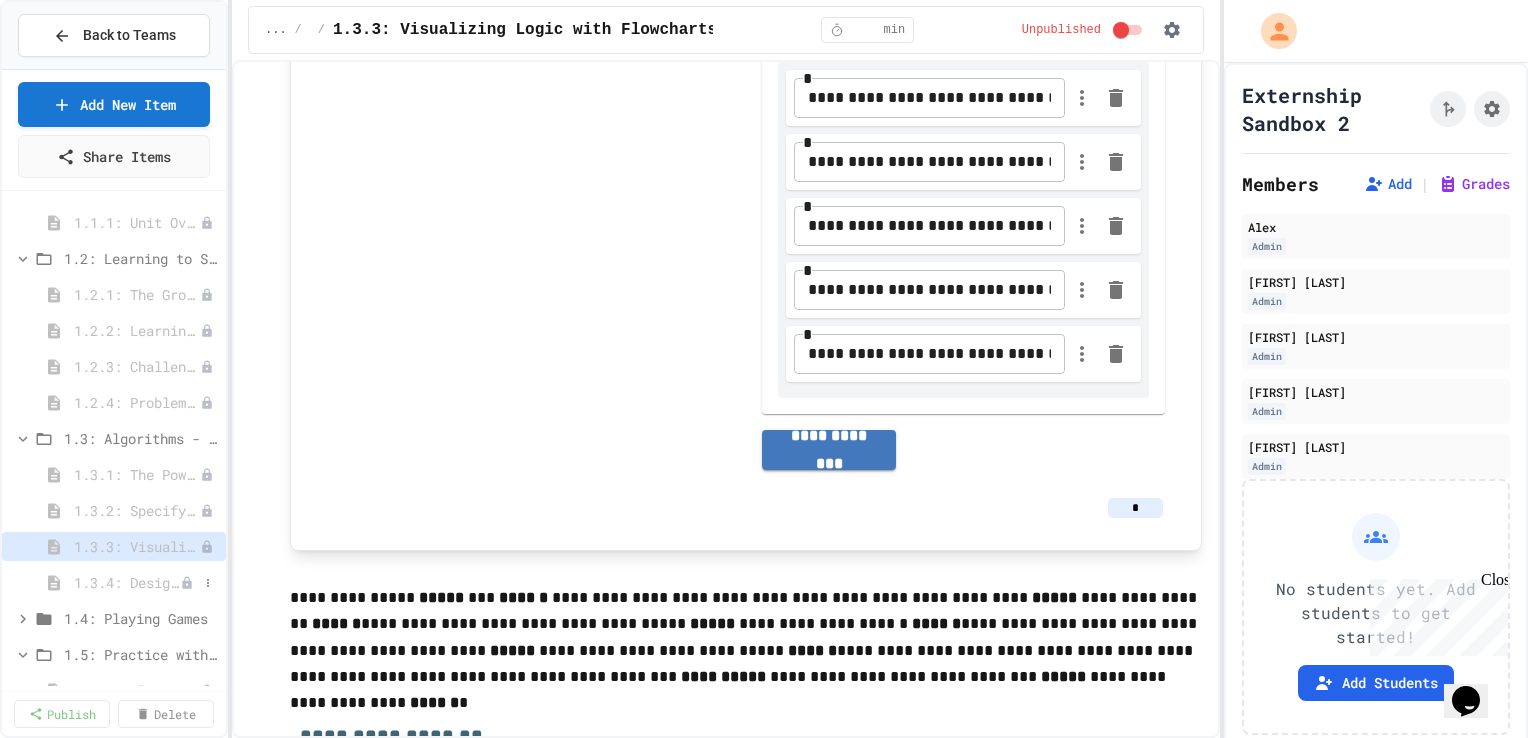 click on "1.3.4: Designing Flowcharts" at bounding box center [127, 582] 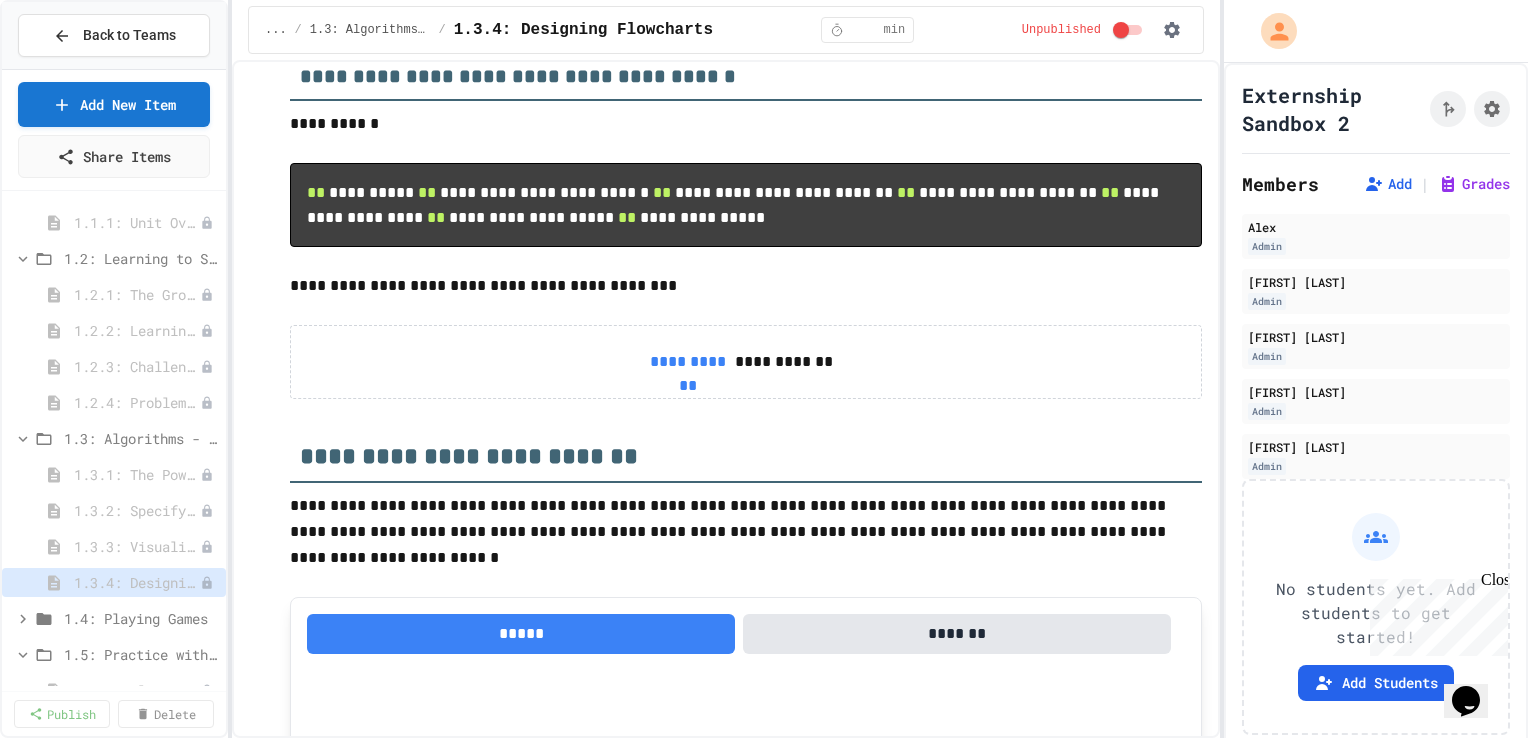 scroll, scrollTop: 832, scrollLeft: 0, axis: vertical 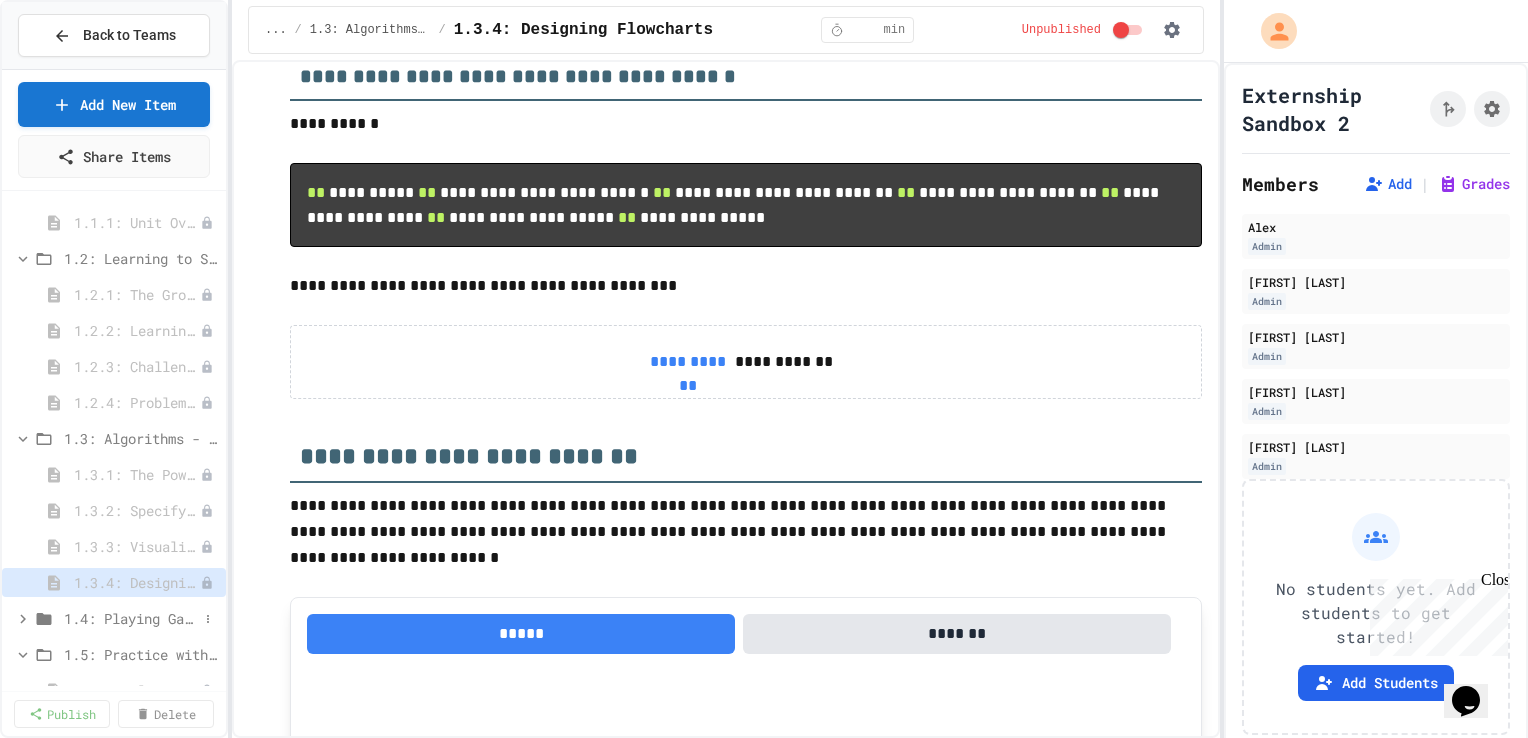 click on "1.4: Playing Games" at bounding box center [131, 618] 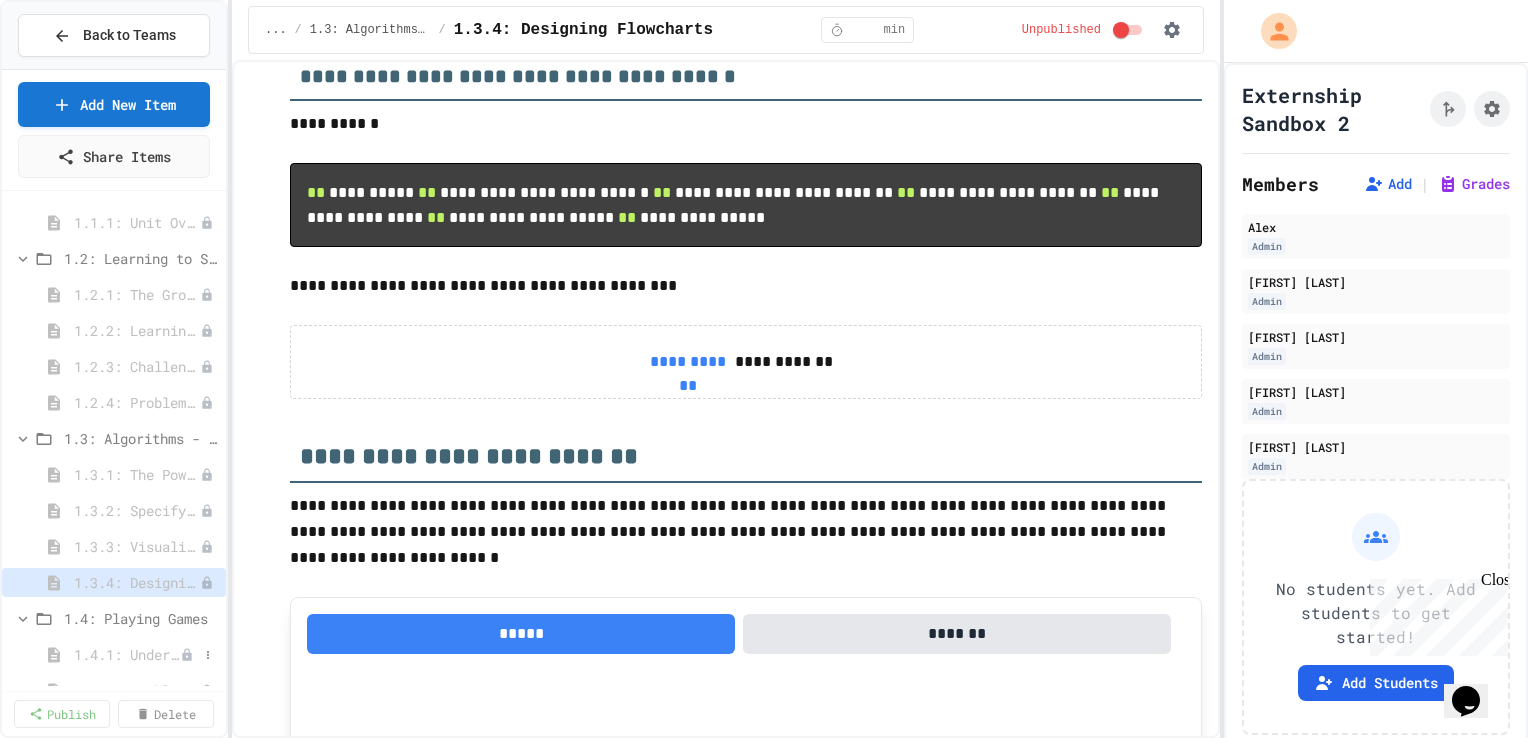click on "1.4.1: Understanding Games with Flowcharts" at bounding box center [127, 654] 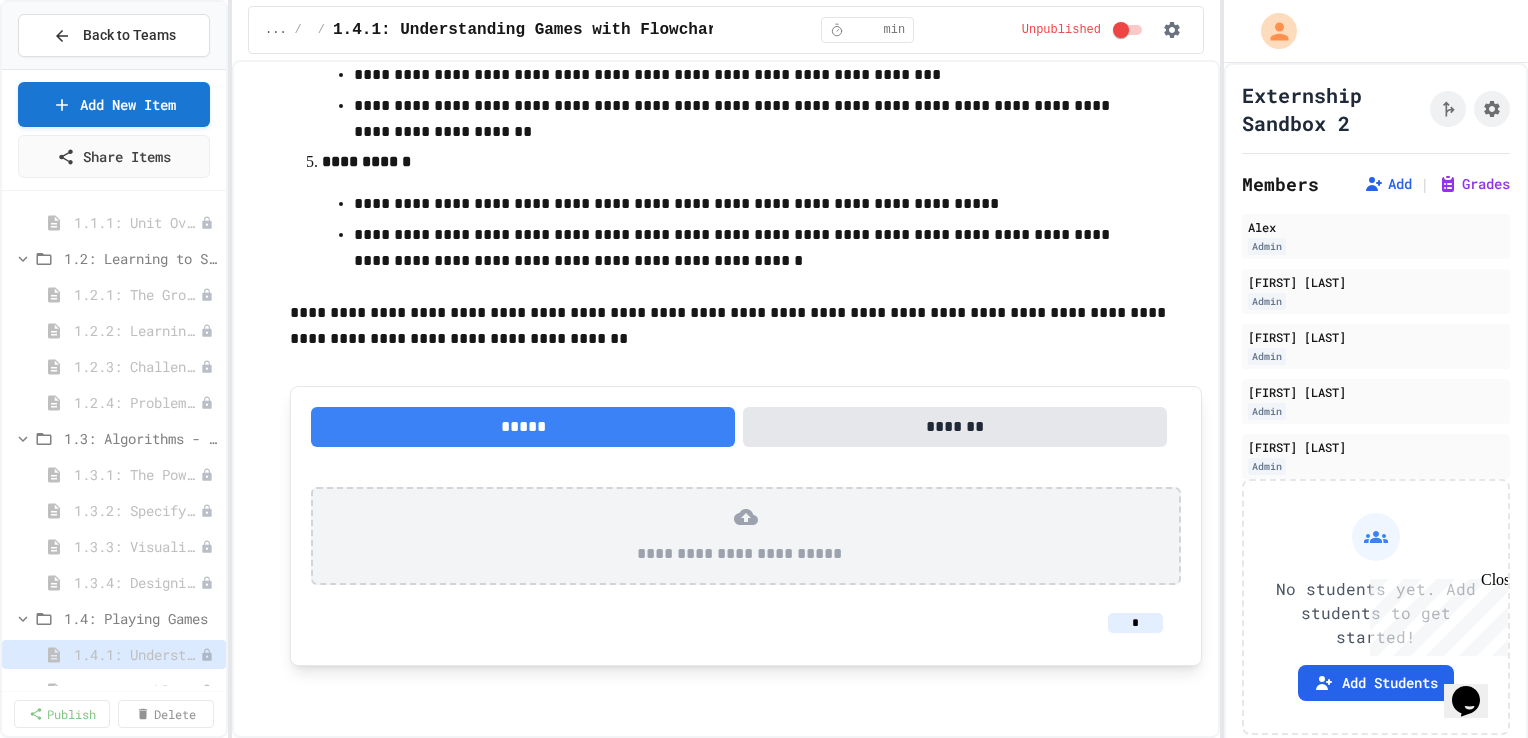 scroll, scrollTop: 869, scrollLeft: 0, axis: vertical 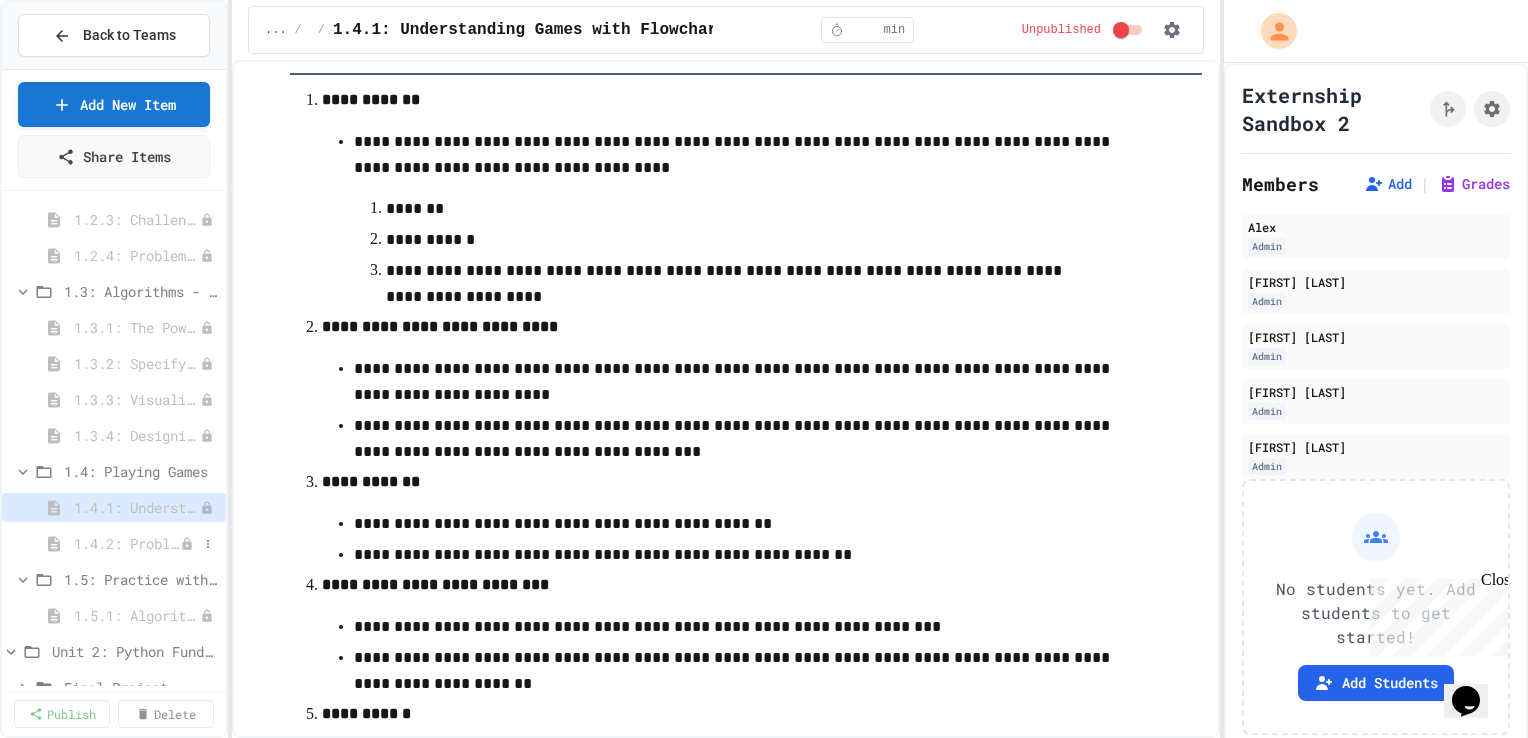 click on "1.4.2: Problem Solving Reflection" at bounding box center [127, 543] 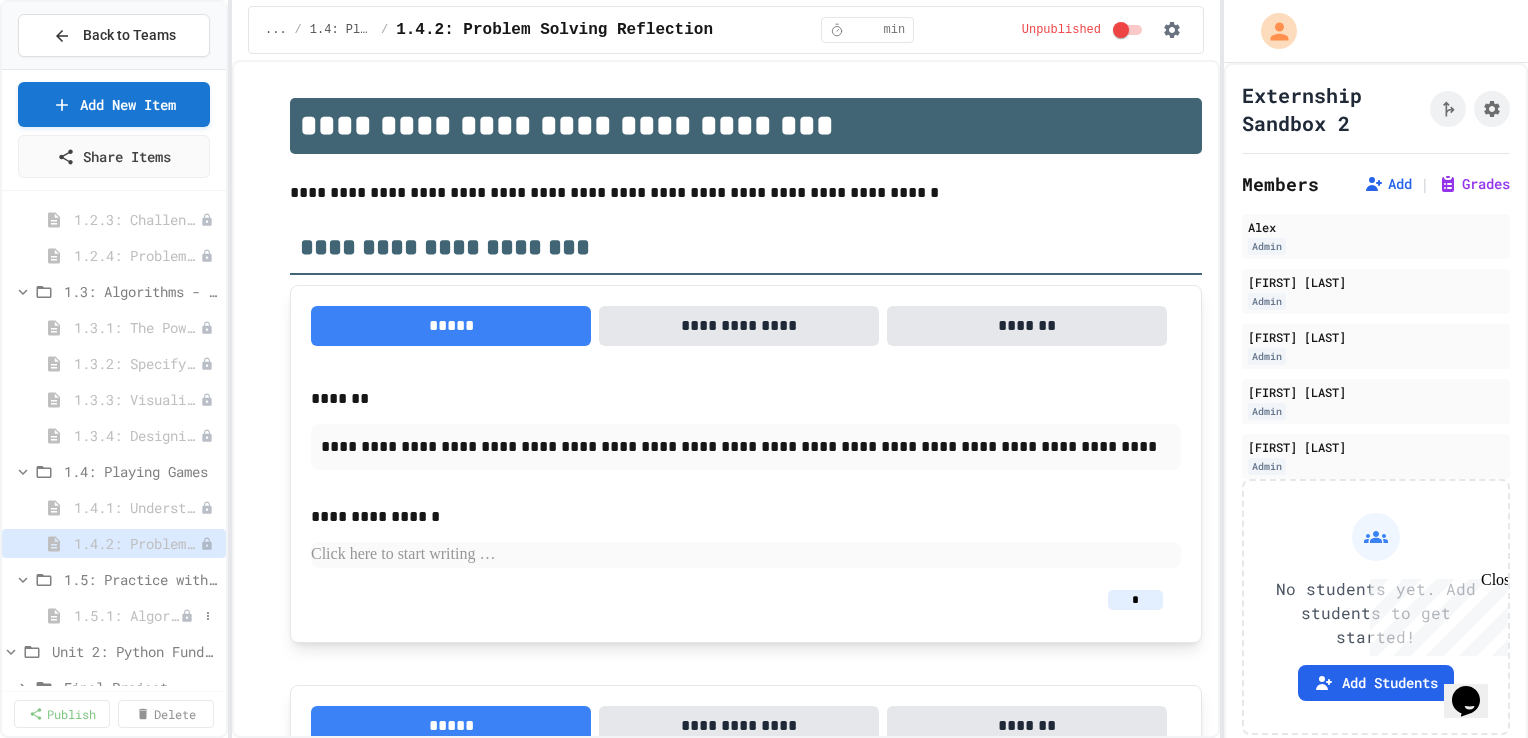 click on "1.5.1: Algorithm Practice Exercises" at bounding box center [127, 615] 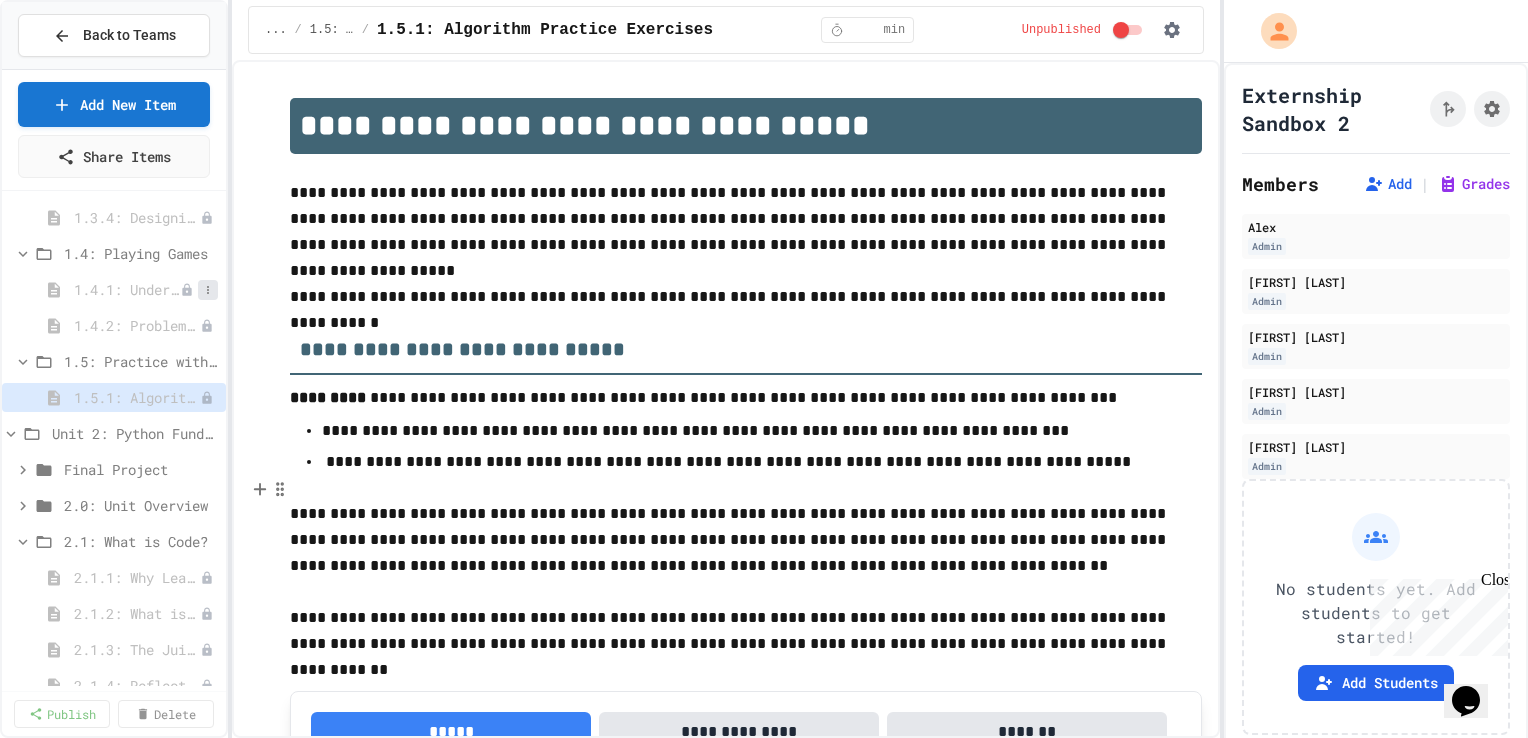 scroll, scrollTop: 510, scrollLeft: 0, axis: vertical 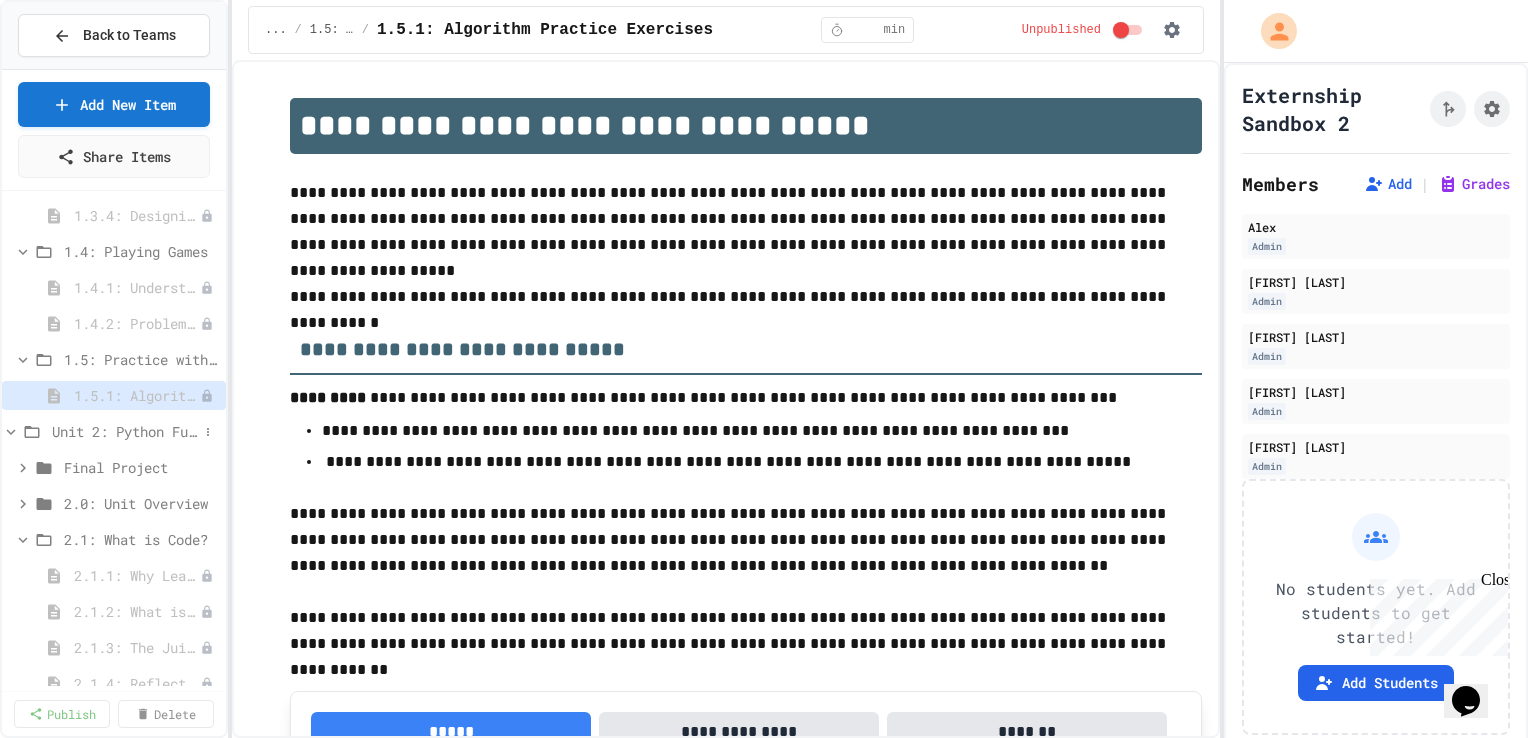 click on "Unit 2: Python Fundamentals" at bounding box center (125, 431) 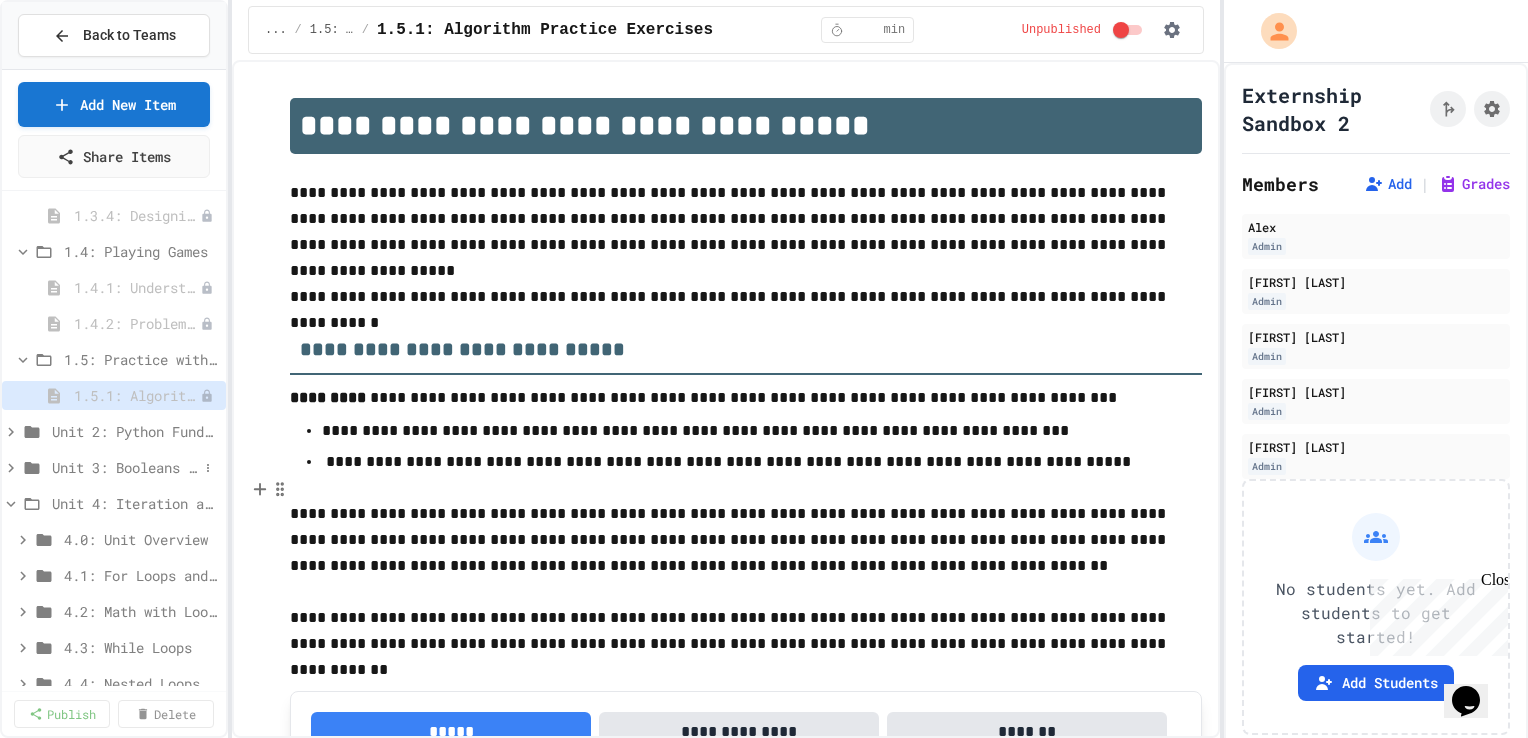 click on "Unit 3: Booleans and Conditionals" at bounding box center [125, 467] 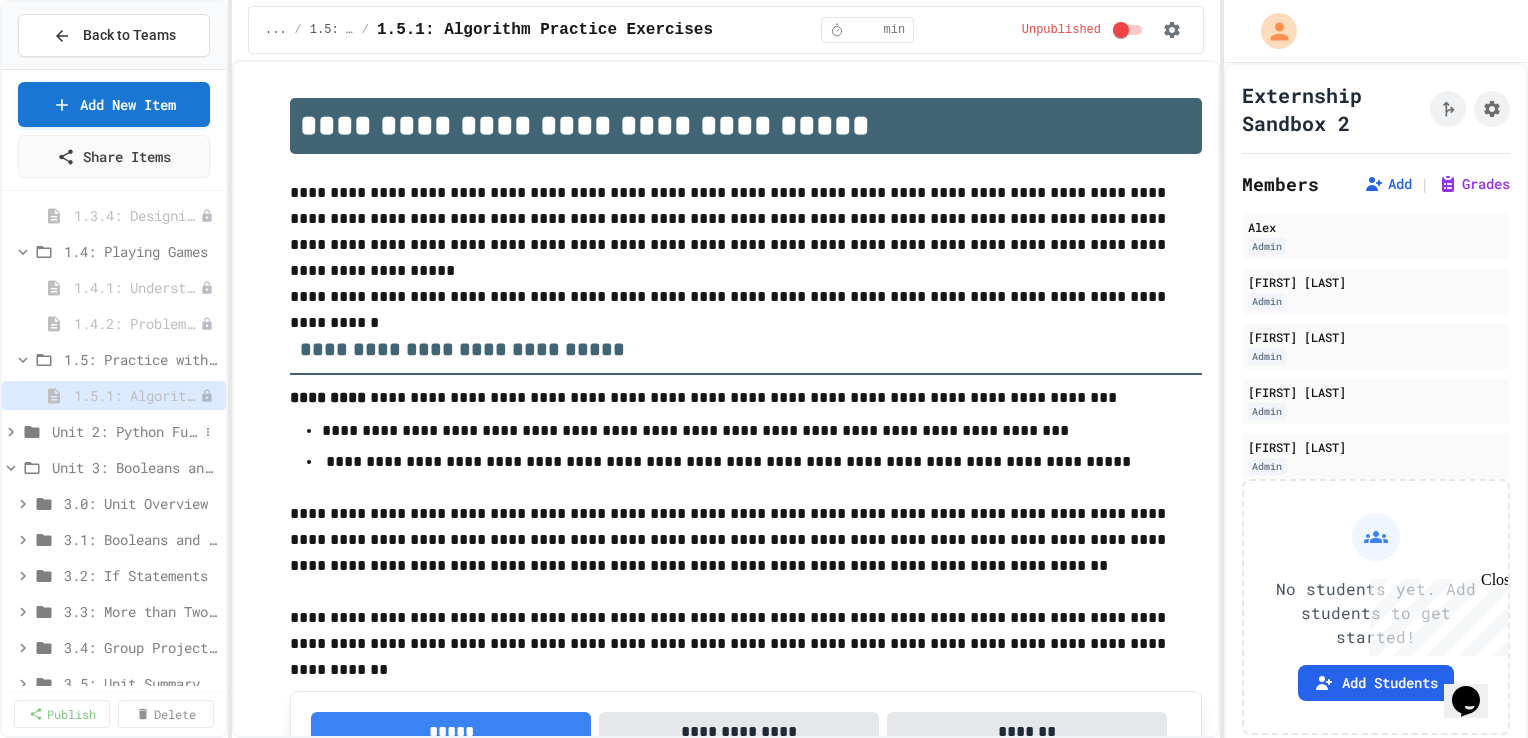 click on "Unit 2: Python Fundamentals" at bounding box center (125, 431) 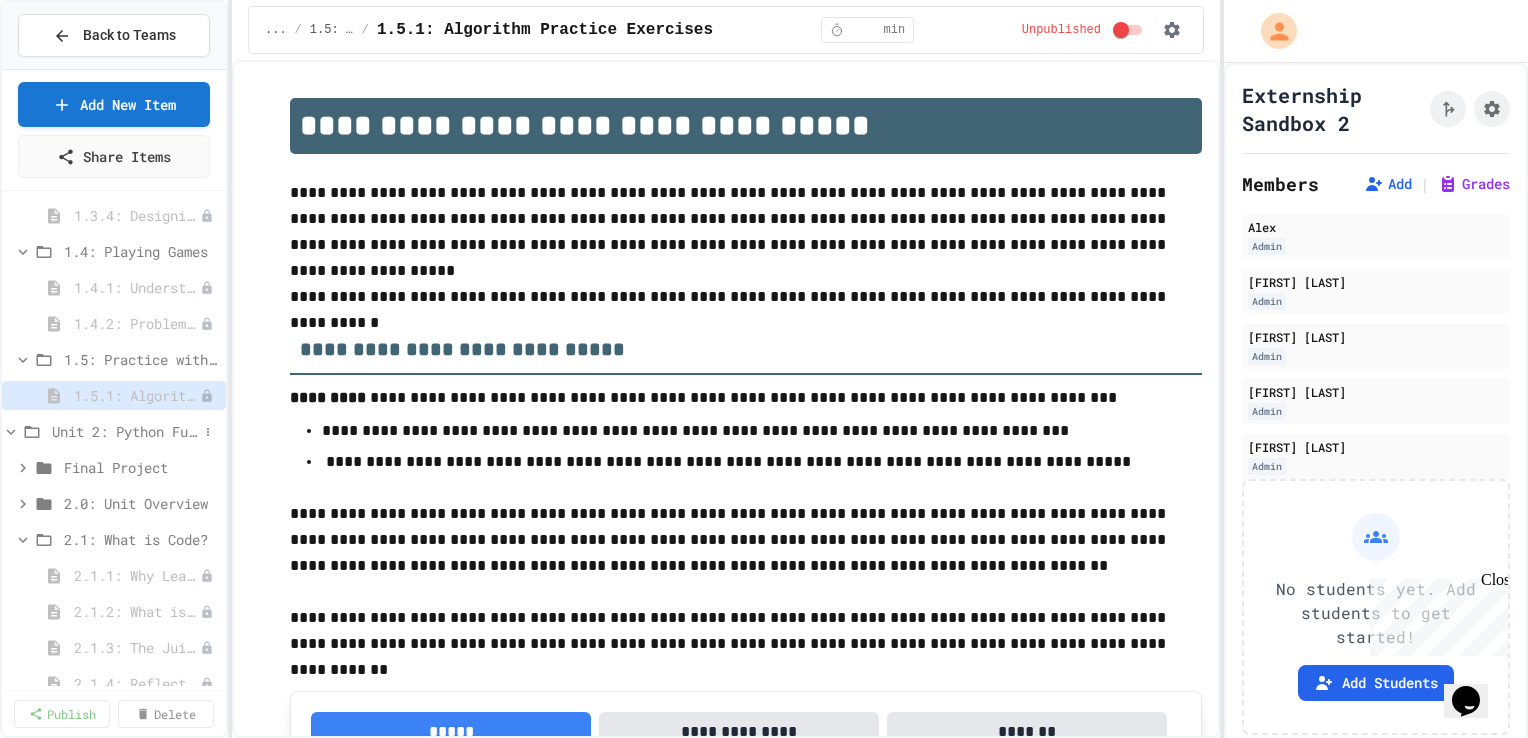 click on "Unit 2: Python Fundamentals" at bounding box center (125, 431) 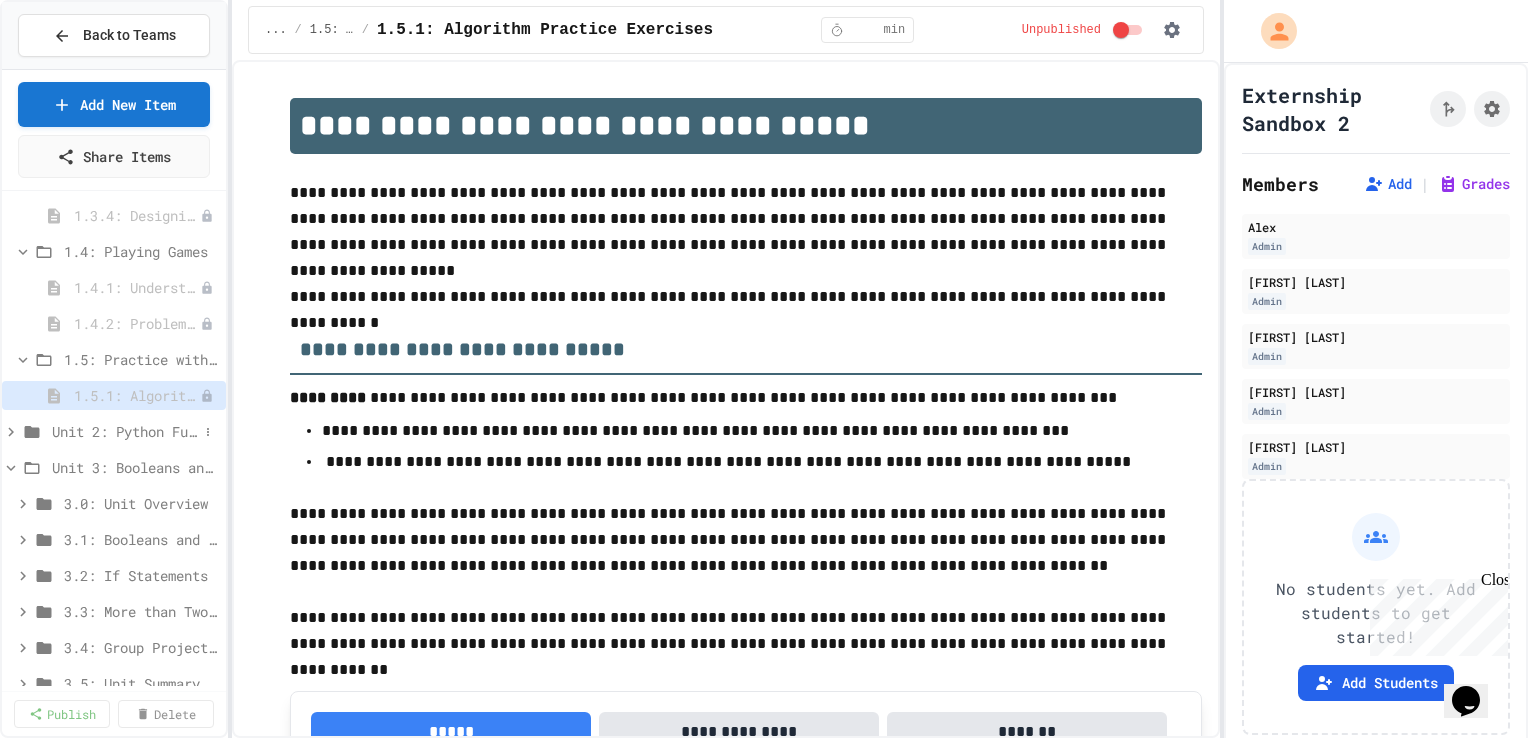 click on "Unit 2: Python Fundamentals" at bounding box center (125, 431) 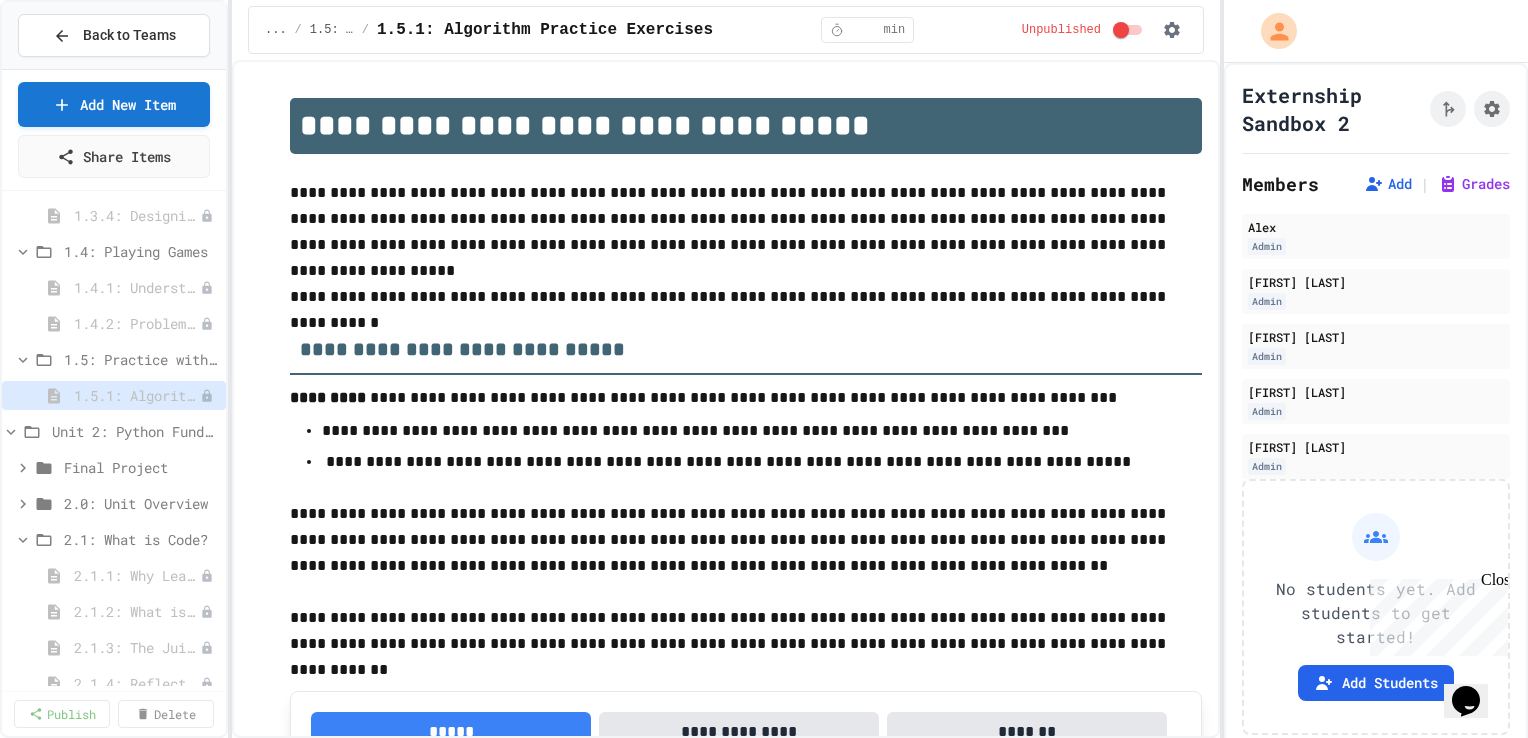 click on "Unit 2: Python Fundamentals" at bounding box center [135, 431] 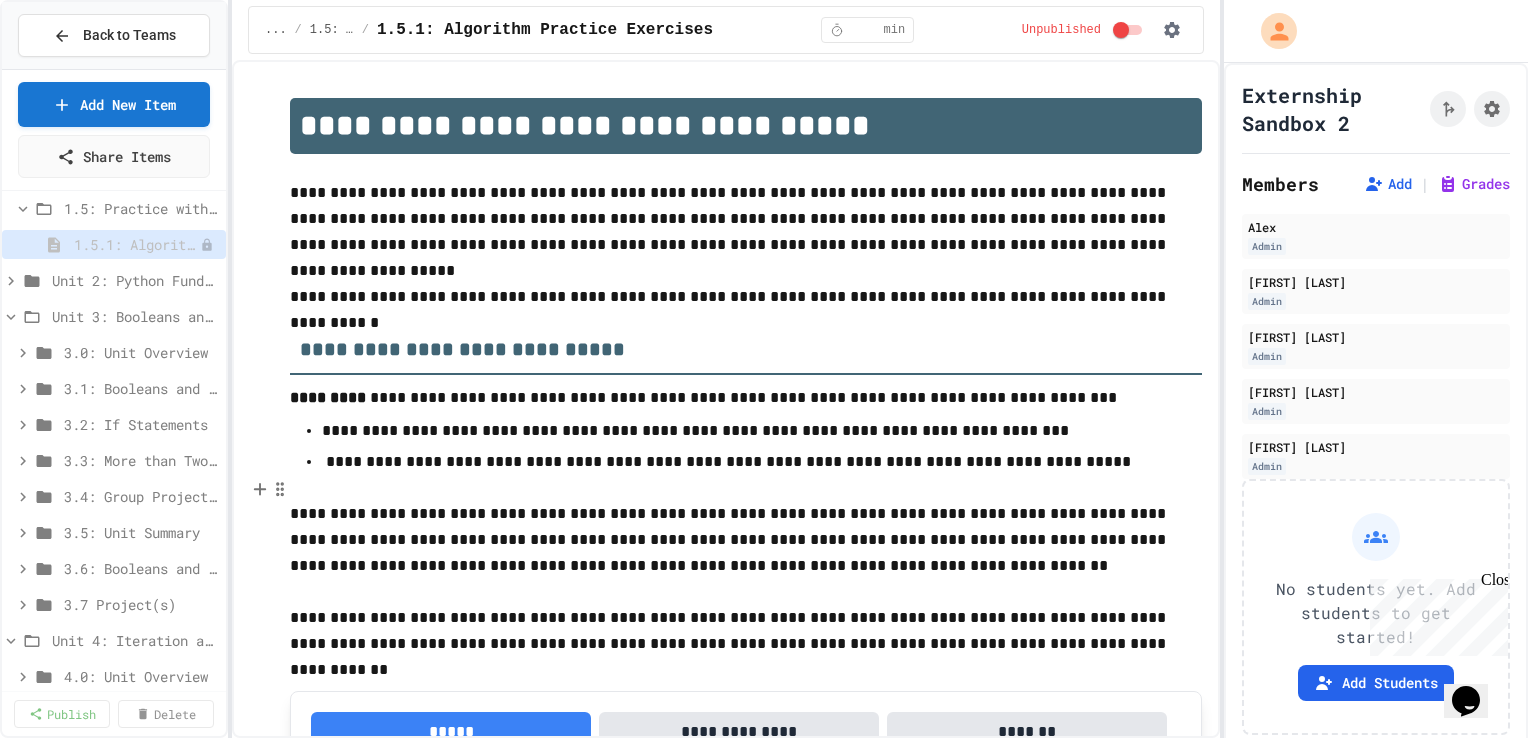 scroll, scrollTop: 669, scrollLeft: 0, axis: vertical 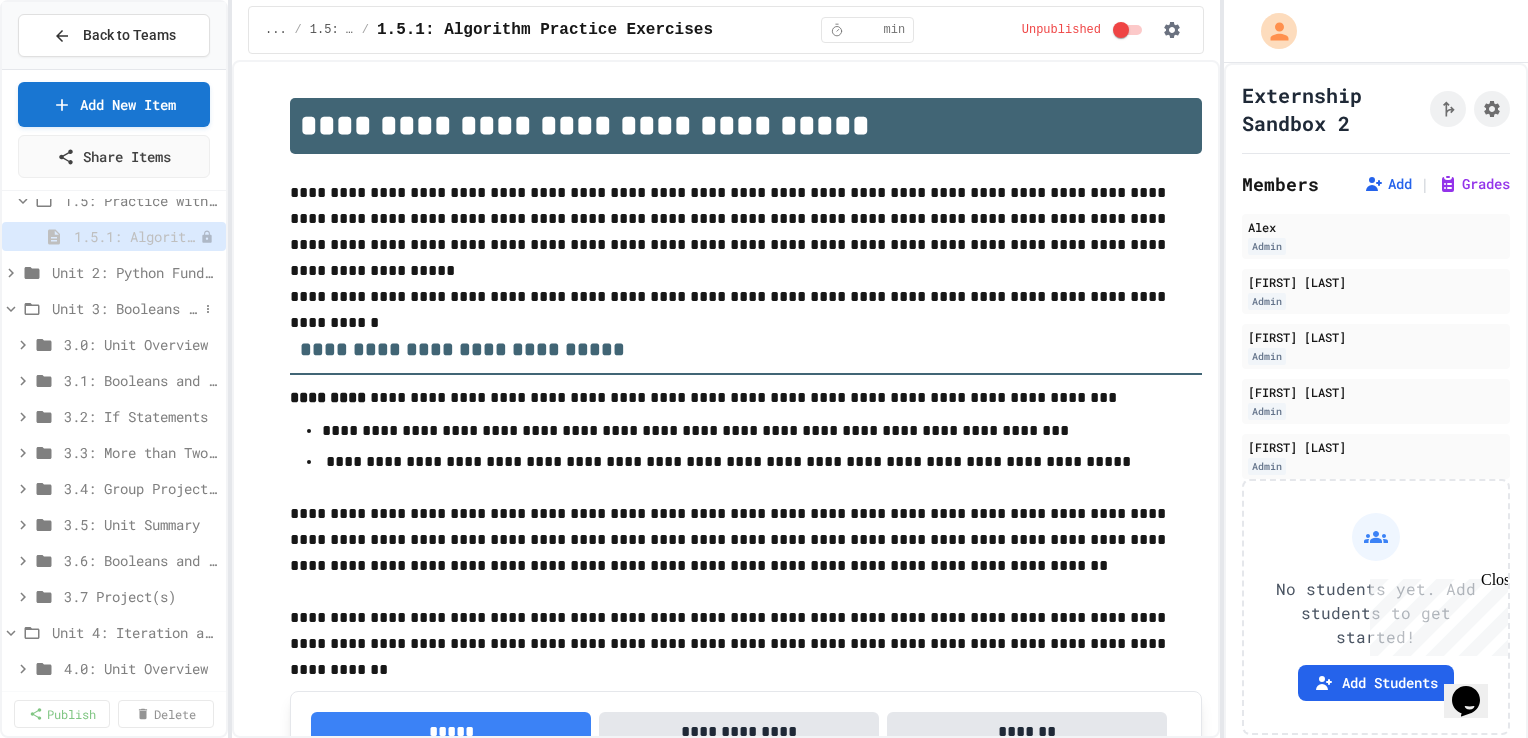 click on "Unit 3: Booleans and Conditionals" at bounding box center (114, 308) 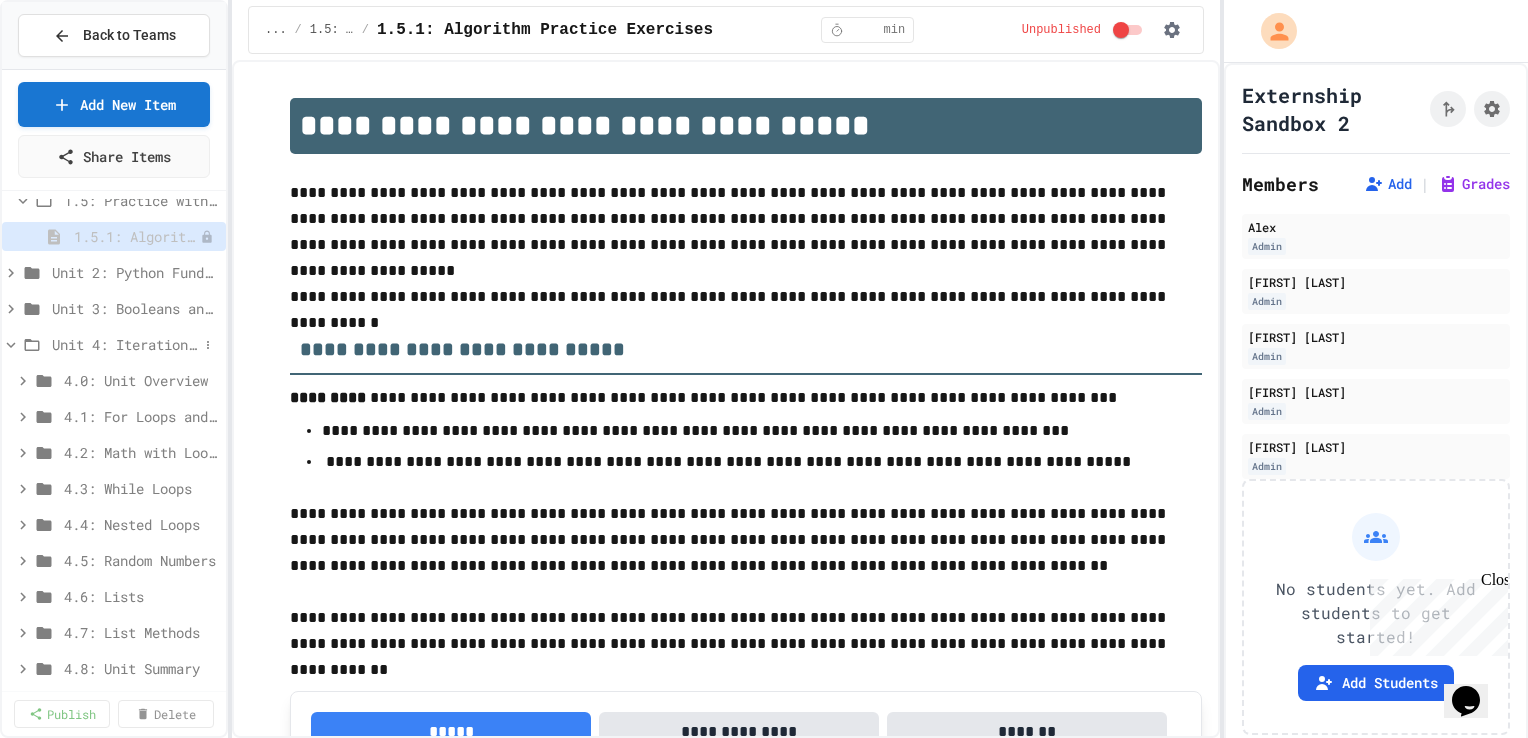 click on "Unit 4: Iteration and Random Numbers" at bounding box center [125, 344] 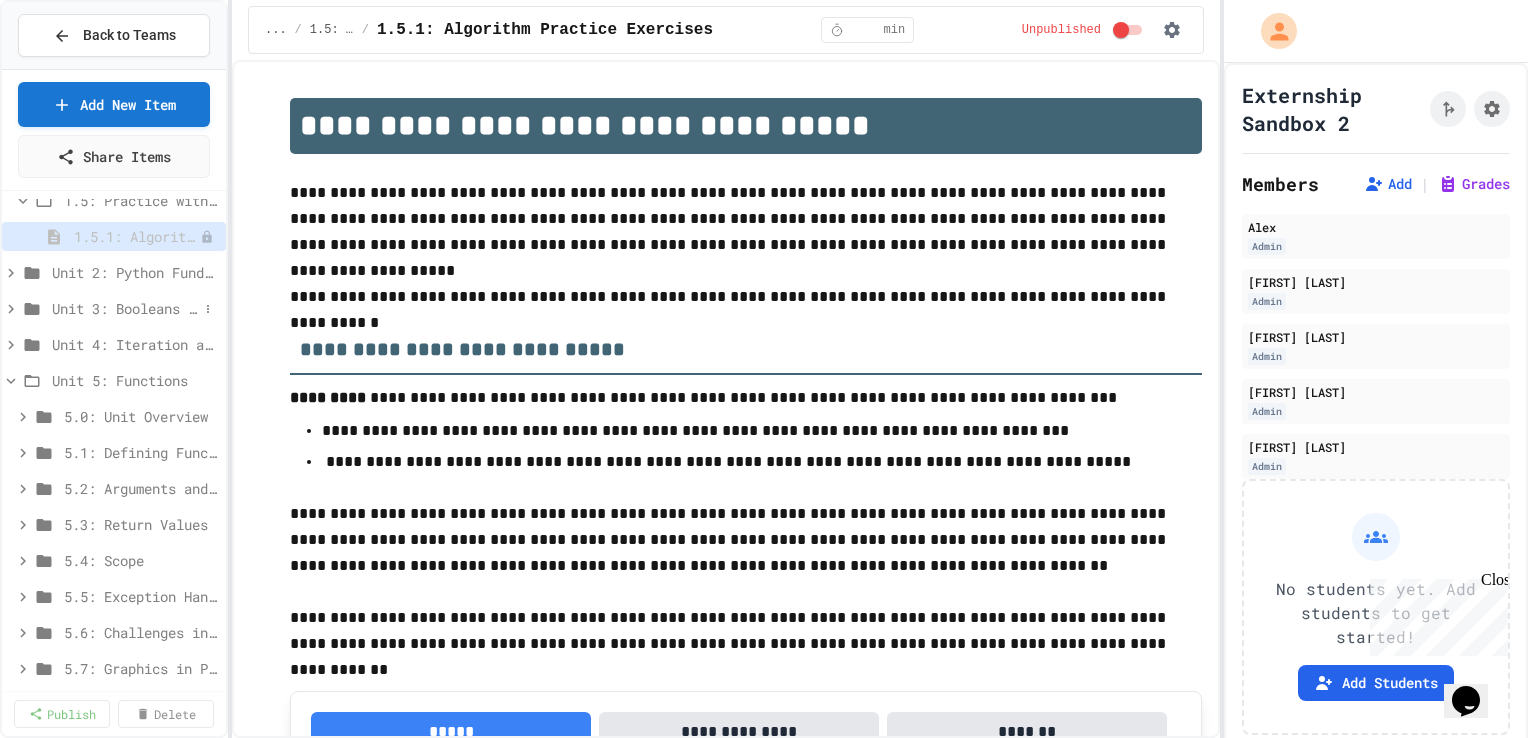 click on "Unit 3: Booleans and Conditionals" at bounding box center (125, 308) 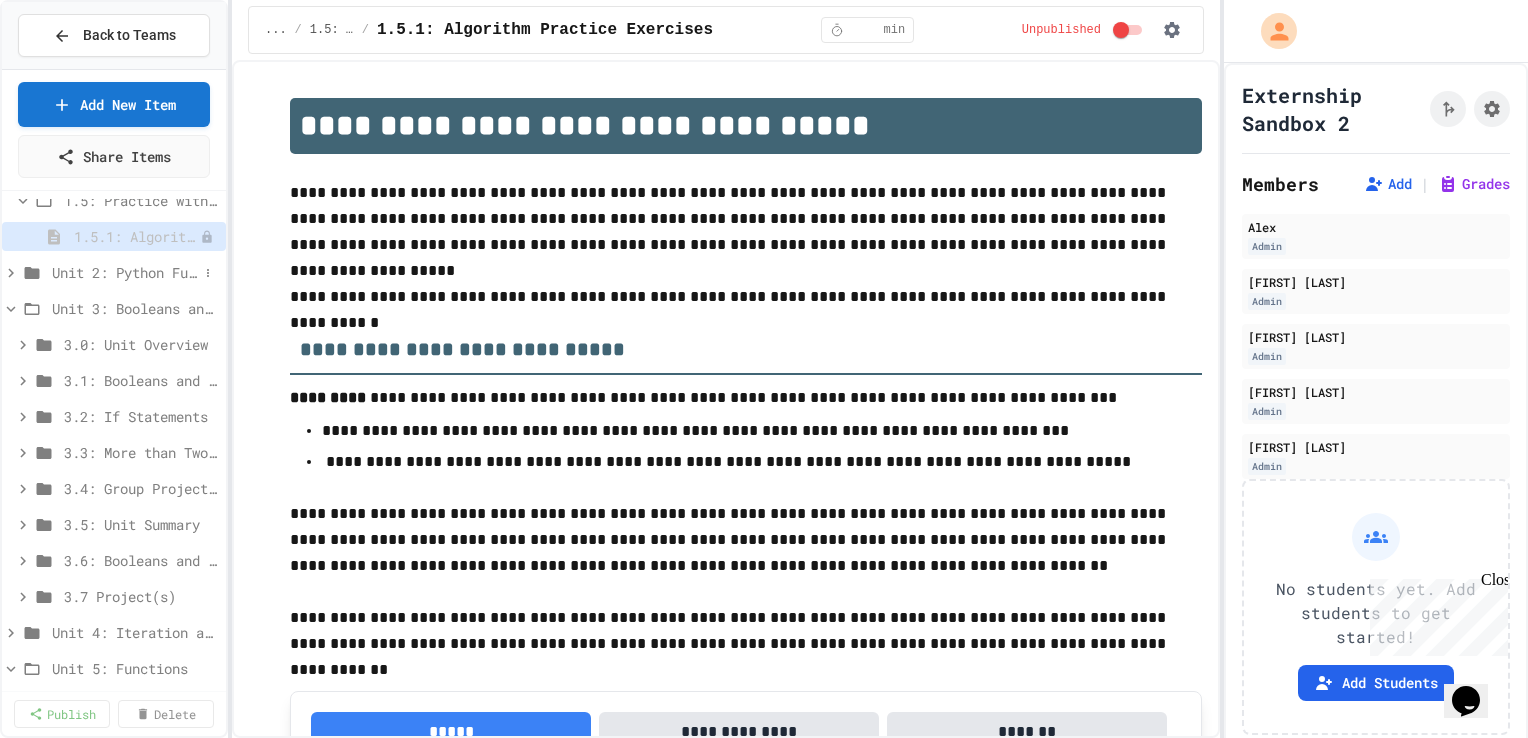 click on "Unit 2: Python Fundamentals" at bounding box center [125, 272] 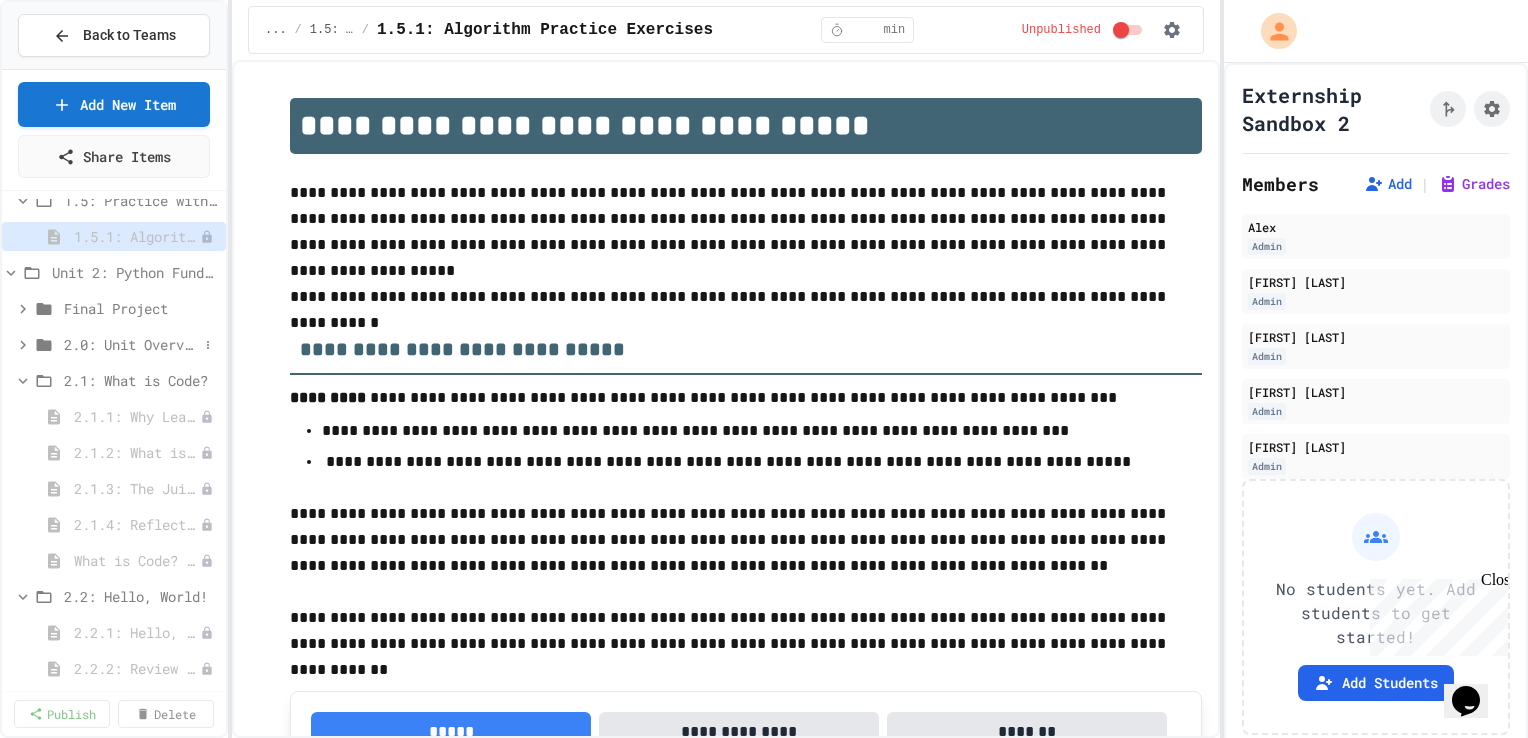 click on "2.0: Unit Overview" at bounding box center [131, 344] 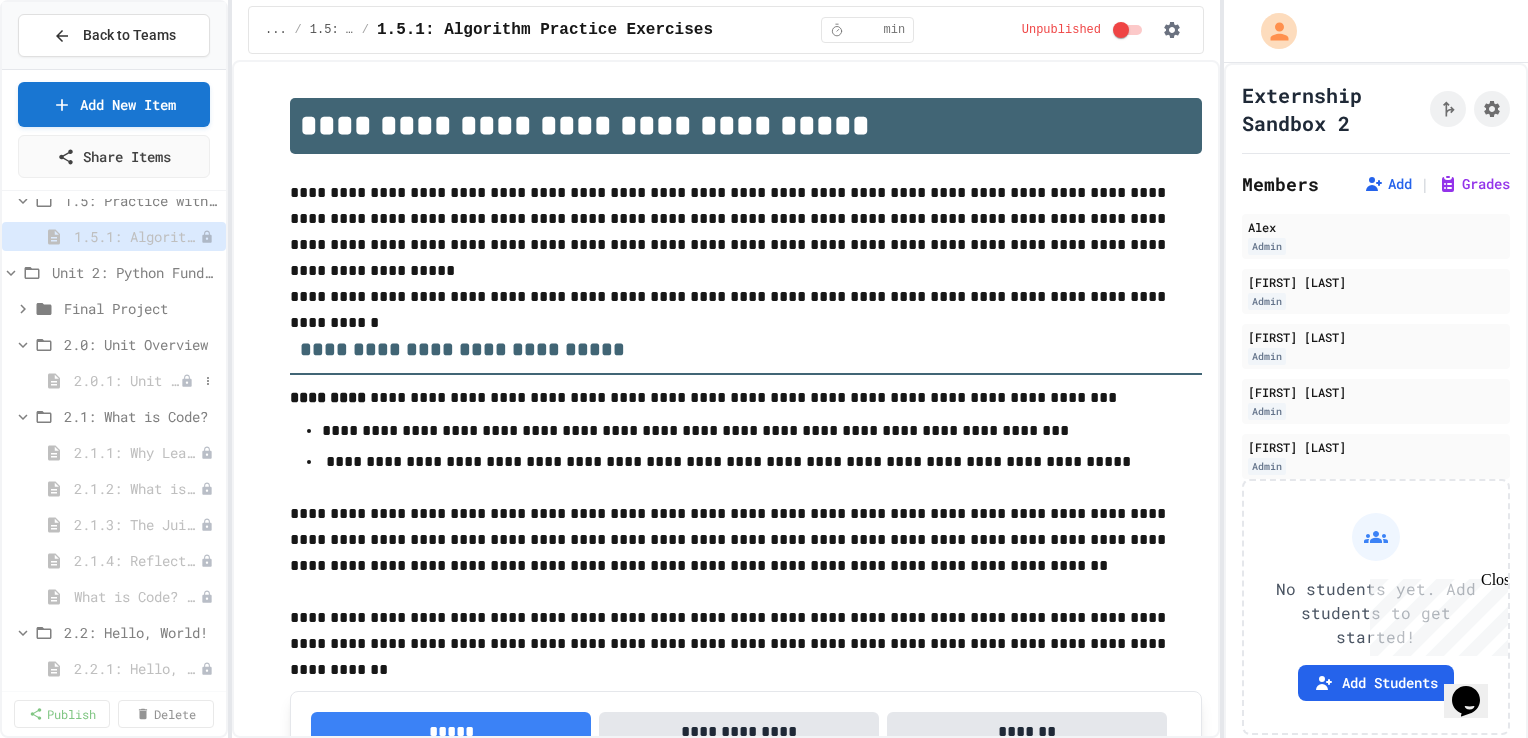 click on "2.0.1: Unit Overview" at bounding box center [127, 380] 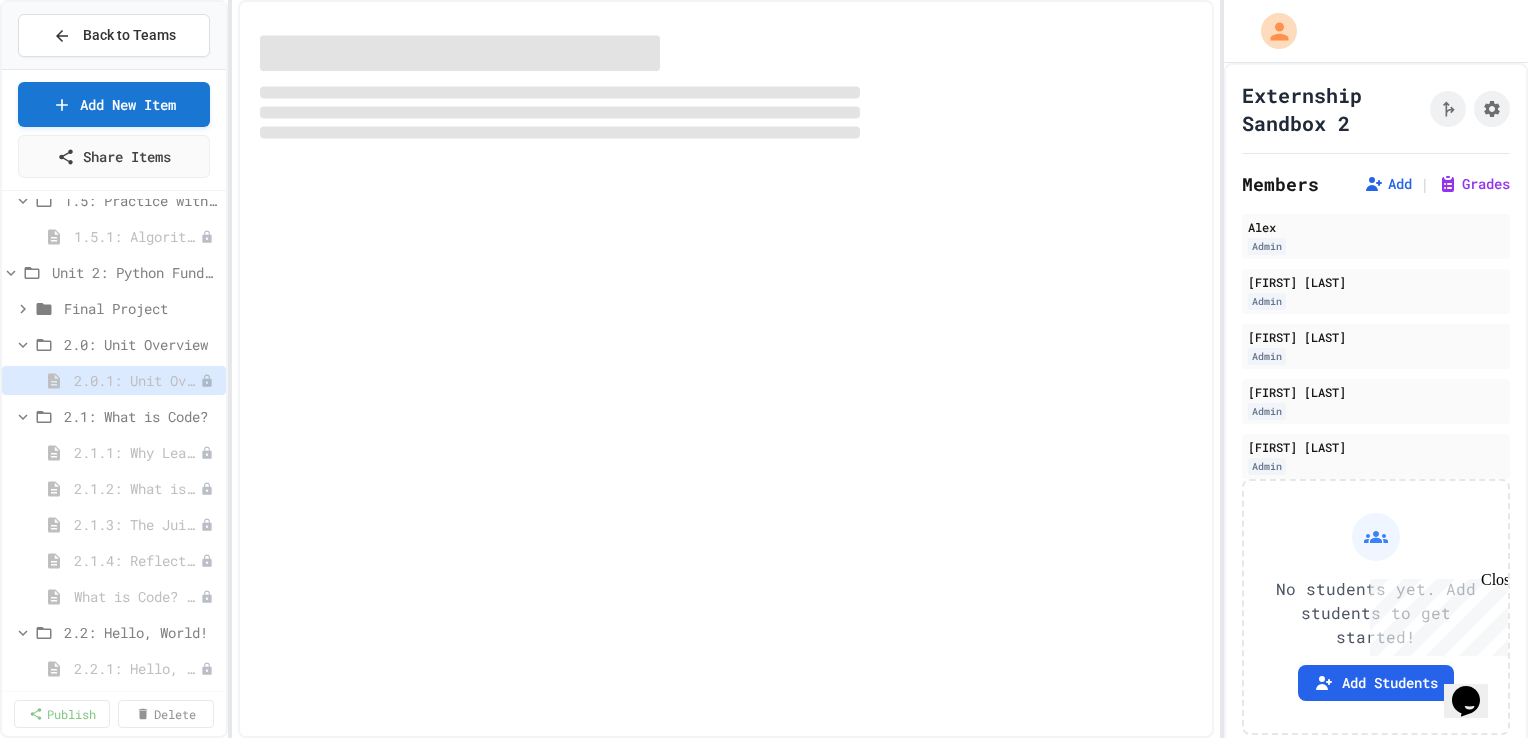 select on "***" 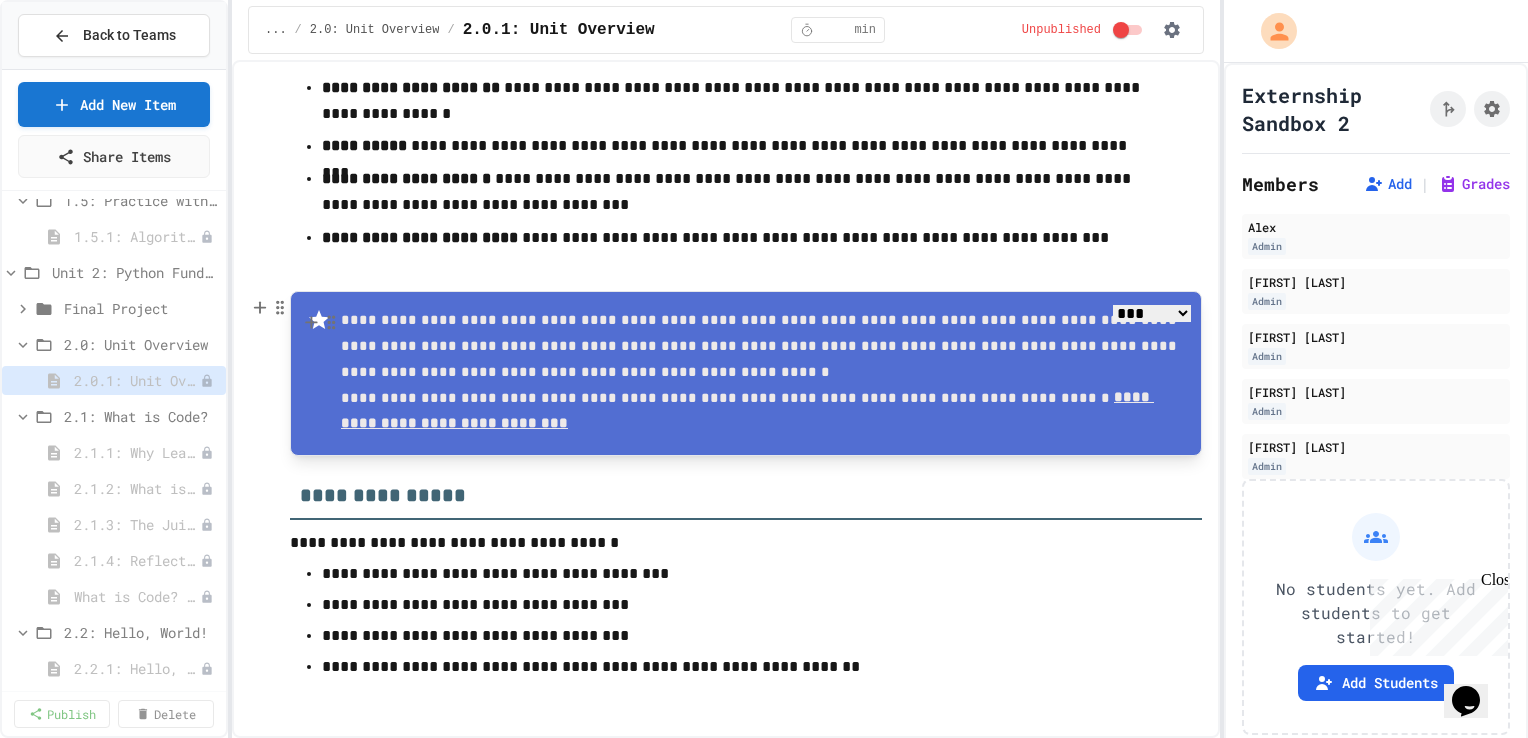 scroll, scrollTop: 202, scrollLeft: 0, axis: vertical 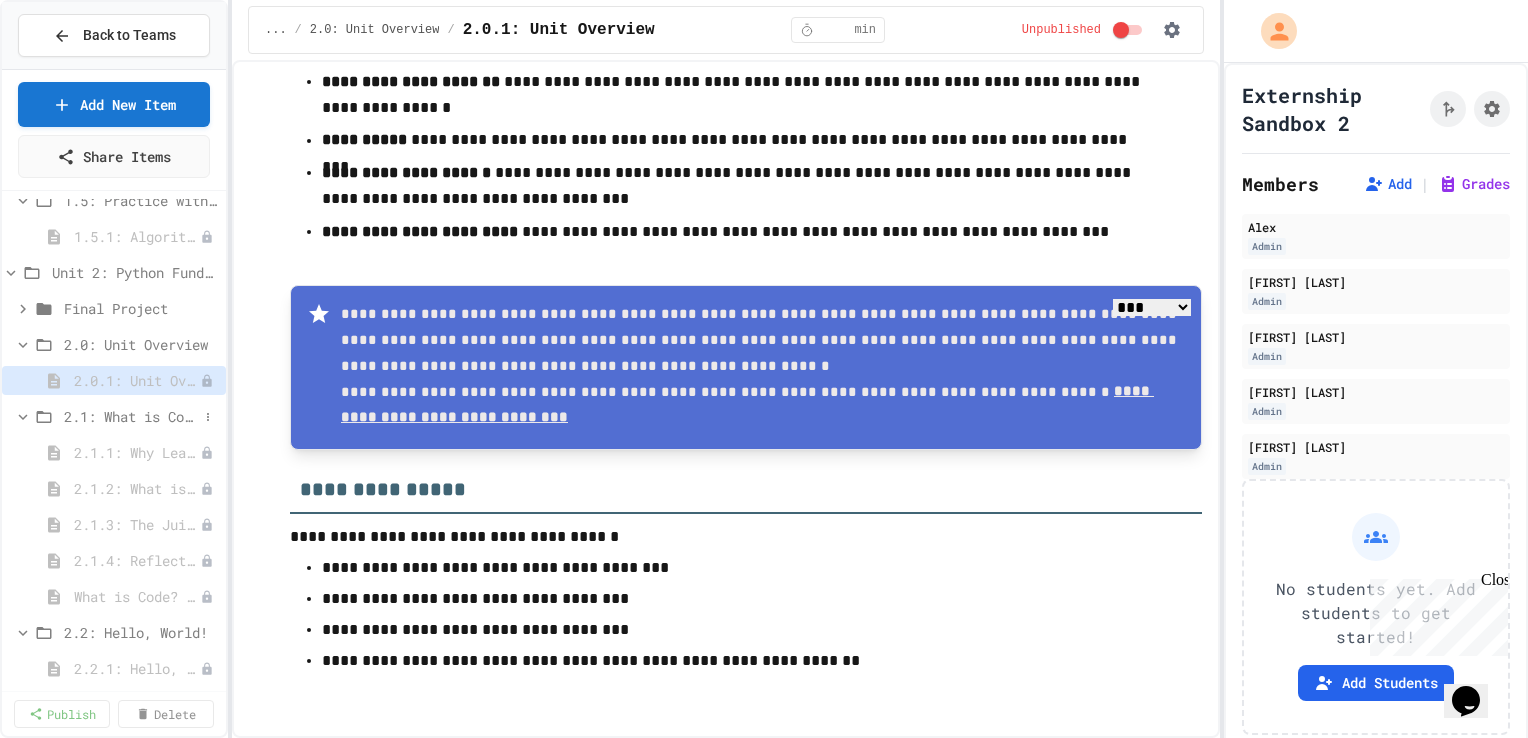 click on "2.1: What is Code?" at bounding box center [131, 416] 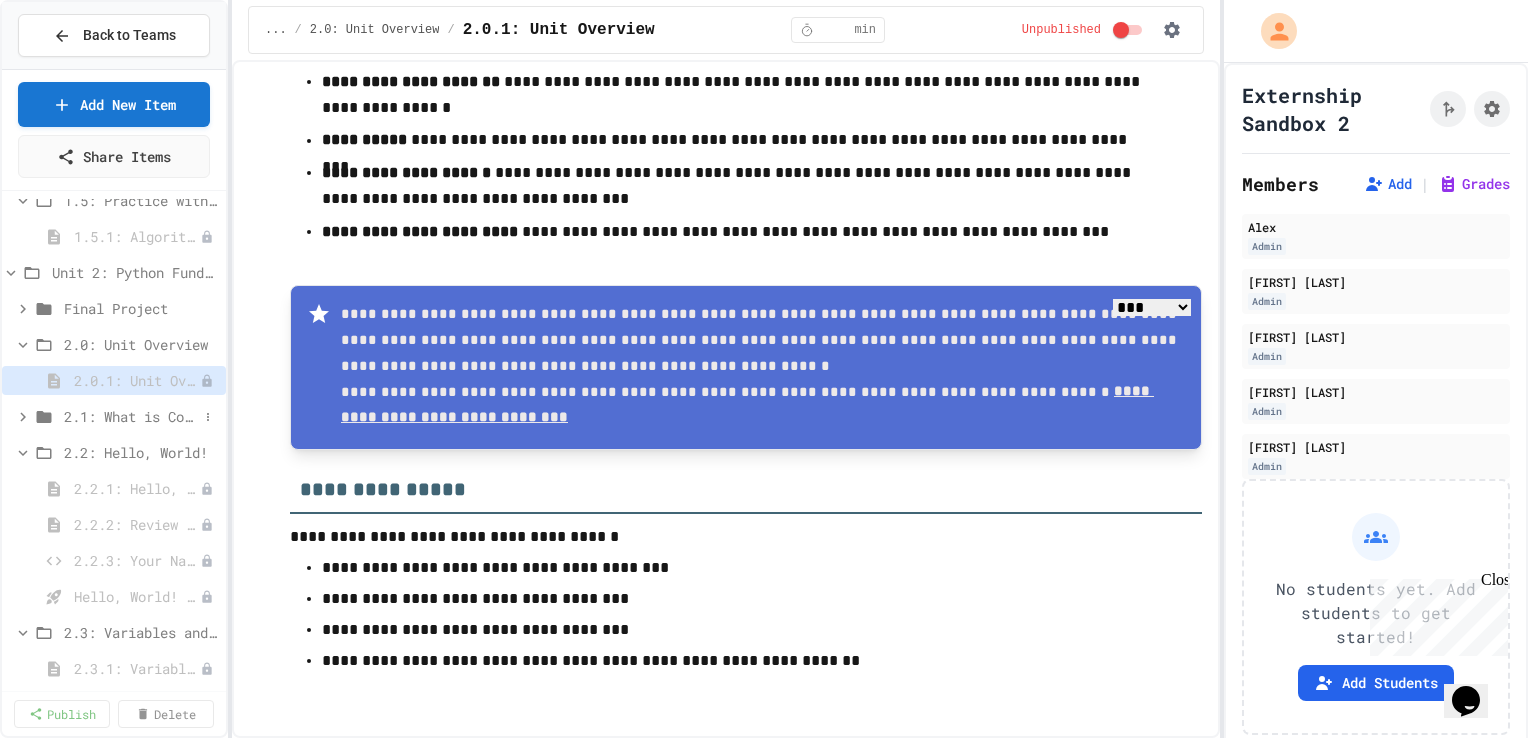 click on "2.1: What is Code?" at bounding box center (131, 416) 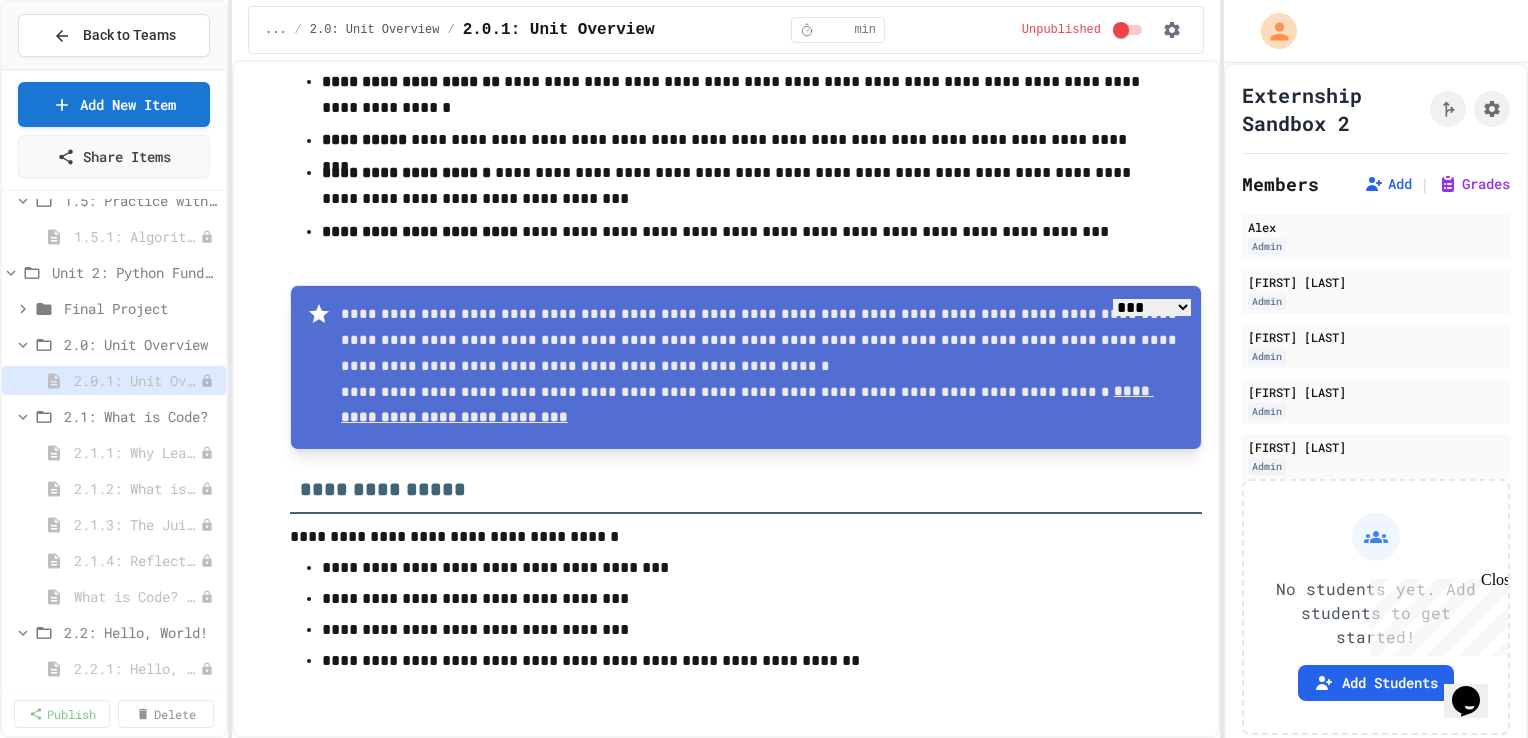 click on "2.1: What is Code?" at bounding box center [141, 416] 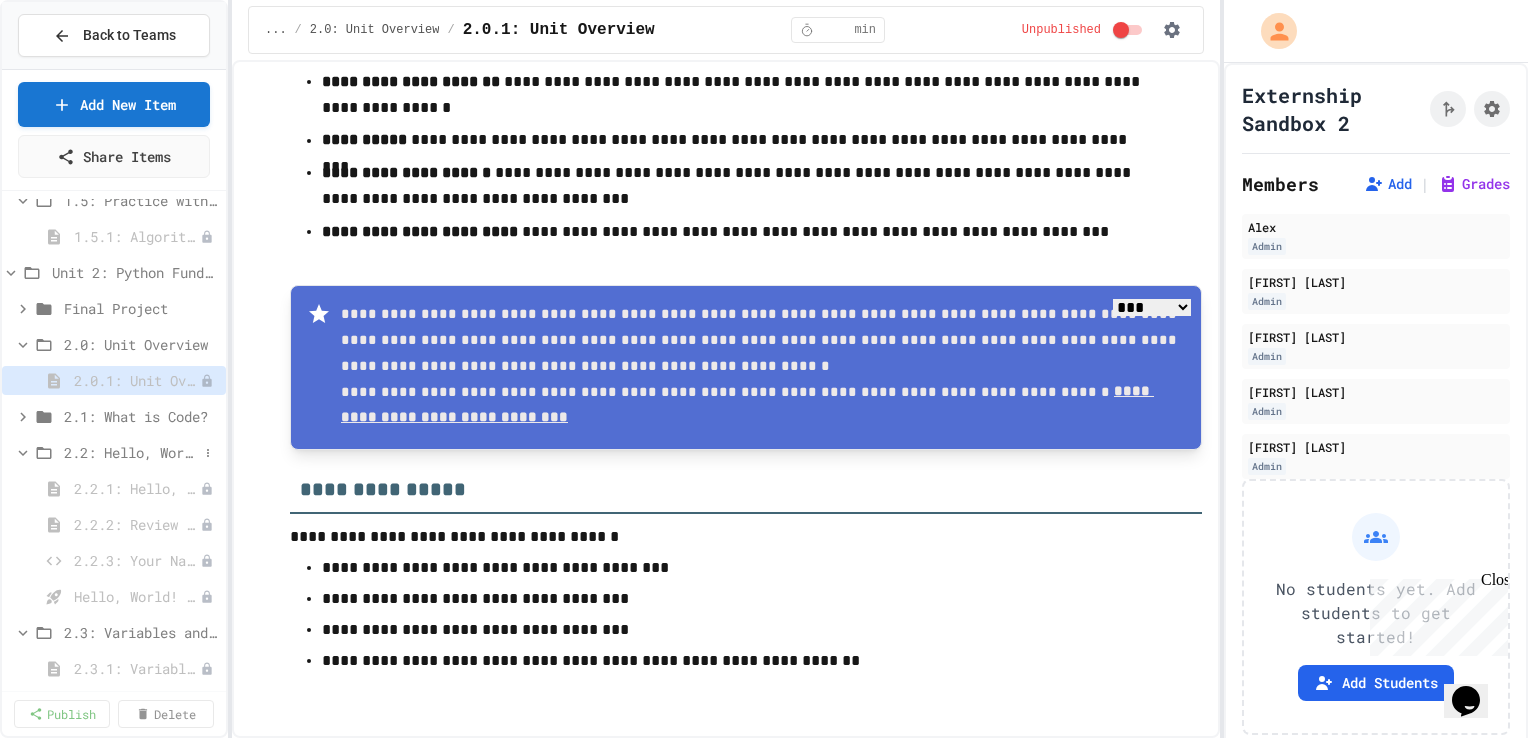 click on "2.2: Hello, World!" at bounding box center [131, 452] 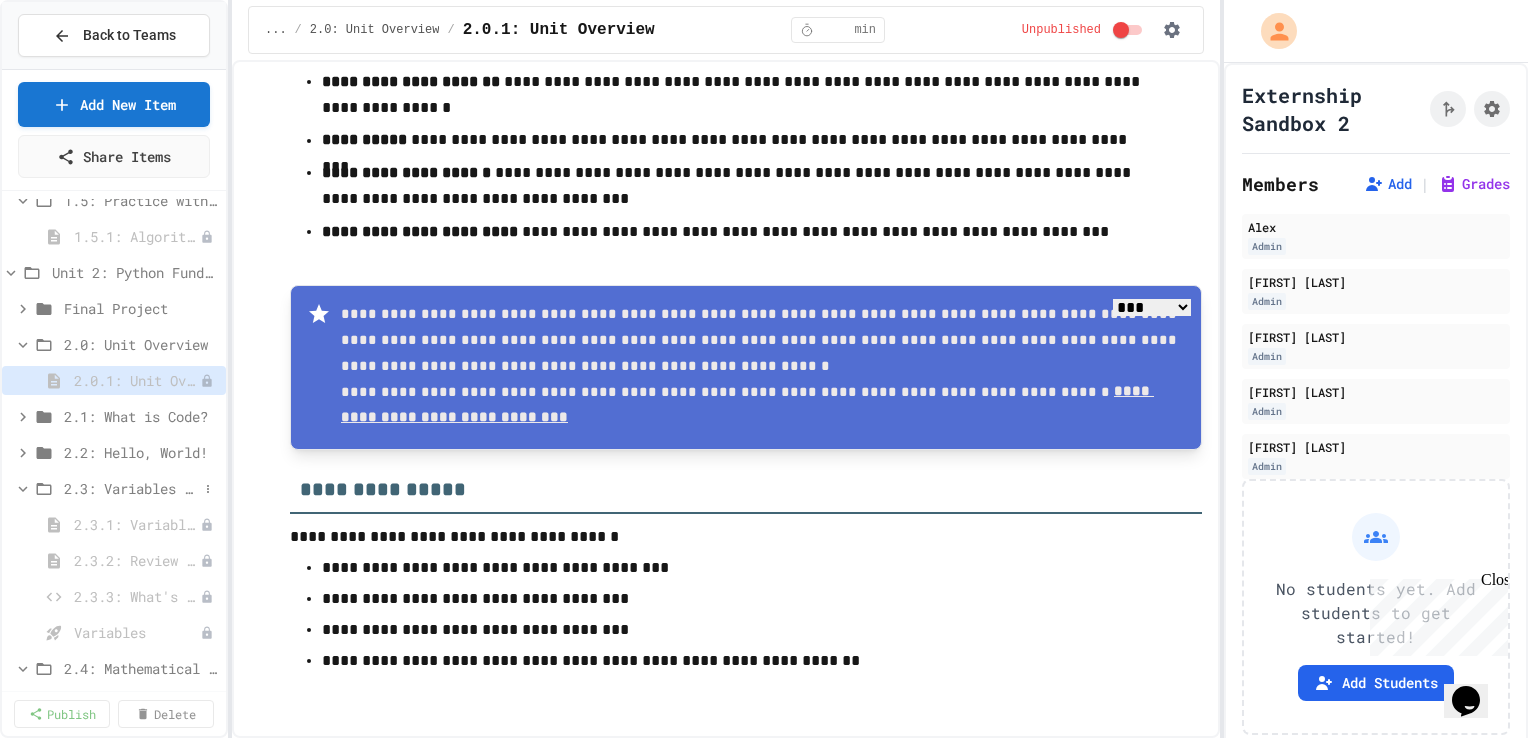 click on "2.3: Variables and Data Types" at bounding box center (131, 488) 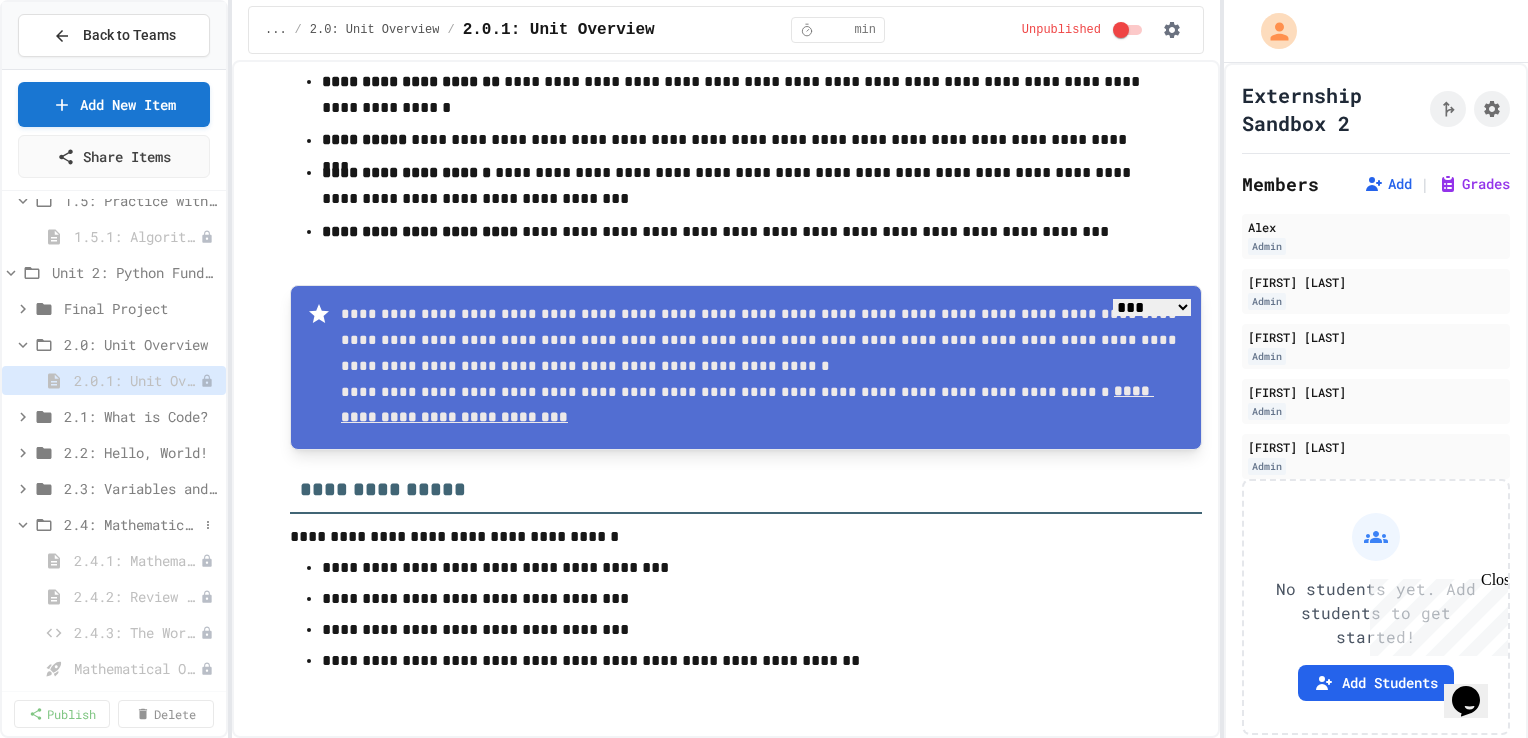 click on "2.4: Mathematical Operators" at bounding box center [114, 524] 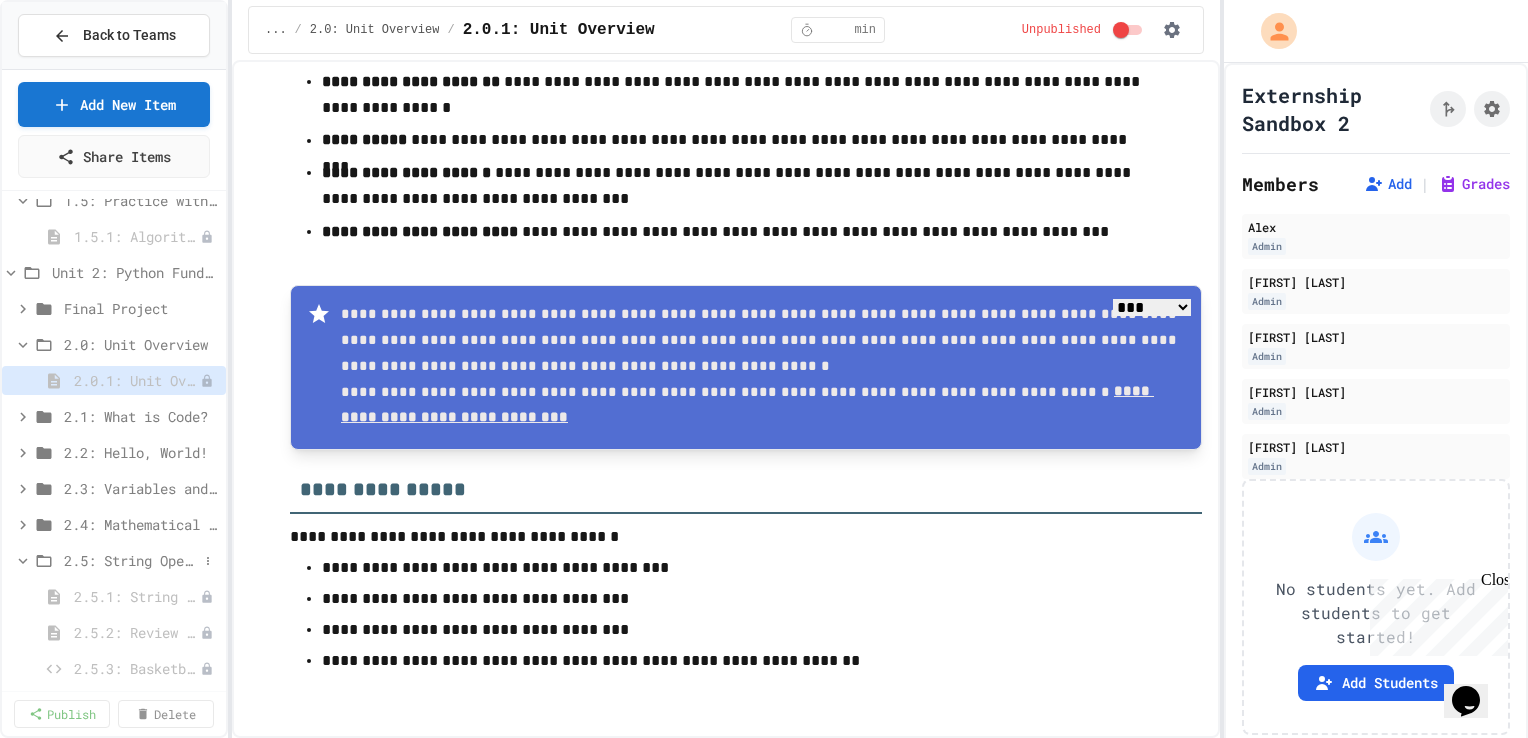 click on "2.5: String Operators" at bounding box center (131, 560) 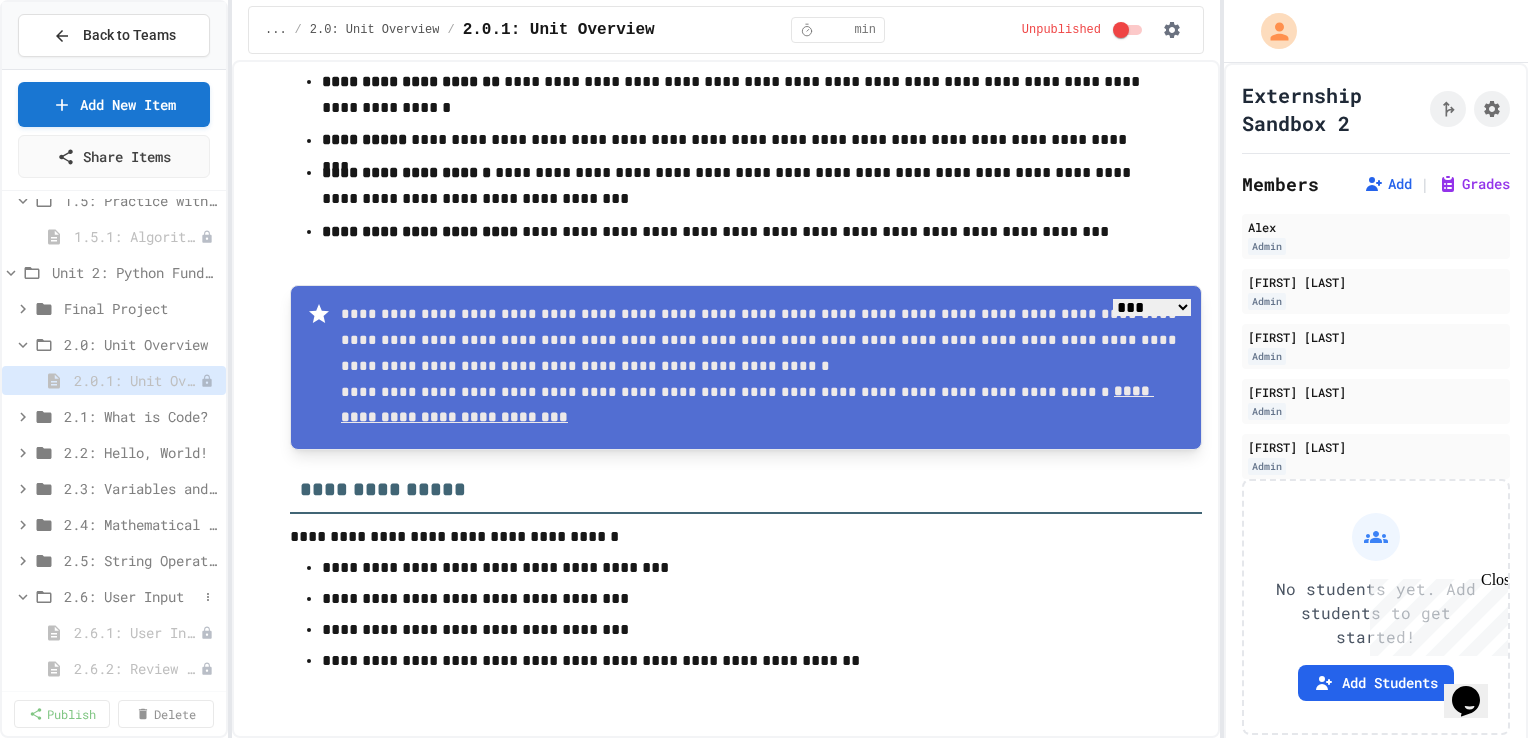 click on "2.6: User Input" at bounding box center [131, 596] 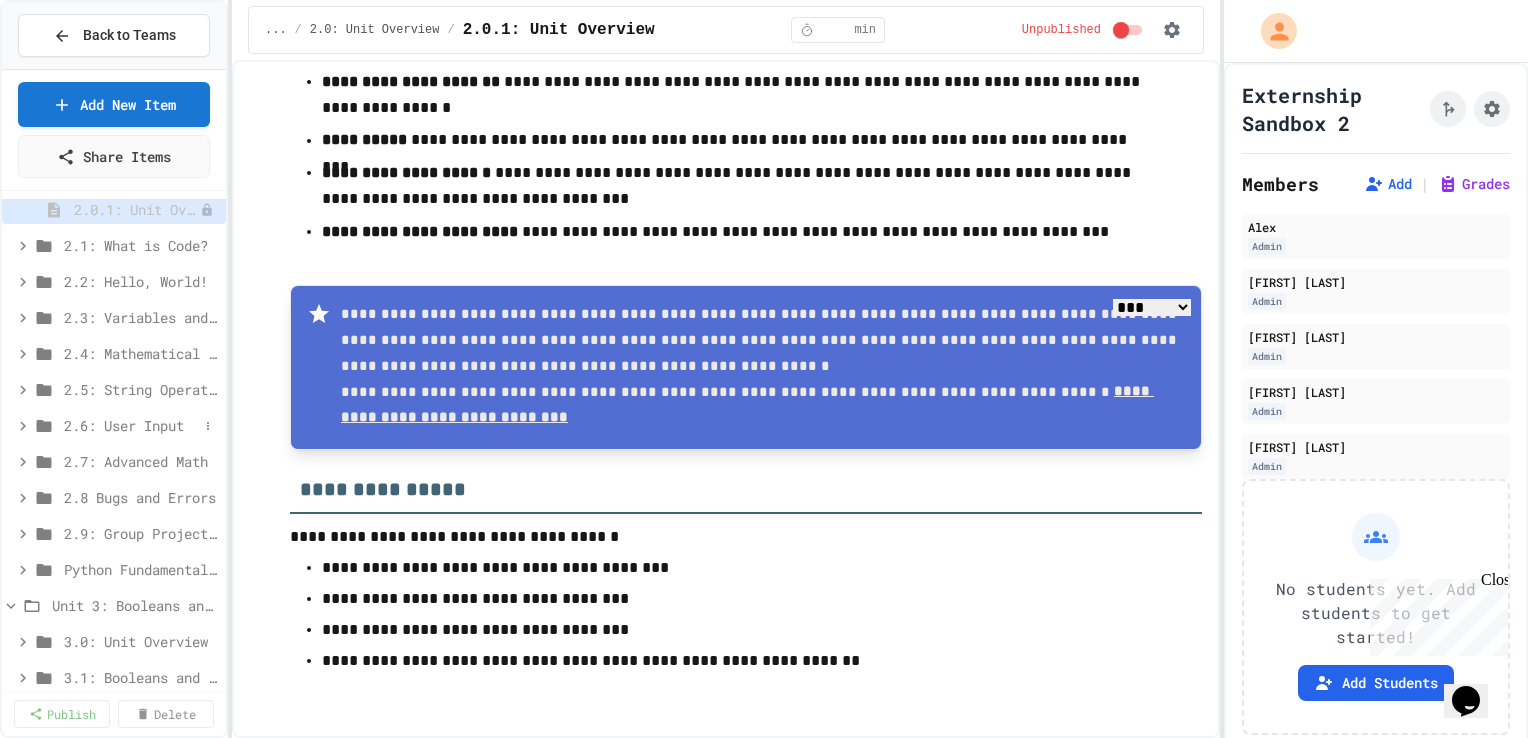 scroll, scrollTop: 841, scrollLeft: 0, axis: vertical 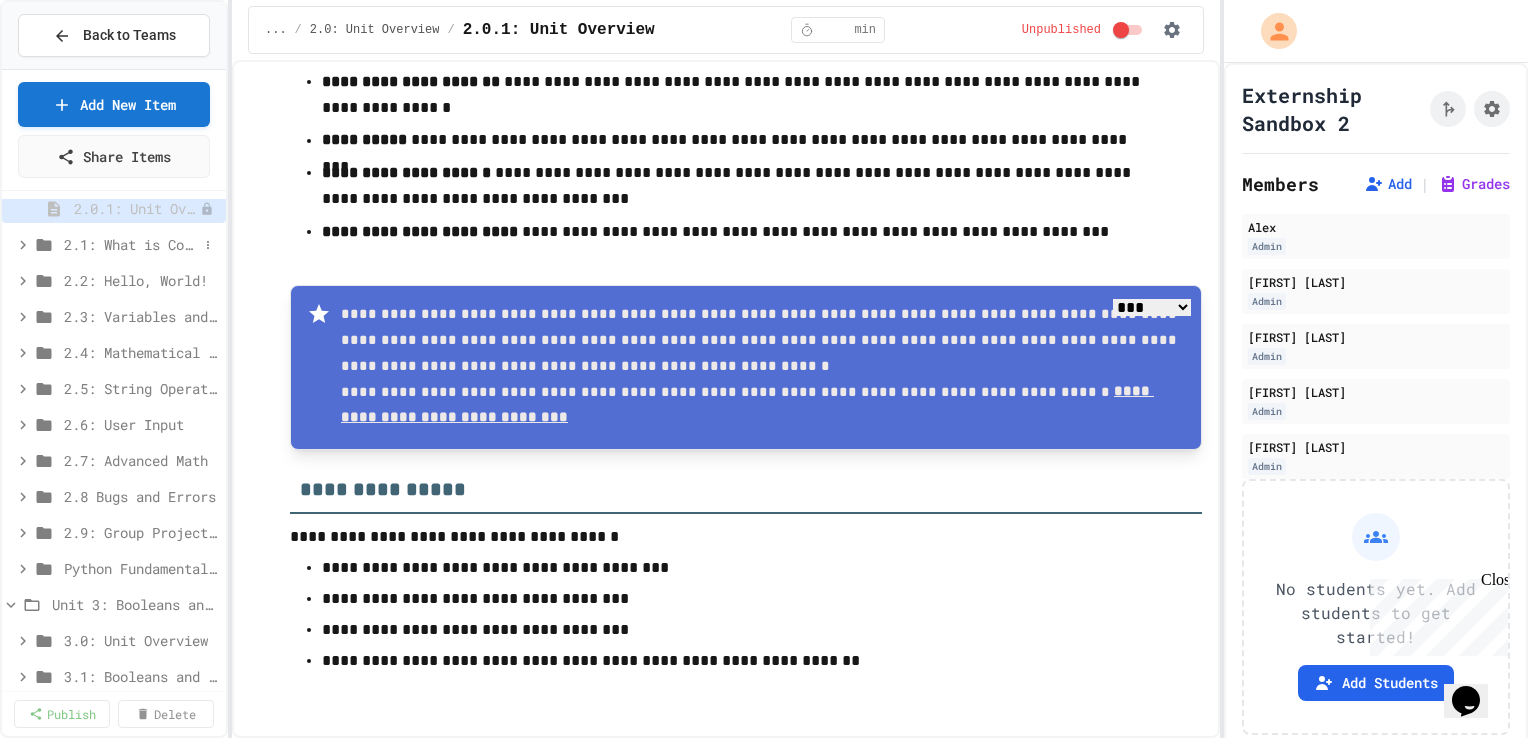 click 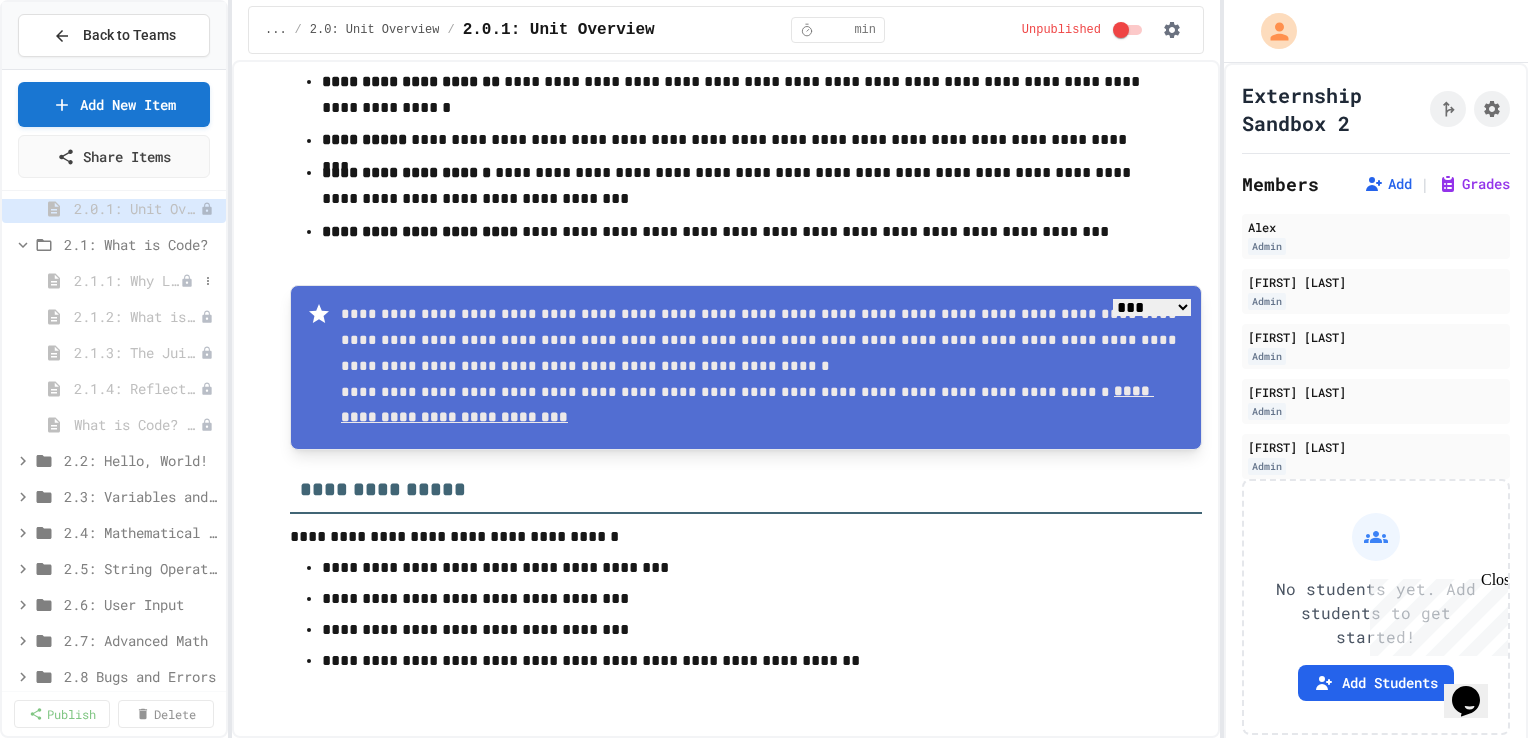 click on "2.1.1: Why Learn to Program?" at bounding box center [127, 280] 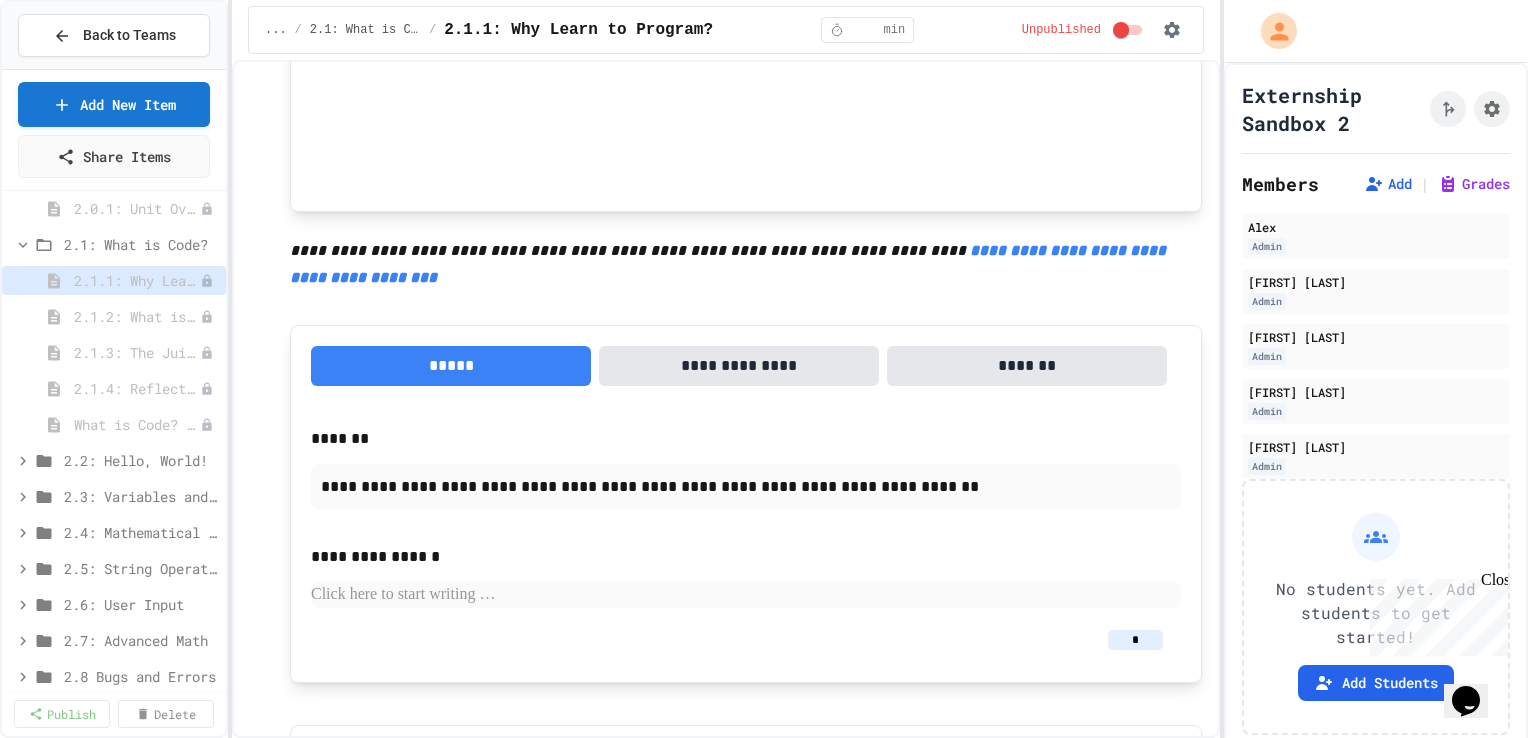 scroll, scrollTop: 602, scrollLeft: 0, axis: vertical 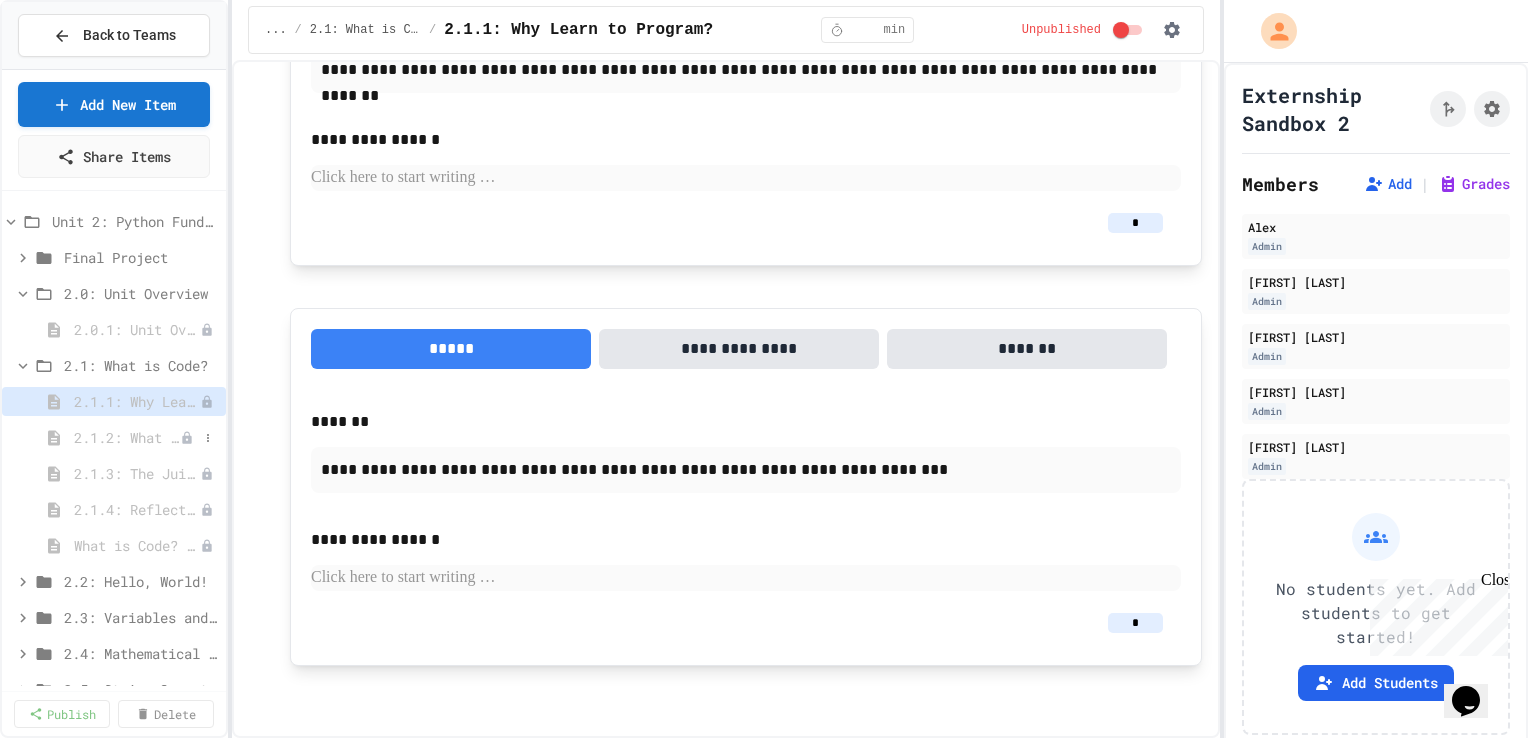 click on "2.1.2: What is Code?" at bounding box center (114, 437) 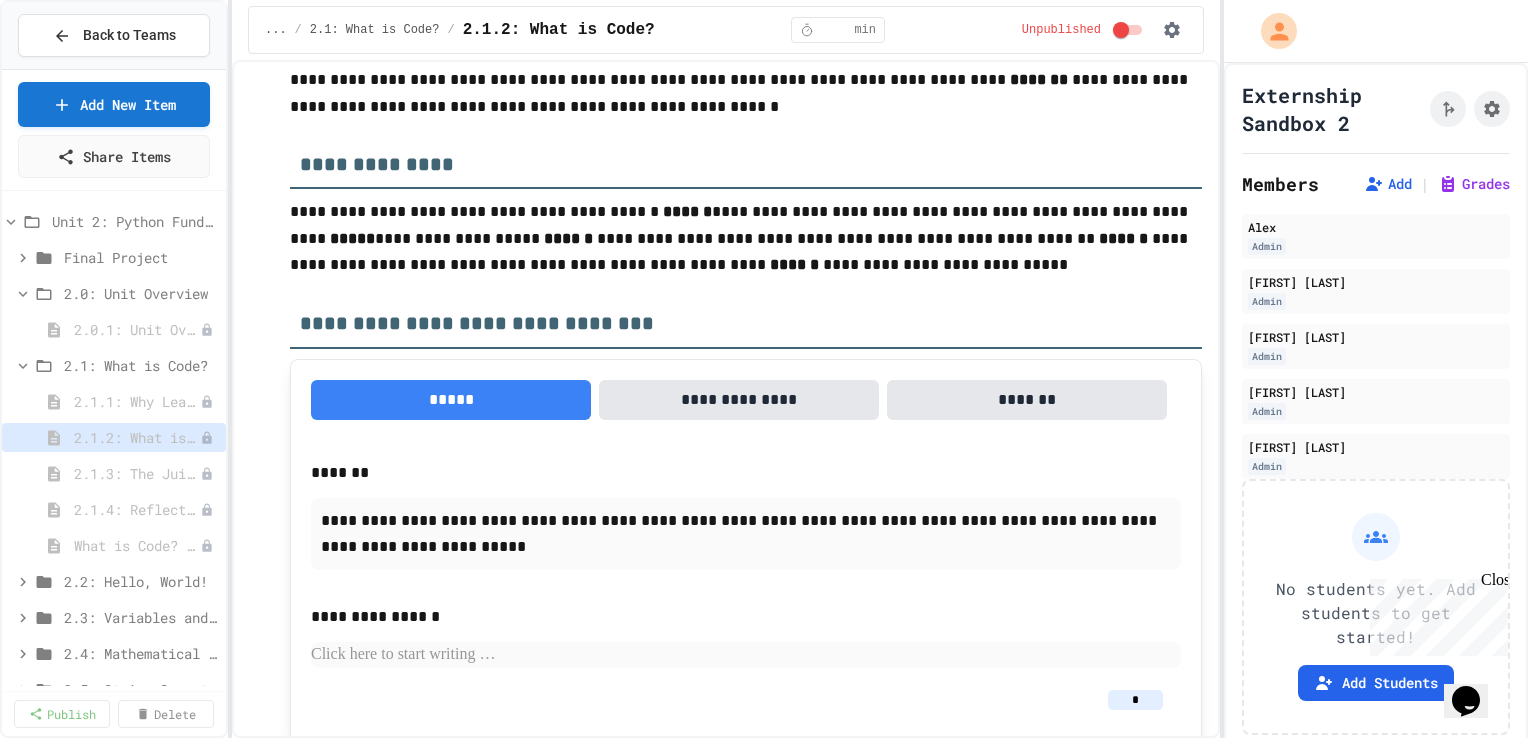 scroll, scrollTop: 9008, scrollLeft: 0, axis: vertical 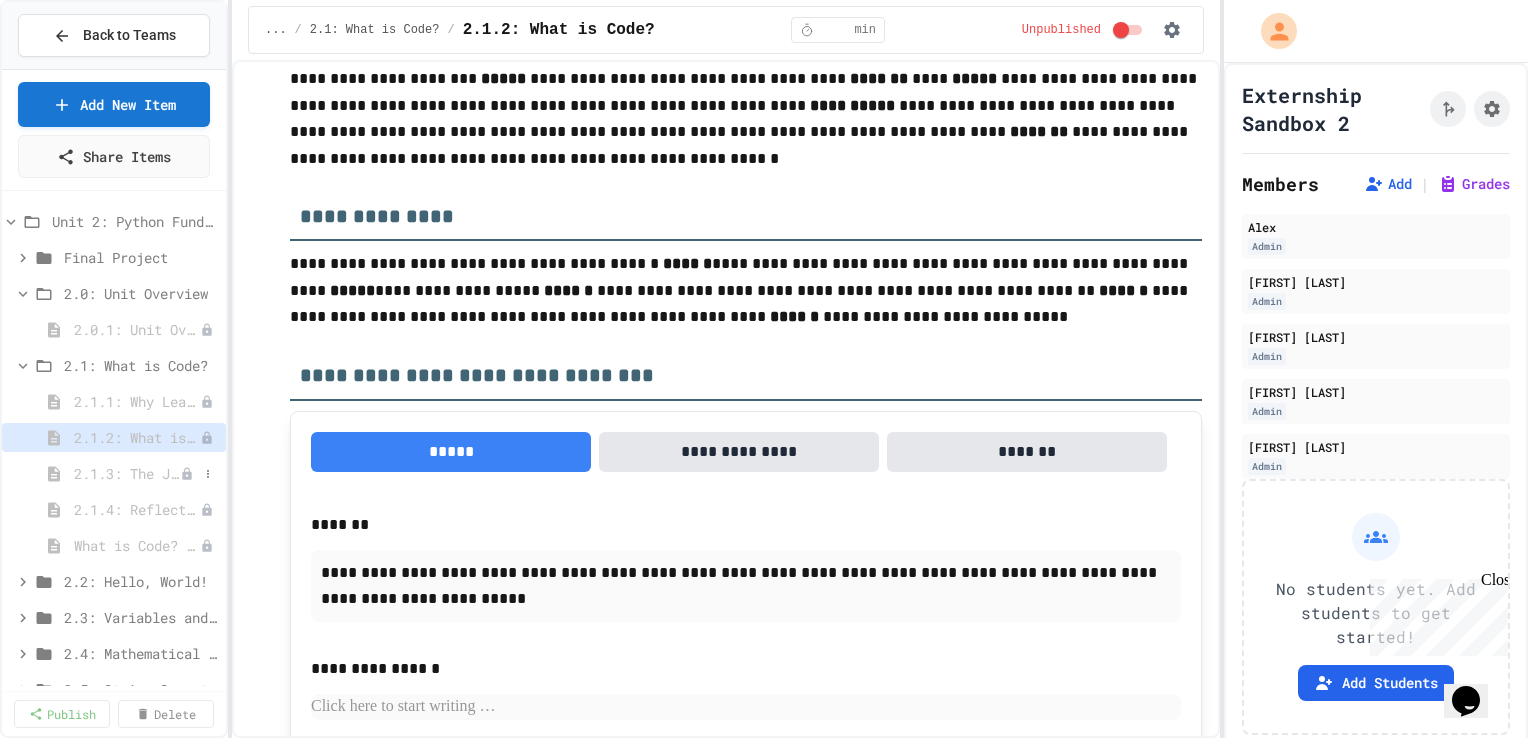 click on "2.1.3: The JuiceMind IDE" at bounding box center [127, 473] 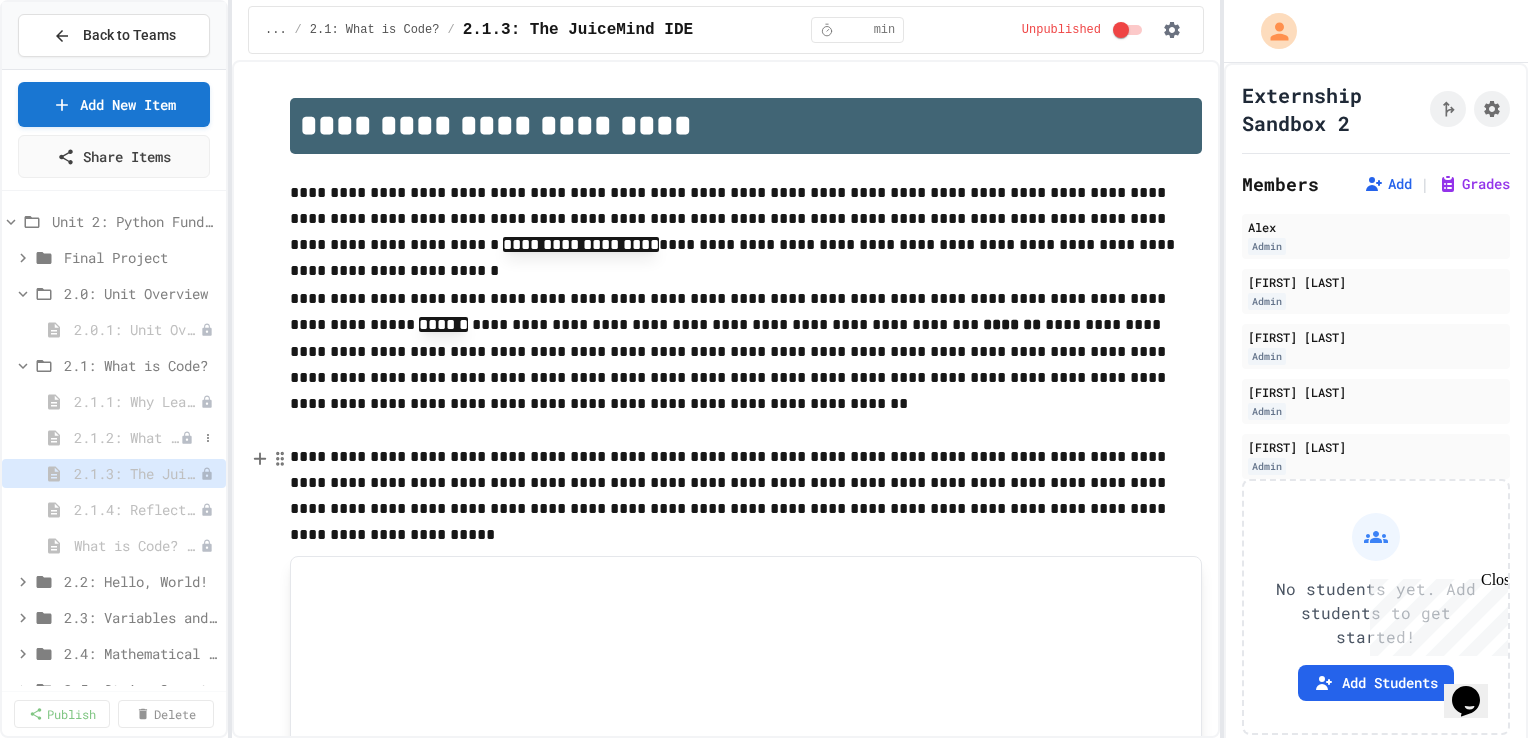 click on "2.1.2: What is Code?" at bounding box center (127, 437) 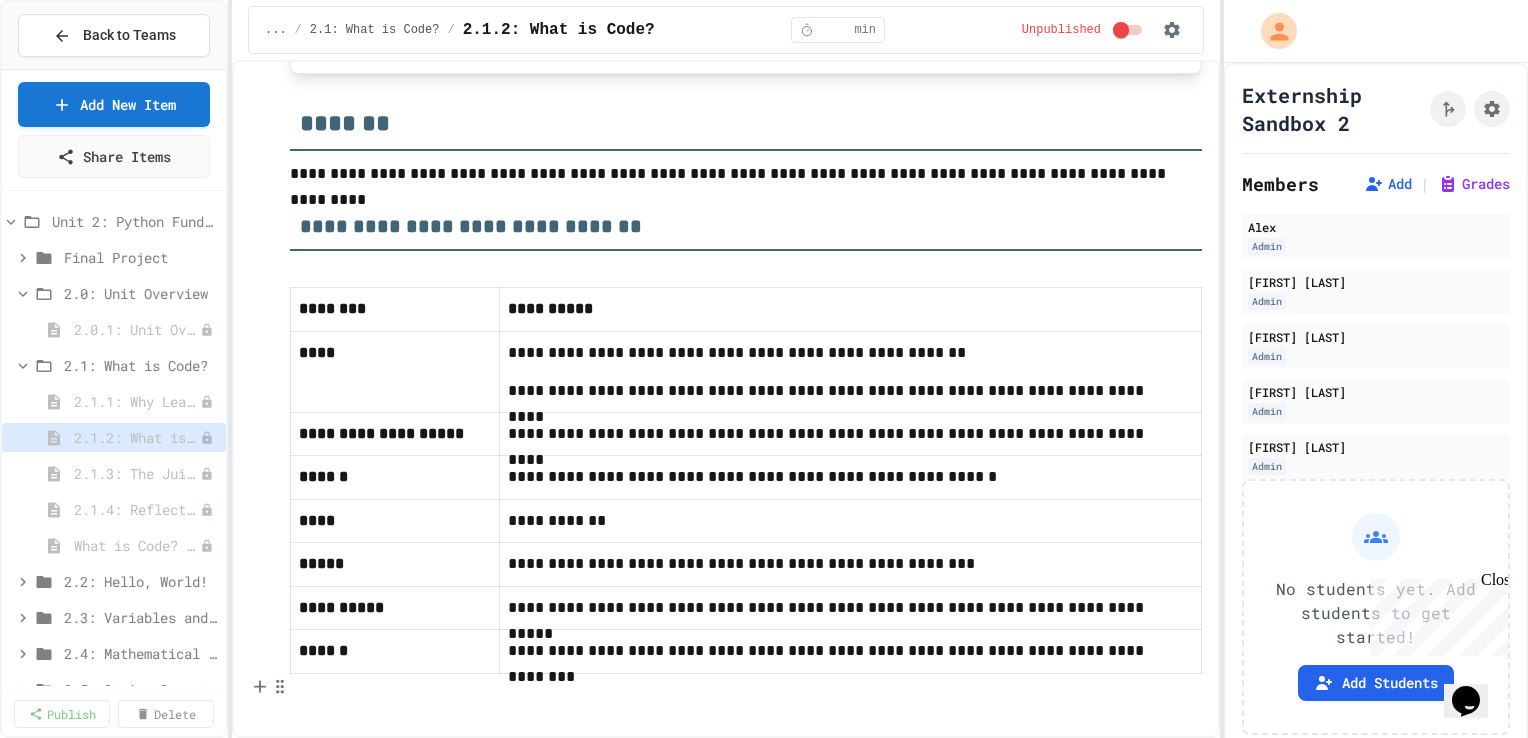 scroll, scrollTop: 11131, scrollLeft: 0, axis: vertical 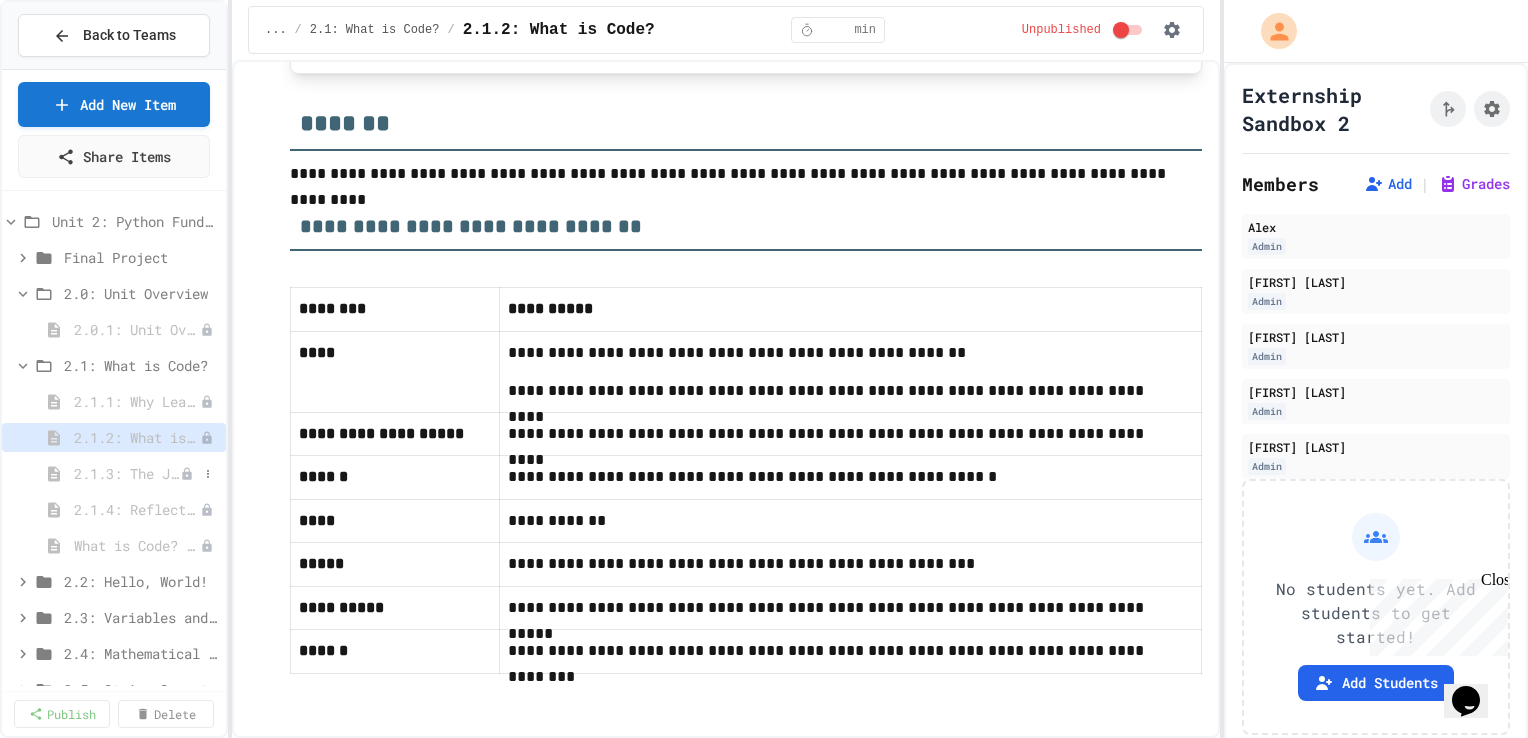 click on "2.1.3: The JuiceMind IDE" at bounding box center (127, 473) 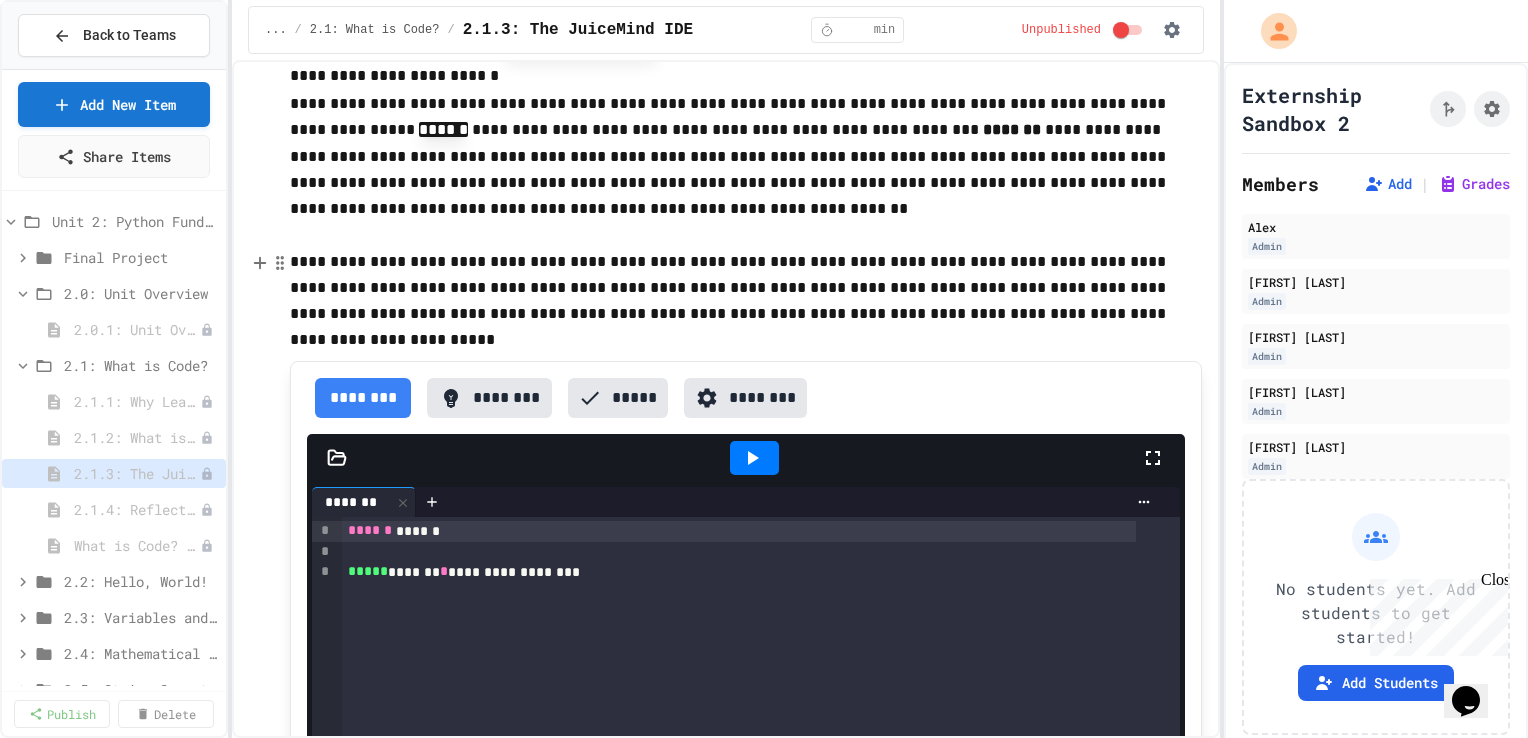 scroll, scrollTop: 0, scrollLeft: 0, axis: both 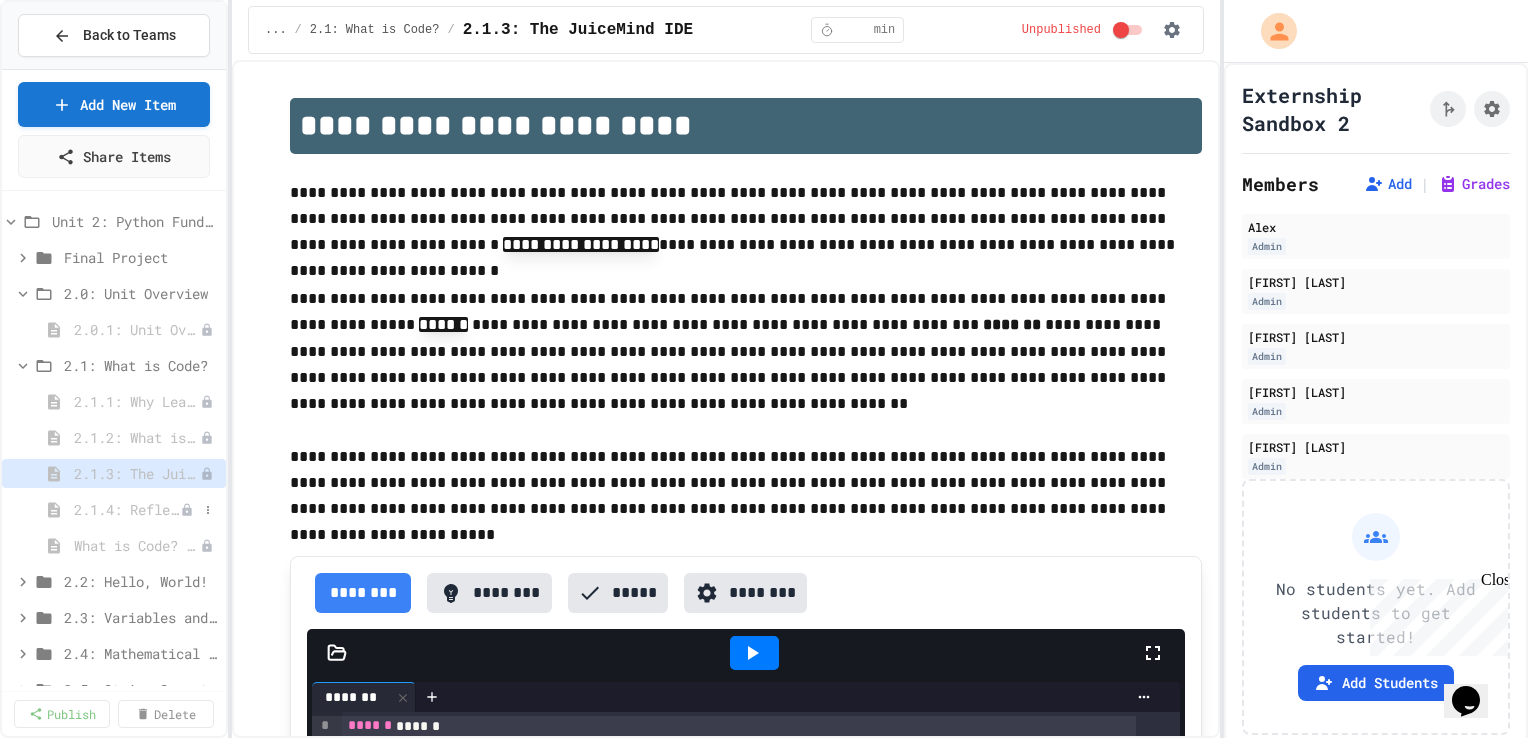 click on "2.1.4: Reflection - Evolving Technology" at bounding box center [127, 509] 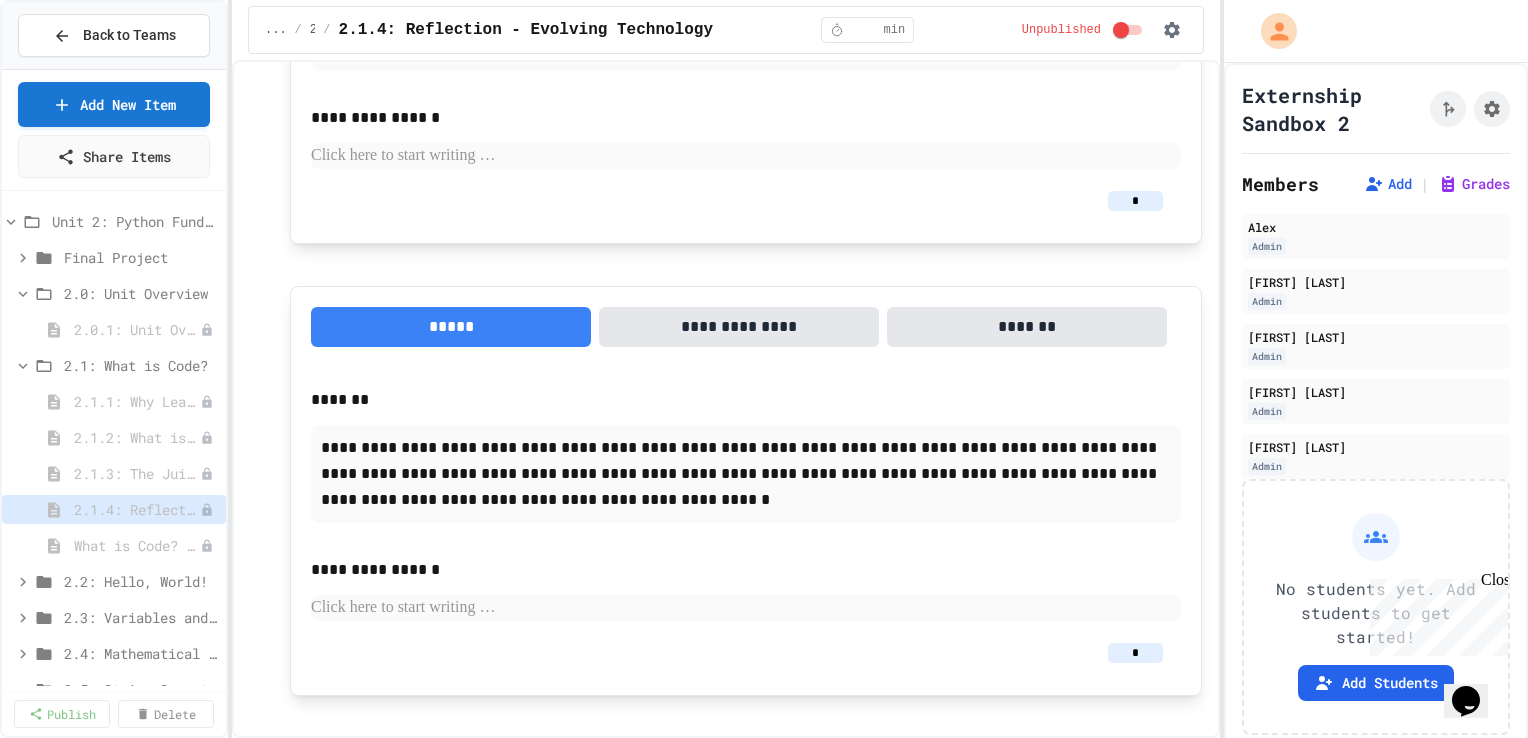 scroll, scrollTop: 1483, scrollLeft: 0, axis: vertical 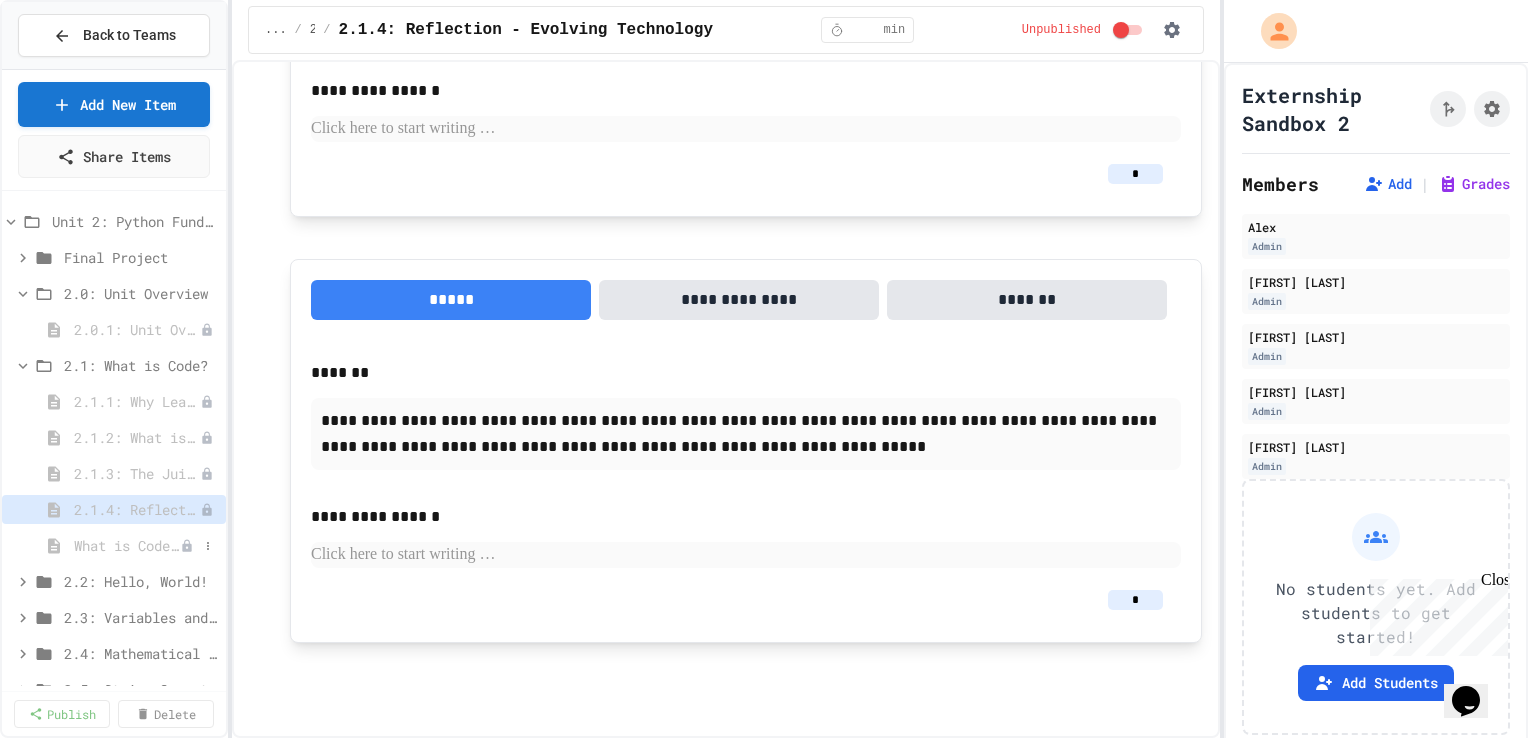 click on "What is Code? Quiz Reflection" at bounding box center [127, 545] 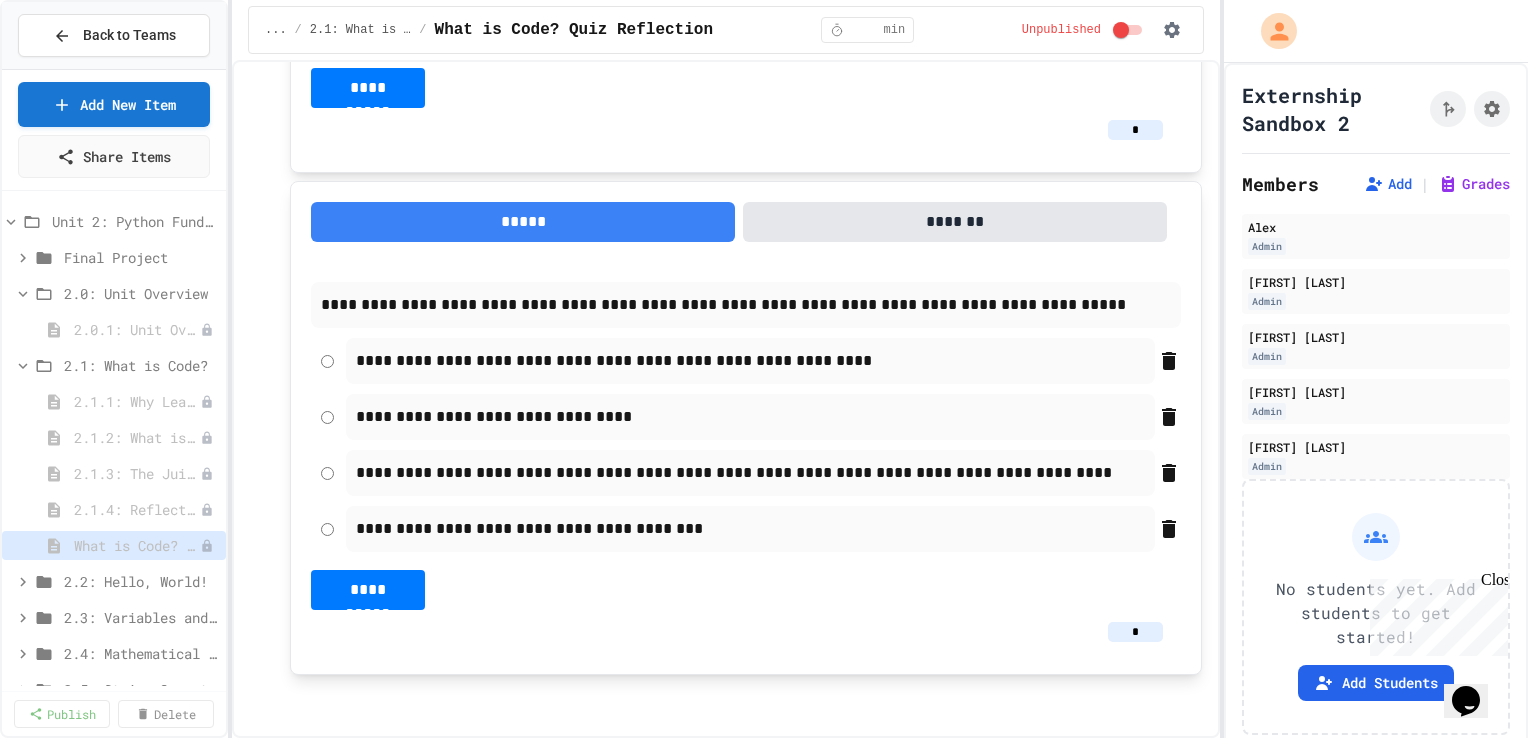 scroll, scrollTop: 1436, scrollLeft: 0, axis: vertical 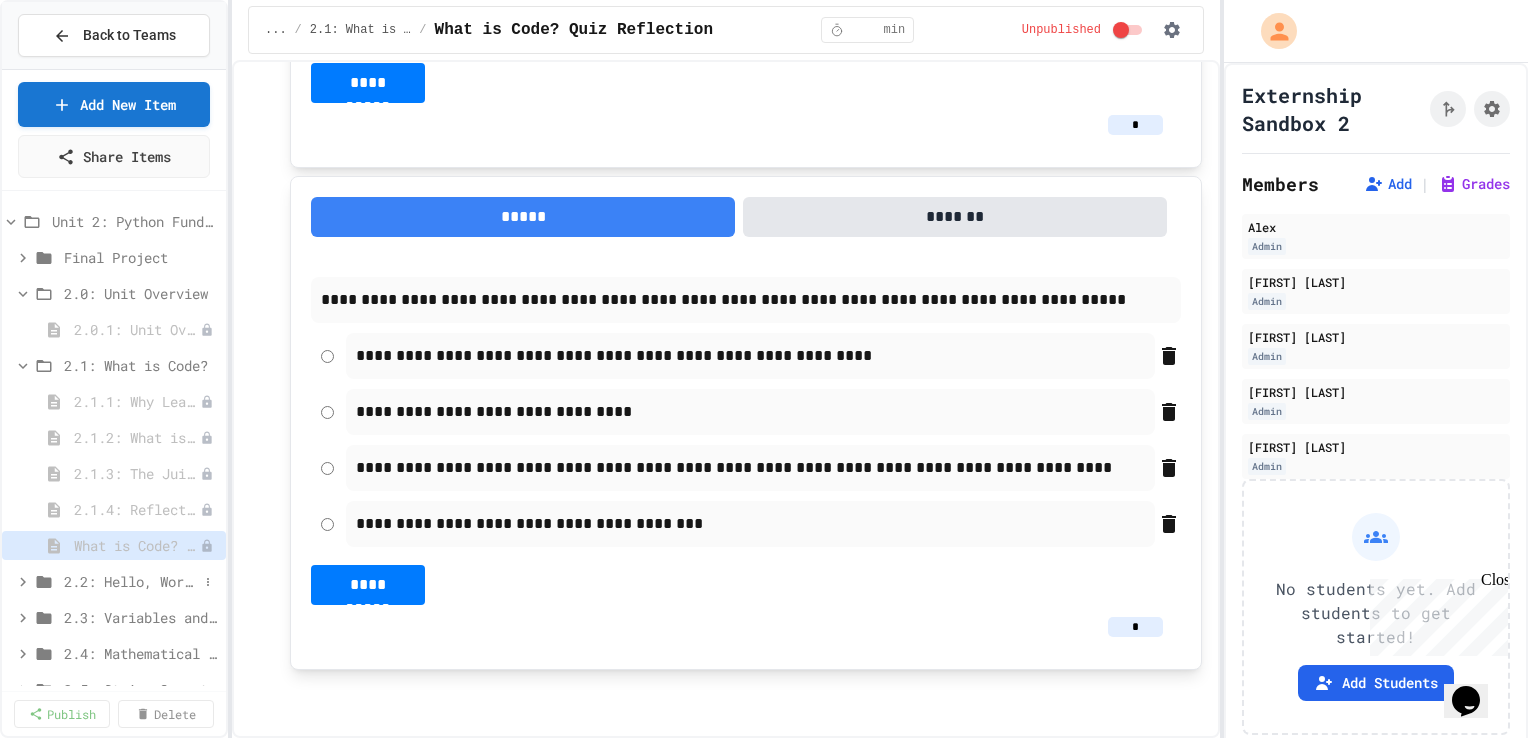 click on "2.2: Hello, World!" at bounding box center (131, 581) 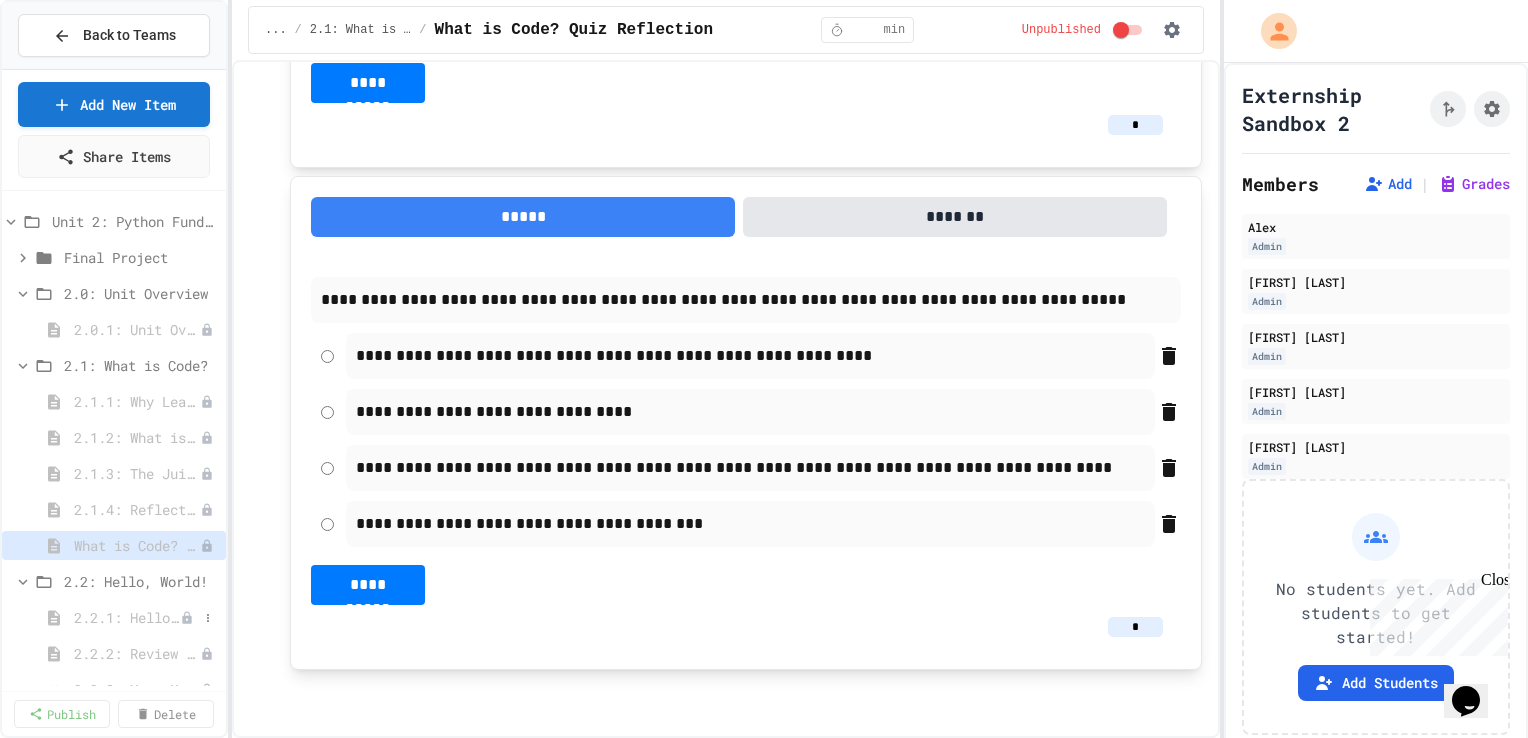 click on "2.2.1: Hello, World!" at bounding box center [127, 617] 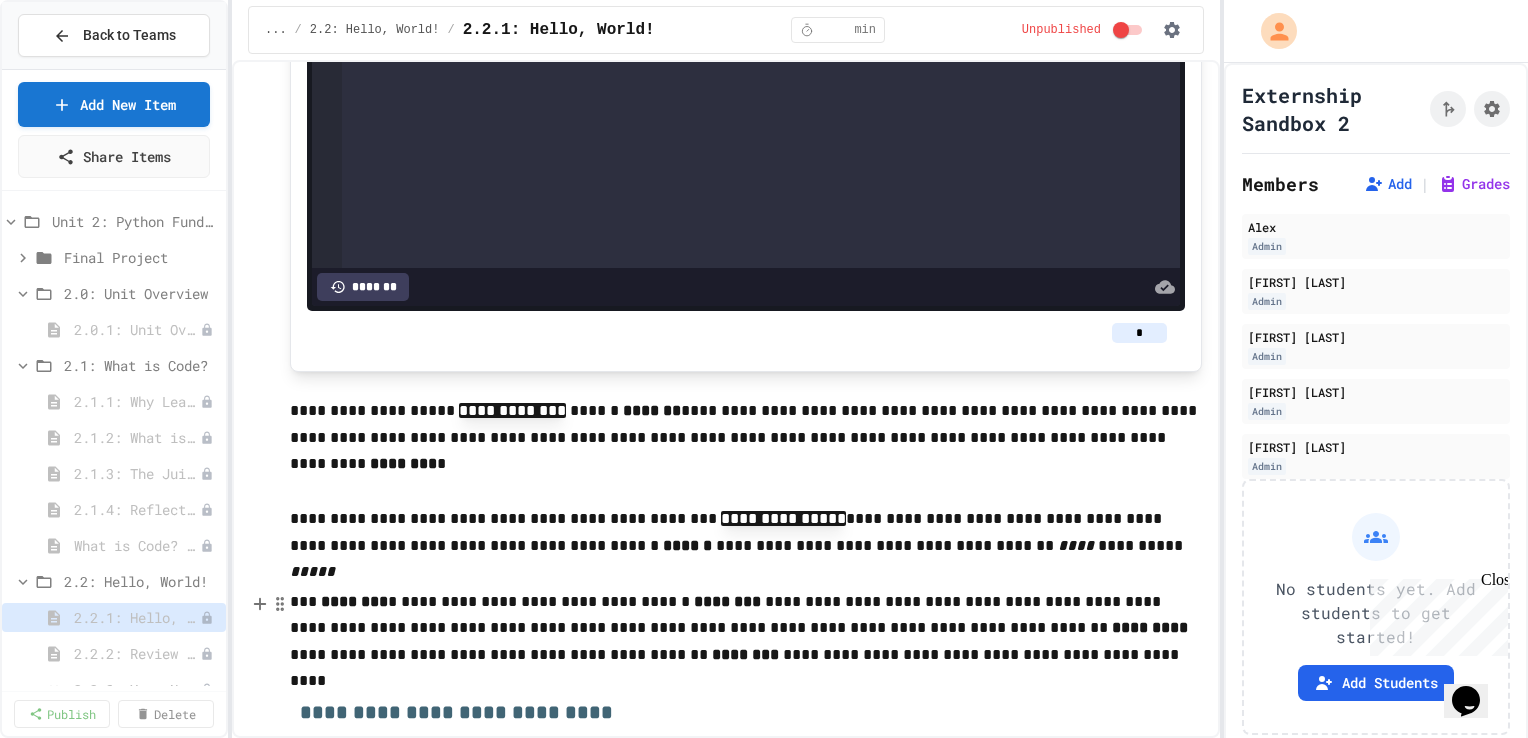 scroll, scrollTop: 1984, scrollLeft: 0, axis: vertical 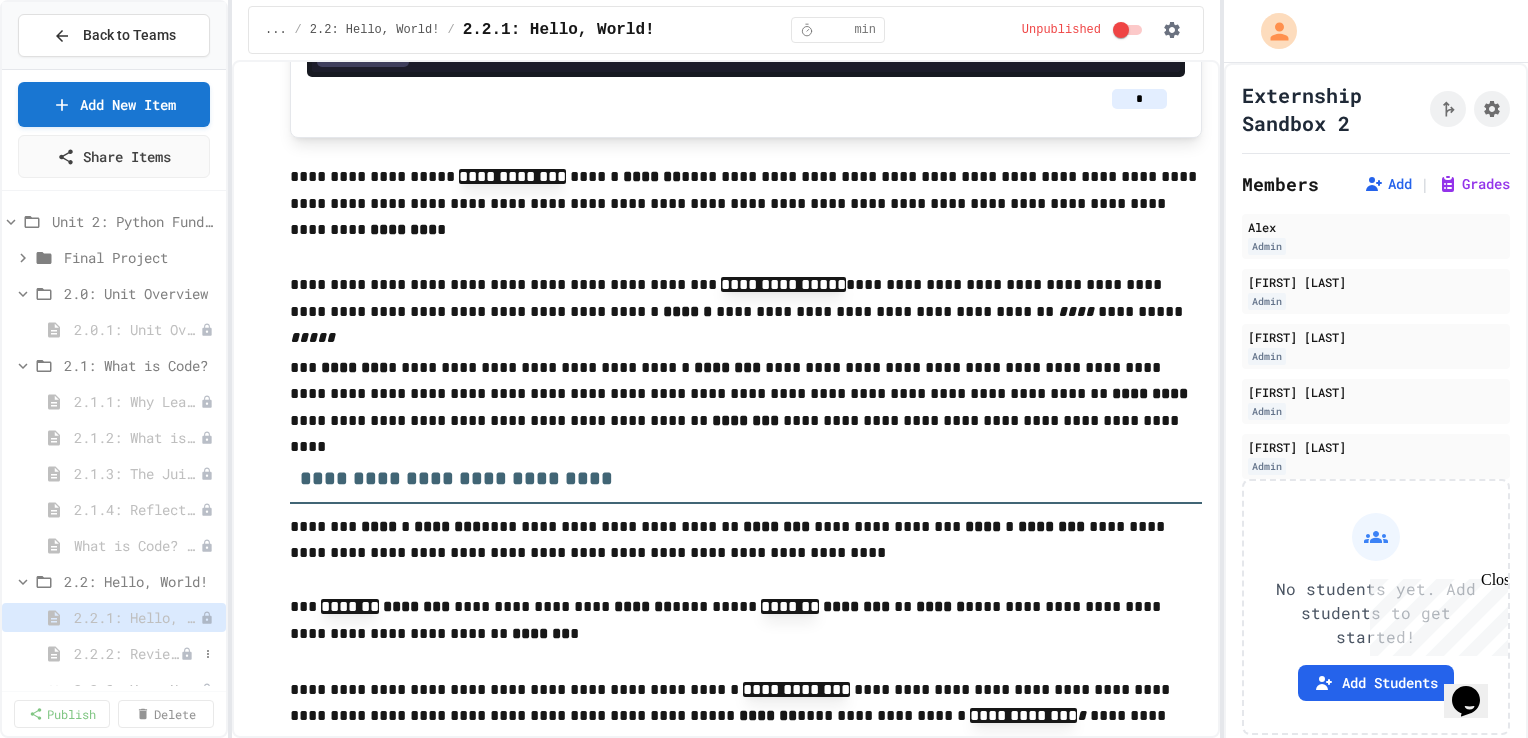 click on "2.2.2: Review - Hello, World!" at bounding box center [127, 653] 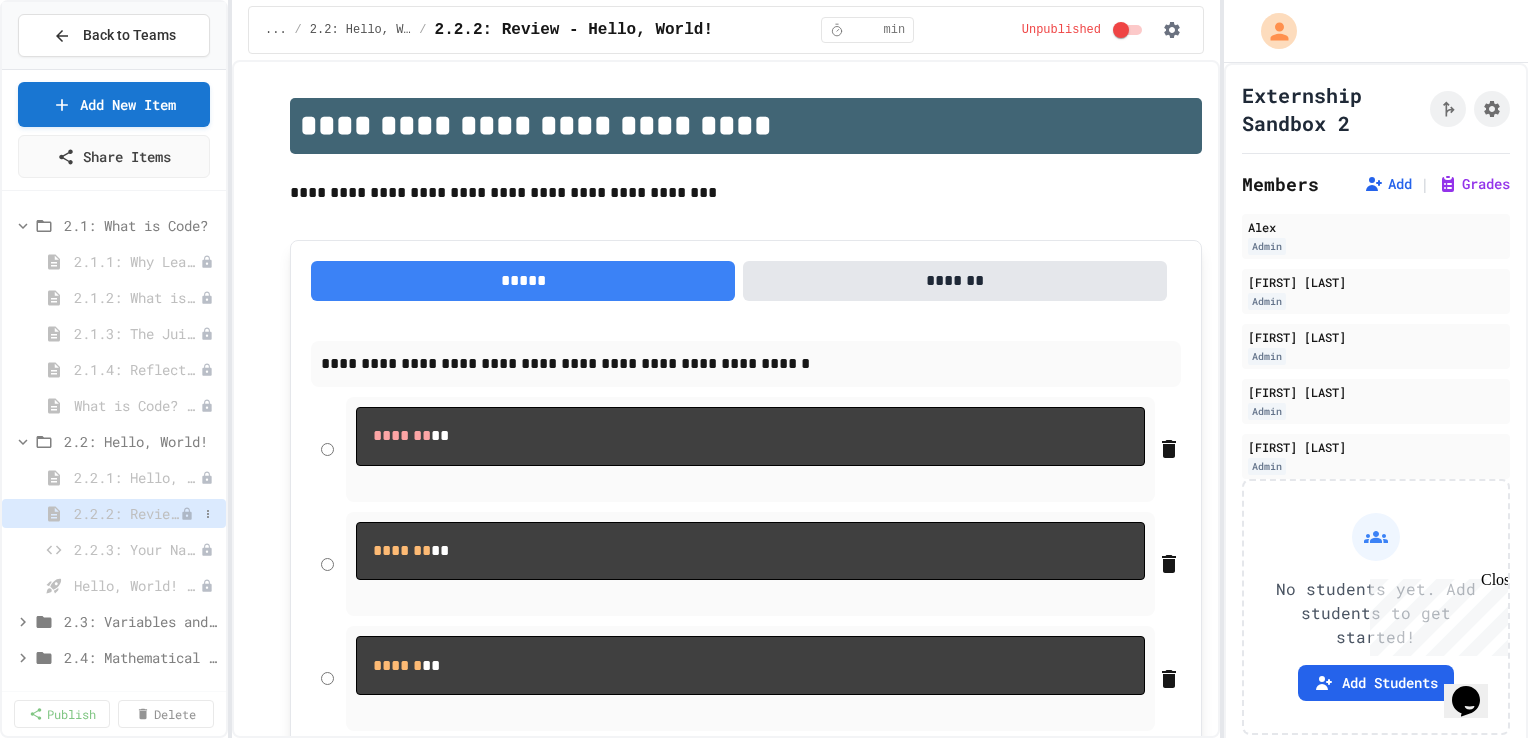 scroll, scrollTop: 860, scrollLeft: 0, axis: vertical 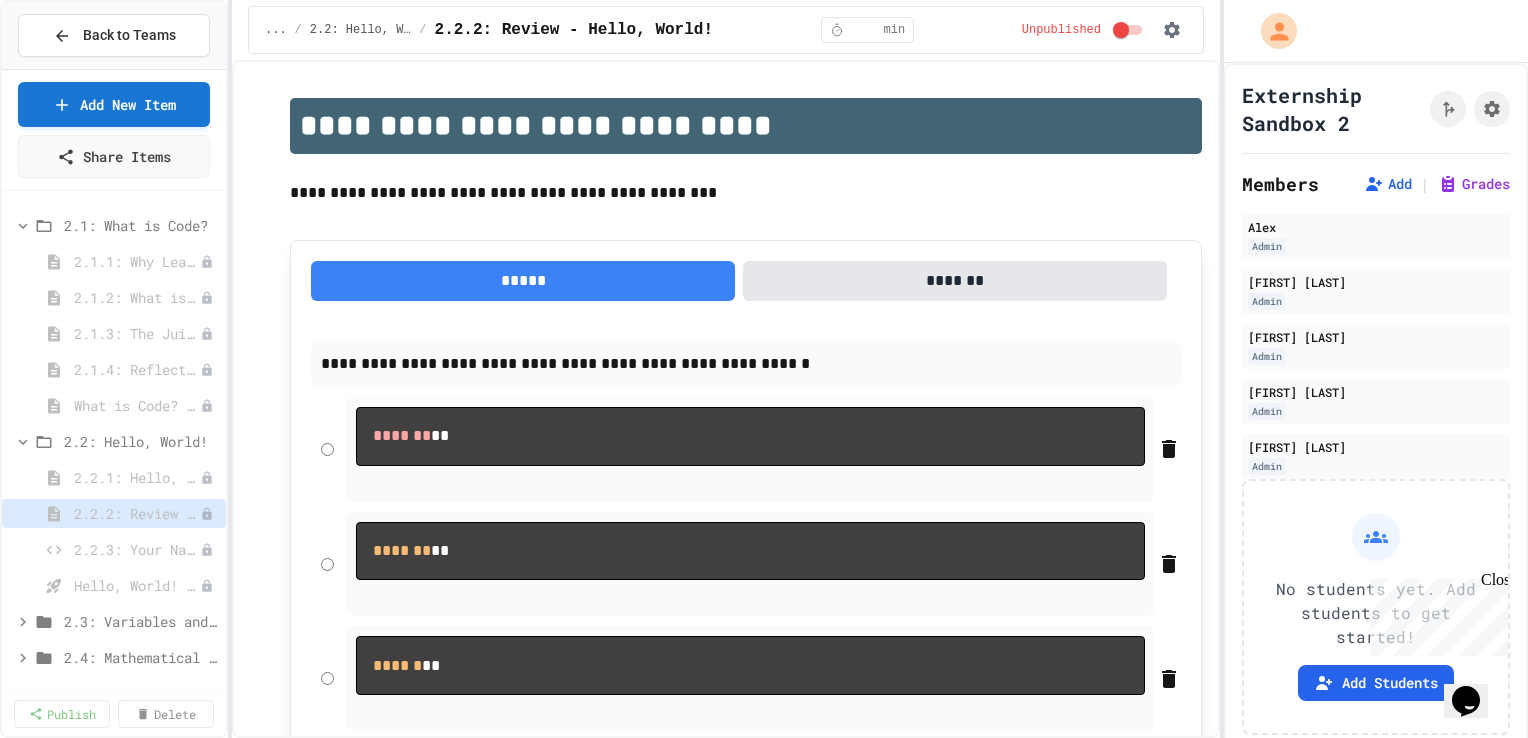 click on "2.2.3: Your Name and Favorite Movie" at bounding box center [137, 549] 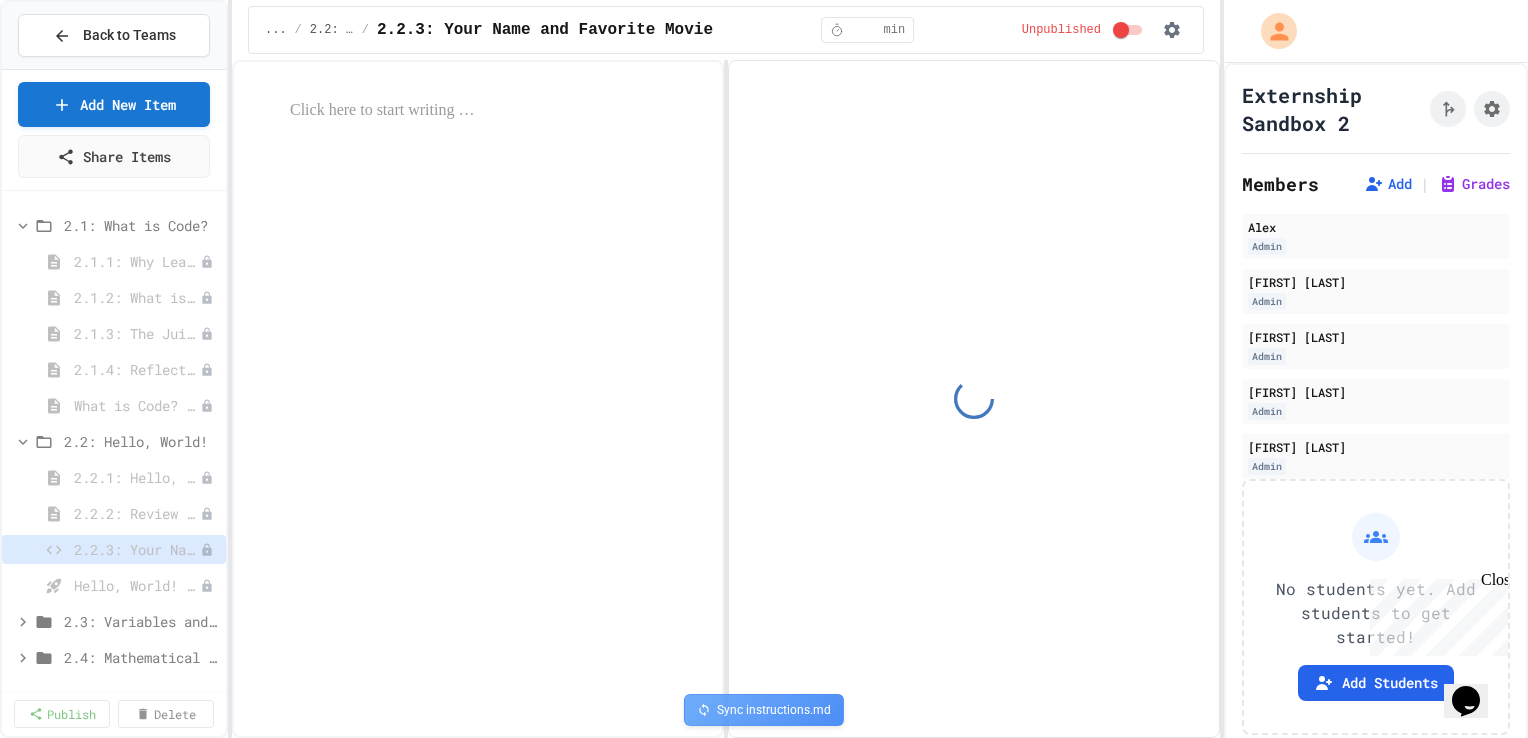 select on "*******" 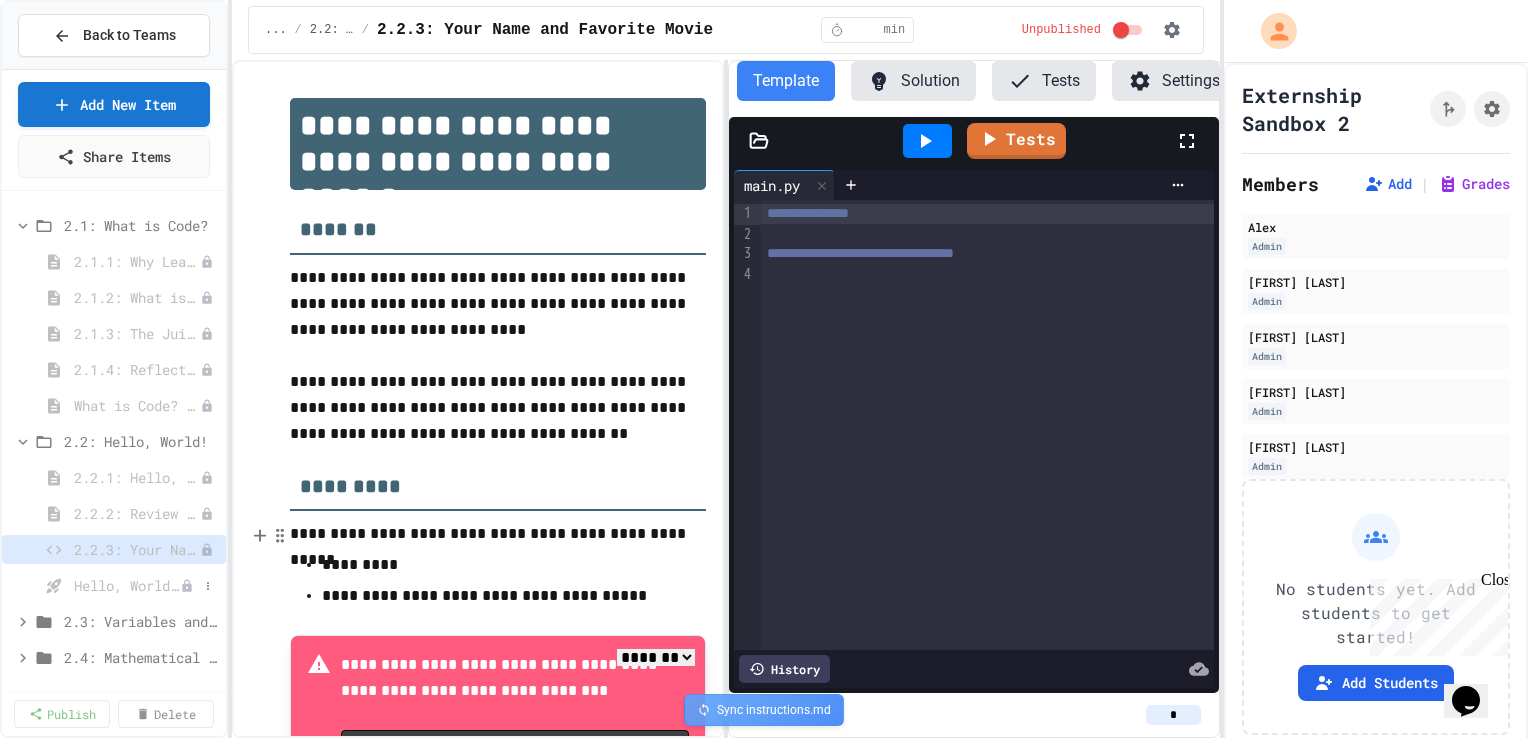 click on "Hello, World! - Quiz" at bounding box center [127, 585] 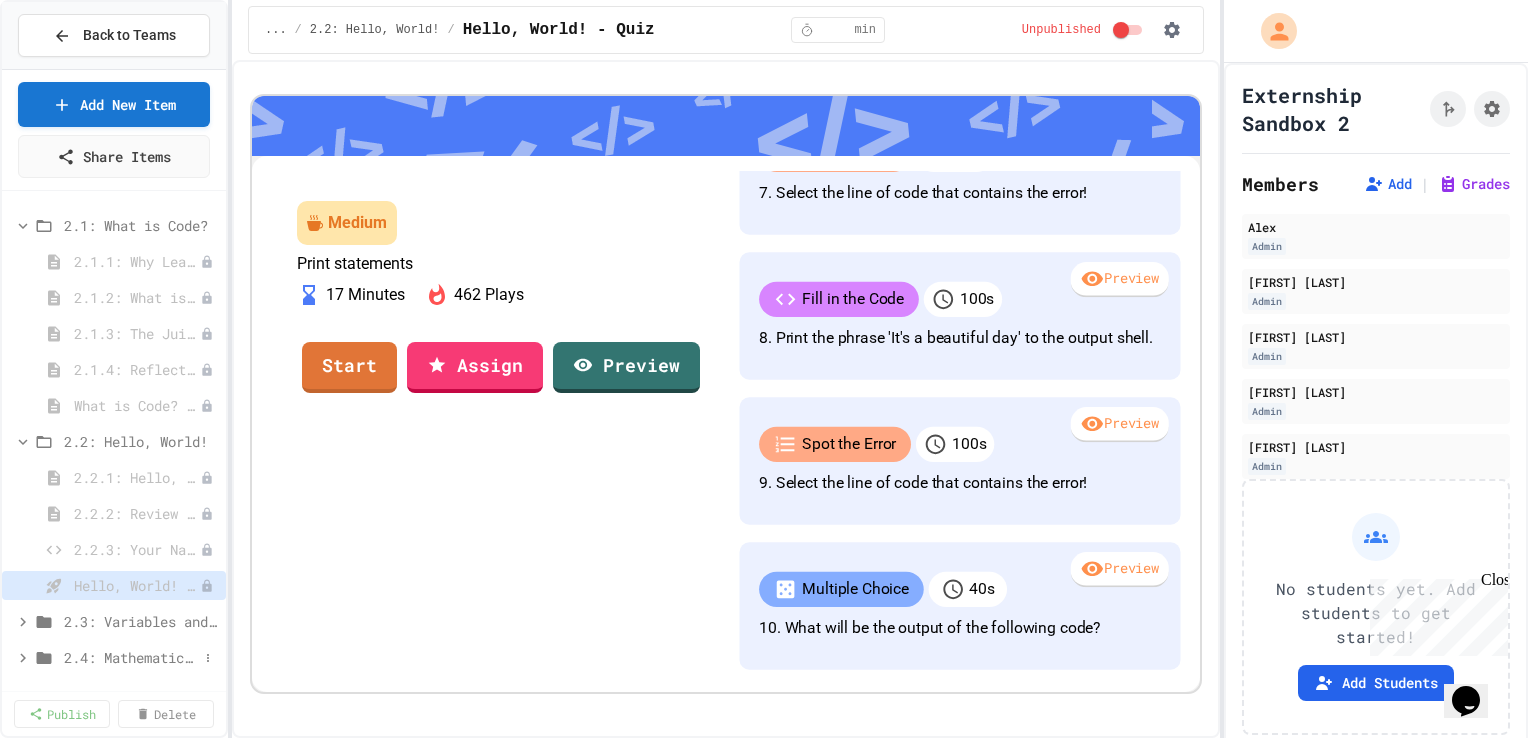 scroll, scrollTop: 1325, scrollLeft: 0, axis: vertical 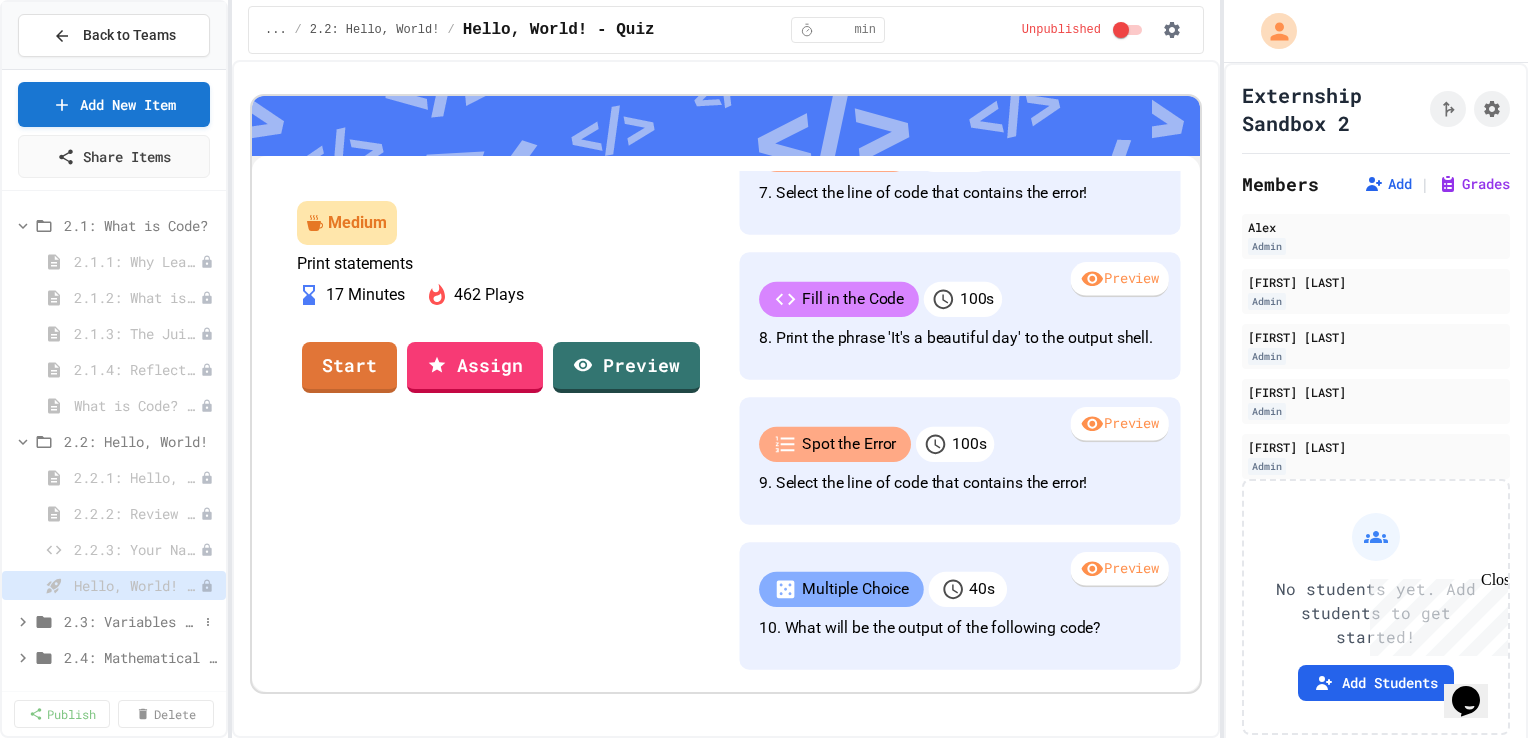 click on "2.3: Variables and Data Types" at bounding box center (131, 621) 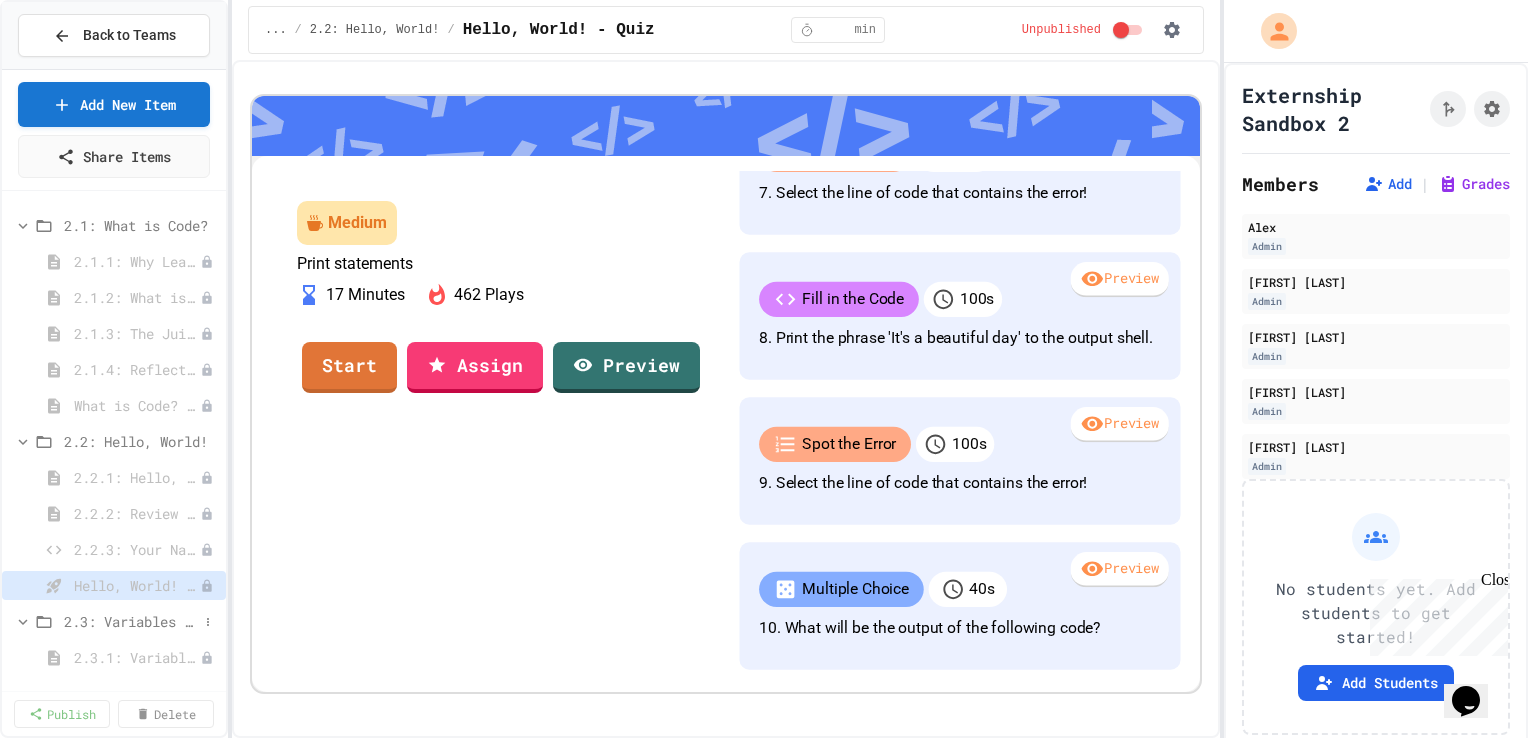 click on "2.3: Variables and Data Types" at bounding box center [131, 621] 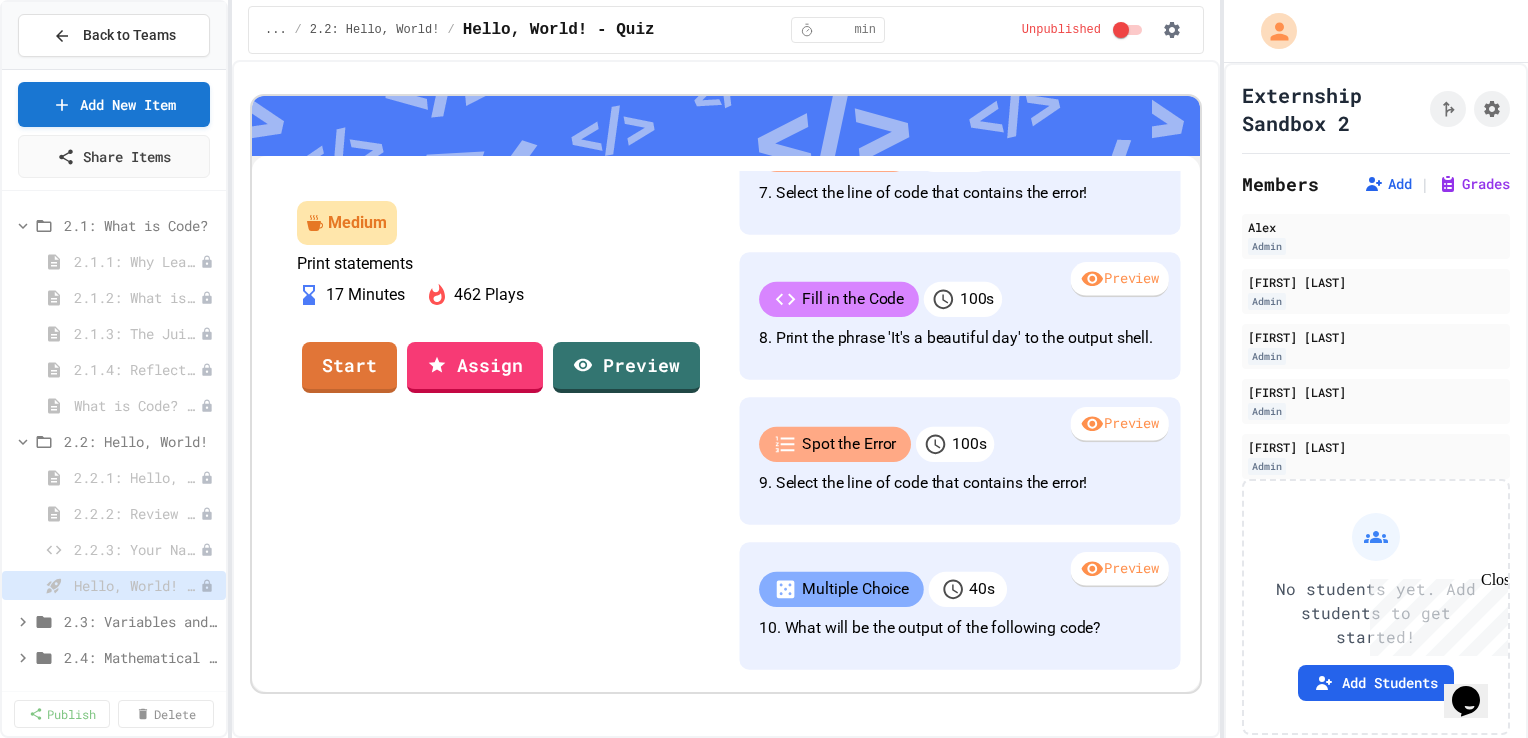 click on "2.3: Variables and Data Types" at bounding box center [141, 621] 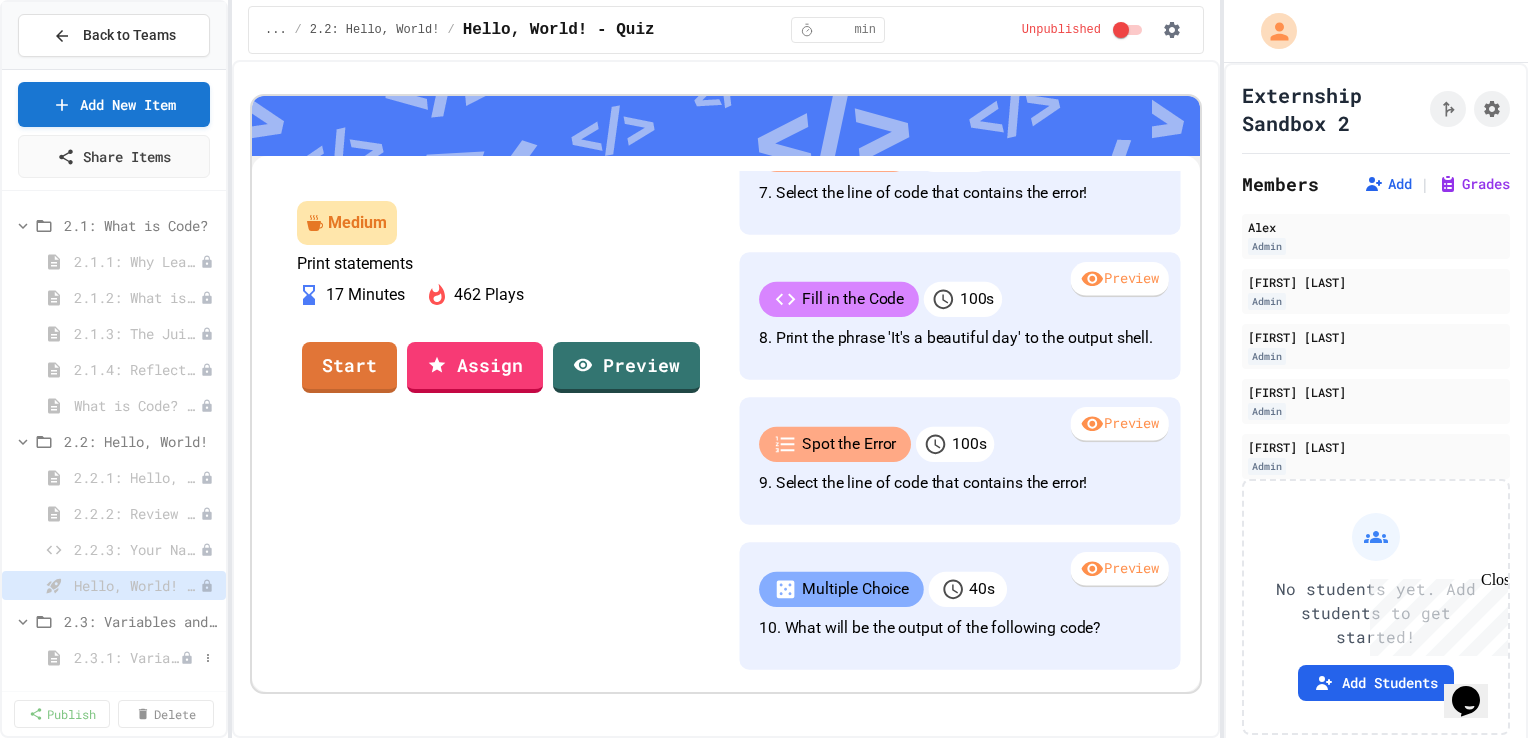 click on "2.3.1: Variables and Data Types" at bounding box center (127, 657) 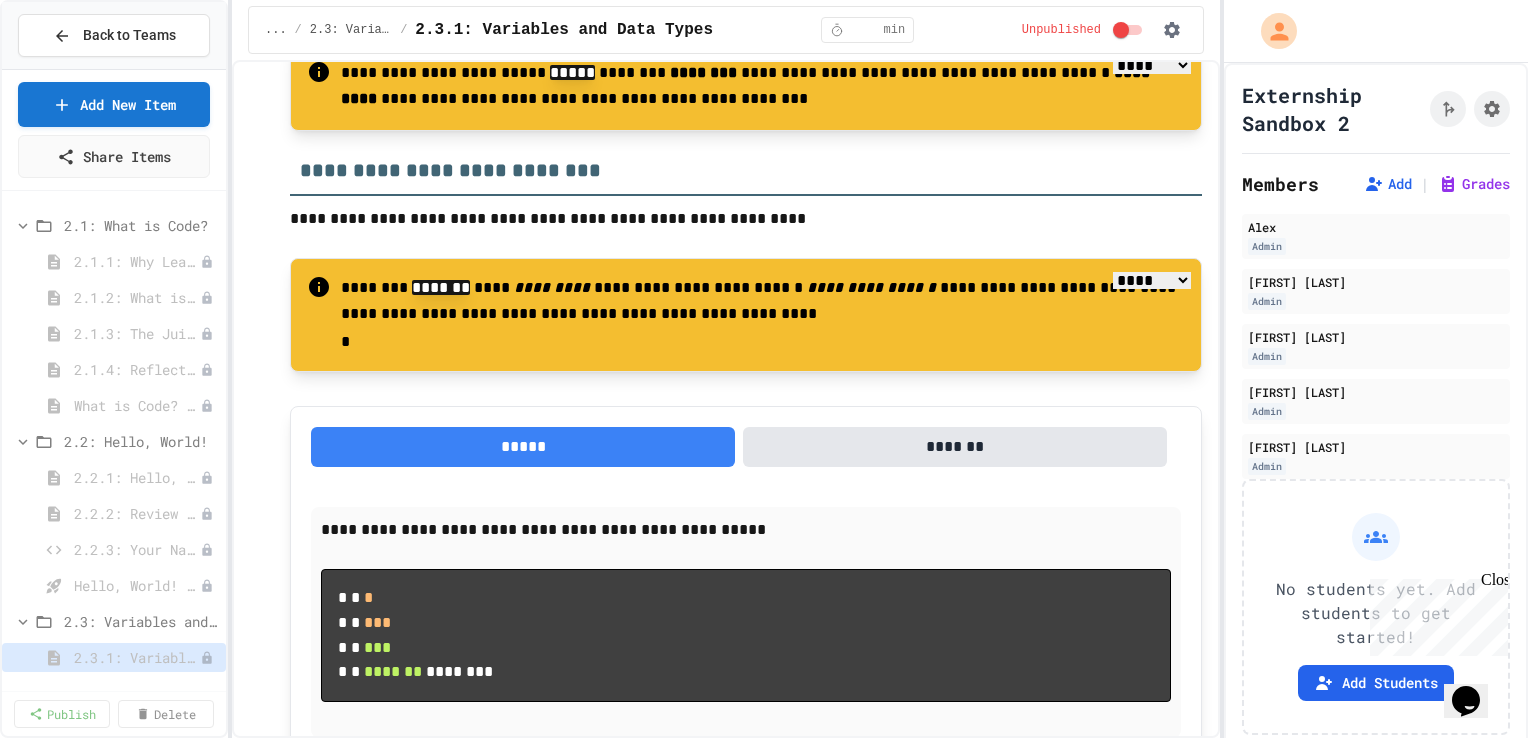 scroll, scrollTop: 1420, scrollLeft: 0, axis: vertical 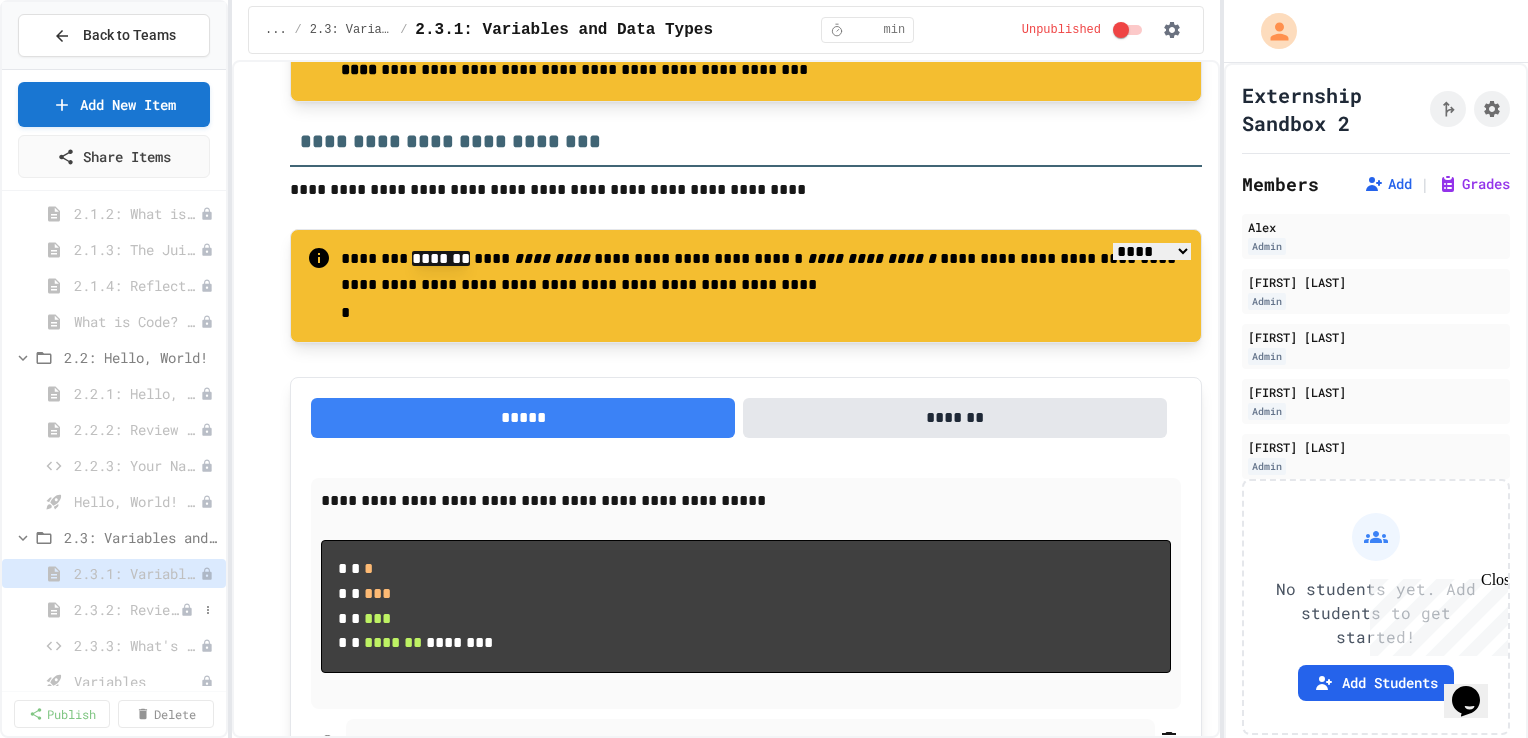 click on "2.3.2: Review - Variables and Data Types" at bounding box center [127, 609] 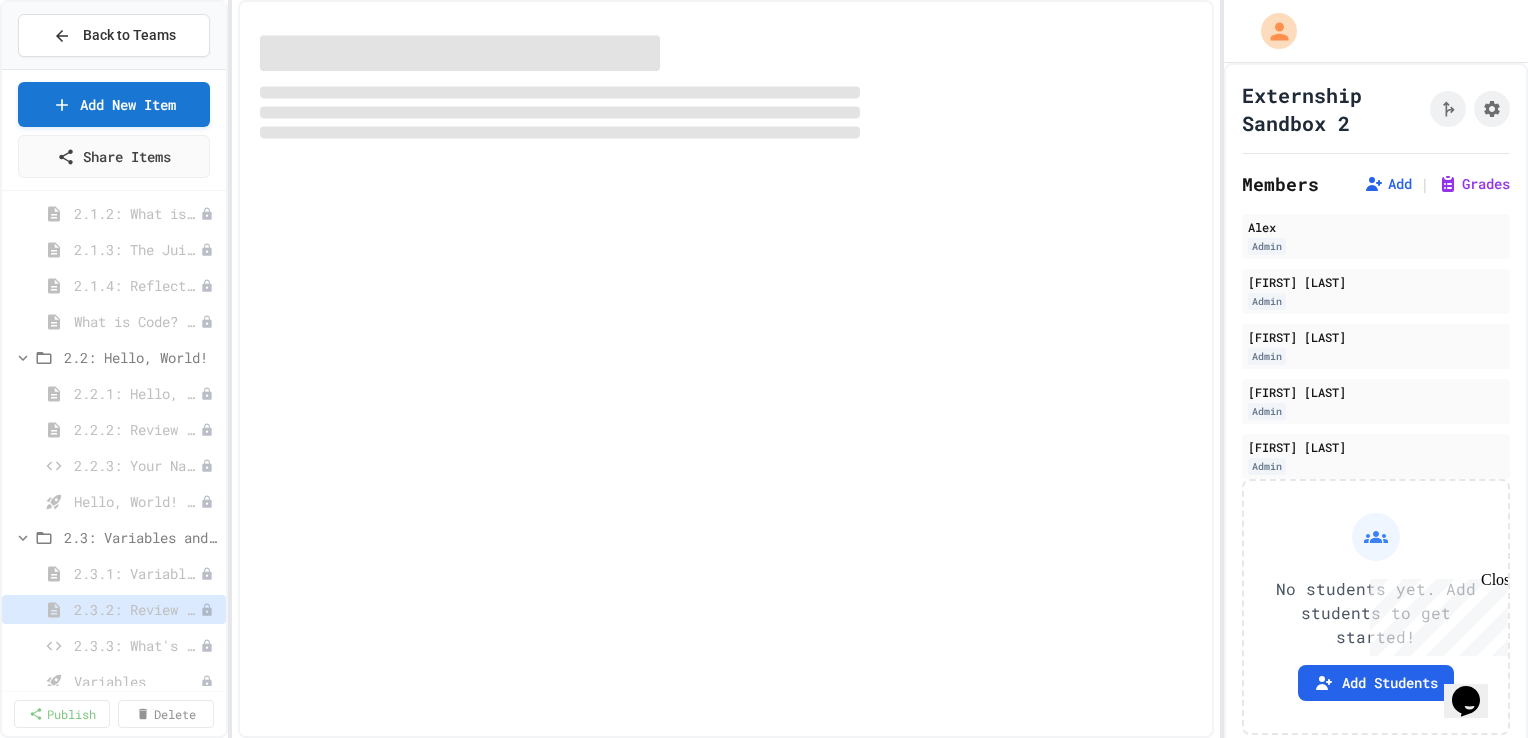 select on "***" 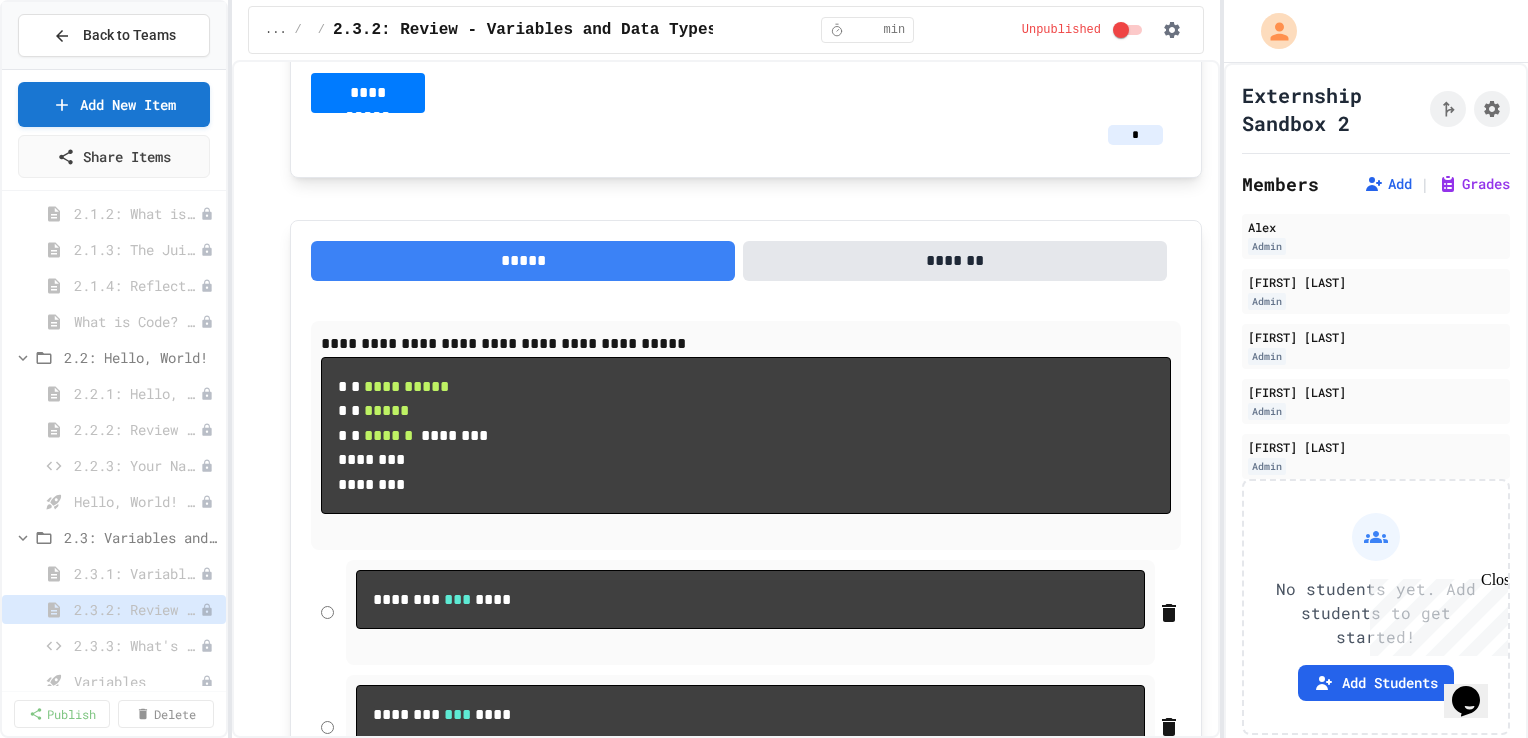scroll, scrollTop: 1284, scrollLeft: 0, axis: vertical 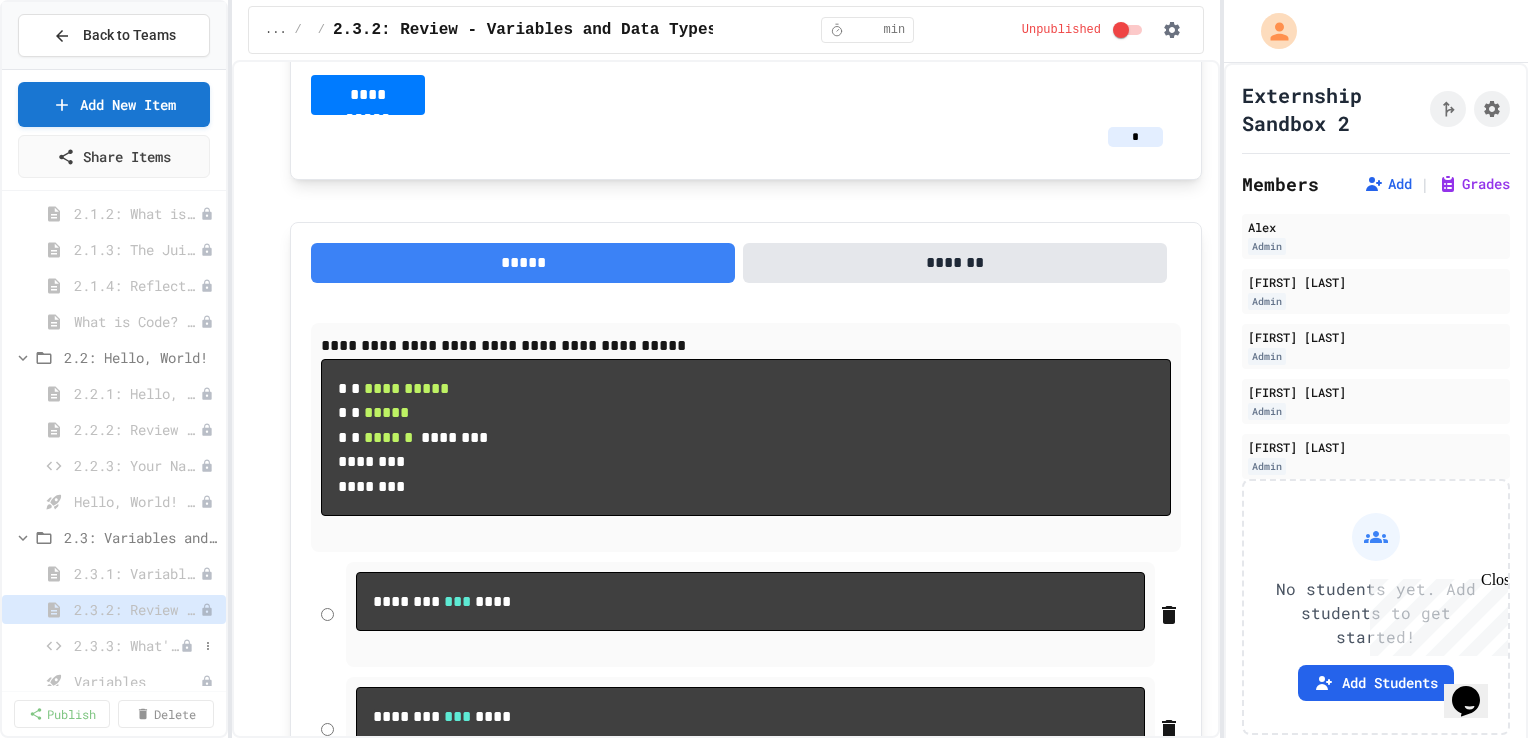 click on "2.3.3: What's the Type?" at bounding box center (127, 645) 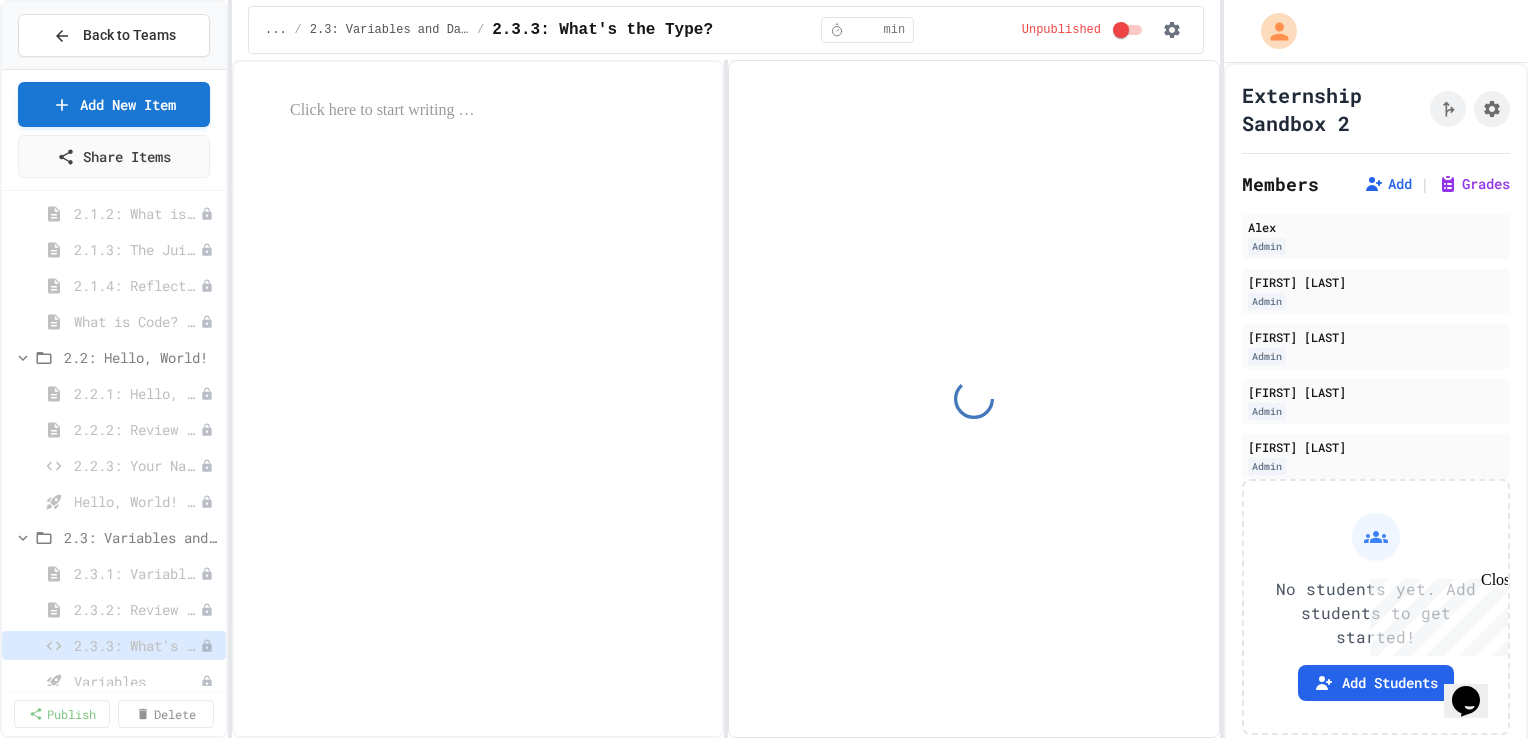 select on "*******" 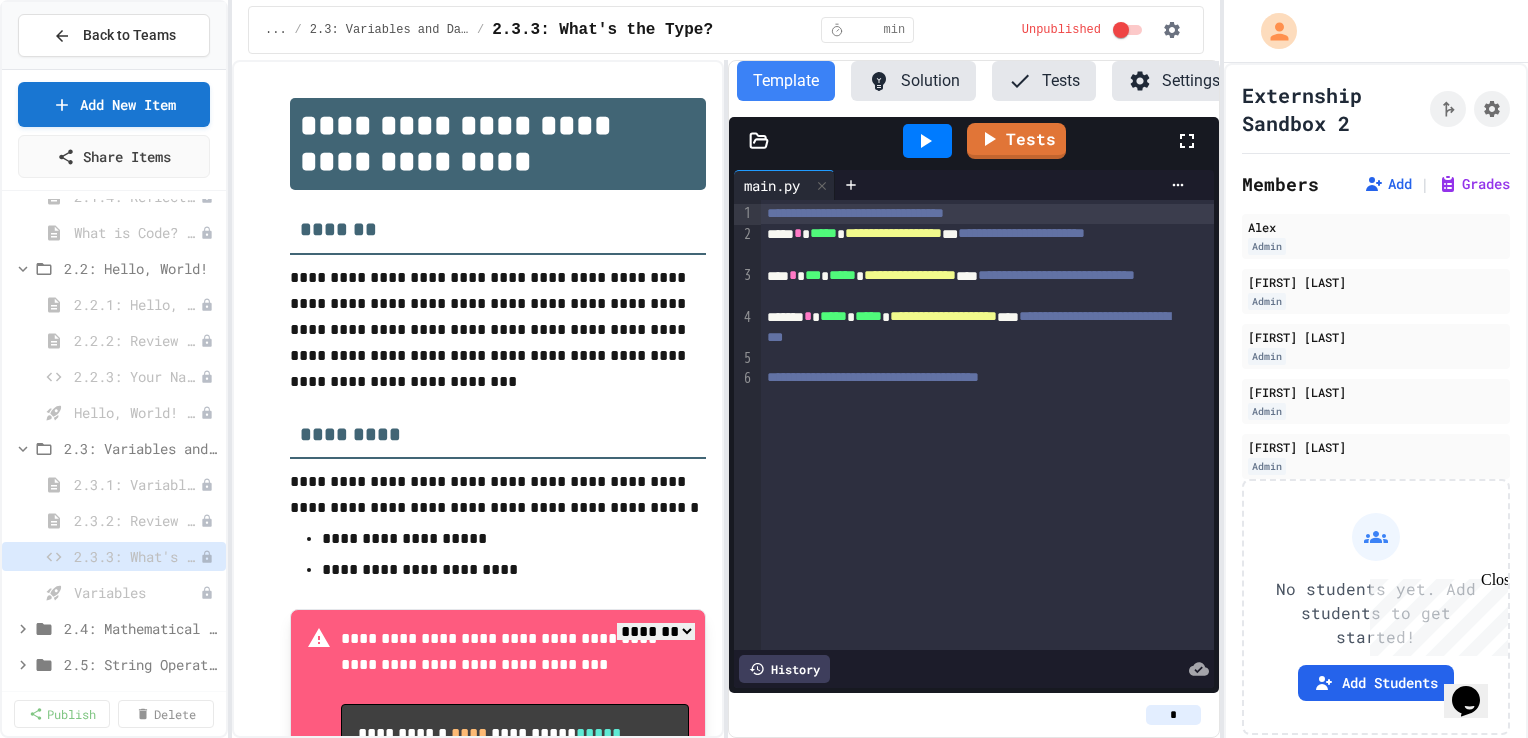 scroll, scrollTop: 1035, scrollLeft: 0, axis: vertical 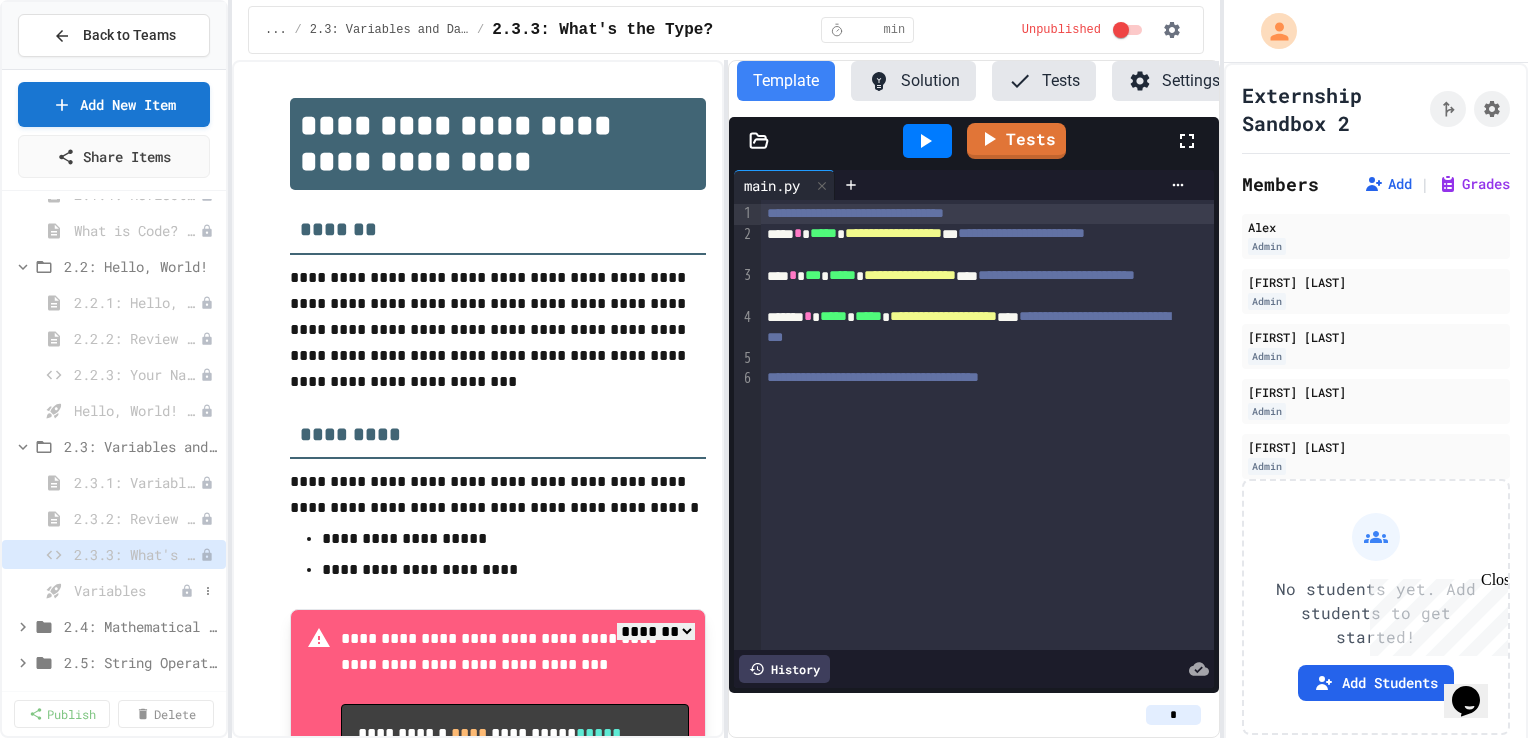 click on "Variables" at bounding box center (127, 590) 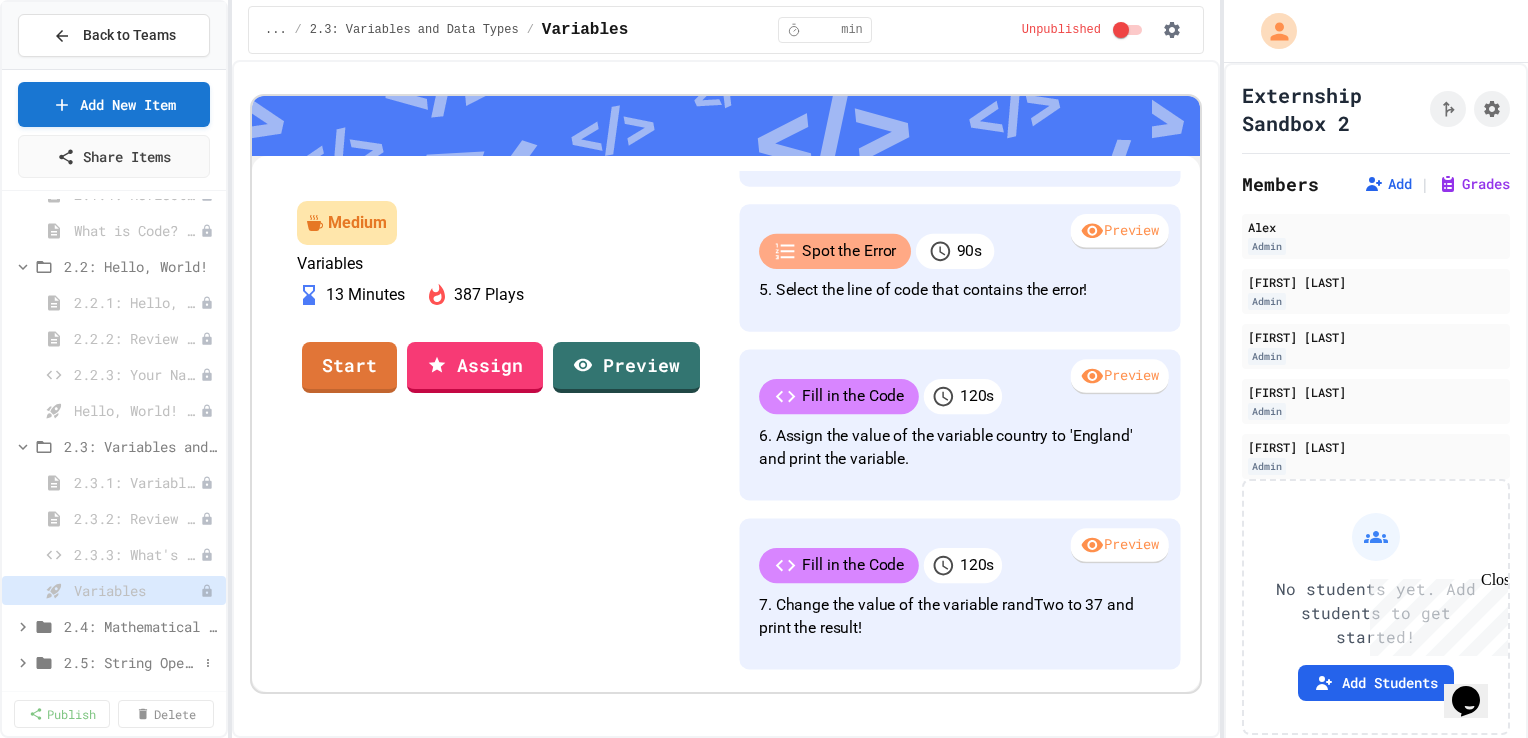 scroll, scrollTop: 782, scrollLeft: 0, axis: vertical 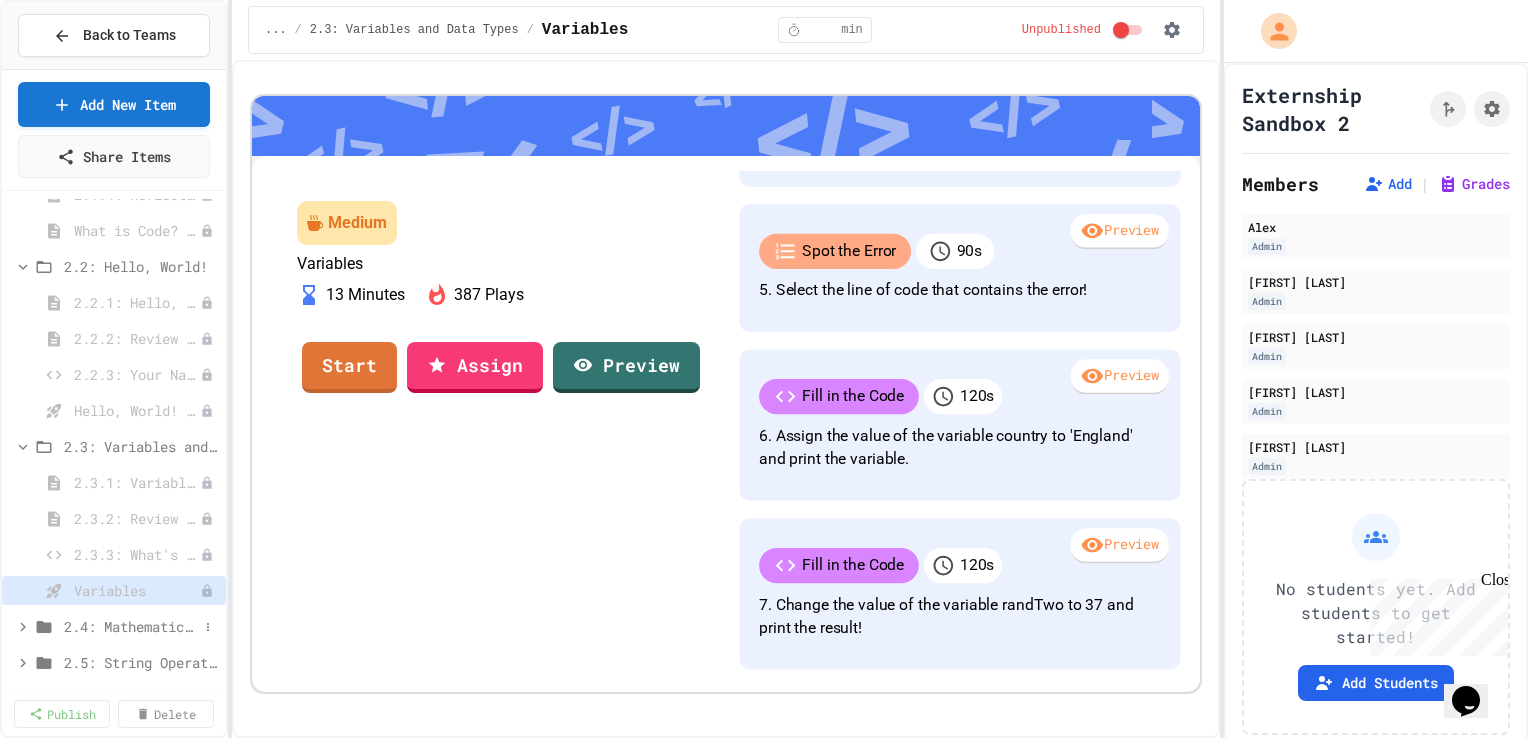 click on "2.4: Mathematical Operators" at bounding box center [131, 626] 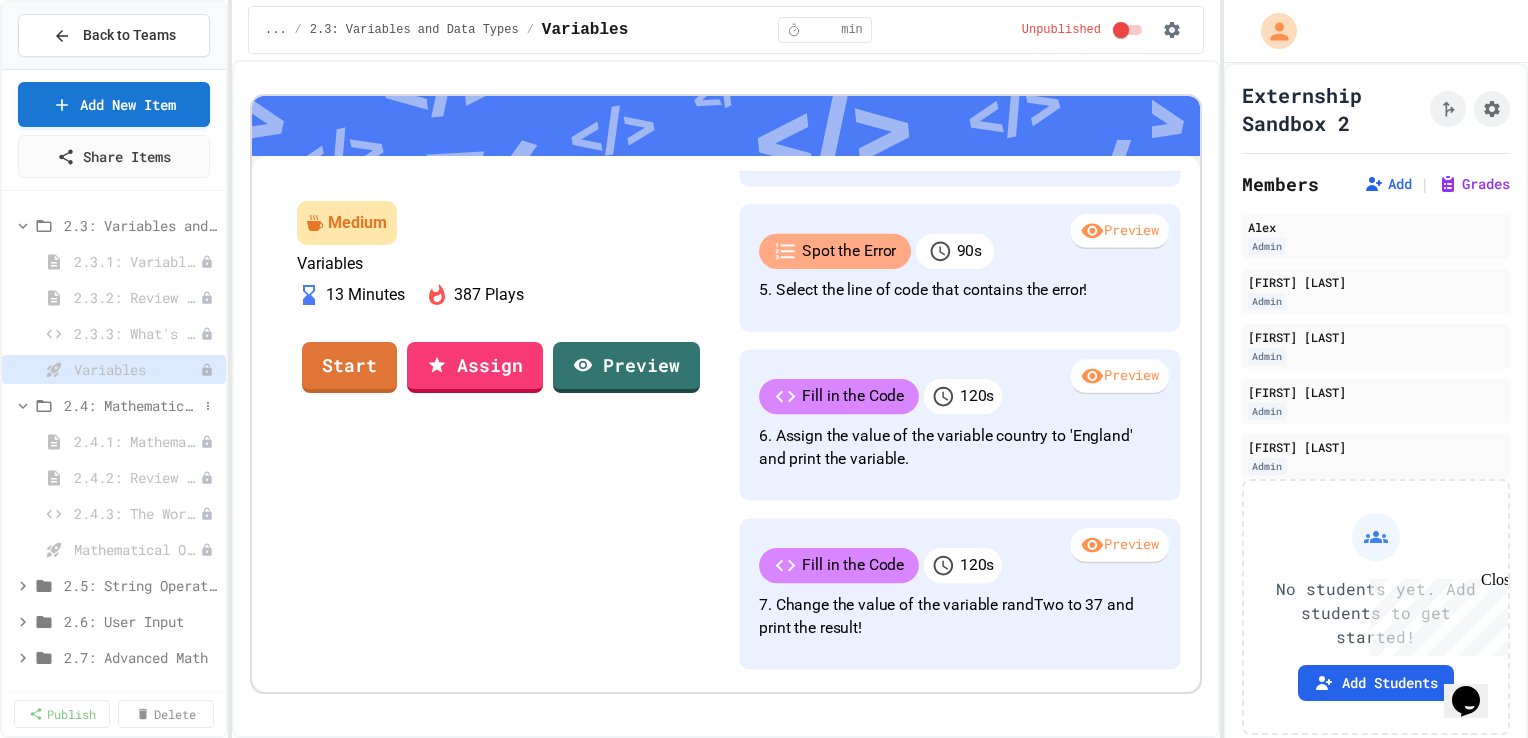 scroll, scrollTop: 1261, scrollLeft: 0, axis: vertical 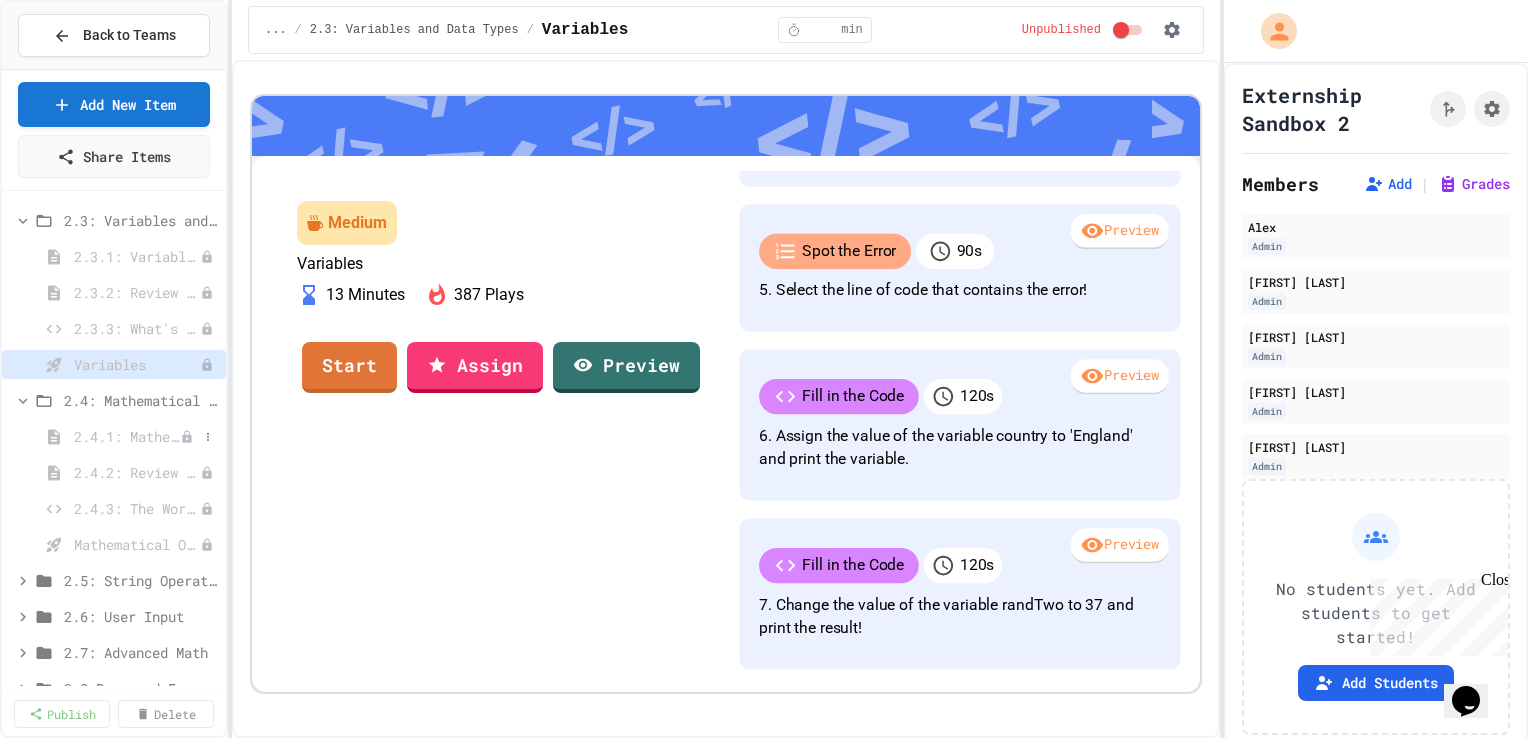 click on "2.4.1: Mathematical Operators" at bounding box center (127, 436) 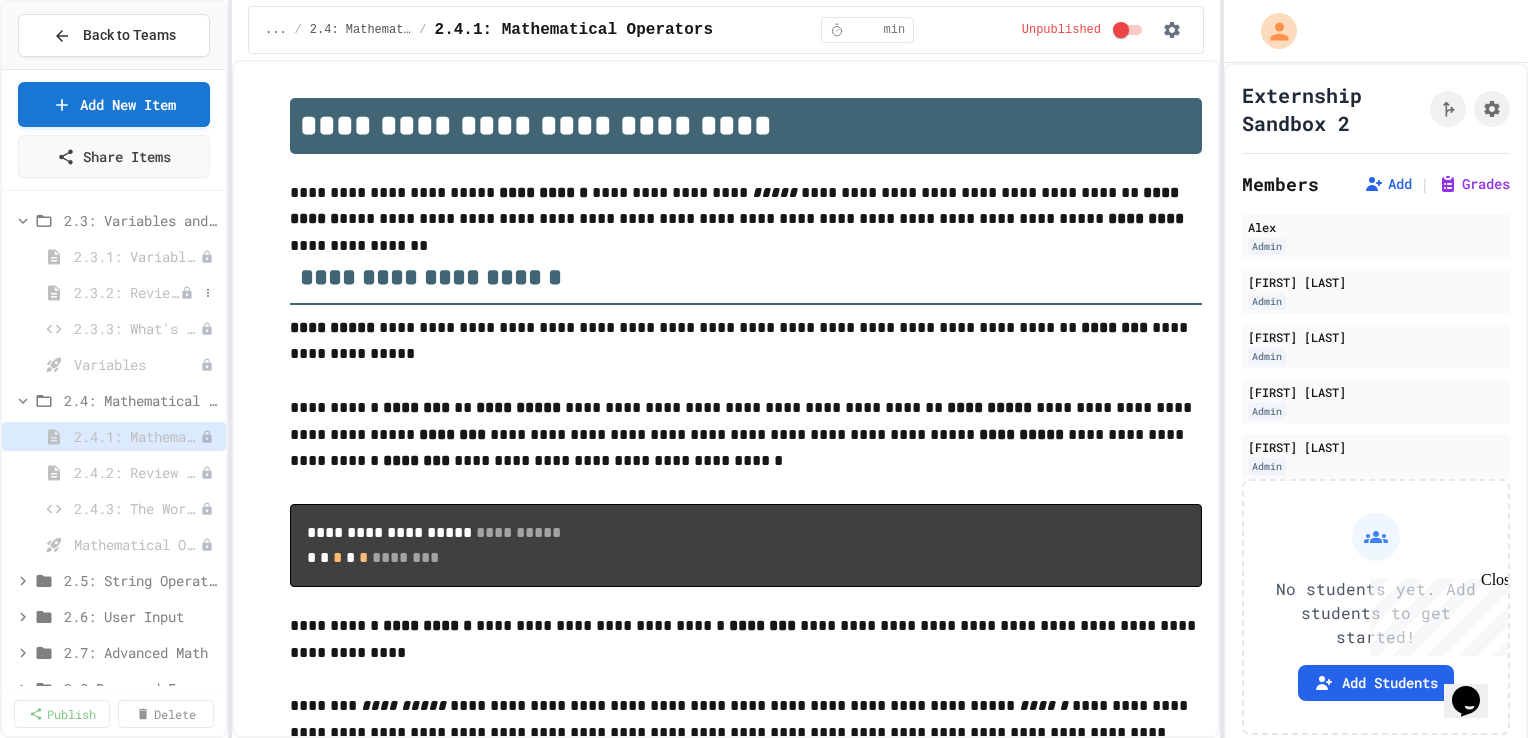 click on "2.3.2: Review - Variables and Data Types" at bounding box center [127, 292] 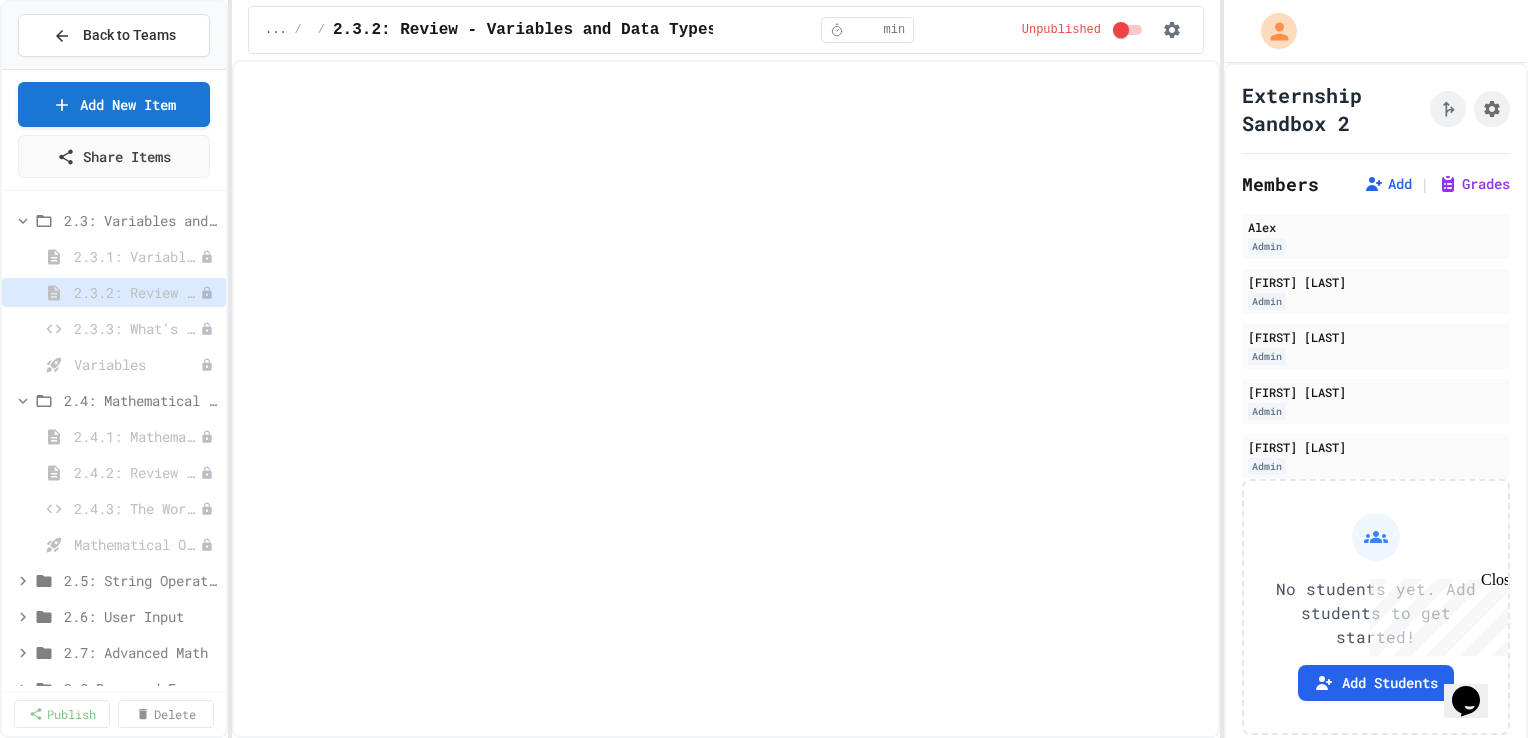 select on "***" 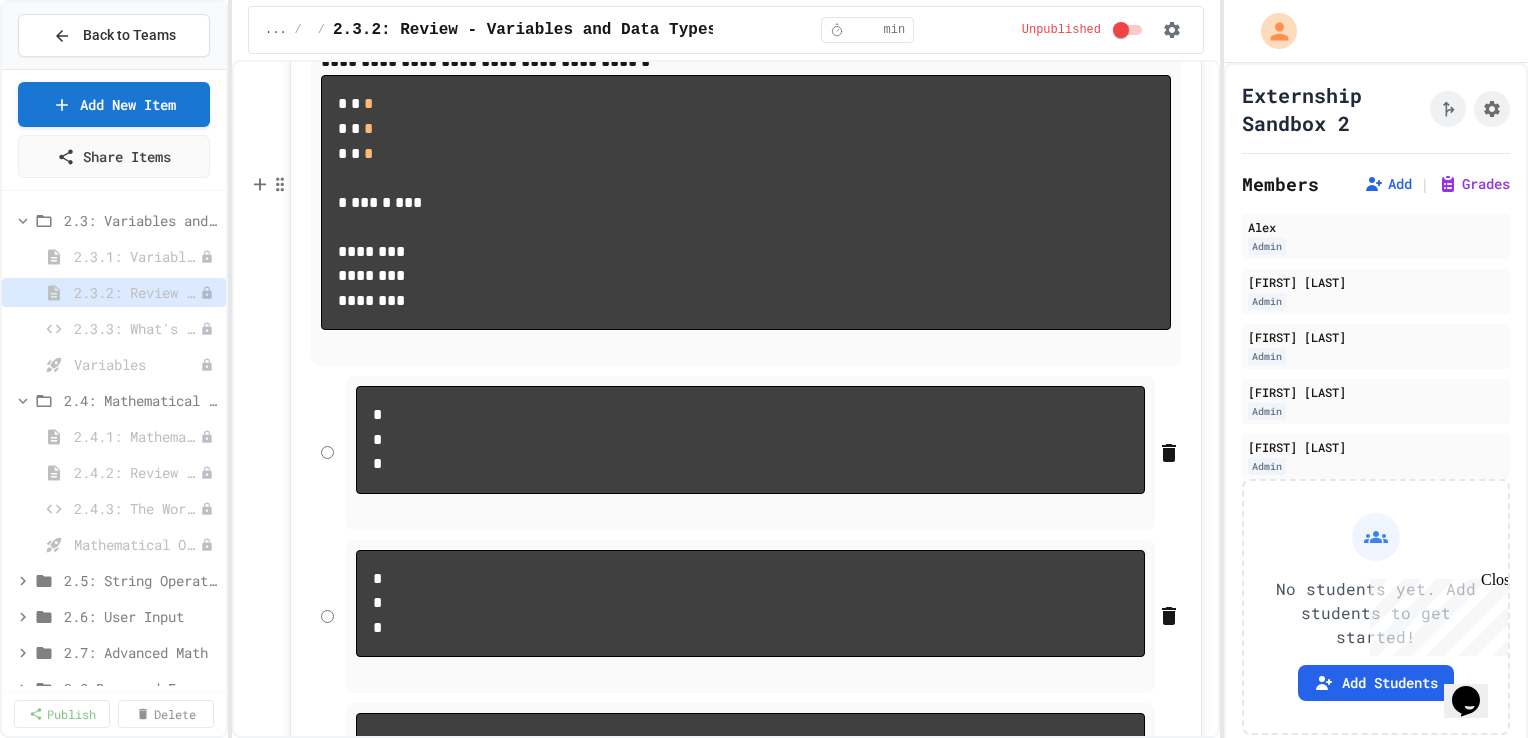 scroll, scrollTop: 3664, scrollLeft: 0, axis: vertical 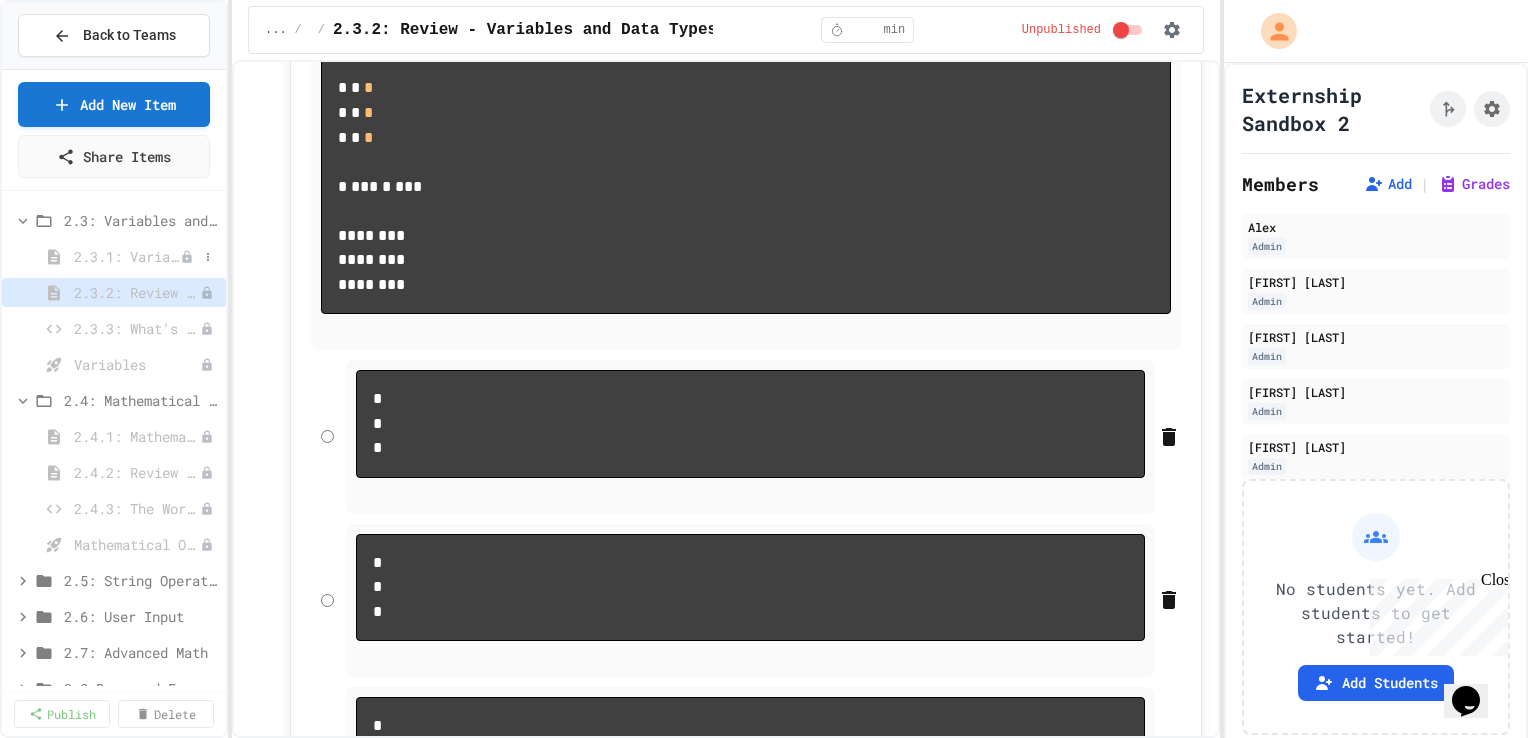click on "2.3.1: Variables and Data Types" at bounding box center (127, 256) 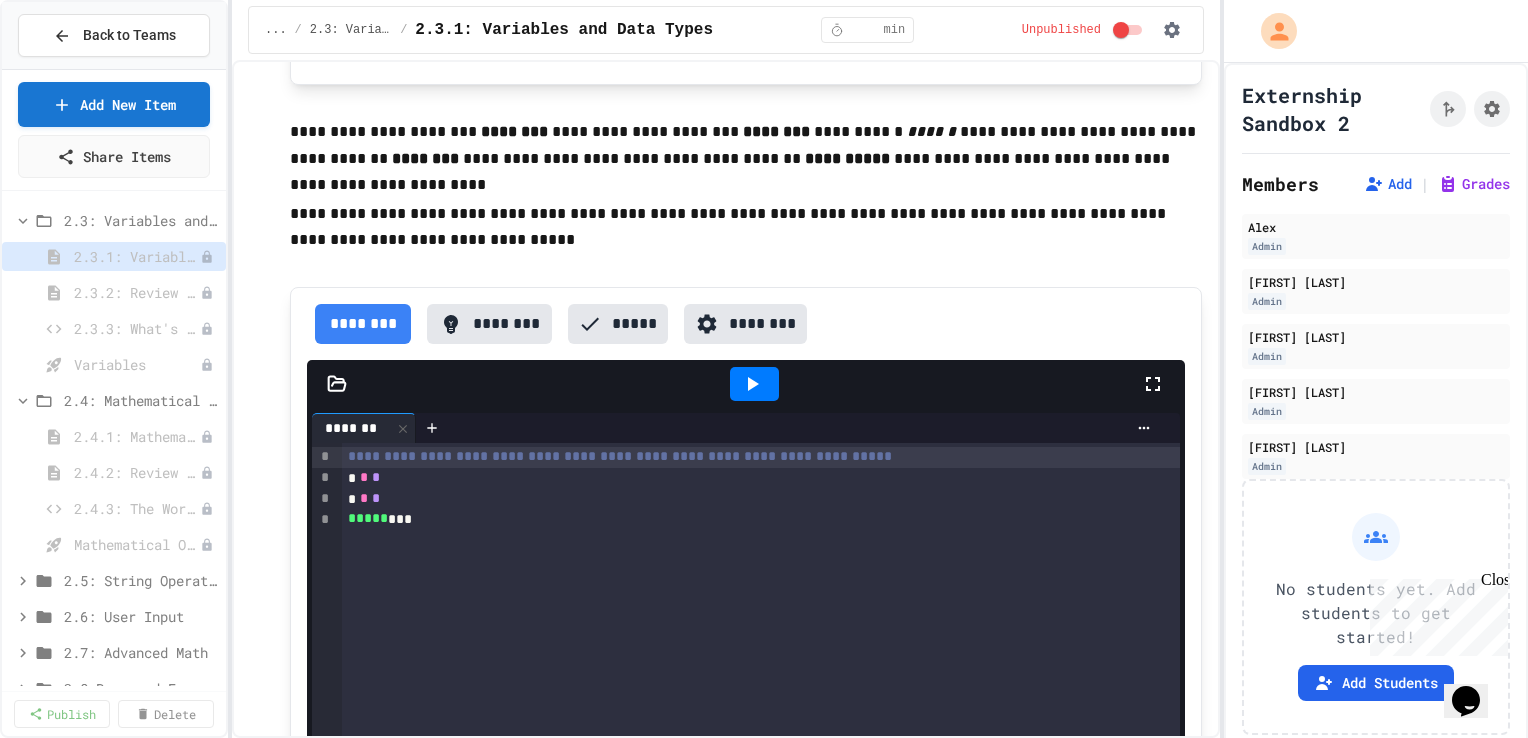 scroll, scrollTop: 3272, scrollLeft: 0, axis: vertical 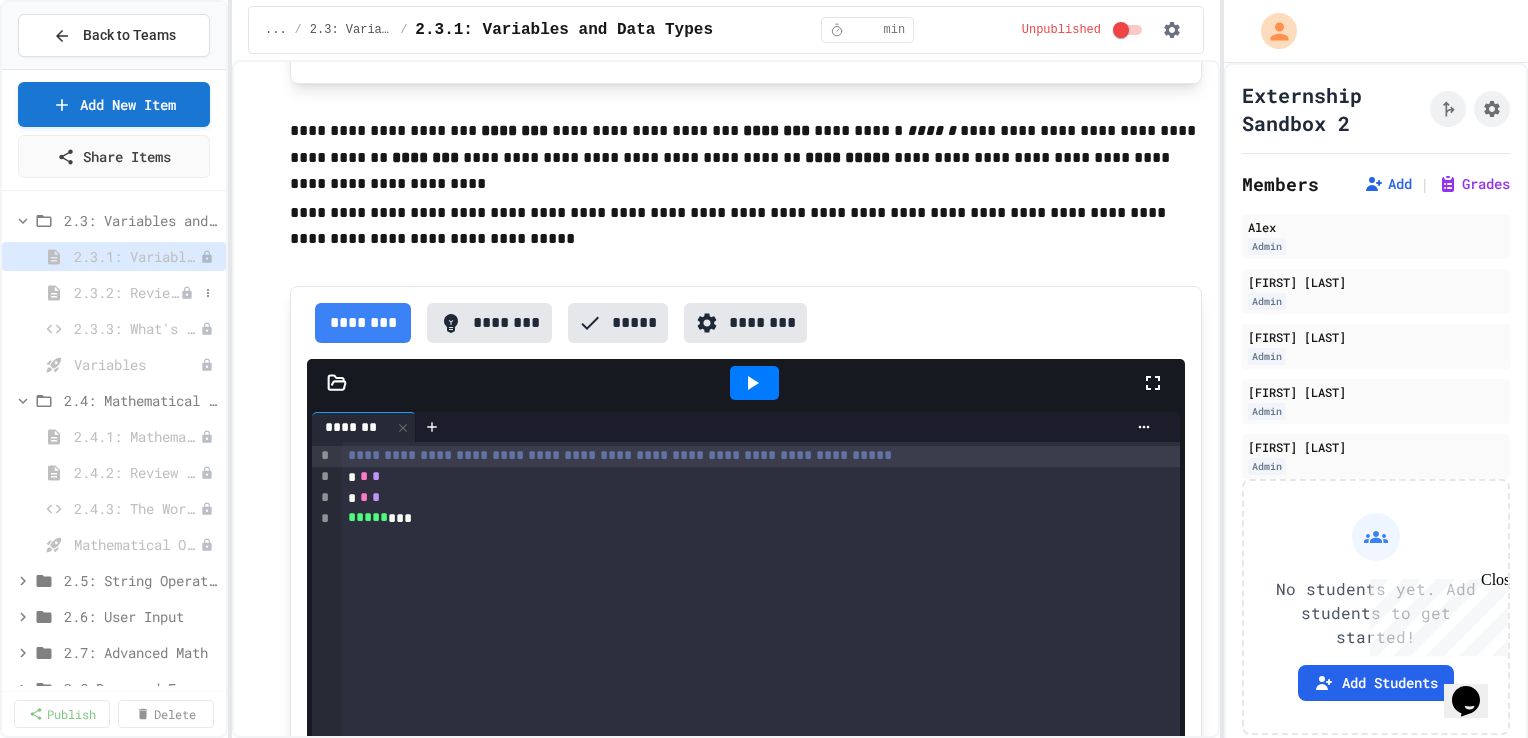 click on "2.3.2: Review - Variables and Data Types" at bounding box center (127, 292) 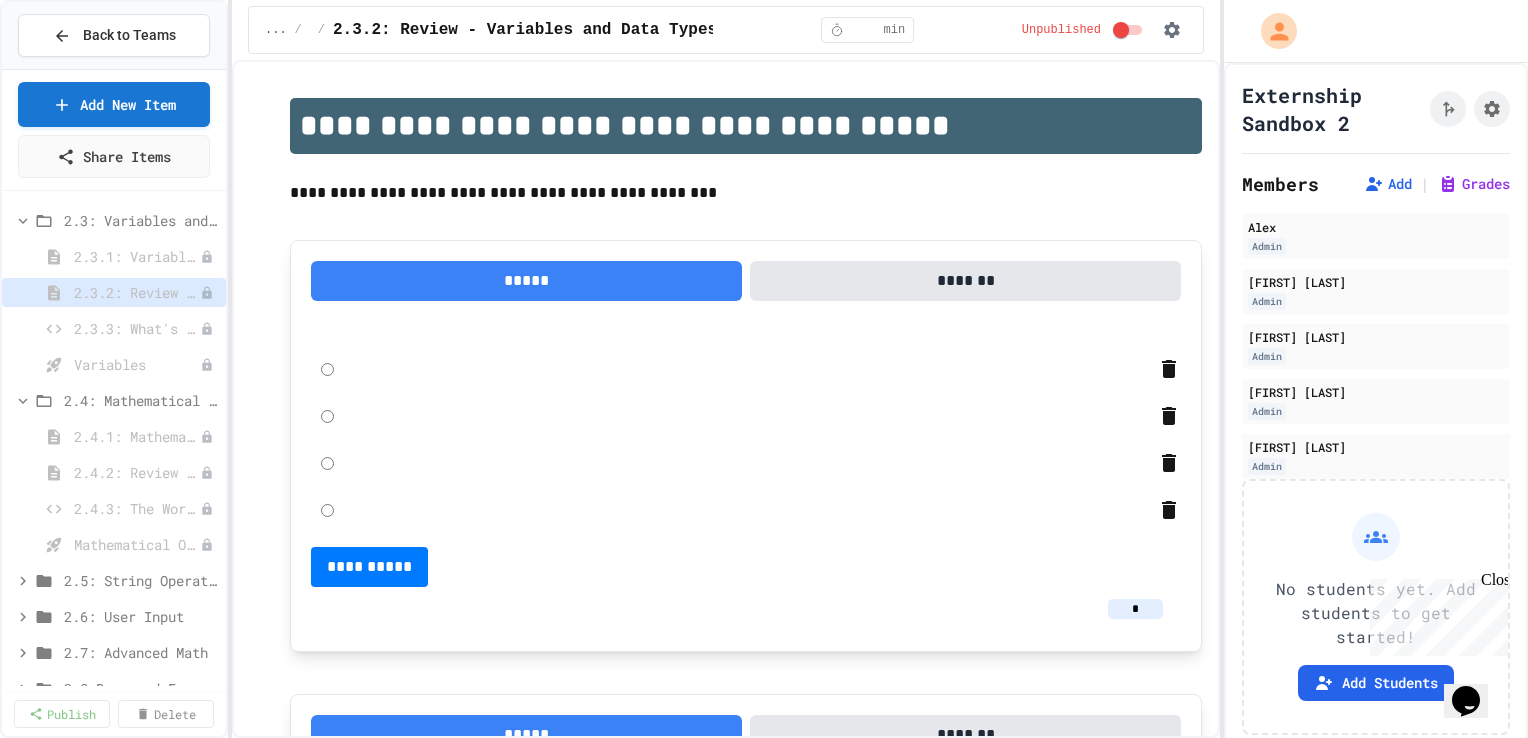 click on "2.3.3: What's the Type?" at bounding box center [137, 328] 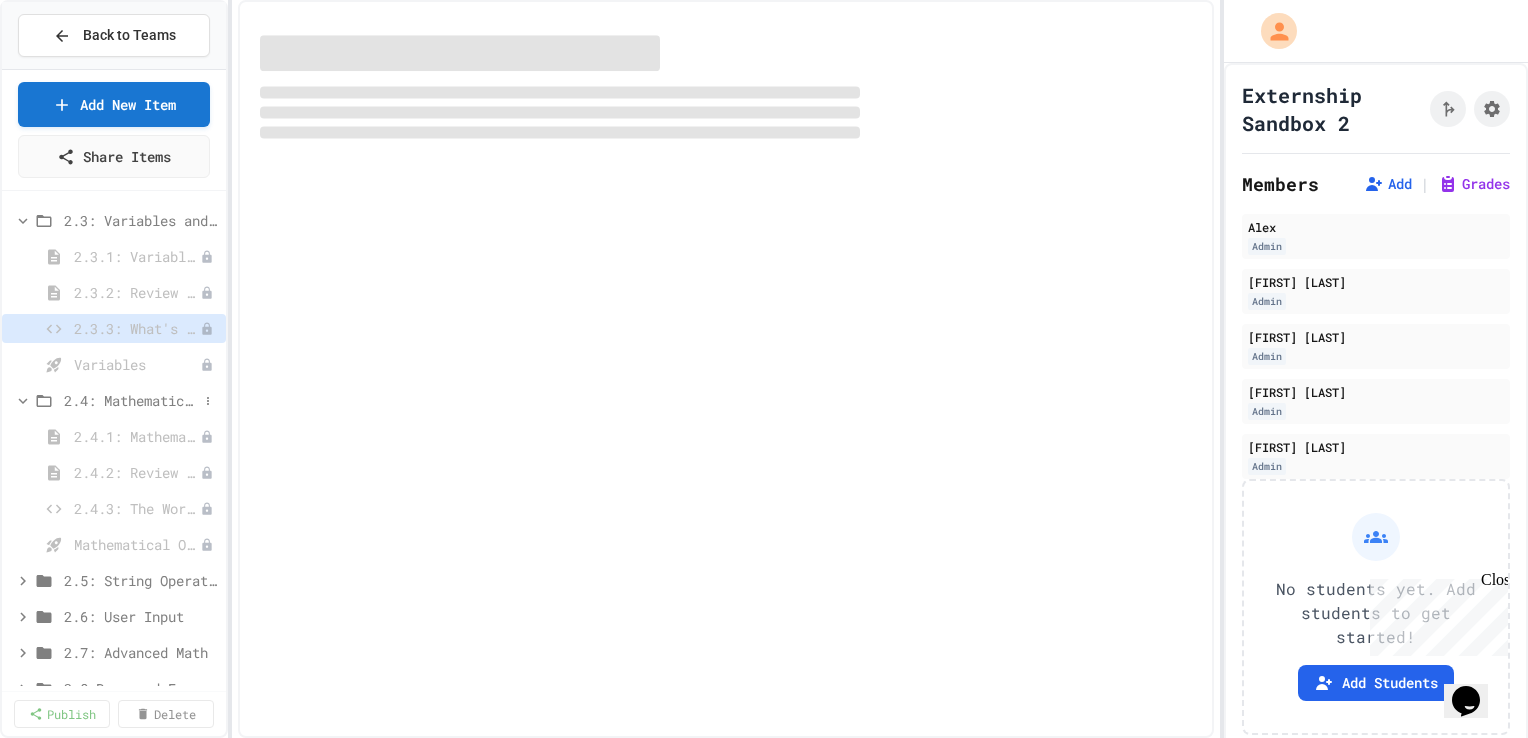 select on "*******" 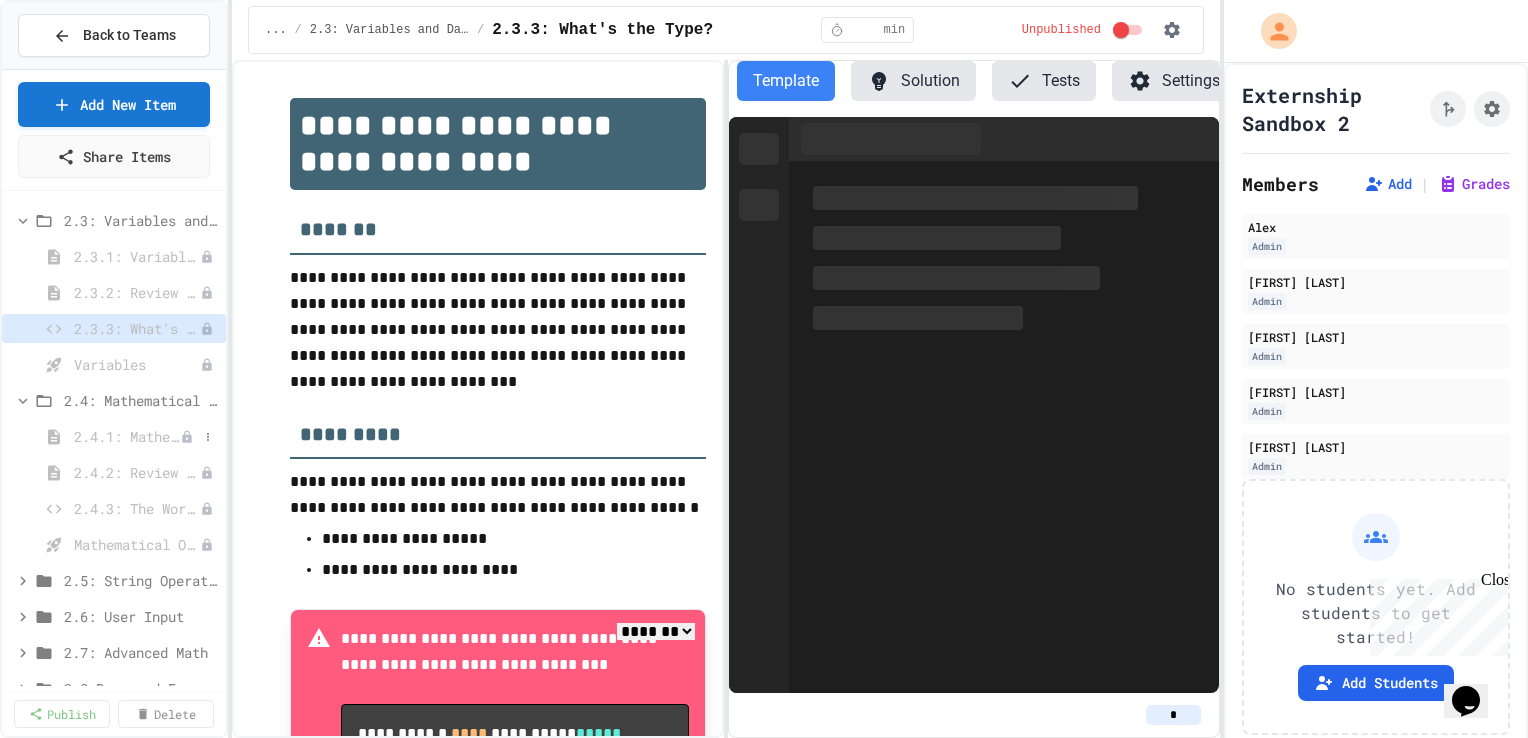 click on "2.4.1: Mathematical Operators" at bounding box center [114, 436] 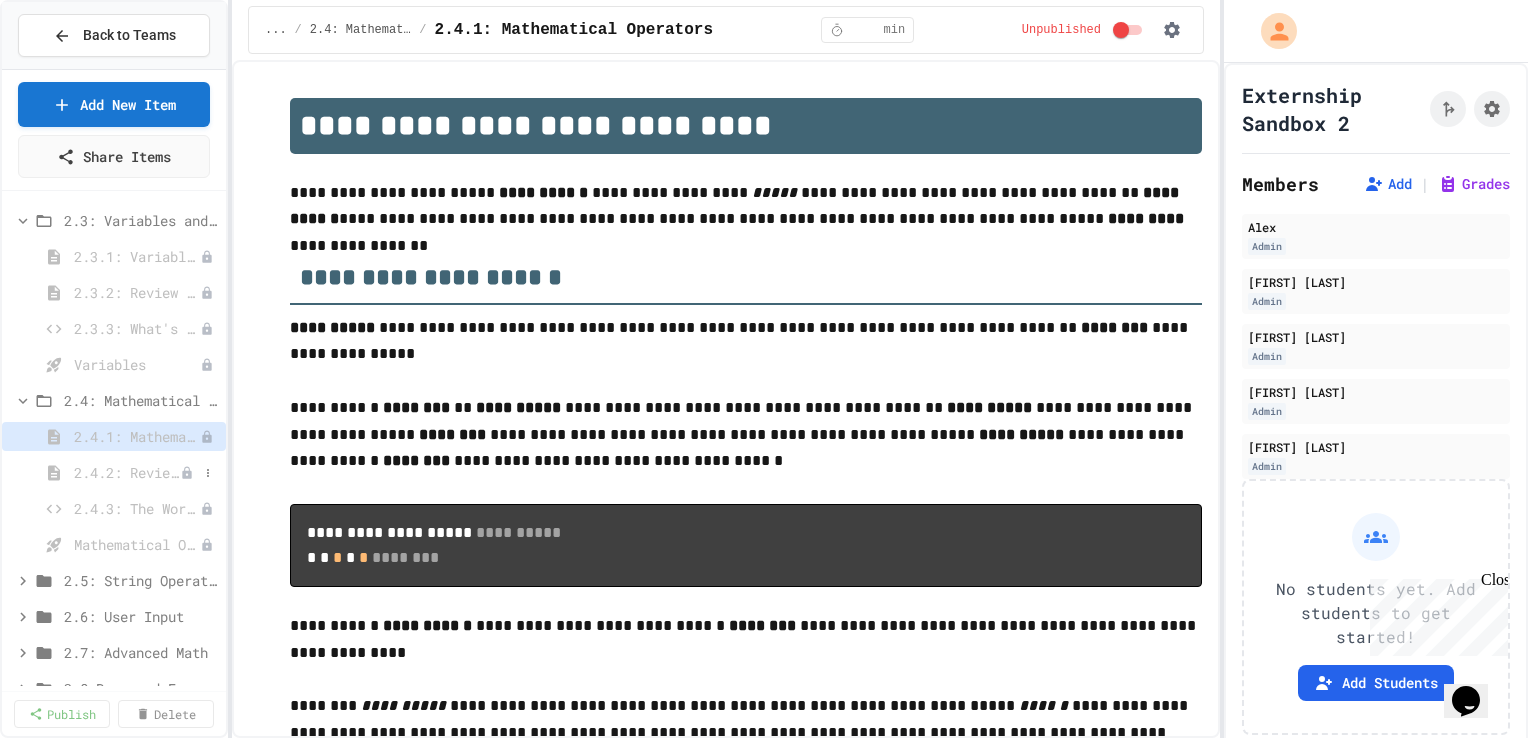 click on "2.4.2: Review - Mathematical Operators" at bounding box center [127, 472] 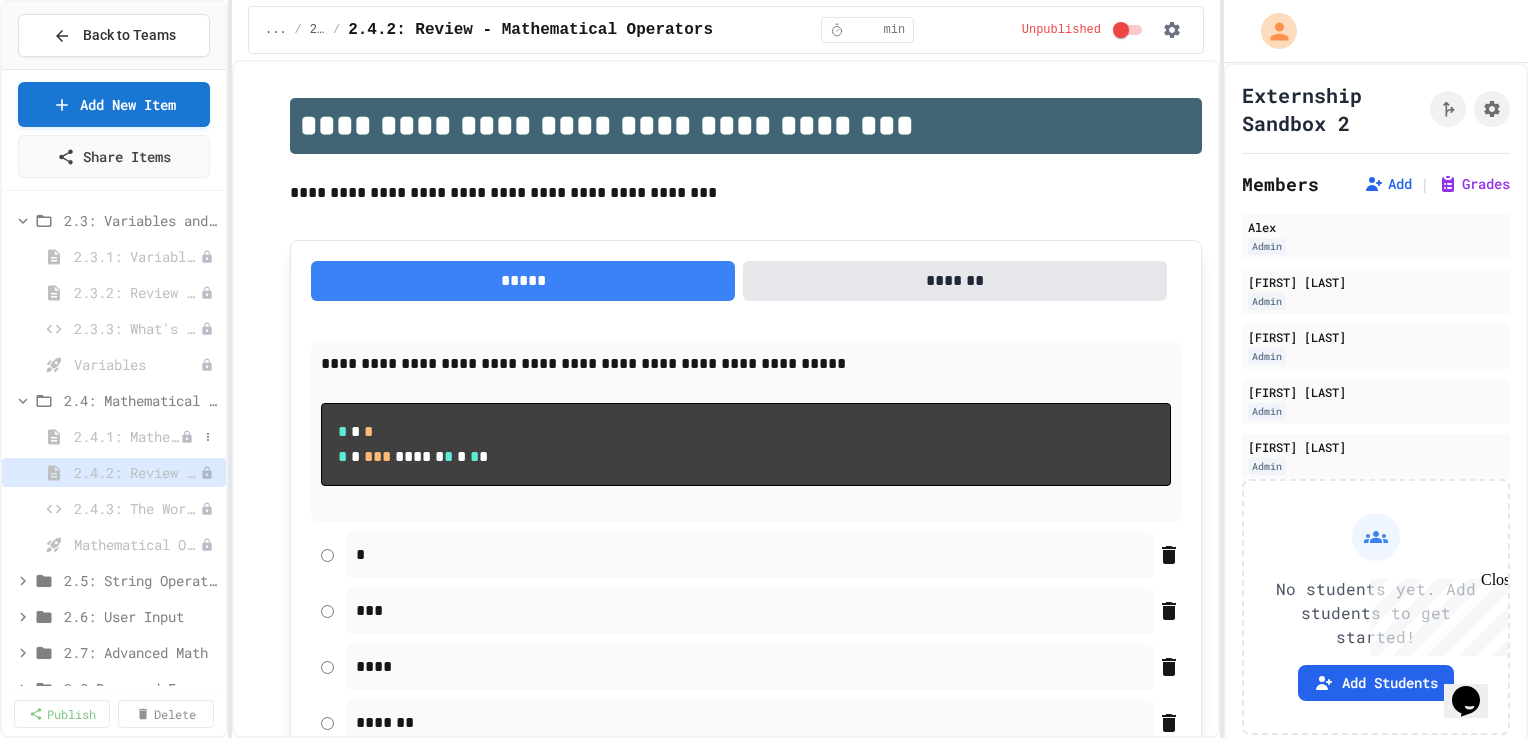 click on "2.4.1: Mathematical Operators" at bounding box center (127, 436) 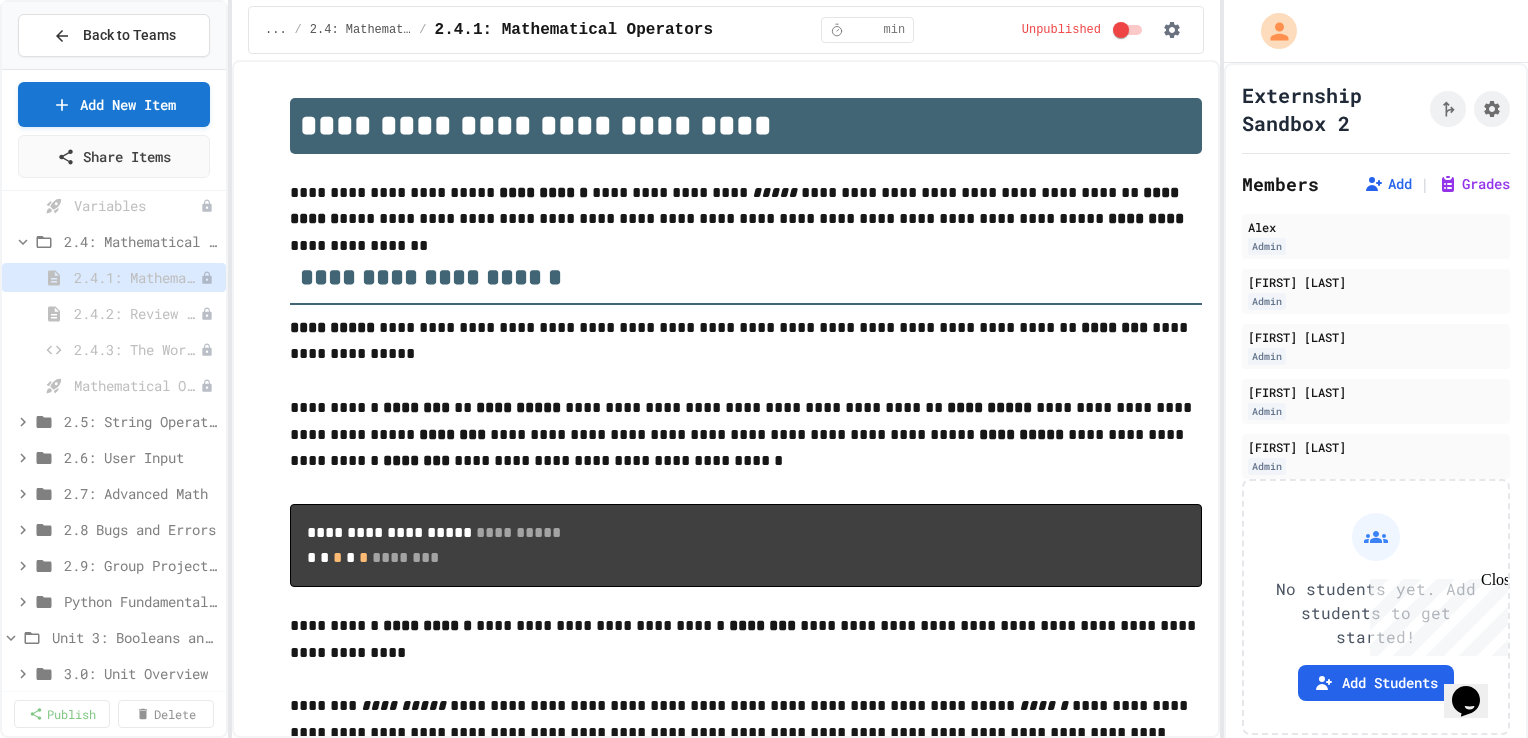 scroll, scrollTop: 1424, scrollLeft: 0, axis: vertical 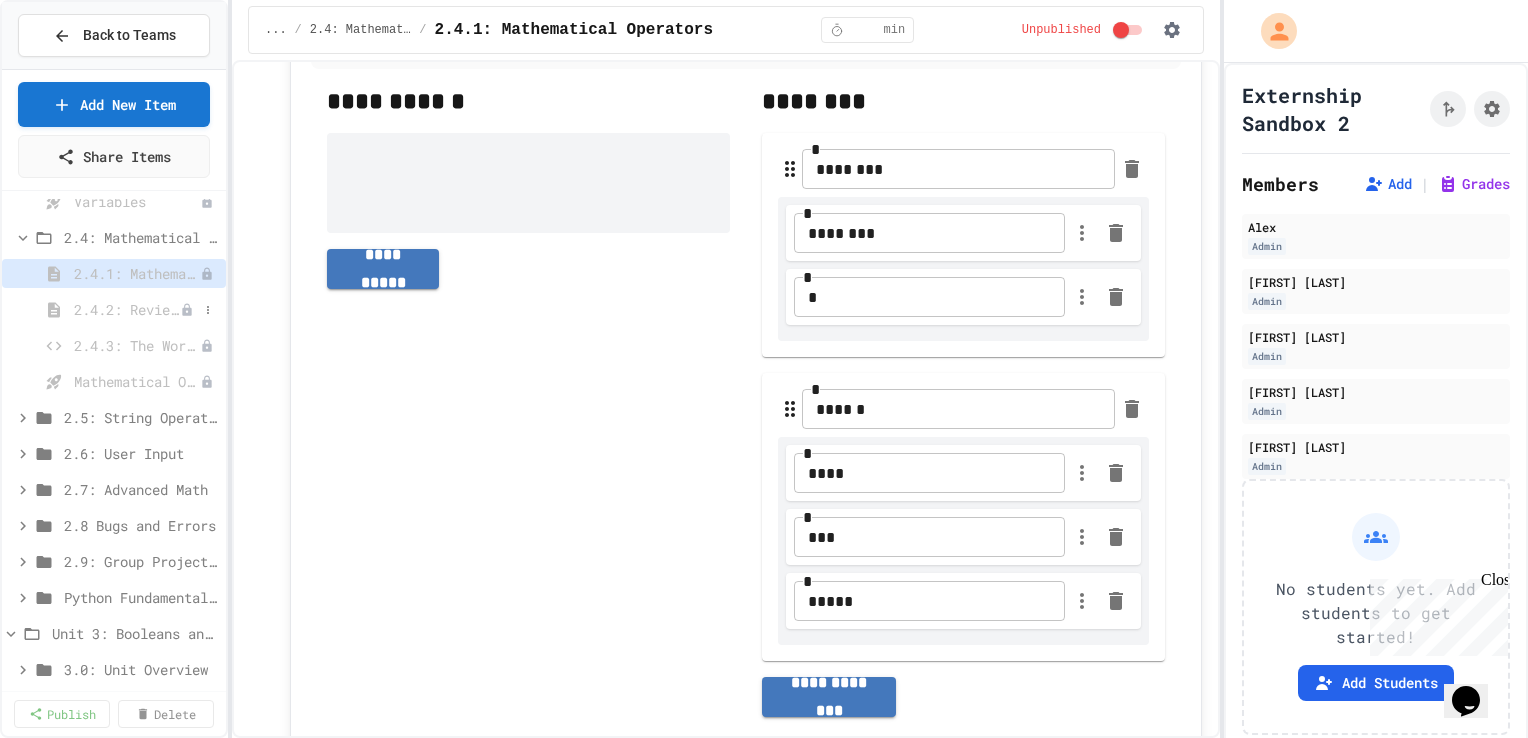 click on "2.4.2: Review - Mathematical Operators" at bounding box center (127, 309) 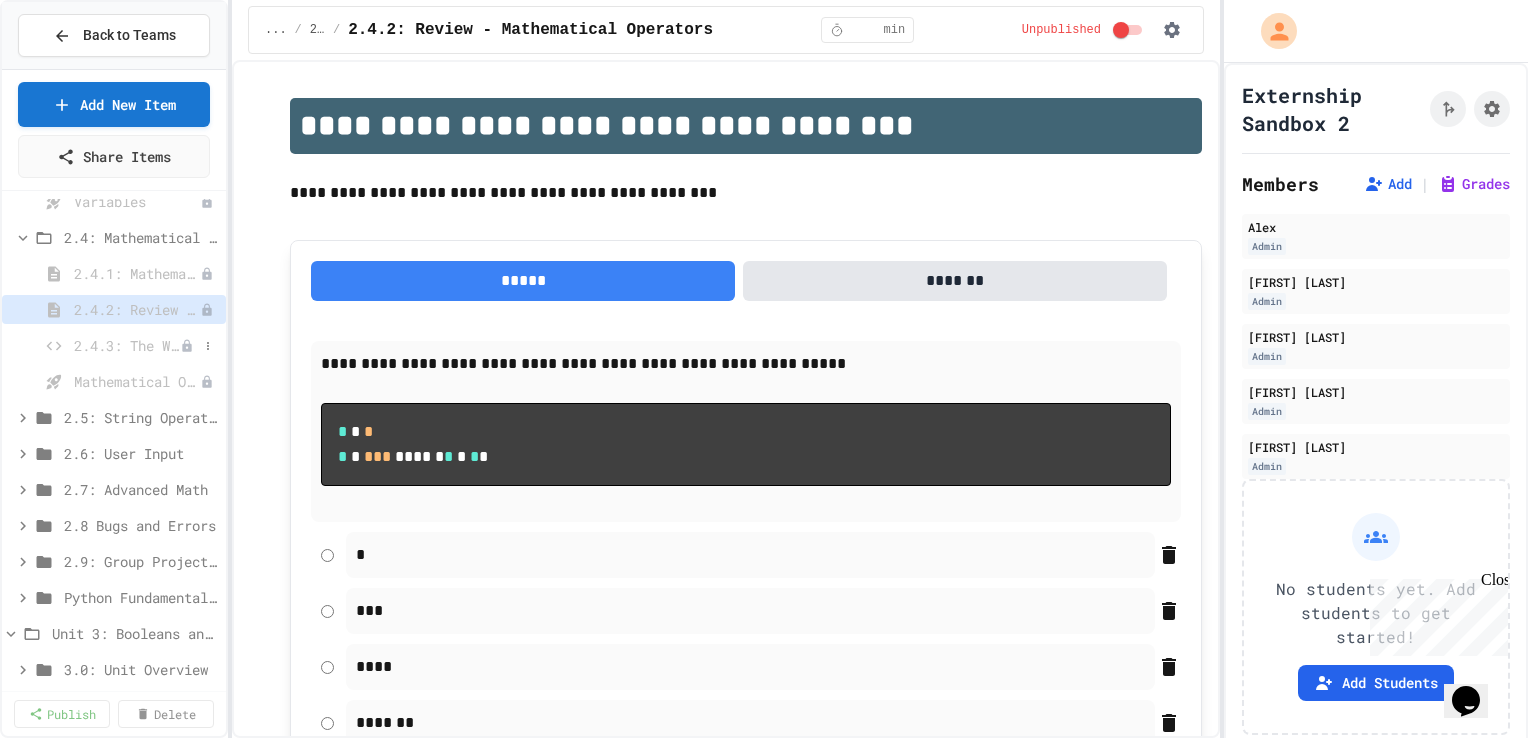 click on "2.4.3: The World's Worst Farmer's Market" at bounding box center (127, 345) 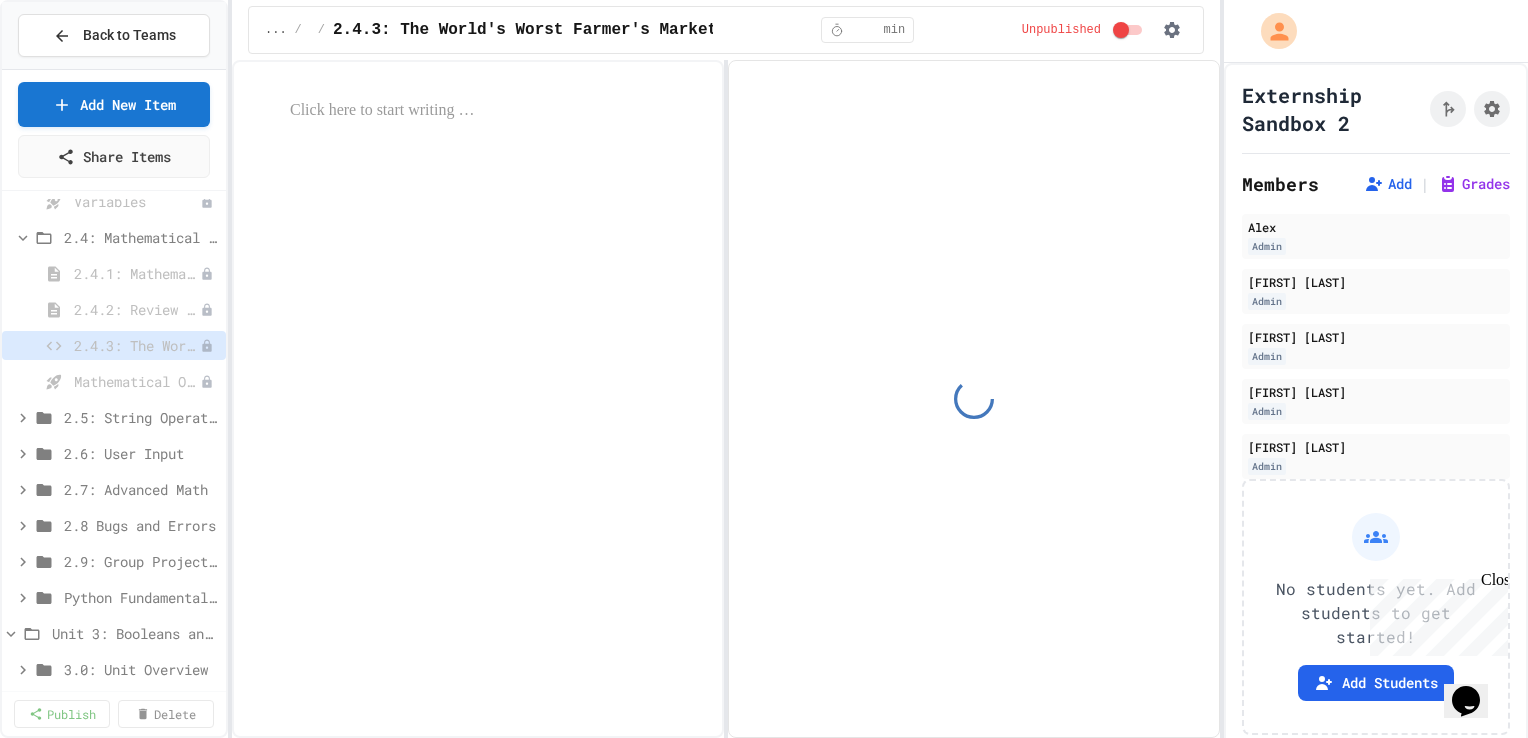 select on "*******" 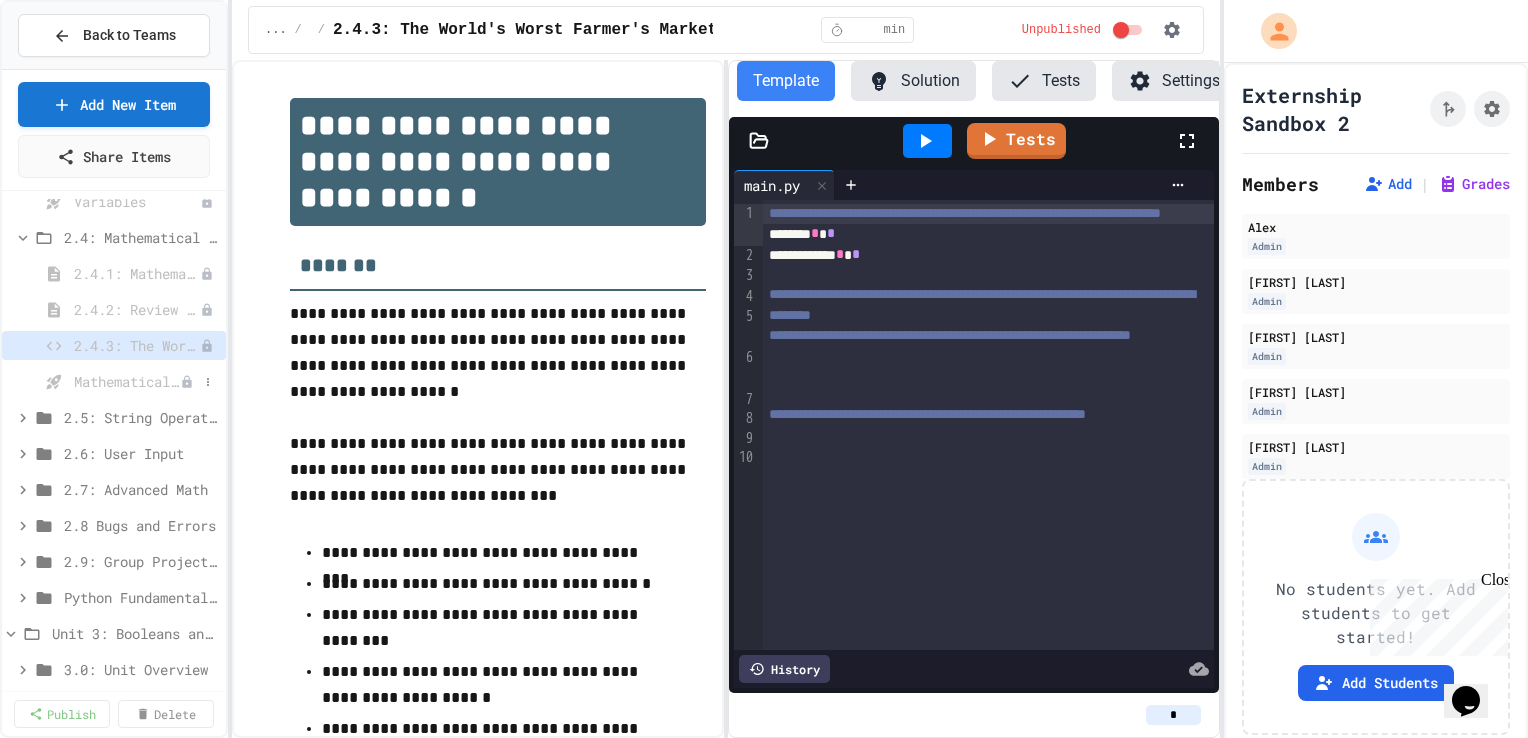 click on "Mathematical Operators - Quiz" at bounding box center [127, 381] 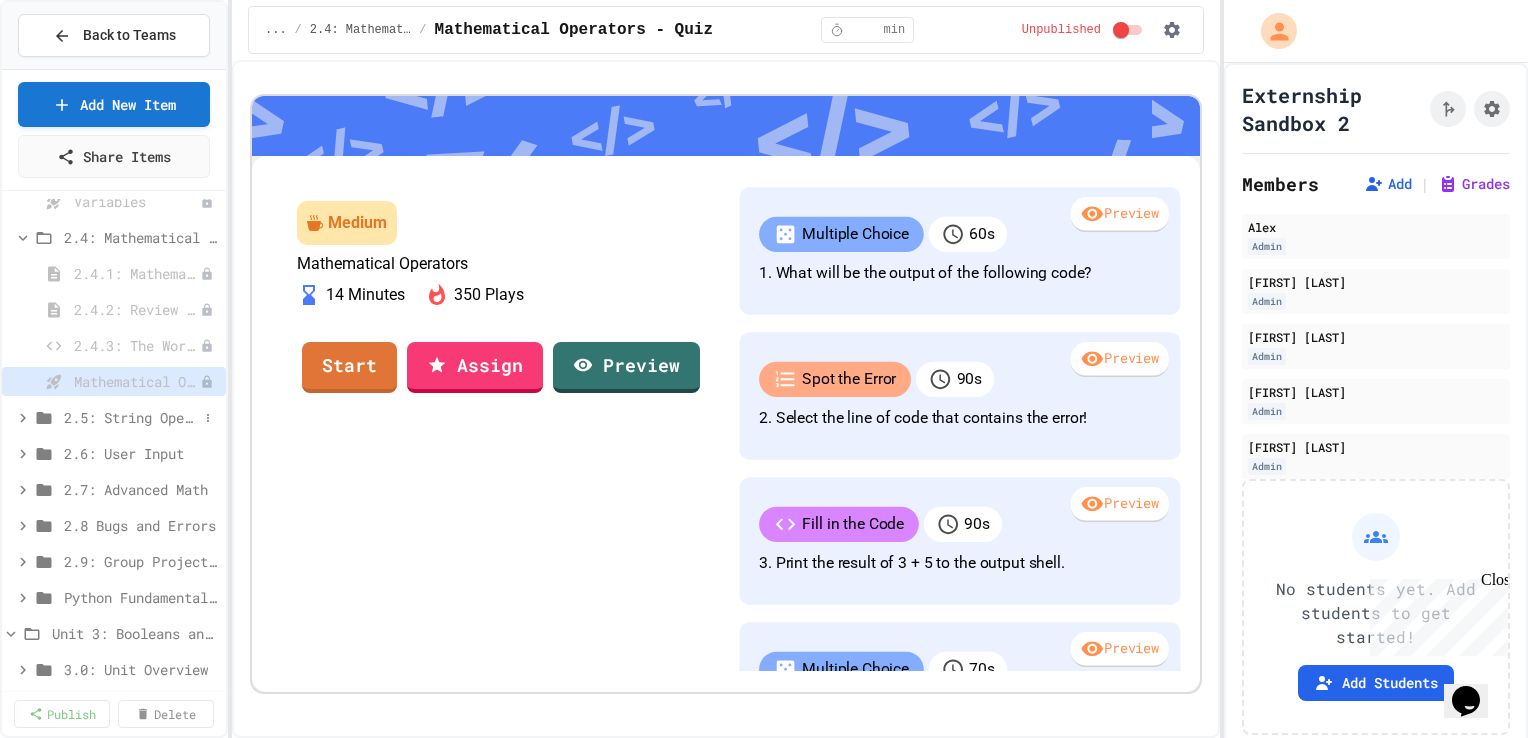 click on "2.5: String Operators" at bounding box center (131, 417) 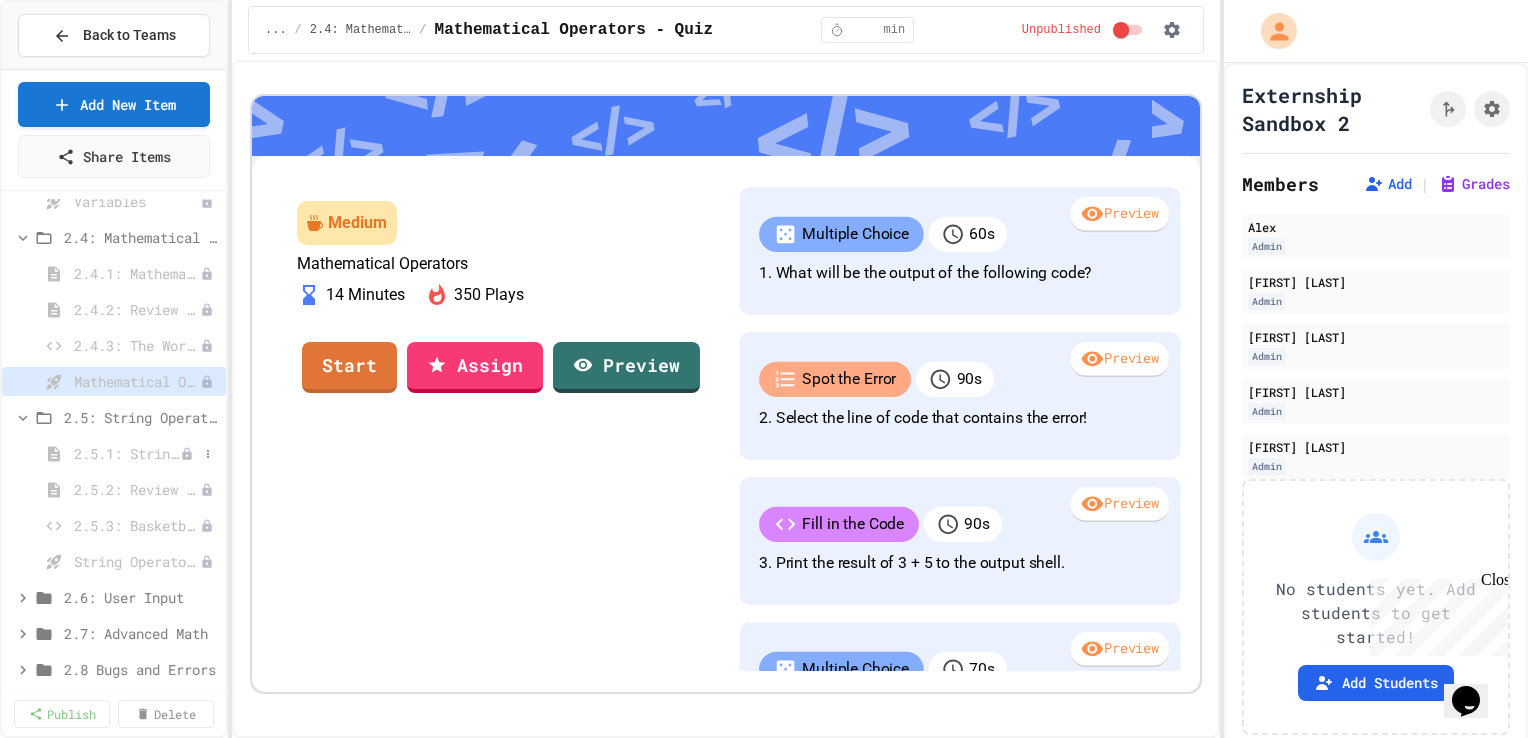 click on "2.5.1: String Operators" at bounding box center [127, 453] 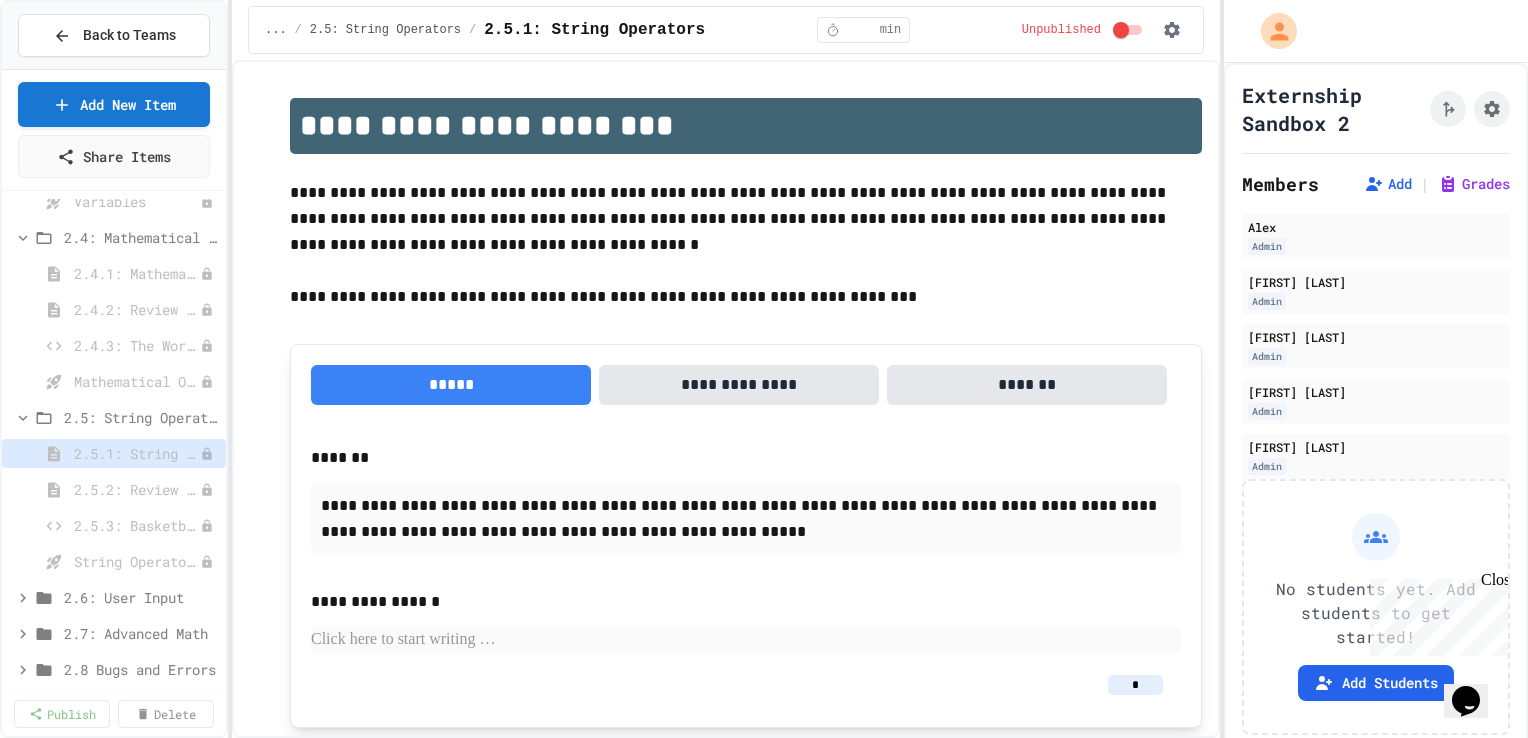 click on "2.5.2: Review - String Operators" at bounding box center [137, 489] 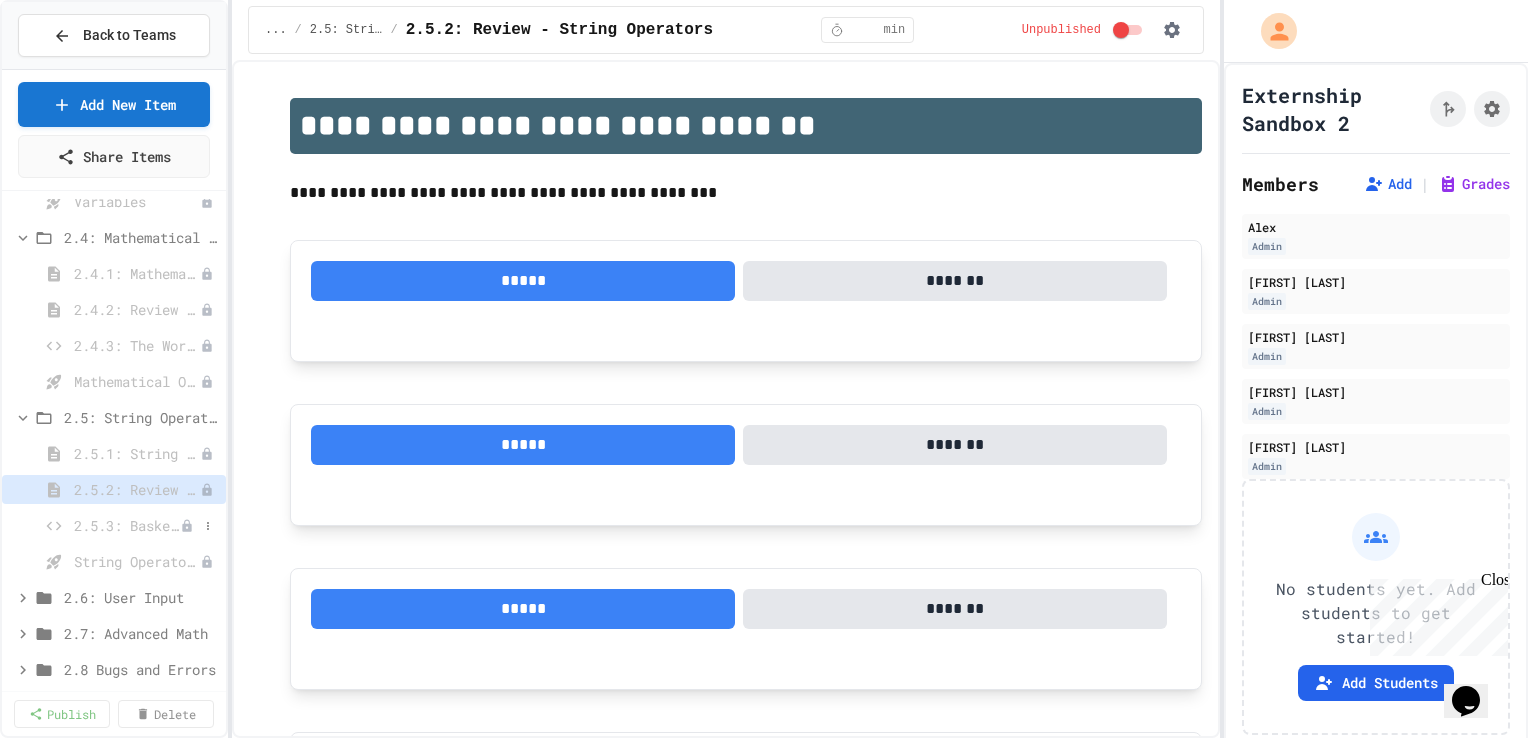 click on "2.5.3: Basketballs and Footballs" at bounding box center [127, 525] 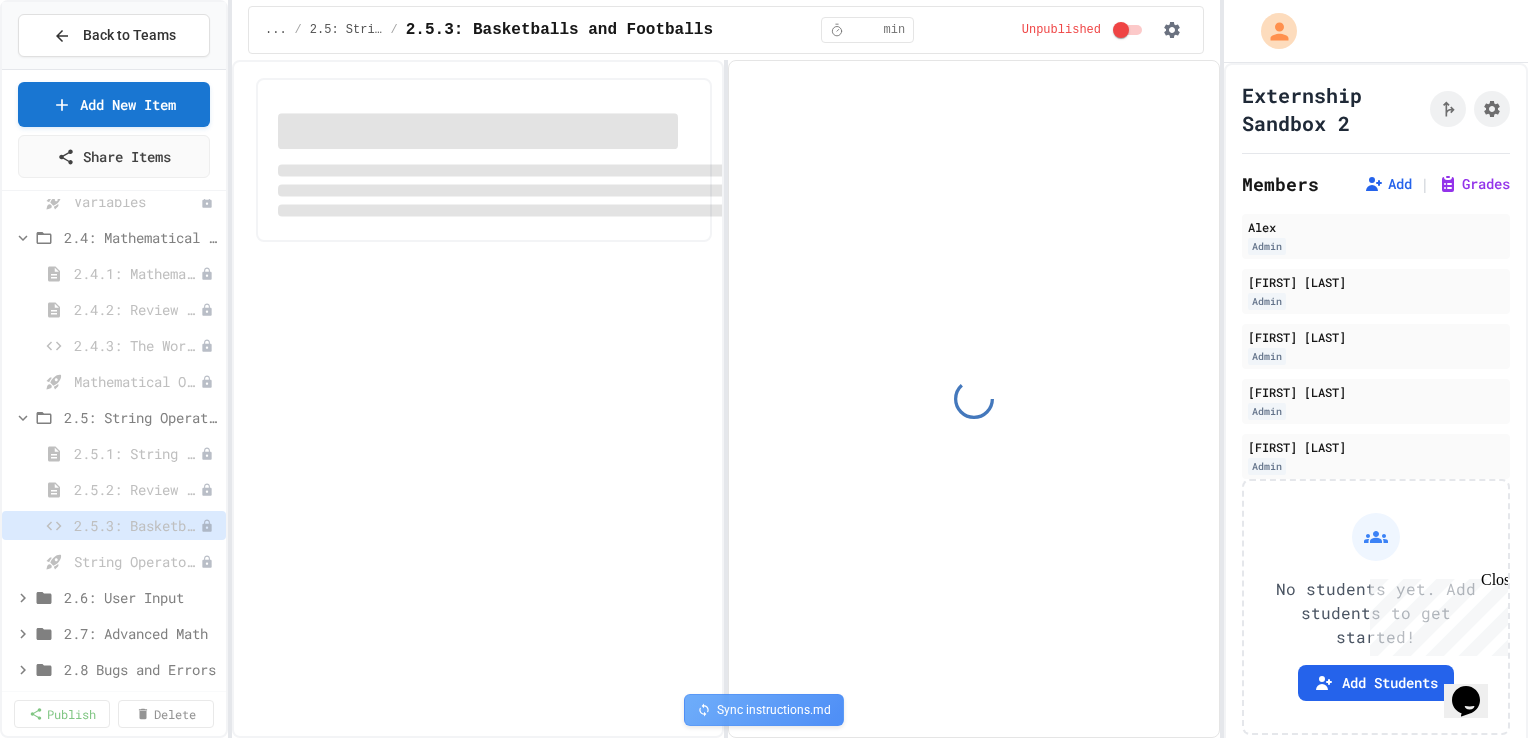 select on "*******" 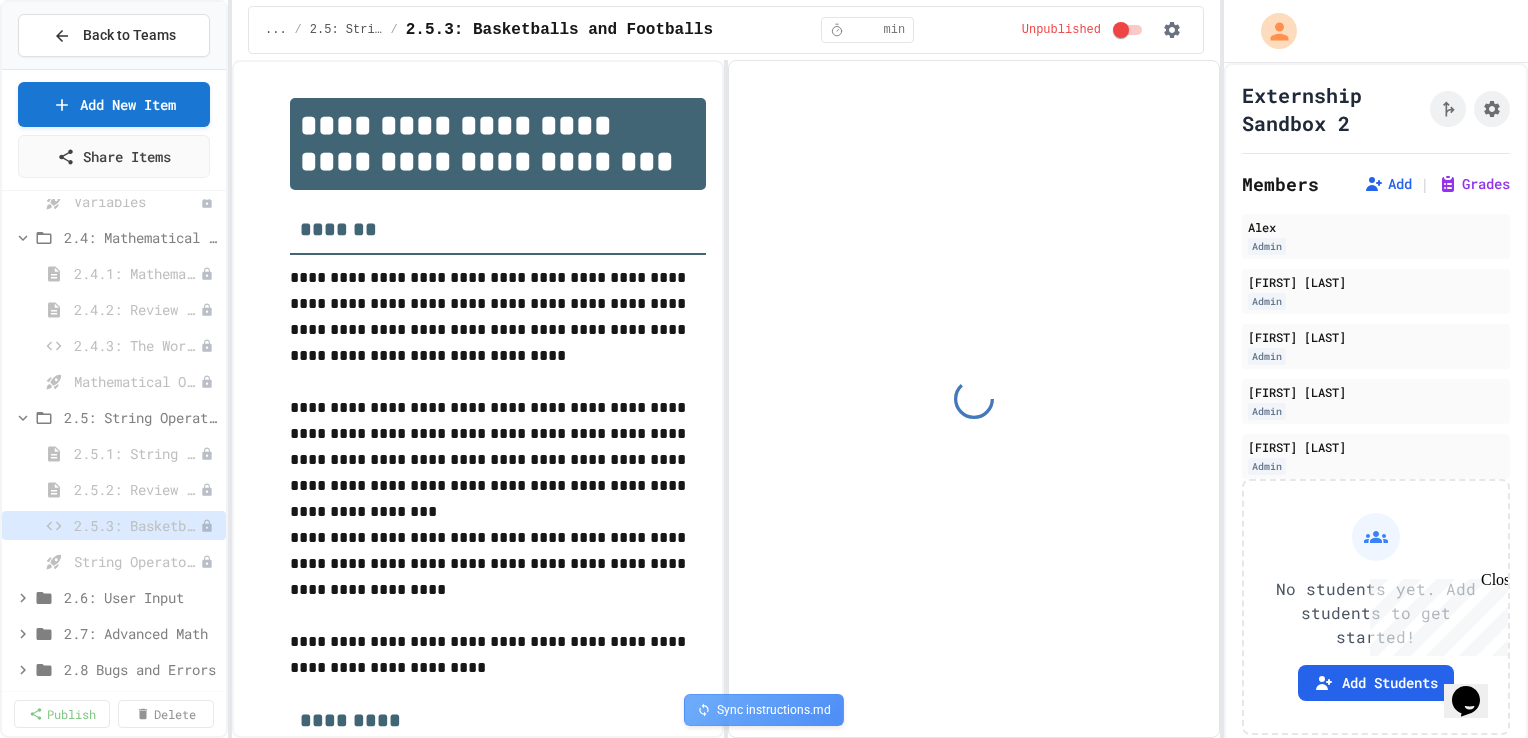 click on "String Operators - Quiz" at bounding box center (114, 561) 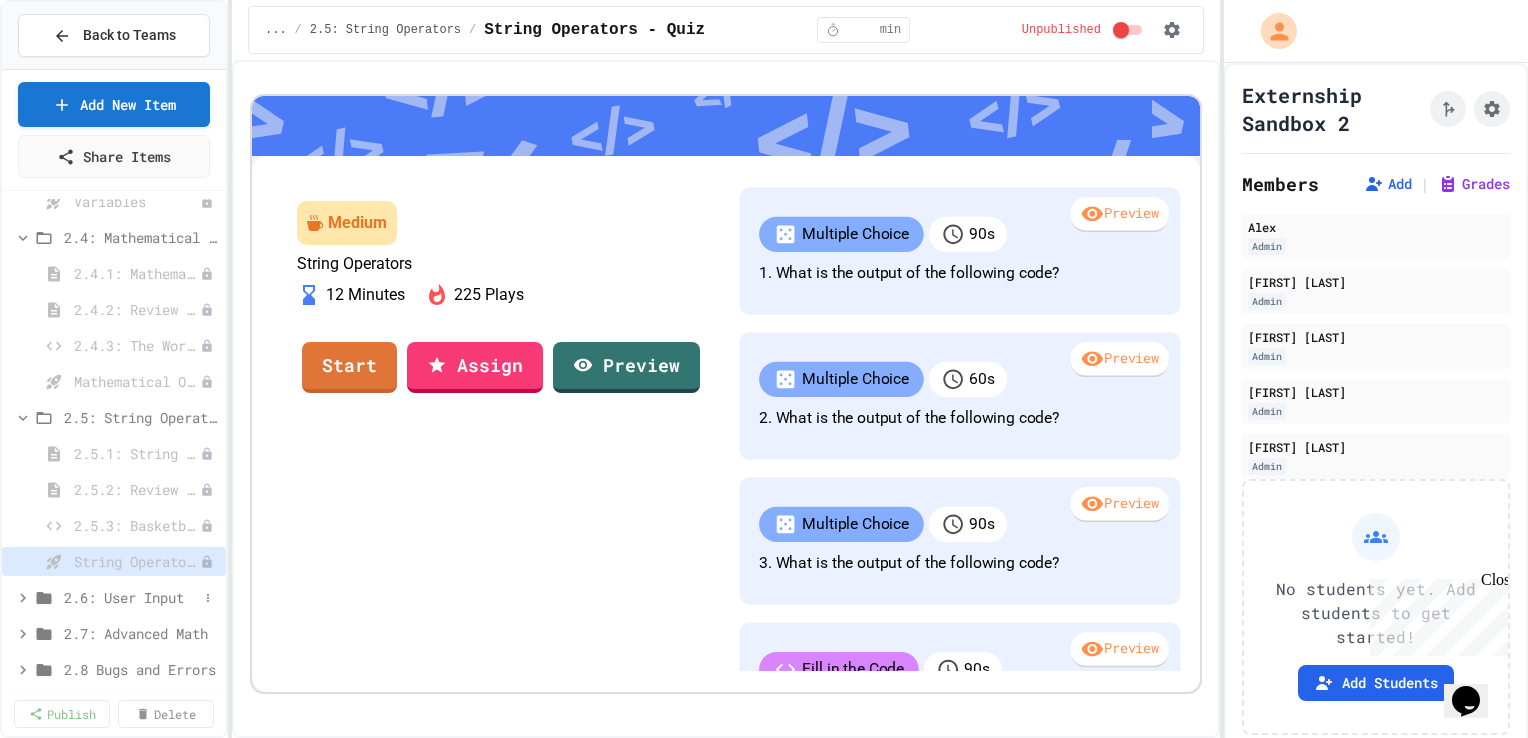 click on "2.6: User Input" at bounding box center (114, 597) 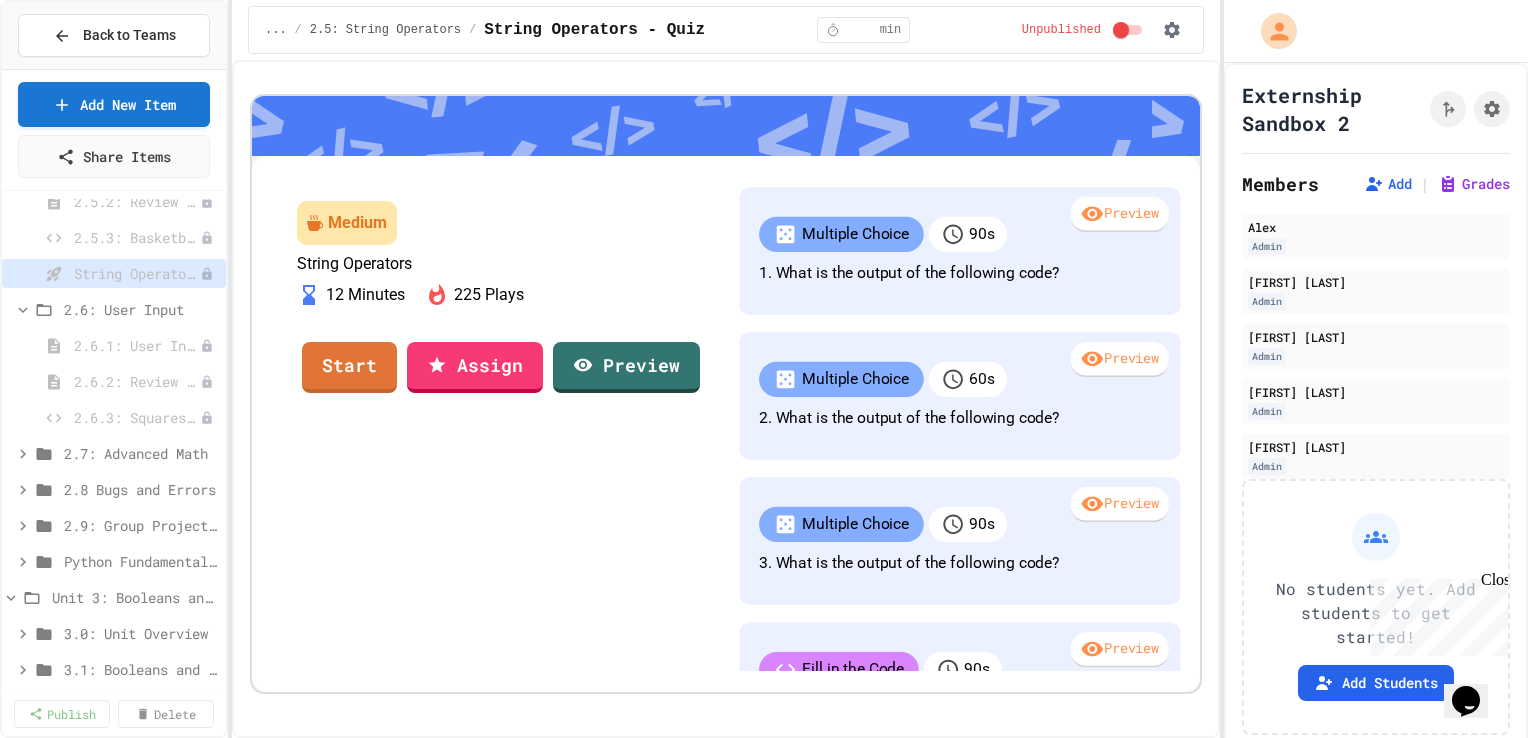 scroll, scrollTop: 1721, scrollLeft: 0, axis: vertical 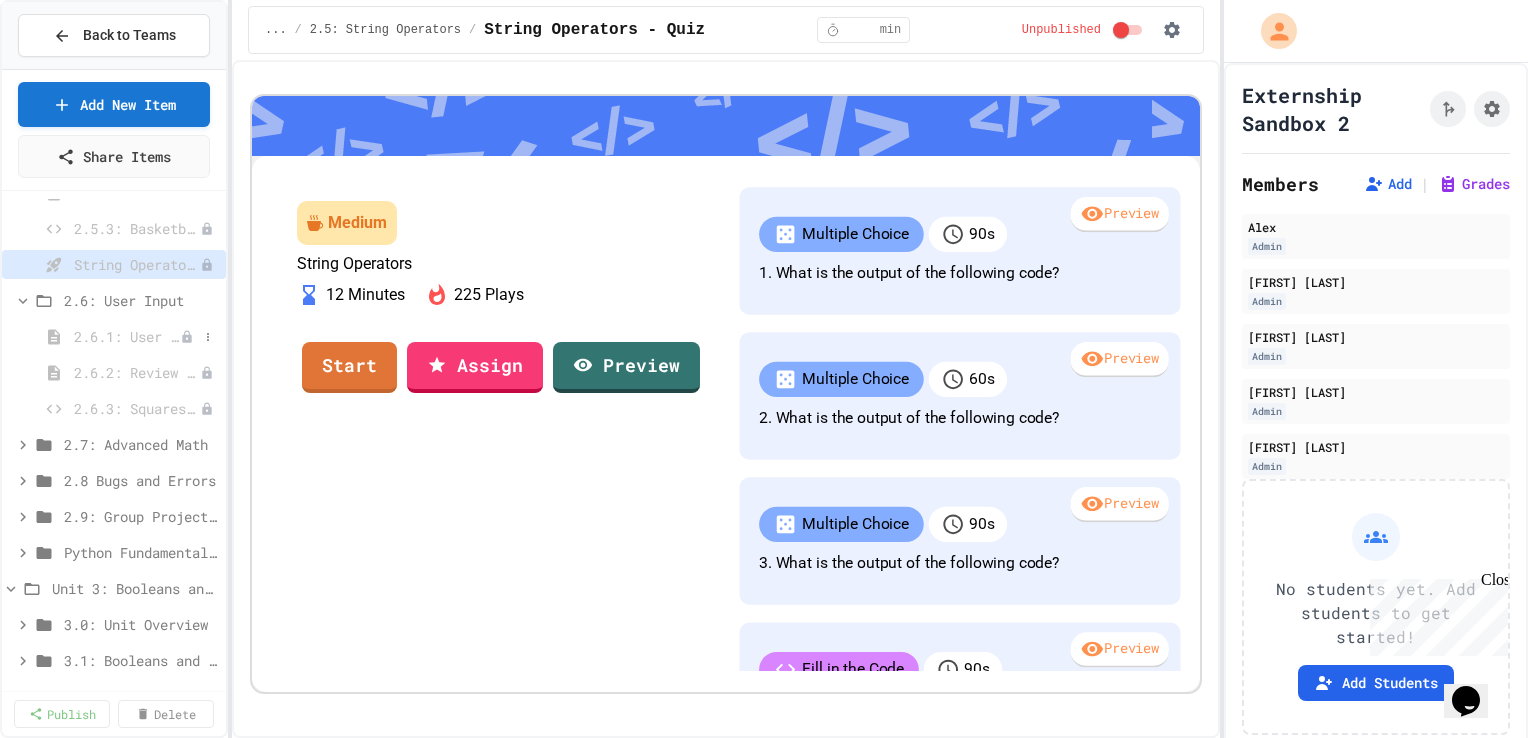 click on "2.6.1: User Input" at bounding box center [127, 336] 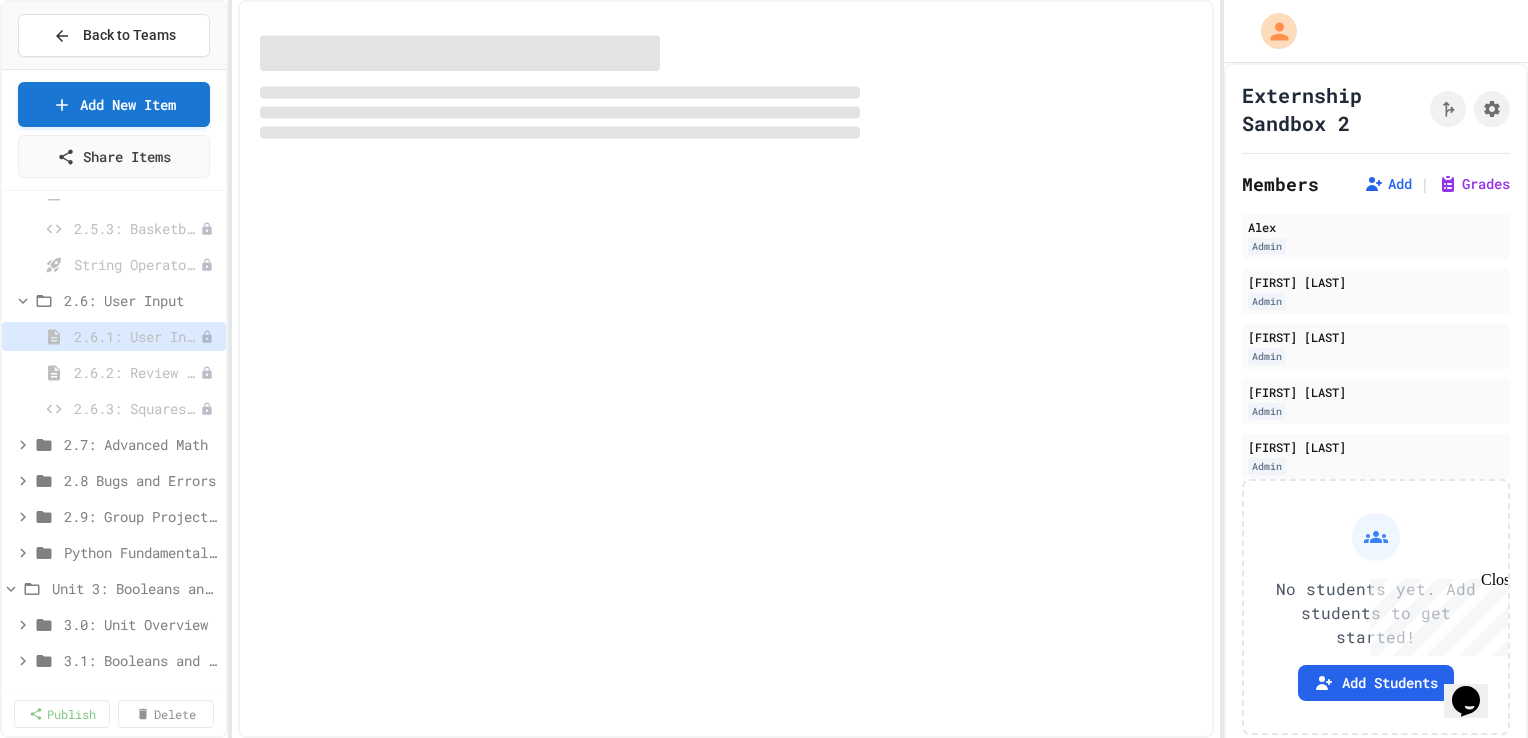 select on "***" 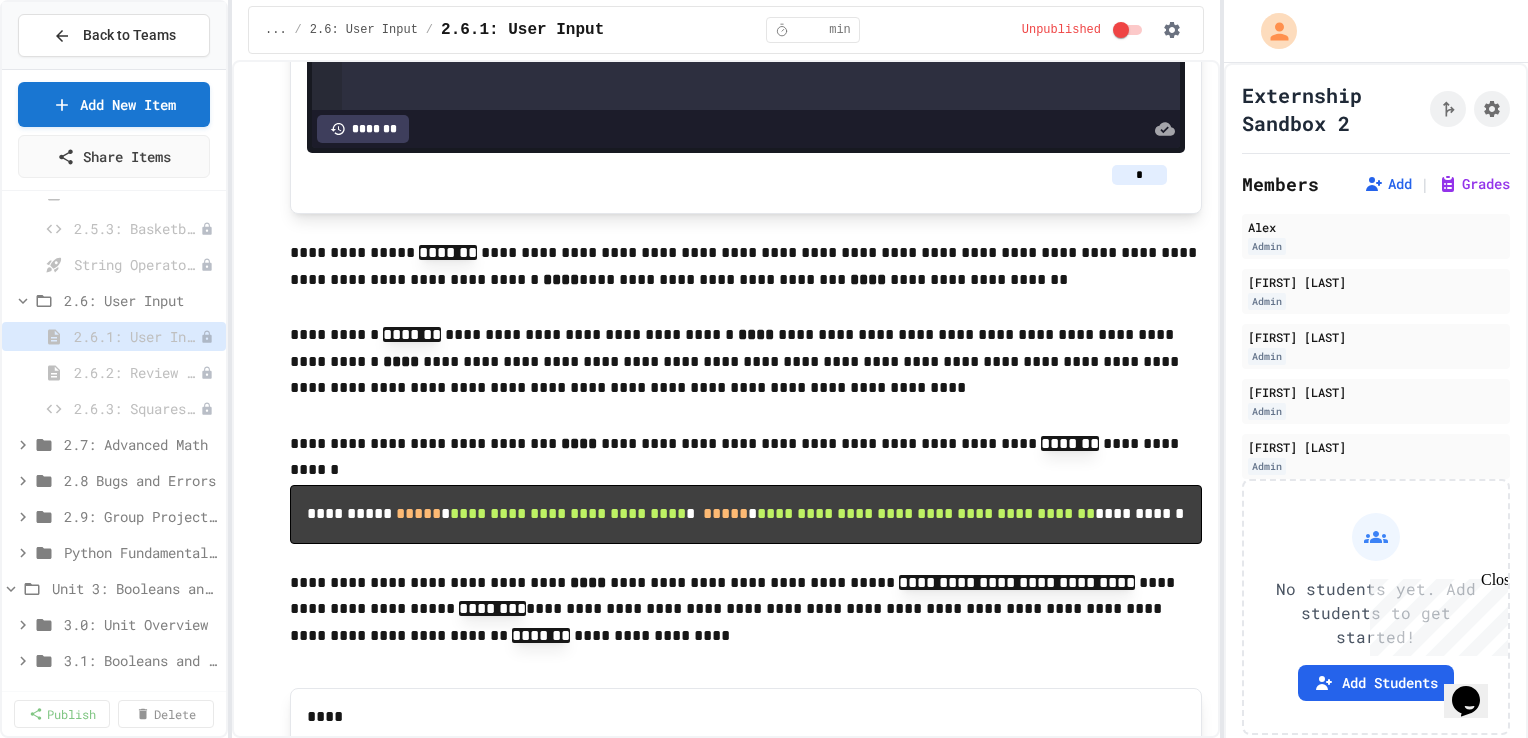 scroll, scrollTop: 1582, scrollLeft: 0, axis: vertical 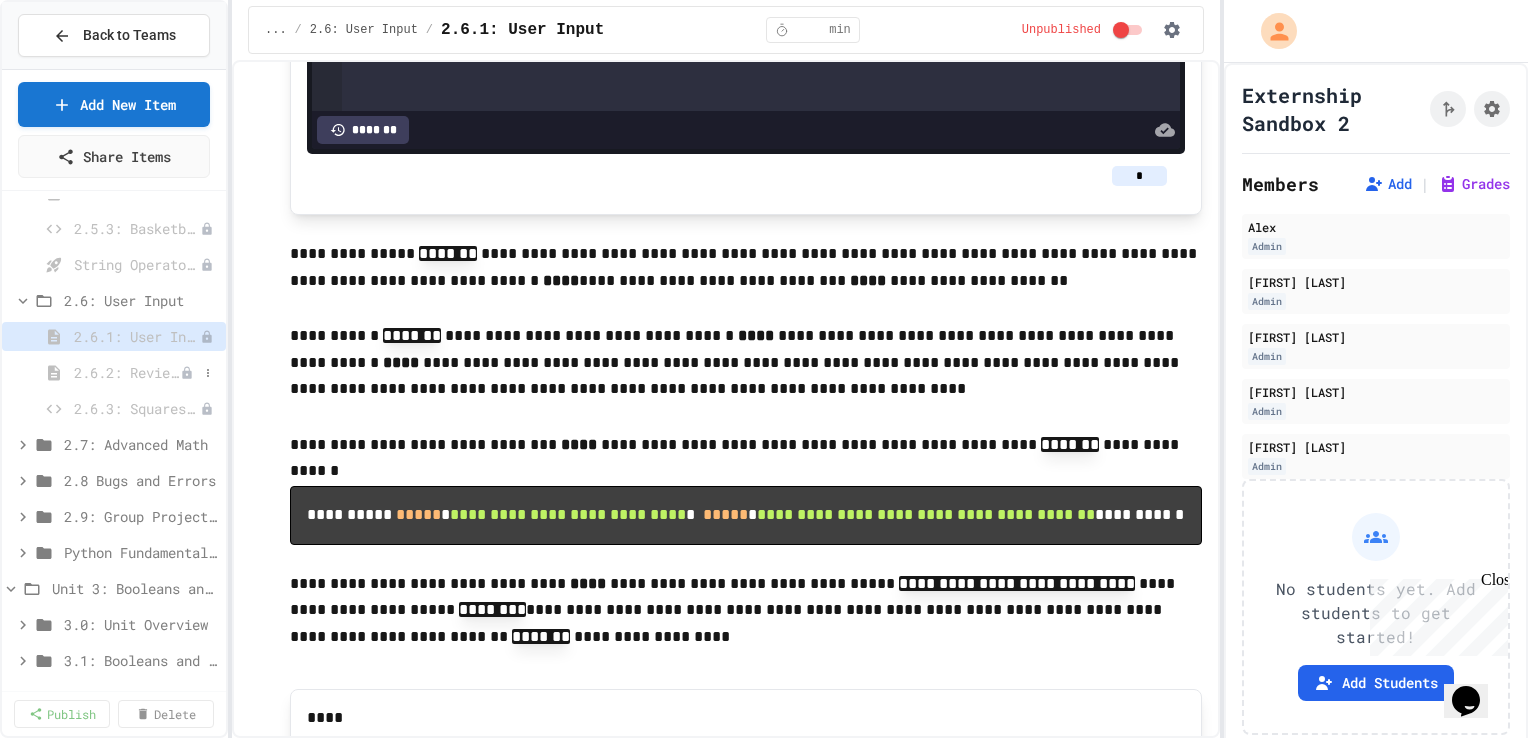 click on "2.6.2: Review - User Input" at bounding box center [127, 372] 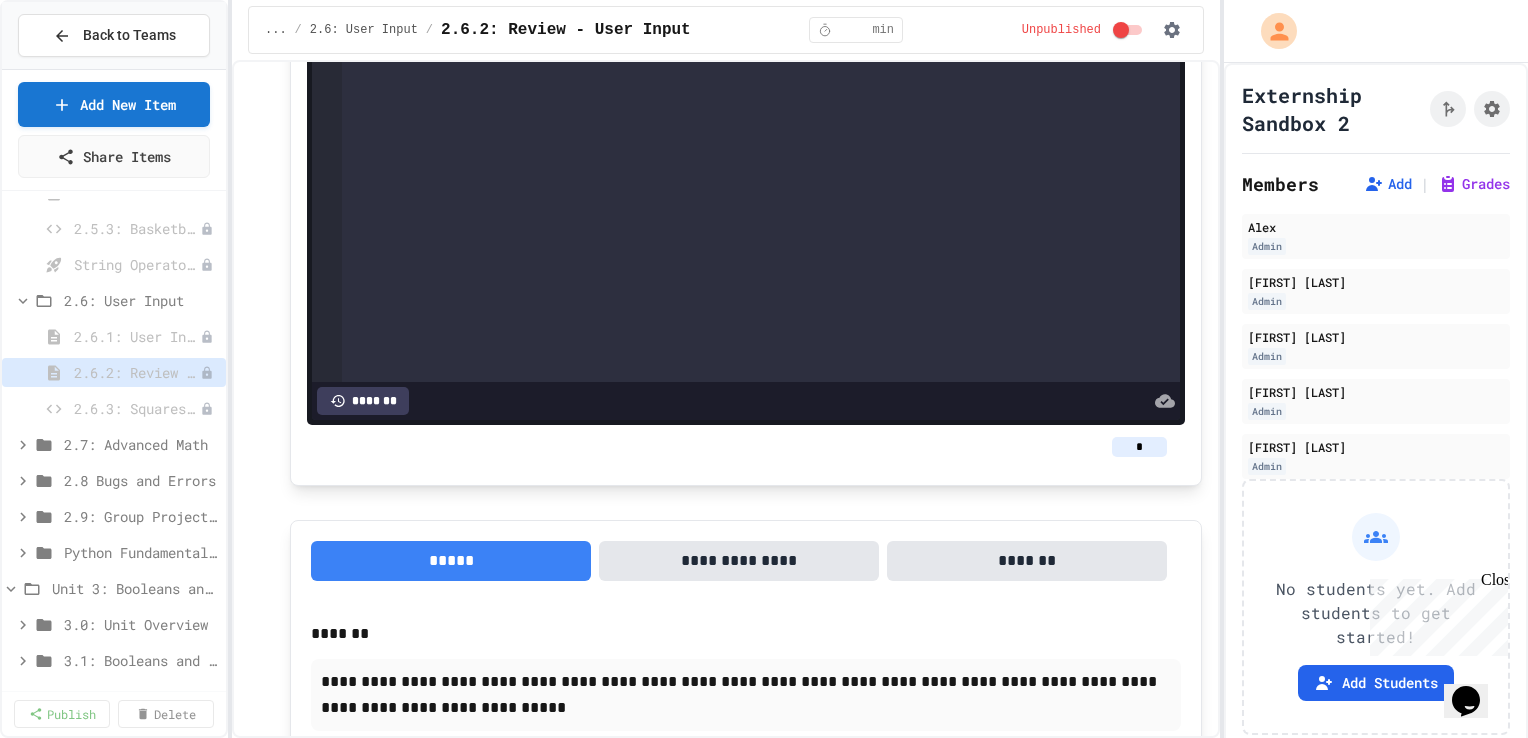 scroll, scrollTop: 3316, scrollLeft: 0, axis: vertical 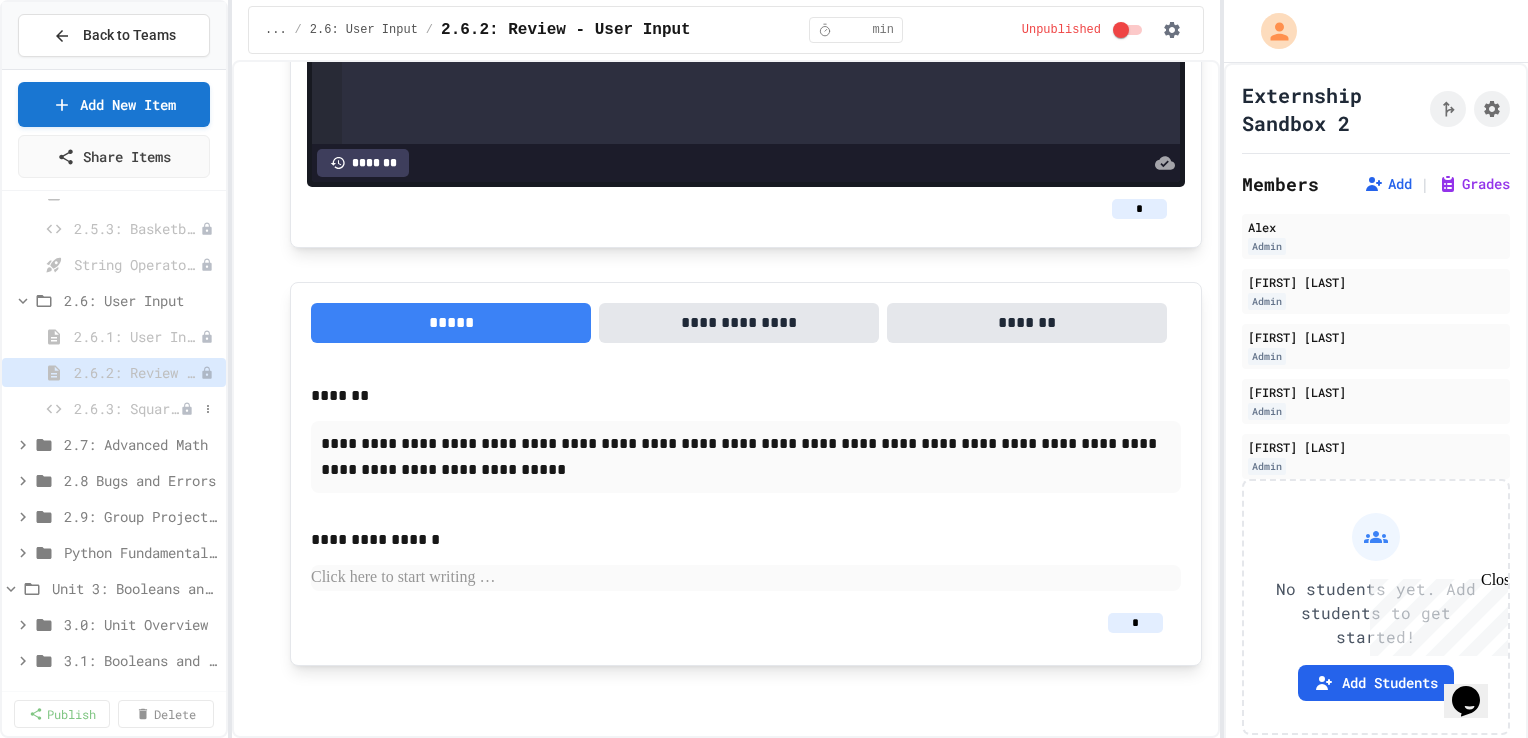click on "2.6.3: Squares and Circles" at bounding box center [114, 408] 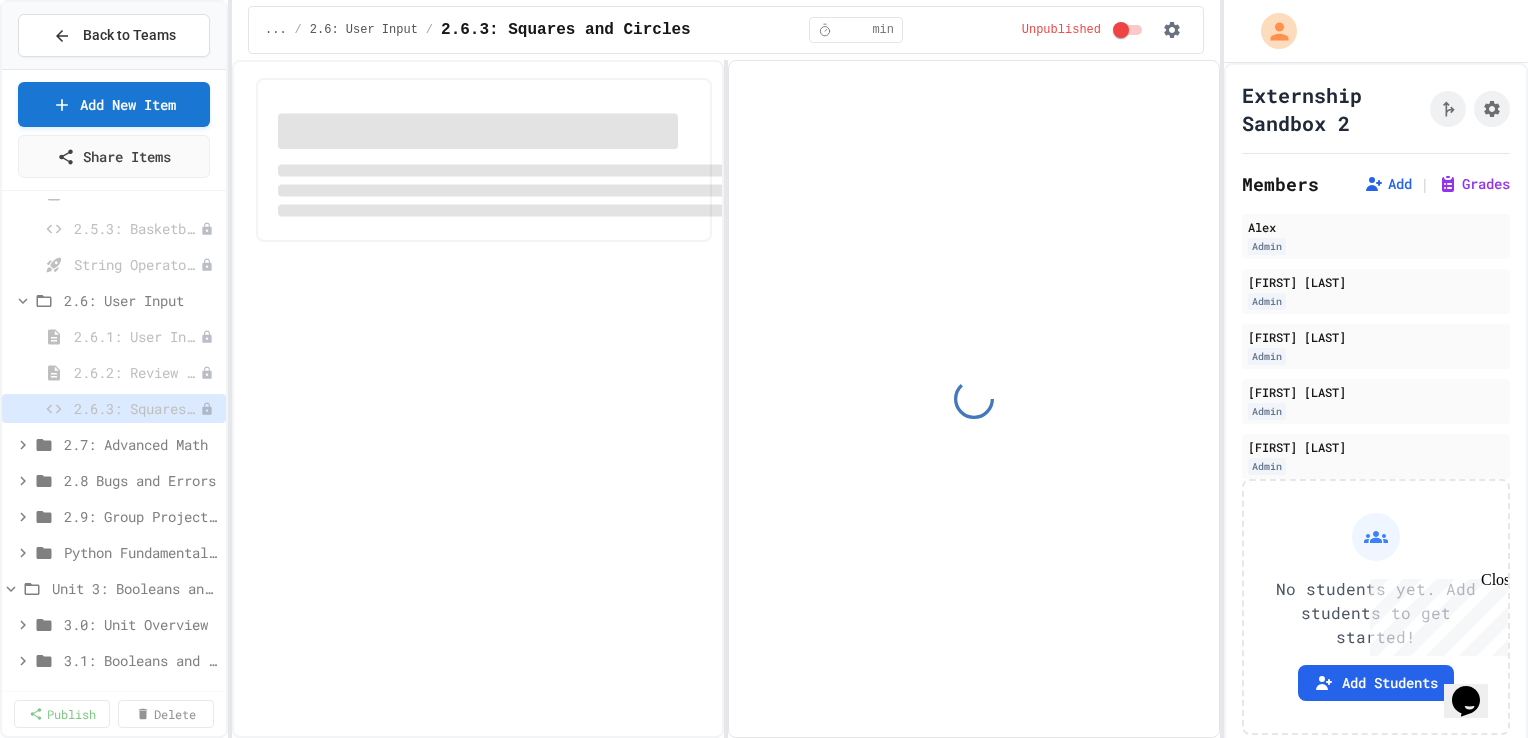 select on "*******" 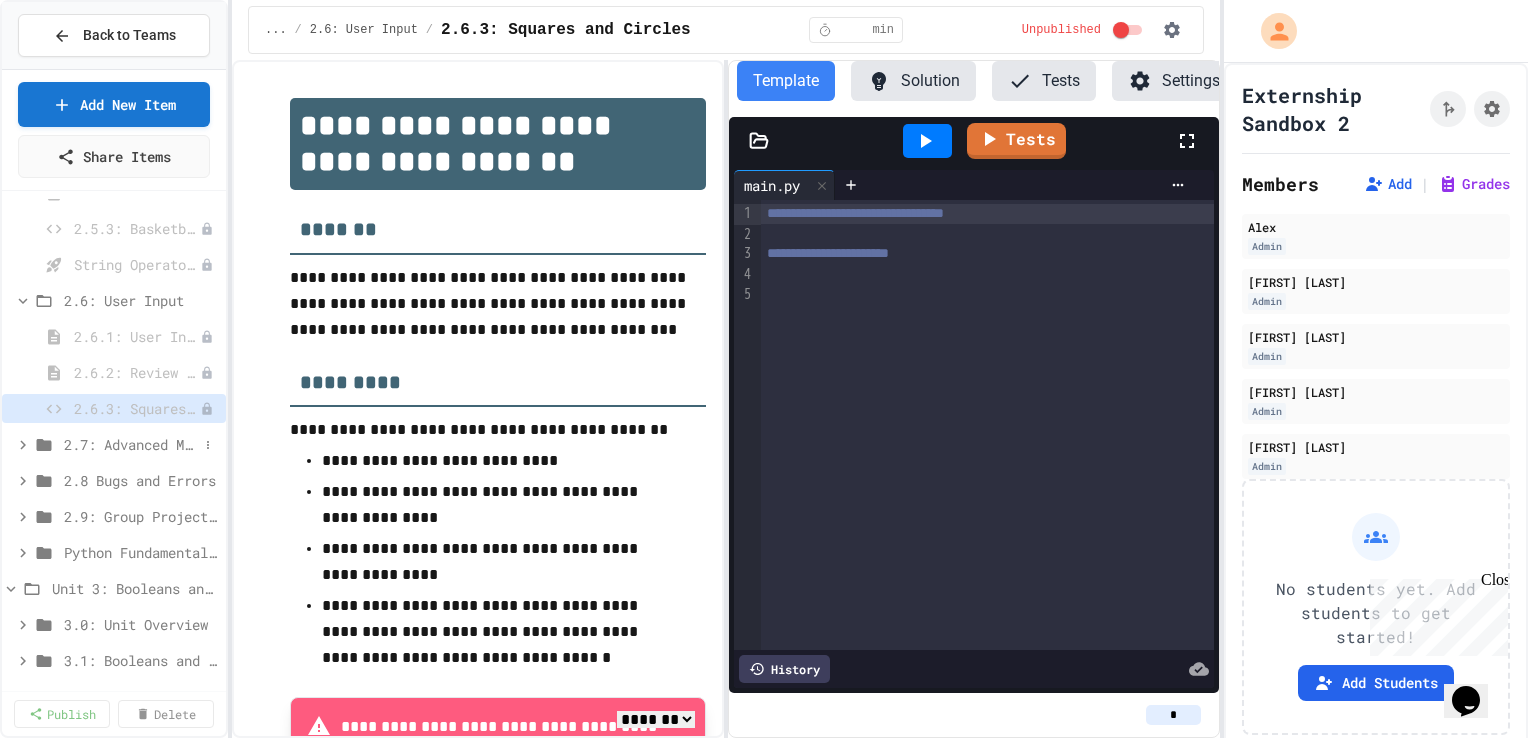 click on "2.7: Advanced Math" at bounding box center [131, 444] 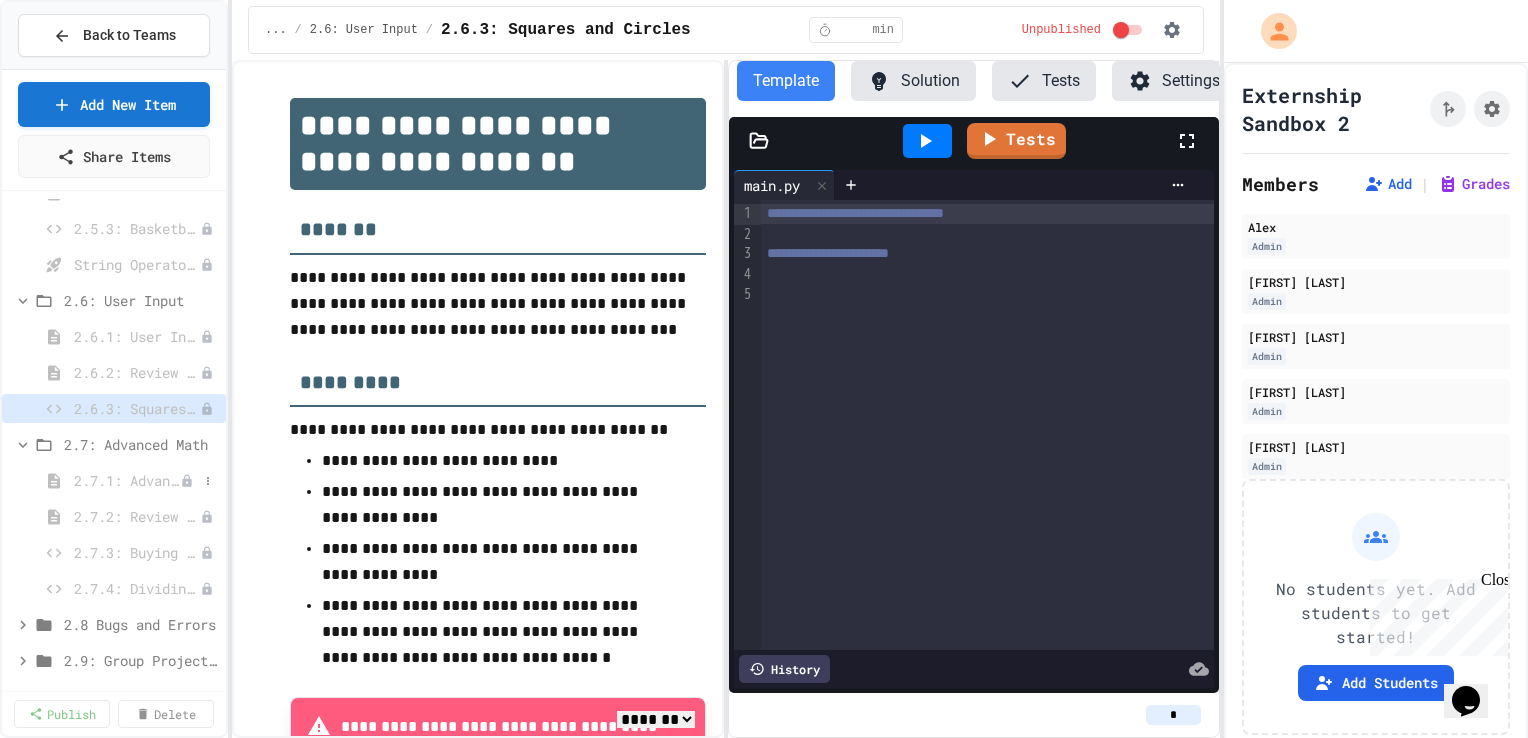 click on "2.7.1: Advanced Math" at bounding box center (127, 480) 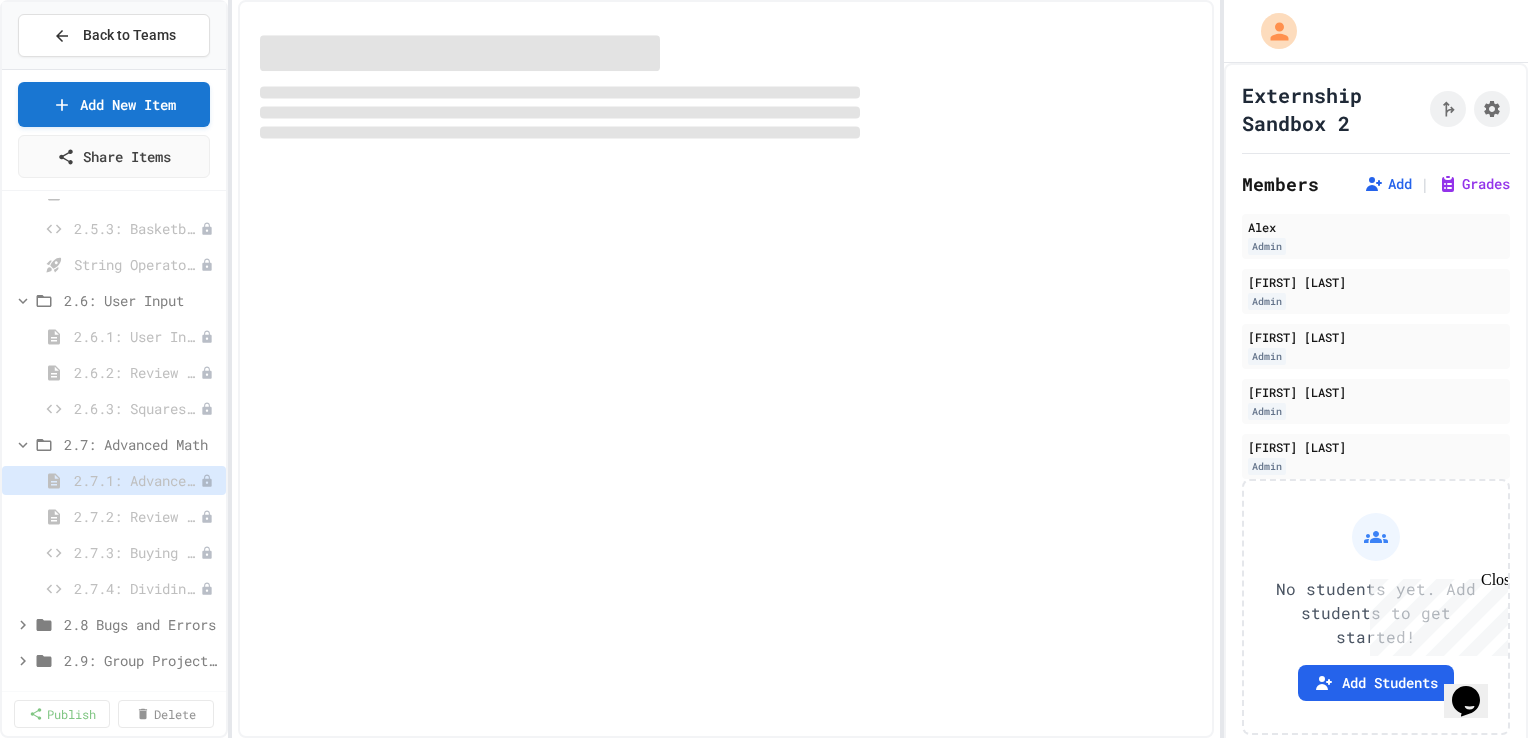 select on "***" 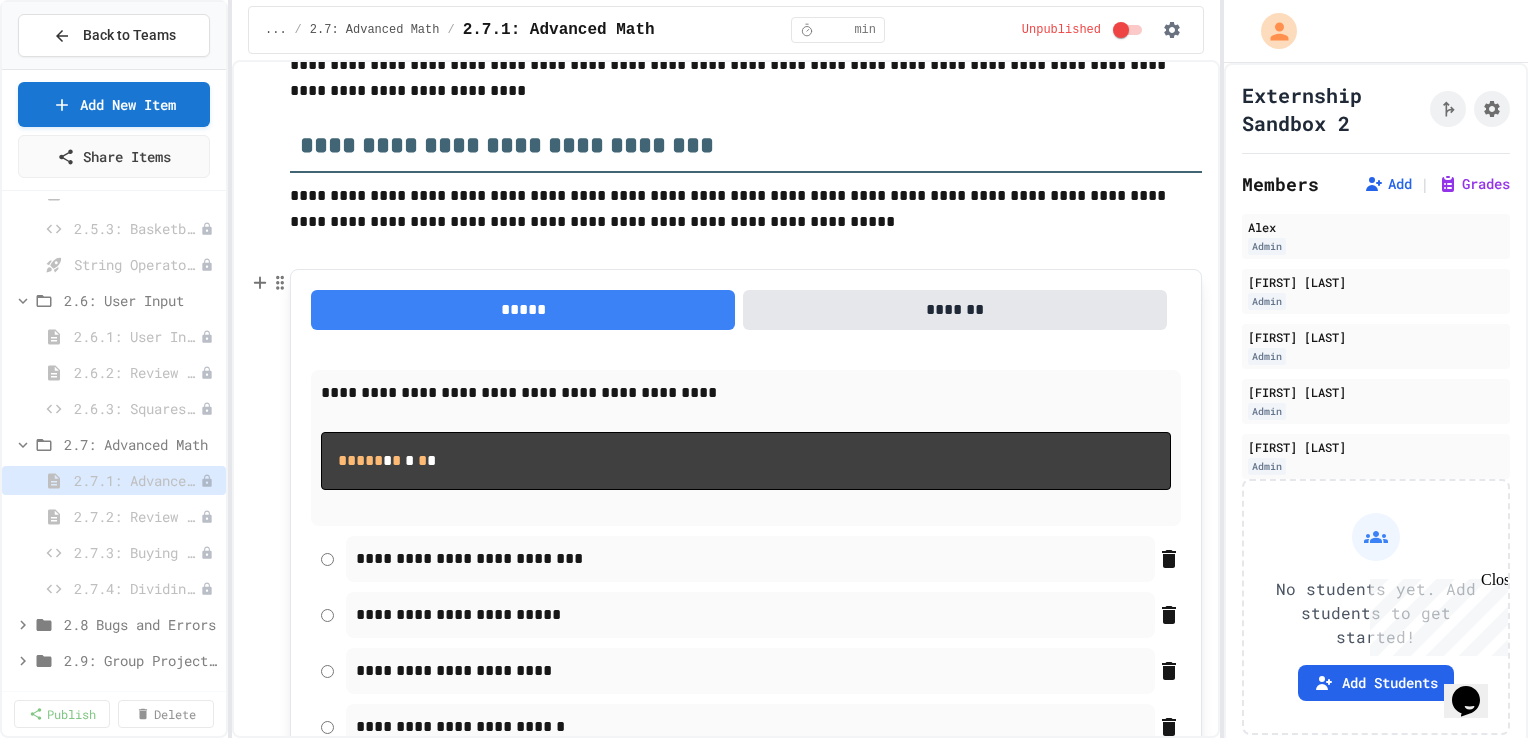 scroll, scrollTop: 131, scrollLeft: 0, axis: vertical 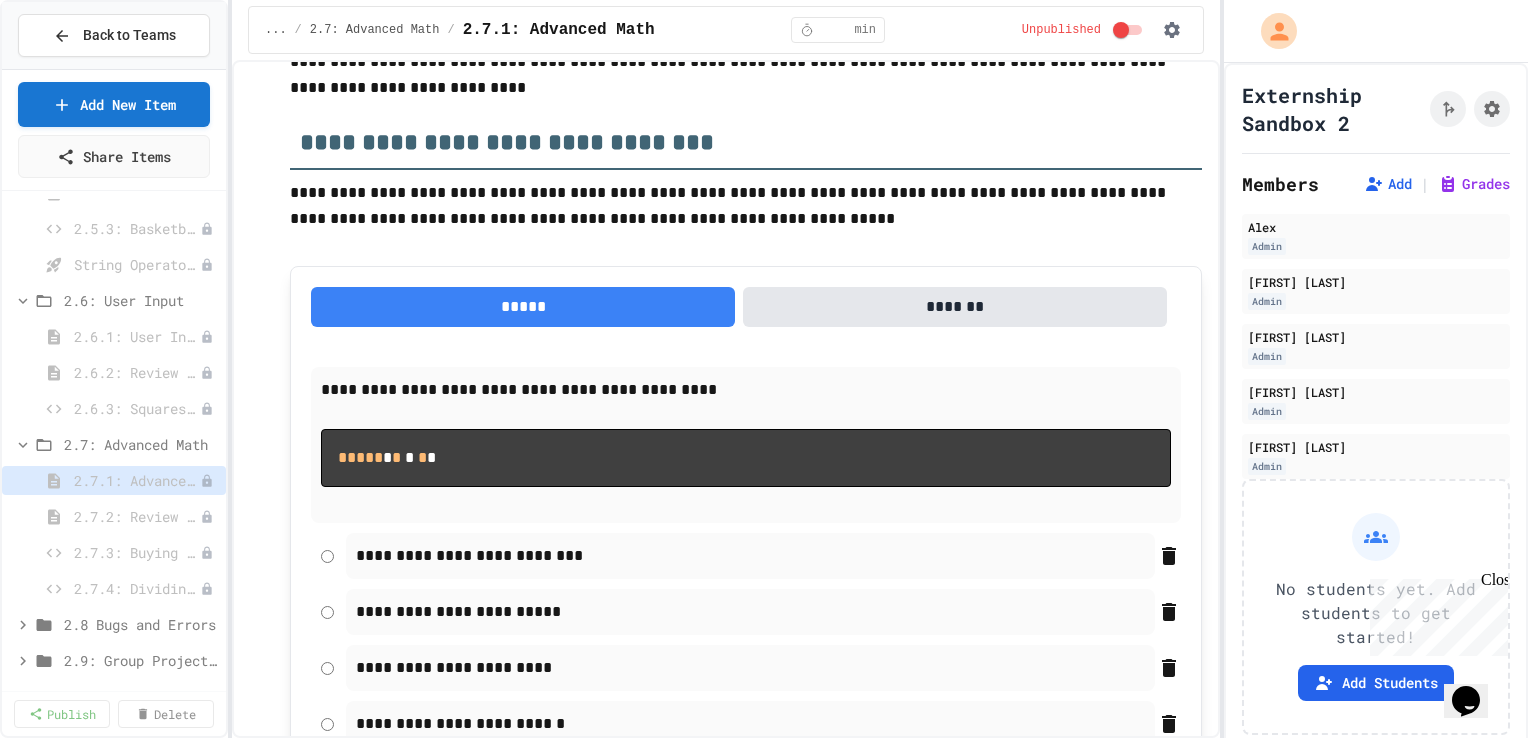 click on "**********" at bounding box center [750, 612] 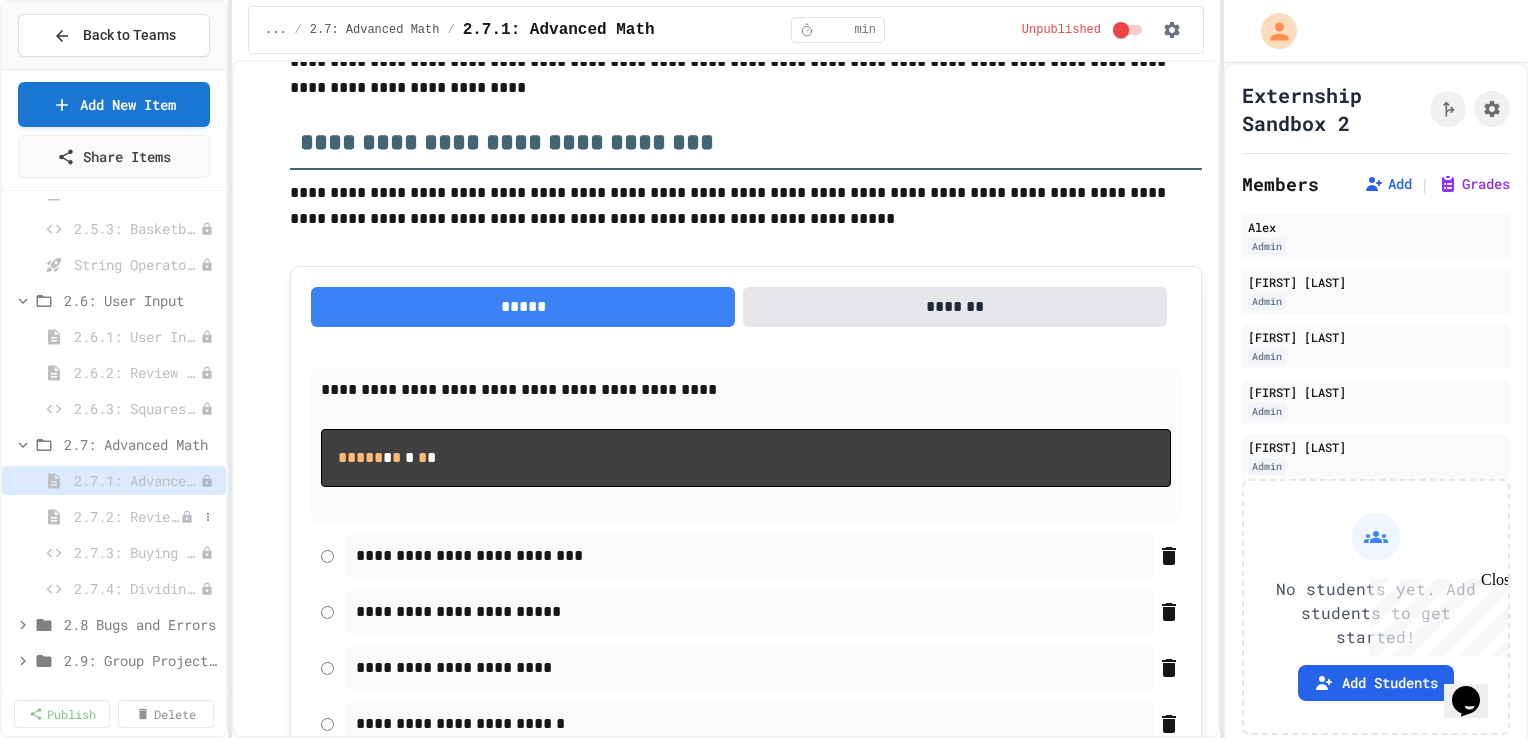 click on "2.7.2: Review - Advanced Math" at bounding box center [127, 516] 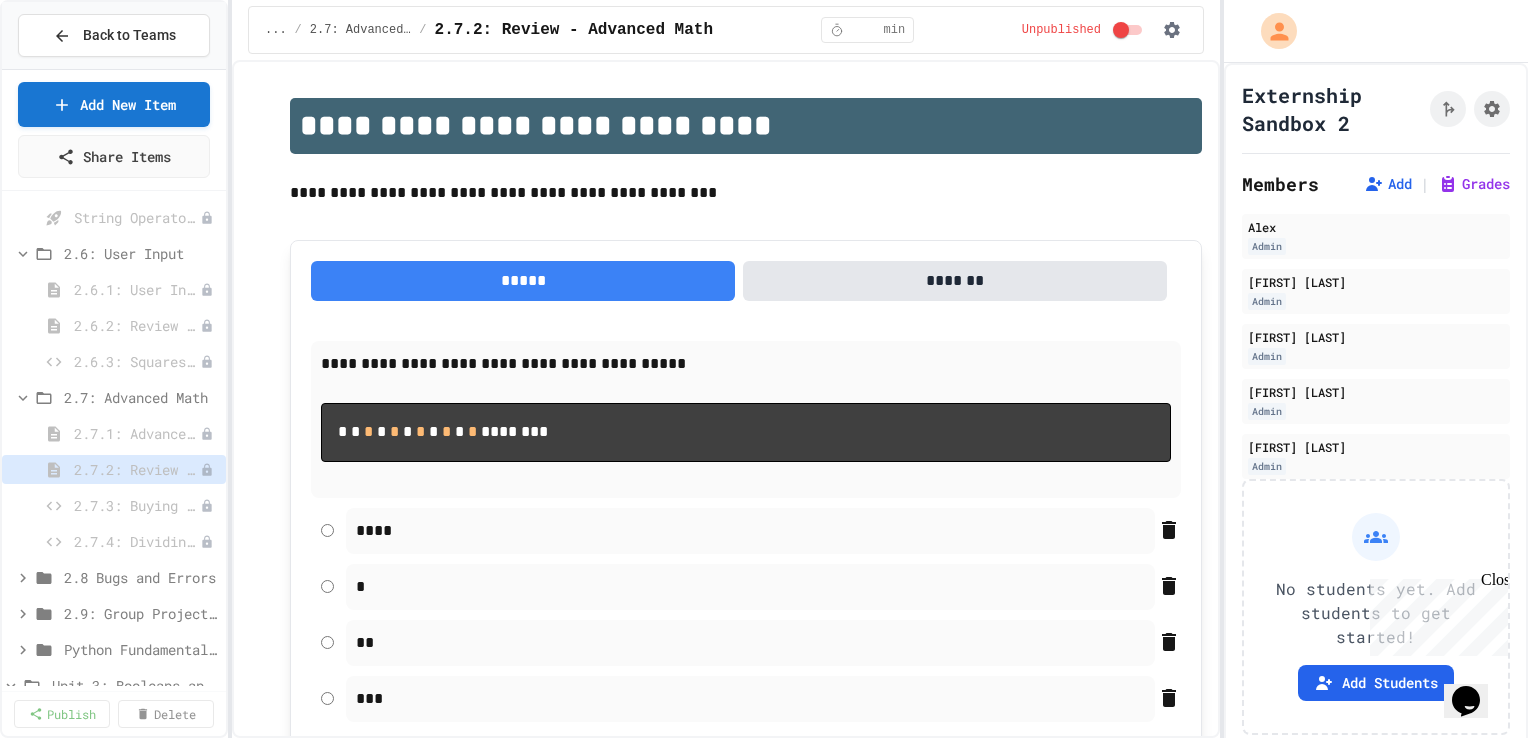 scroll, scrollTop: 1769, scrollLeft: 0, axis: vertical 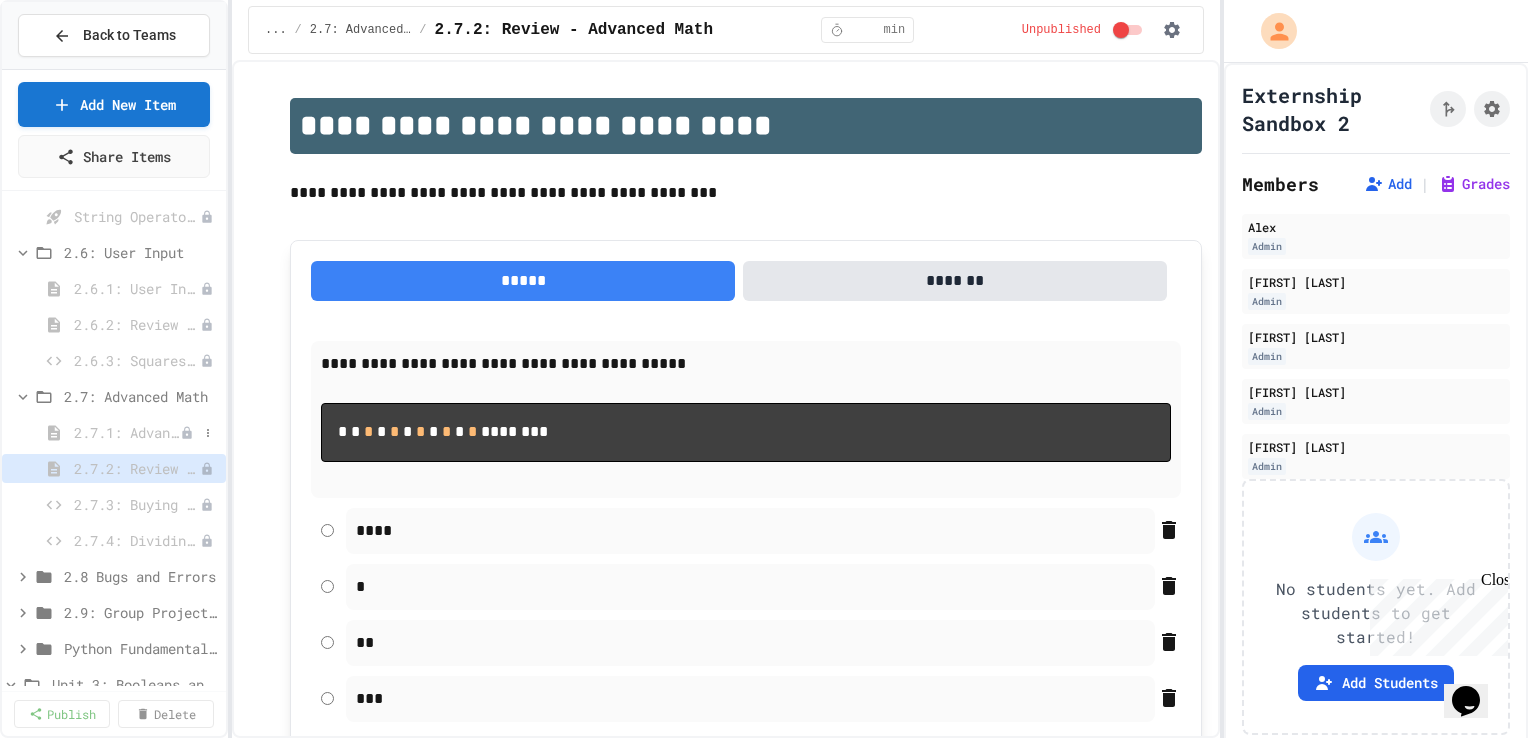 click on "2.7.1: Advanced Math" at bounding box center [127, 432] 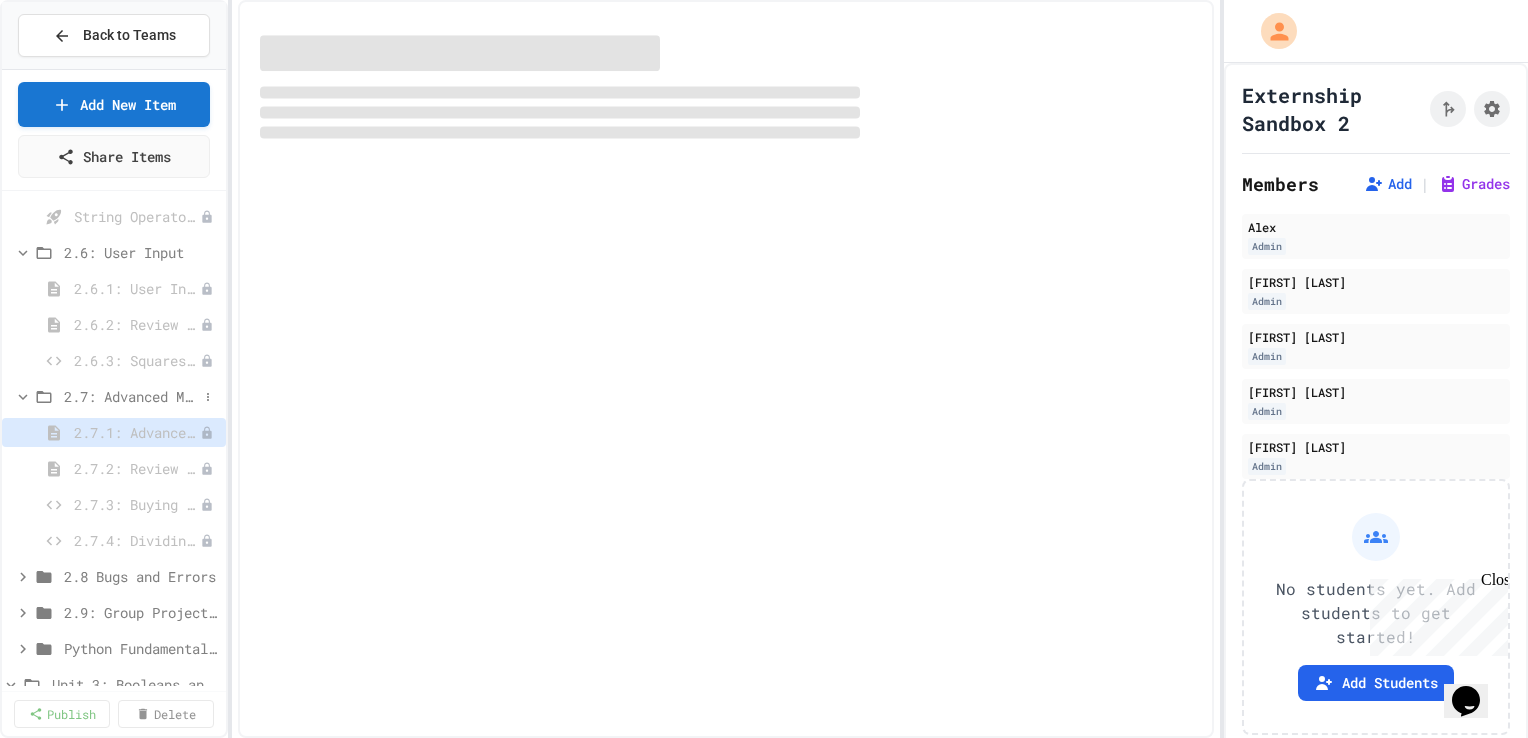 select on "***" 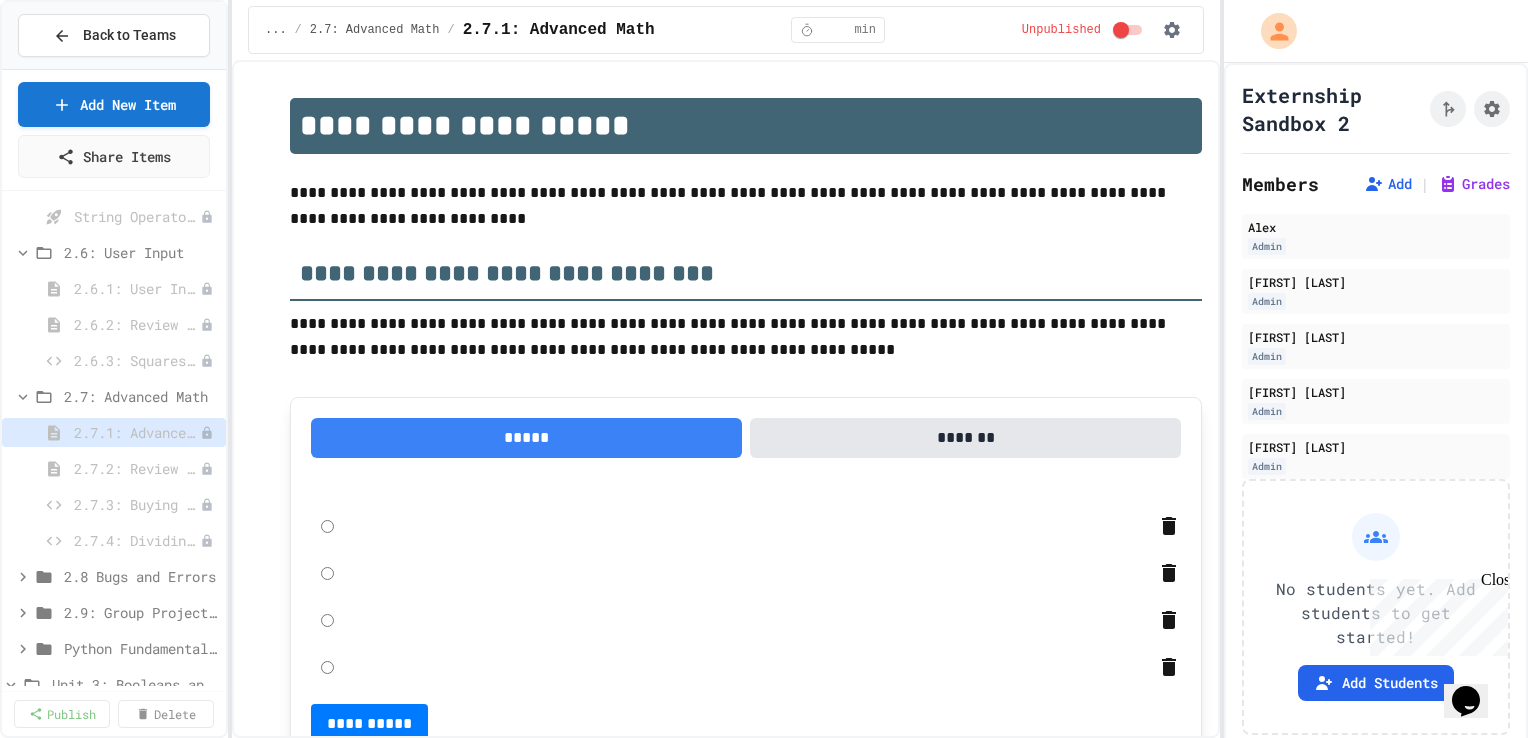 click on "2.7: Advanced Math" at bounding box center (141, 396) 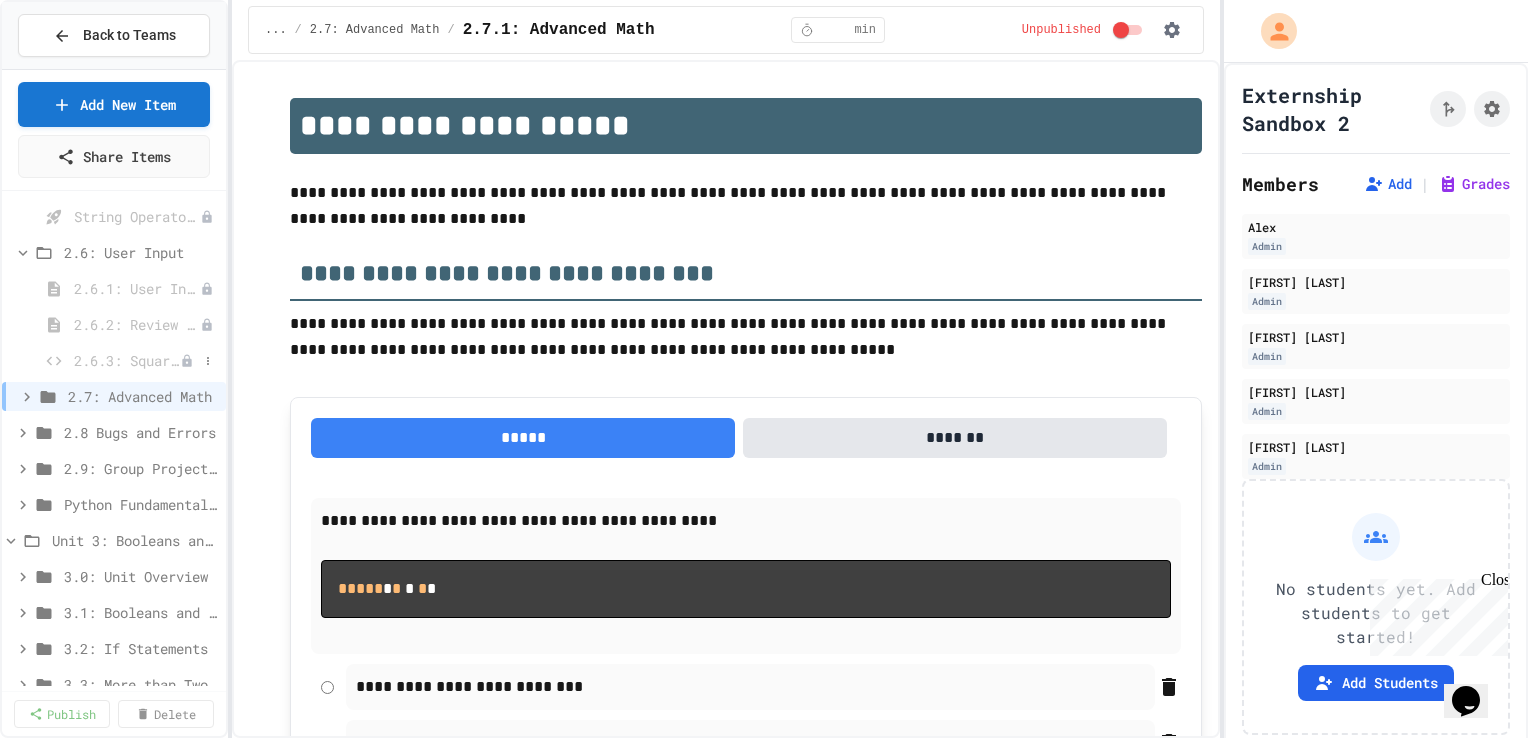 click on "2.6.3: Squares and Circles" at bounding box center (127, 360) 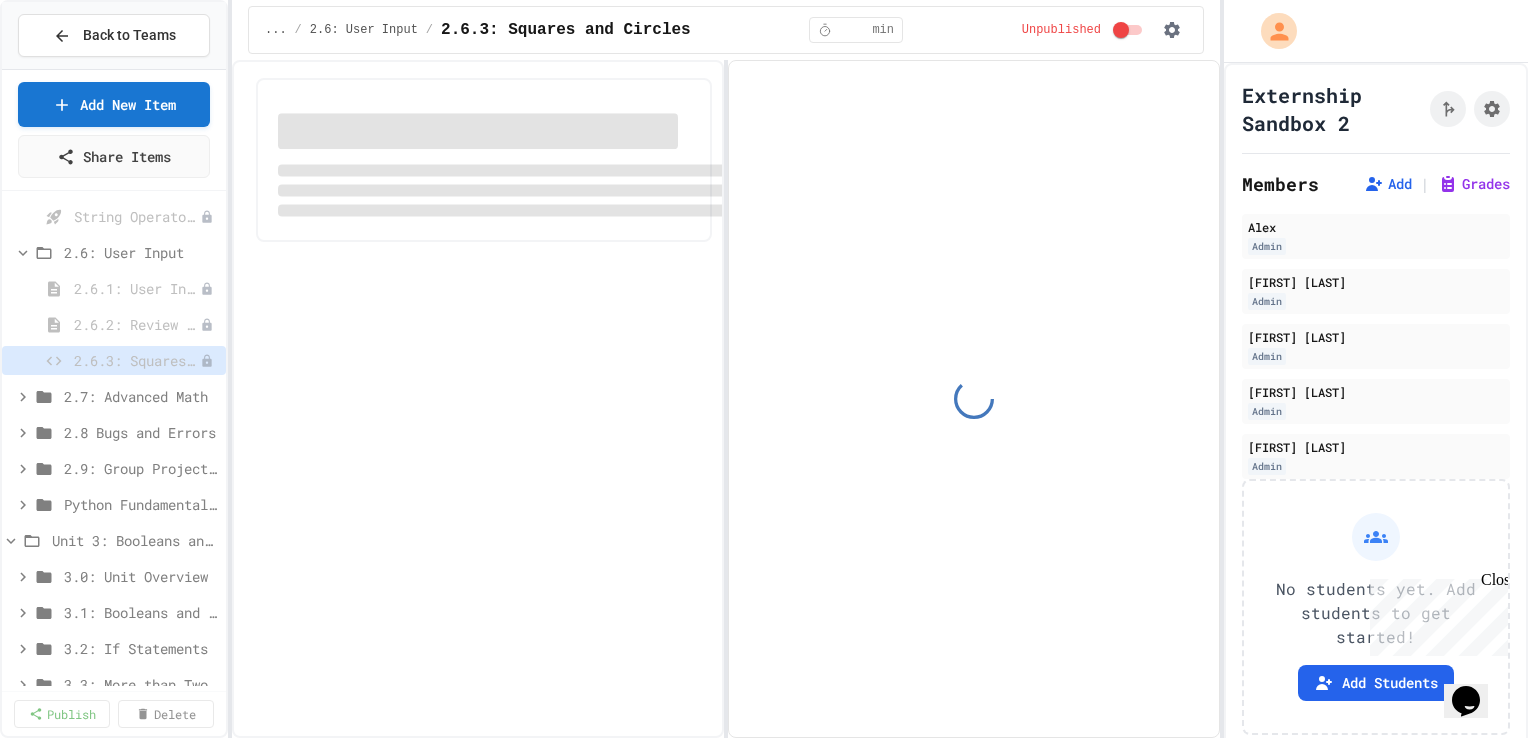 select on "*******" 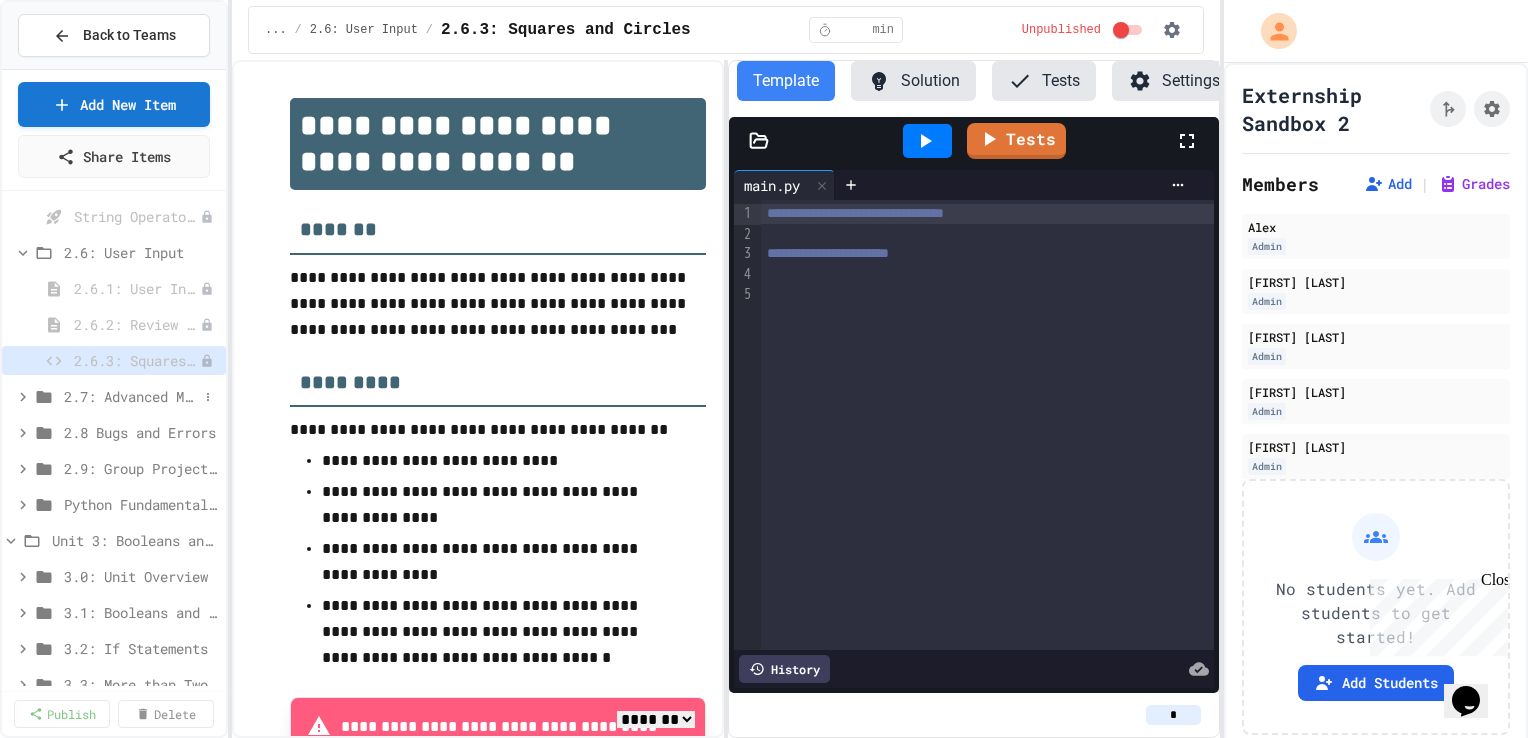 click on "2.7: Advanced Math" at bounding box center (131, 396) 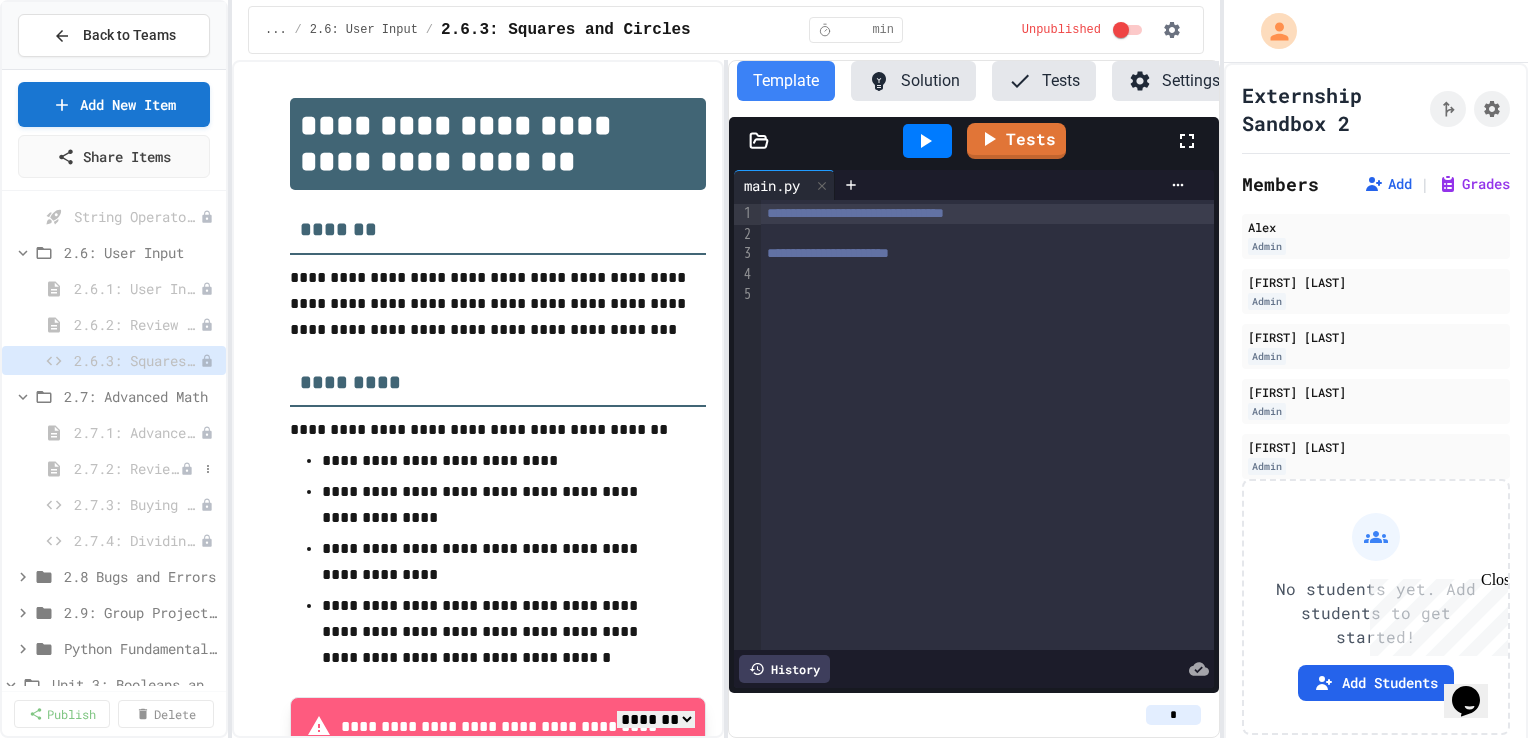 click on "2.7.2: Review - Advanced Math" at bounding box center [127, 468] 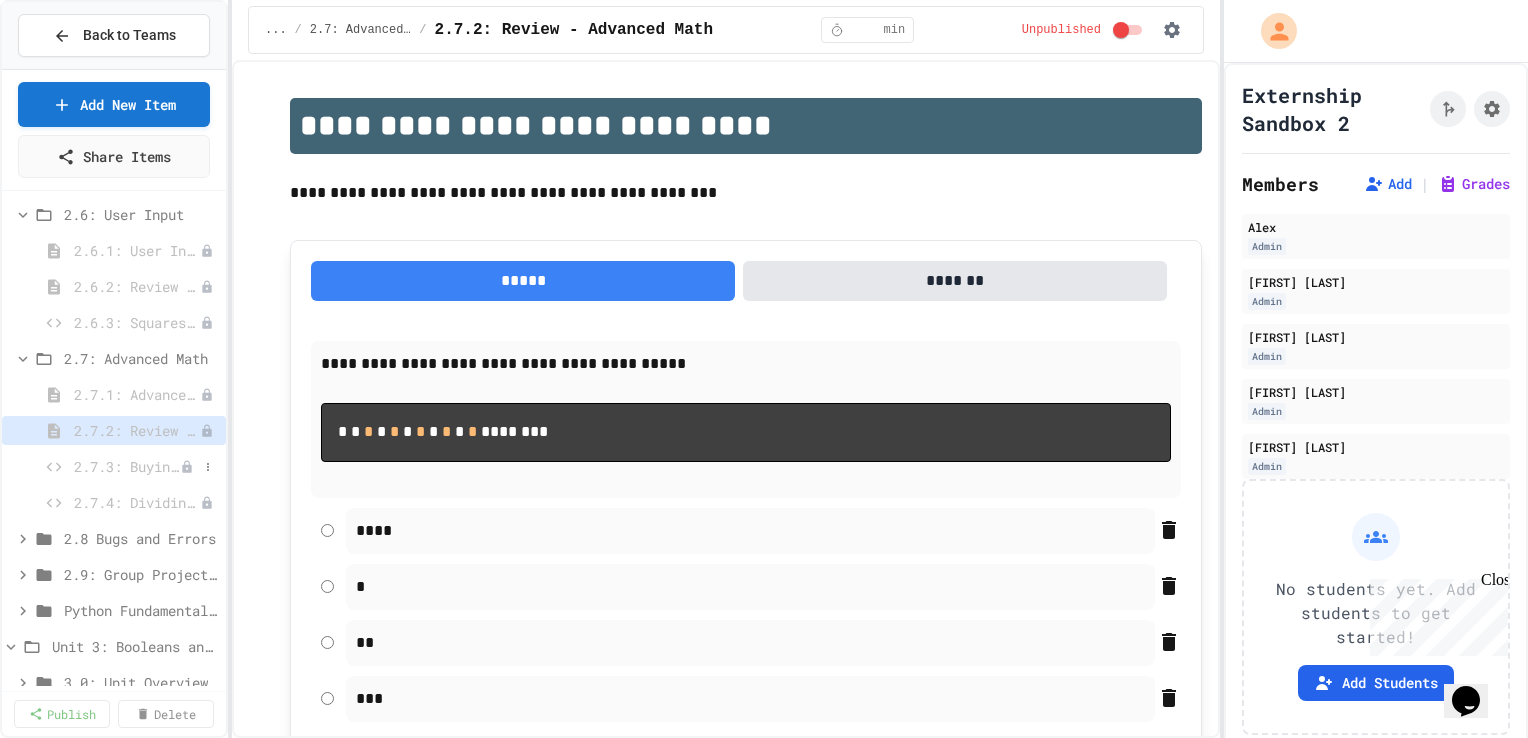 scroll, scrollTop: 1808, scrollLeft: 0, axis: vertical 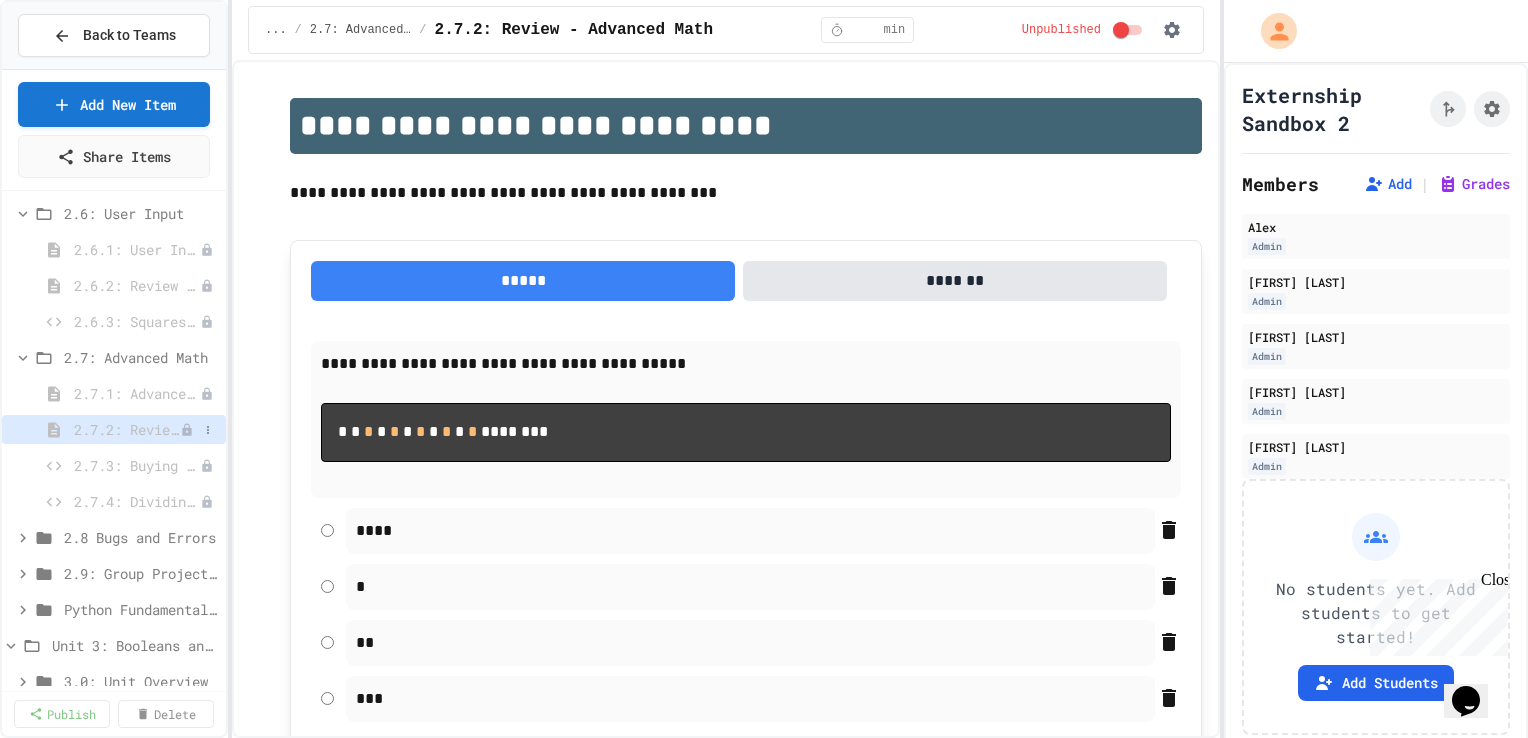 click on "2.7.2: Review - Advanced Math" at bounding box center [114, 429] 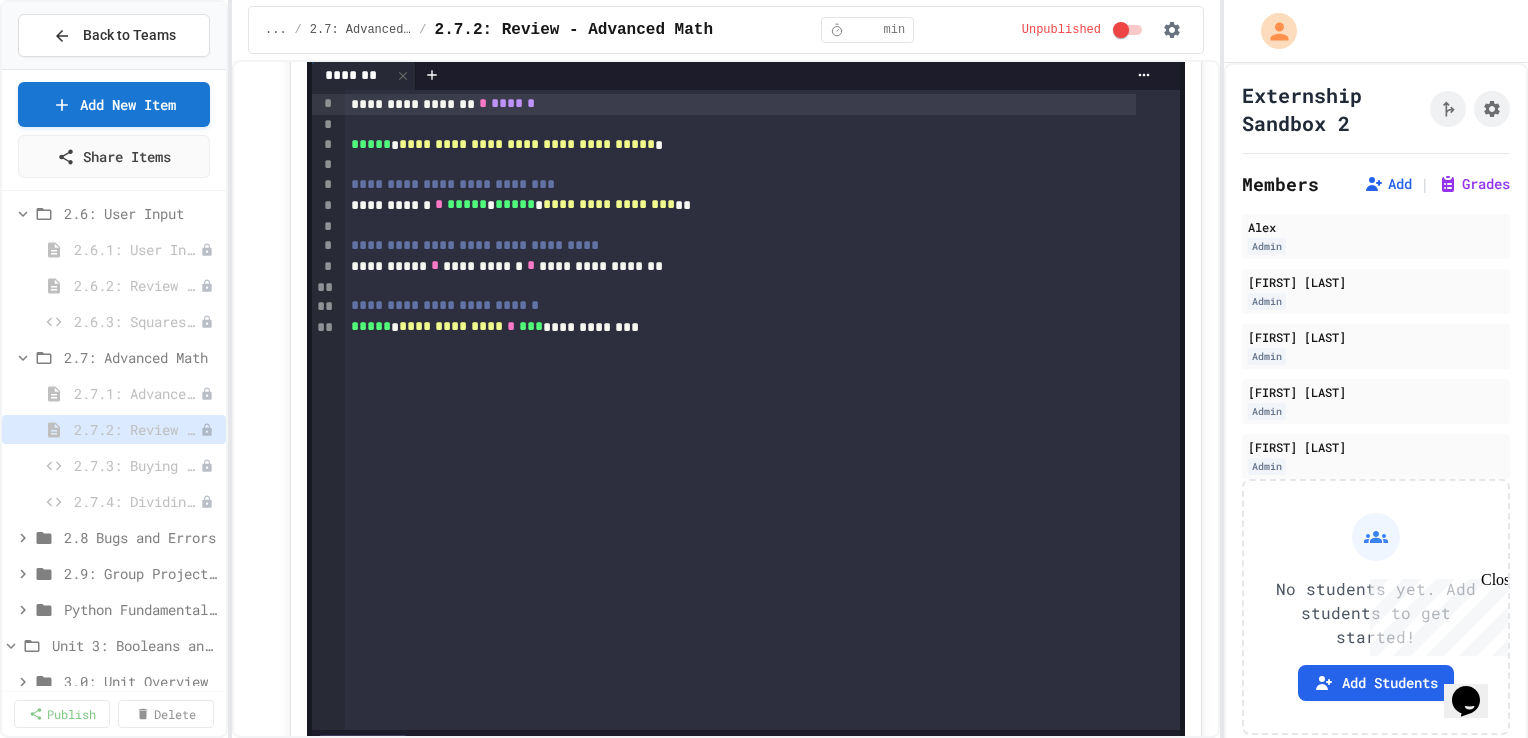 scroll, scrollTop: 2778, scrollLeft: 0, axis: vertical 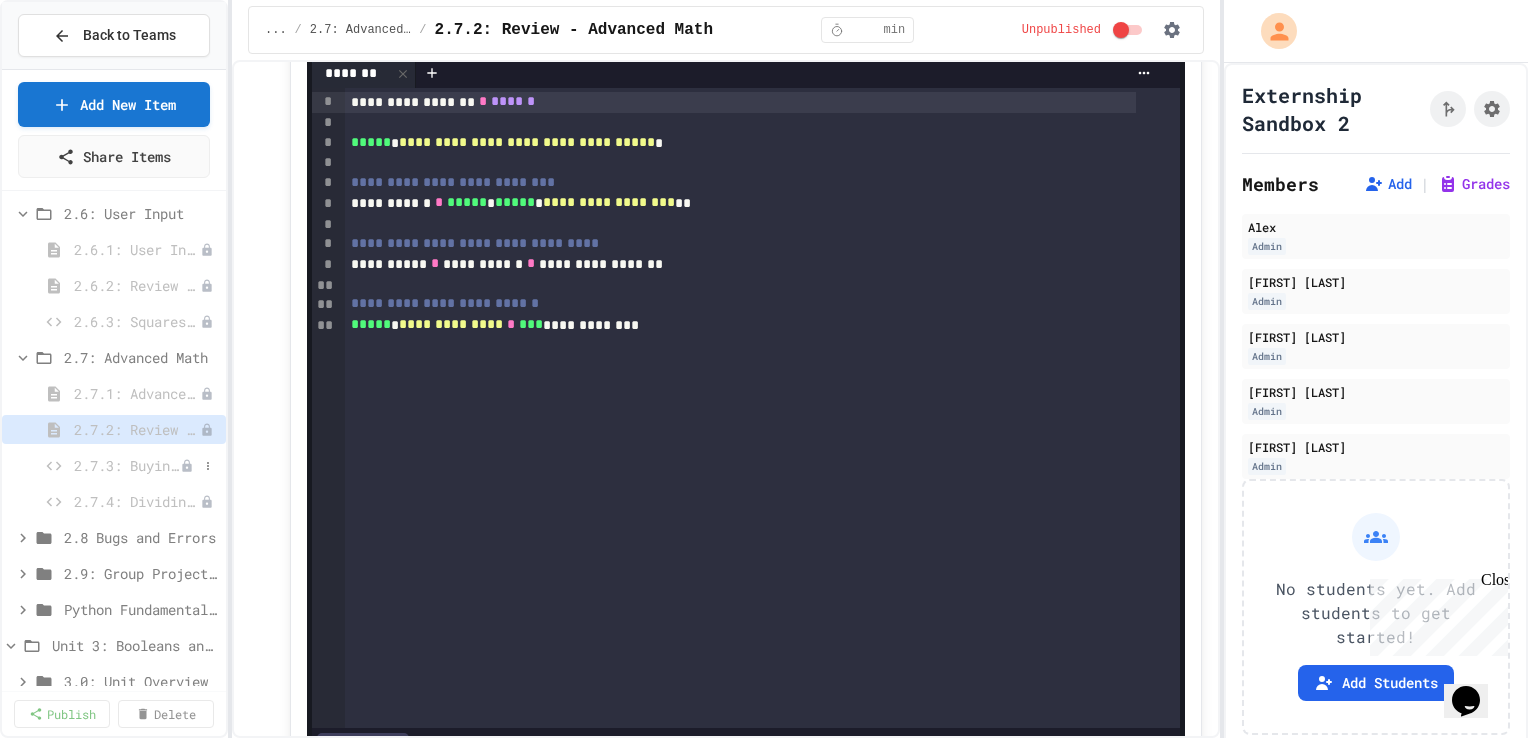 click on "2.7.3: Buying Basketballs" at bounding box center [127, 465] 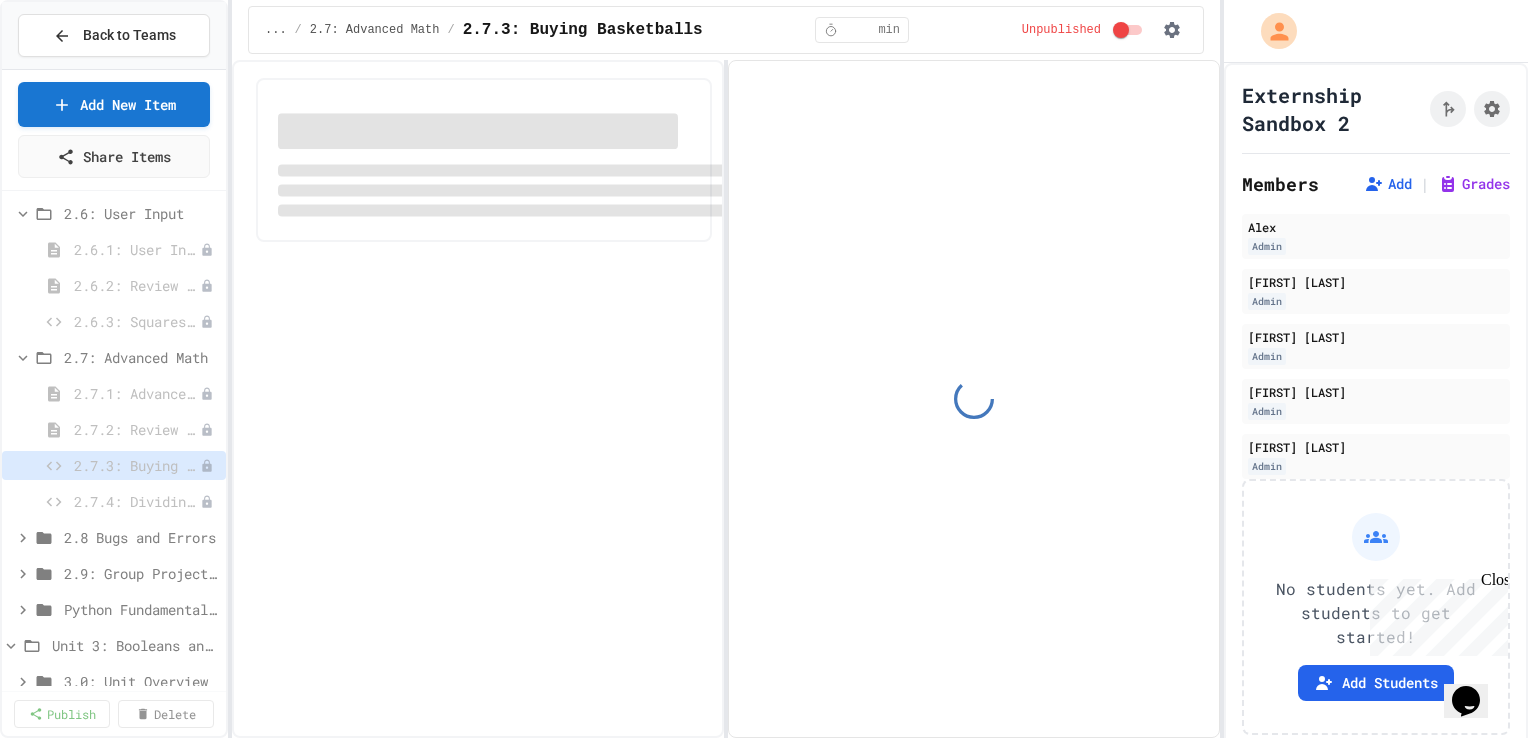 select on "***" 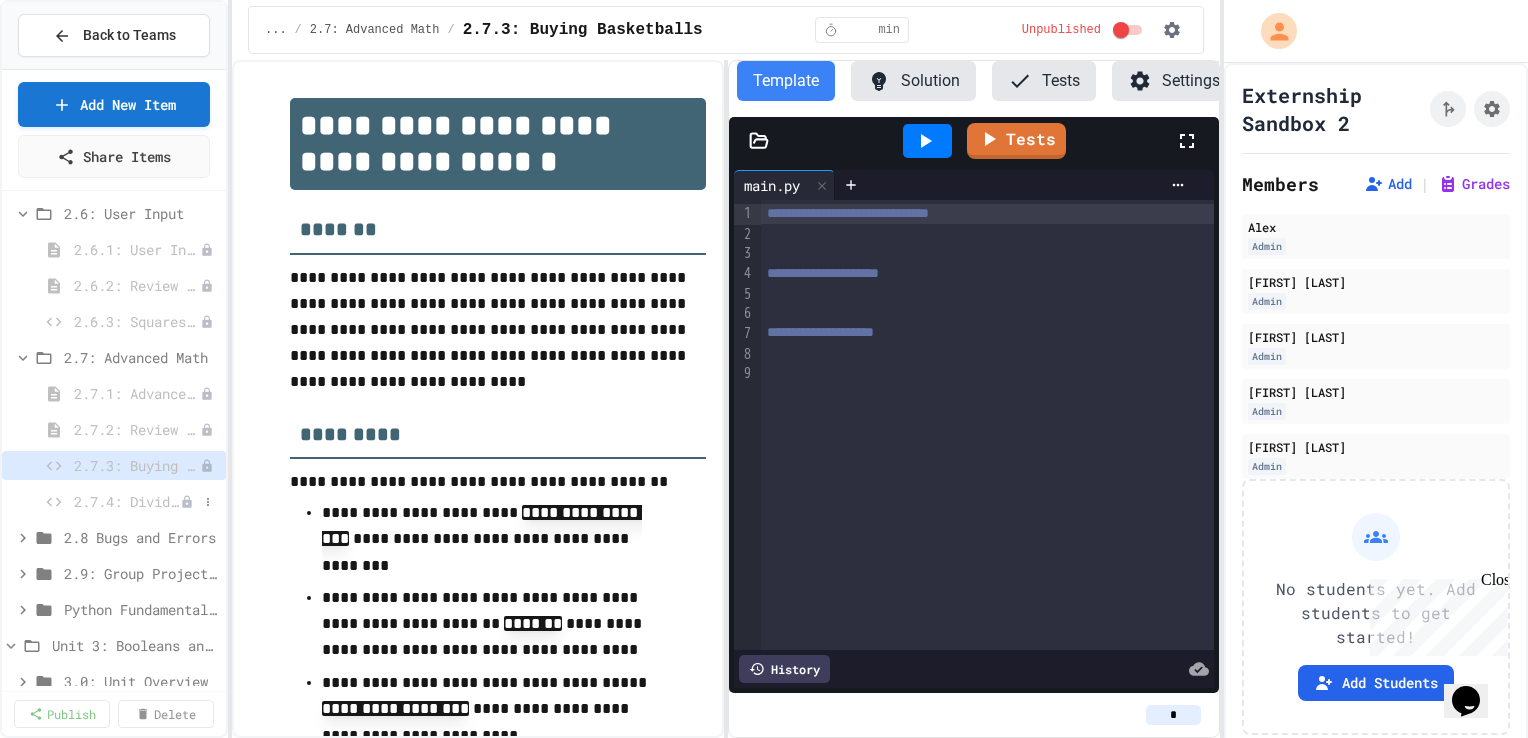 click on "2.7.4: Dividing a Number" at bounding box center (127, 501) 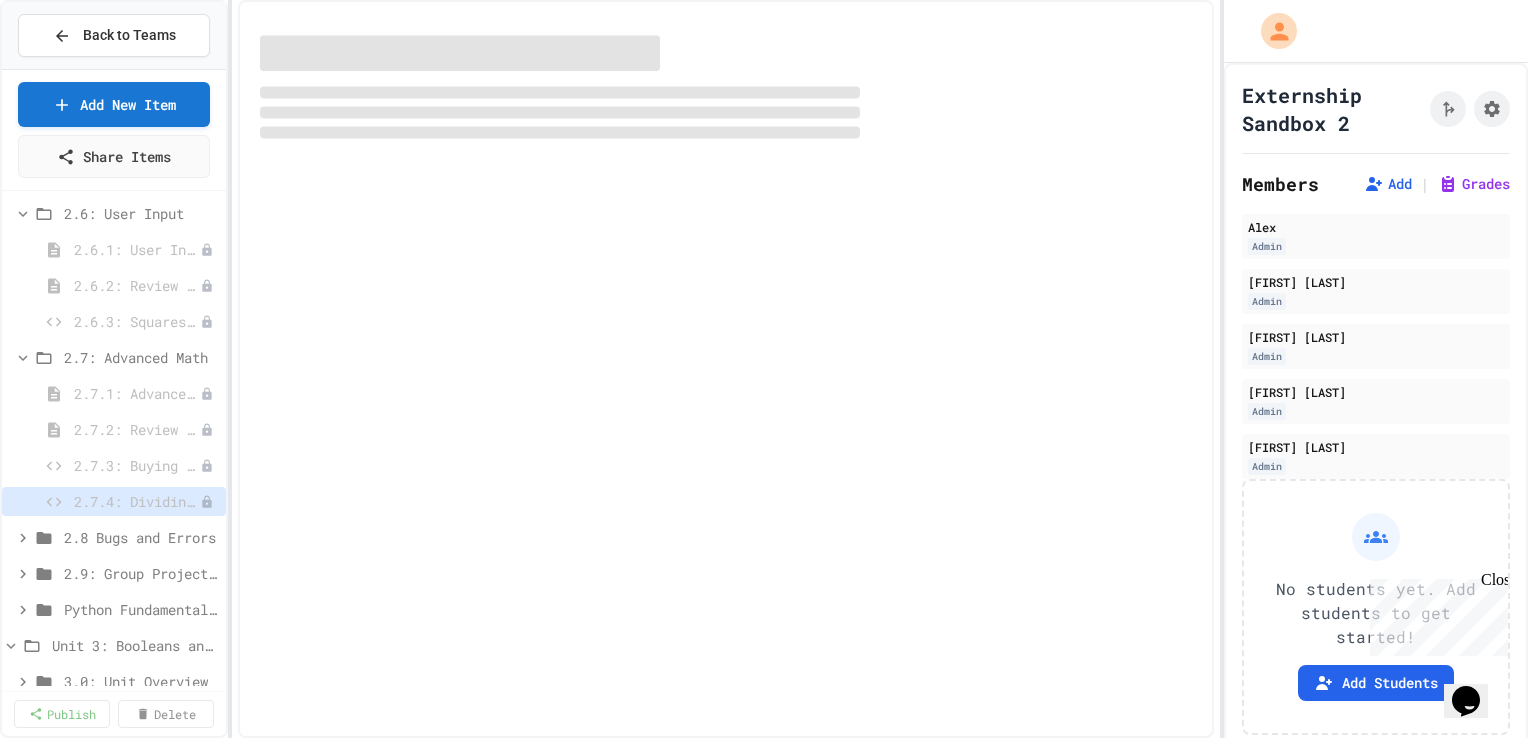 select on "***" 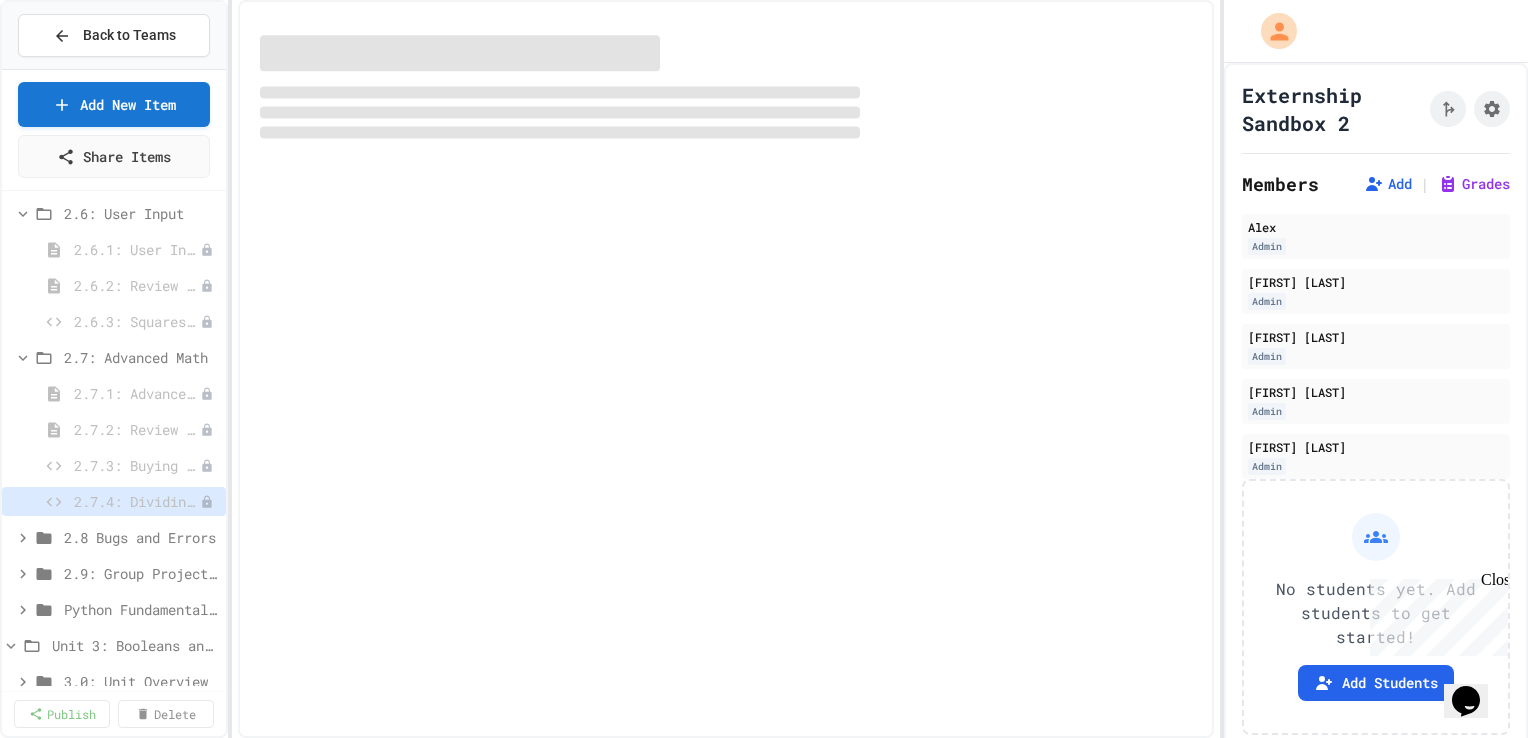 select on "*******" 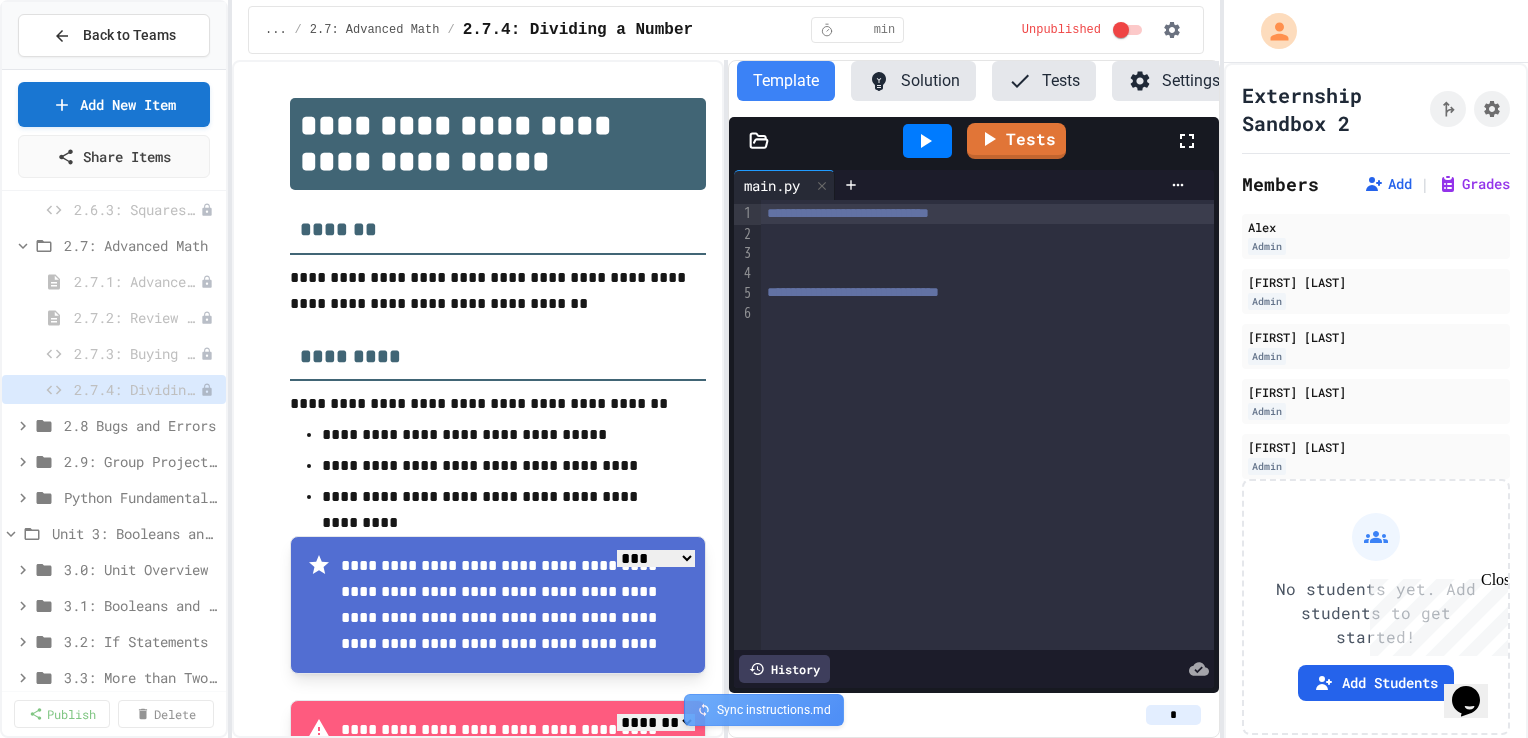 scroll, scrollTop: 1964, scrollLeft: 0, axis: vertical 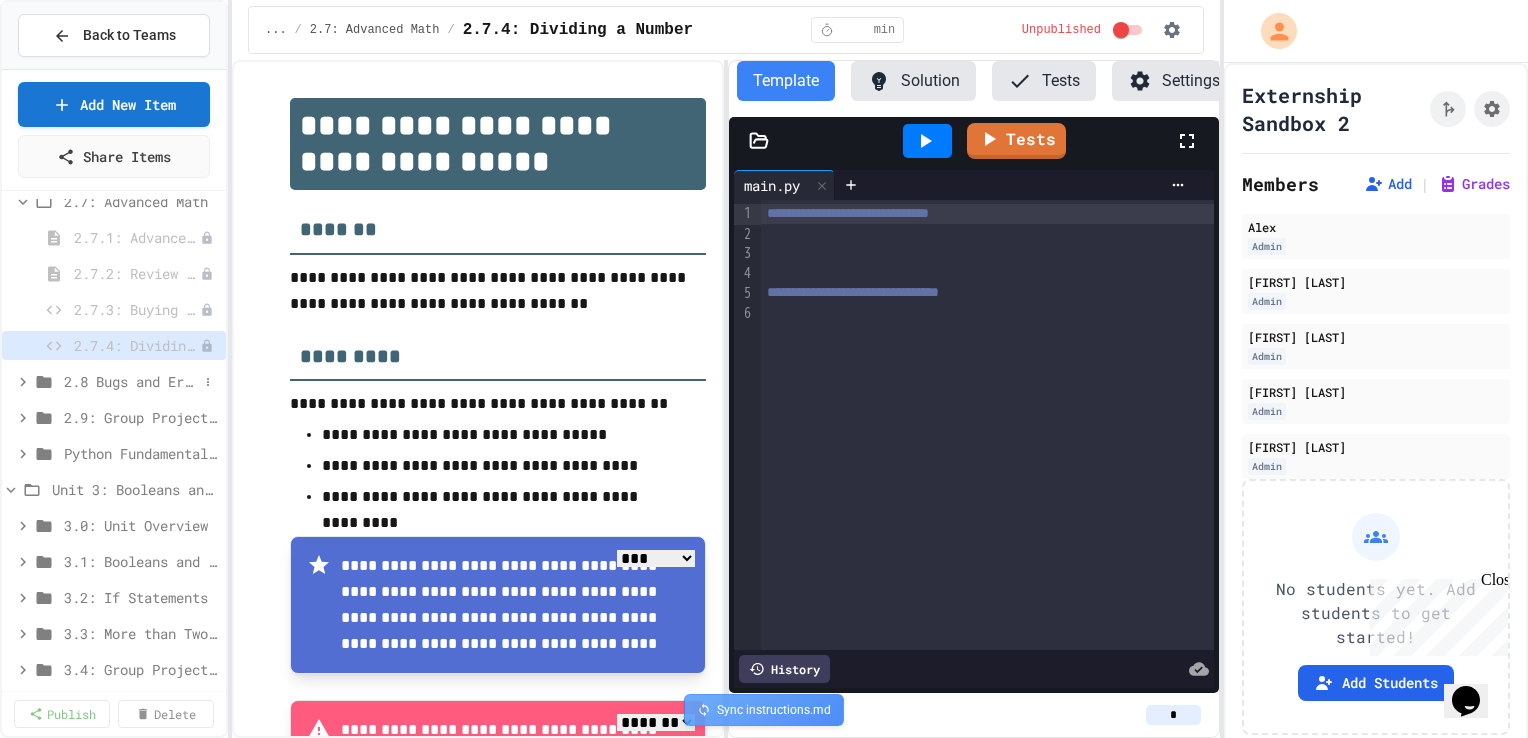 click on "2.8 Bugs and Errors" at bounding box center [131, 381] 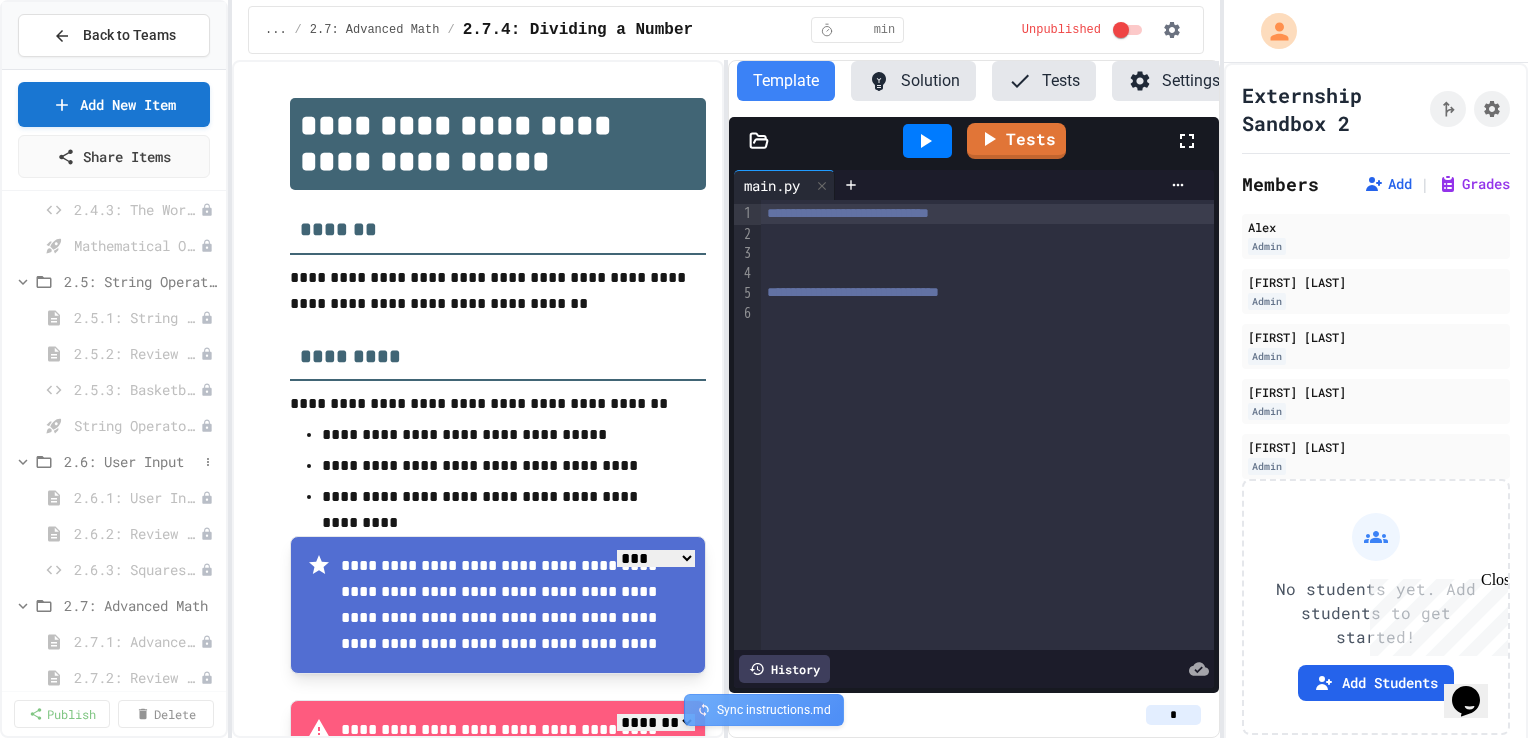 scroll, scrollTop: 1564, scrollLeft: 0, axis: vertical 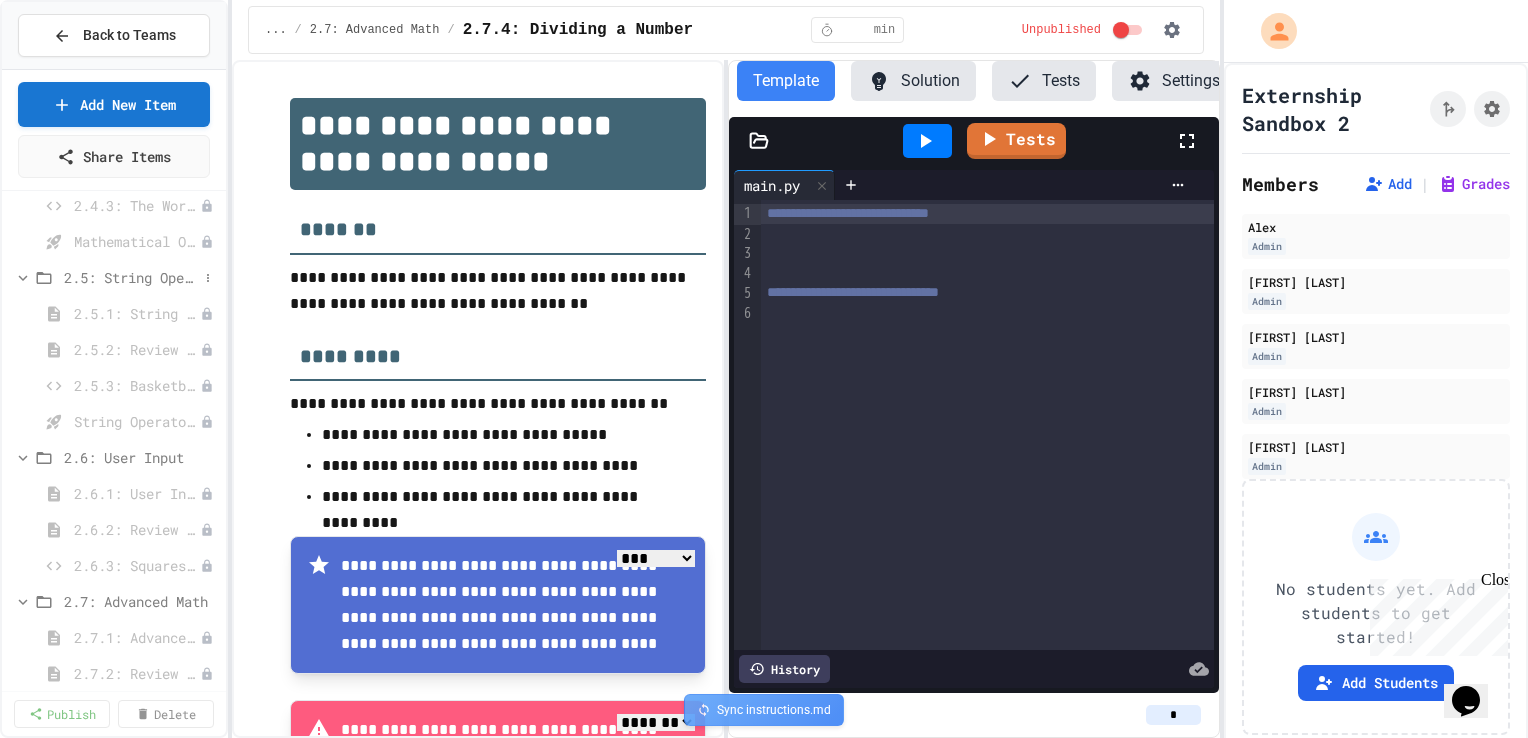 click on "2.5: String Operators" at bounding box center [131, 277] 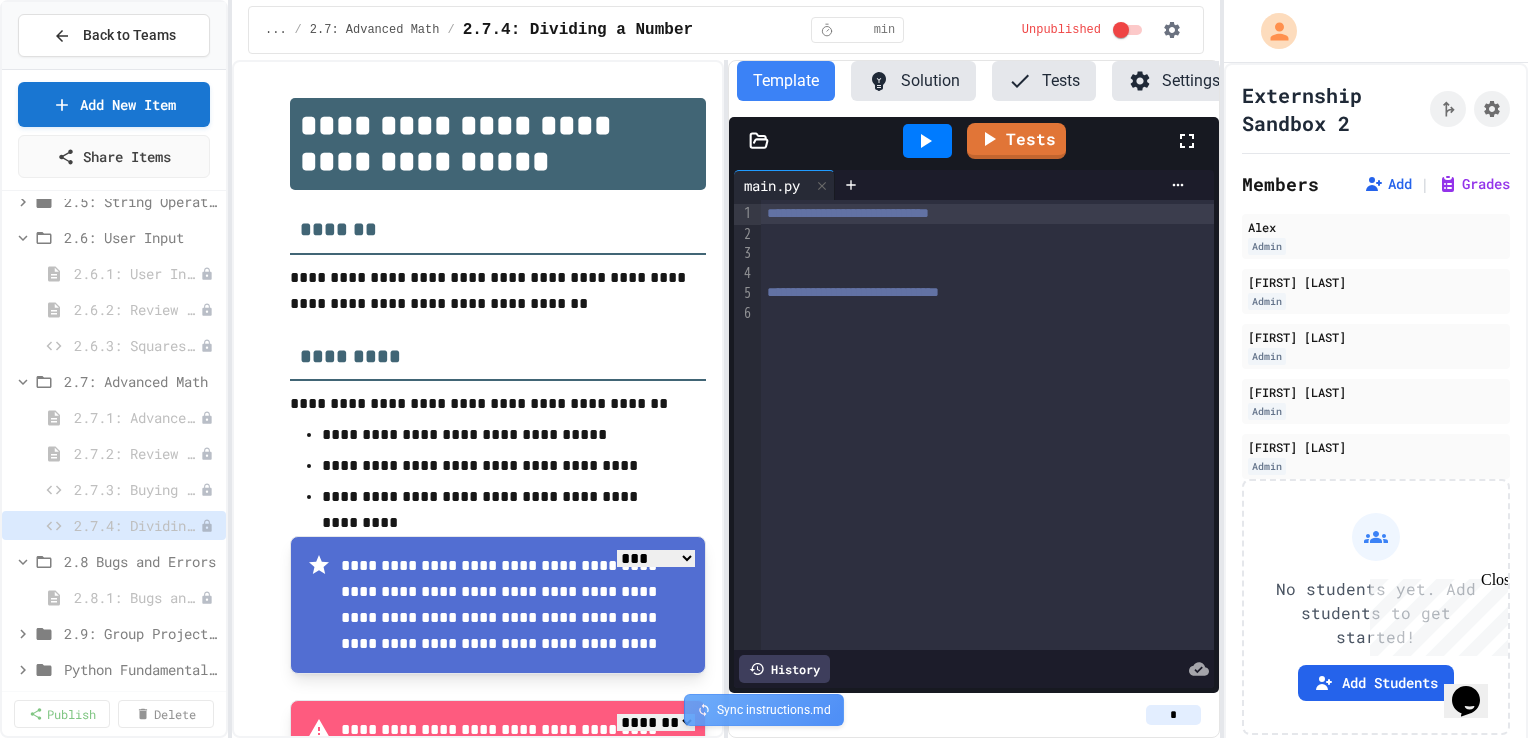 scroll, scrollTop: 1644, scrollLeft: 0, axis: vertical 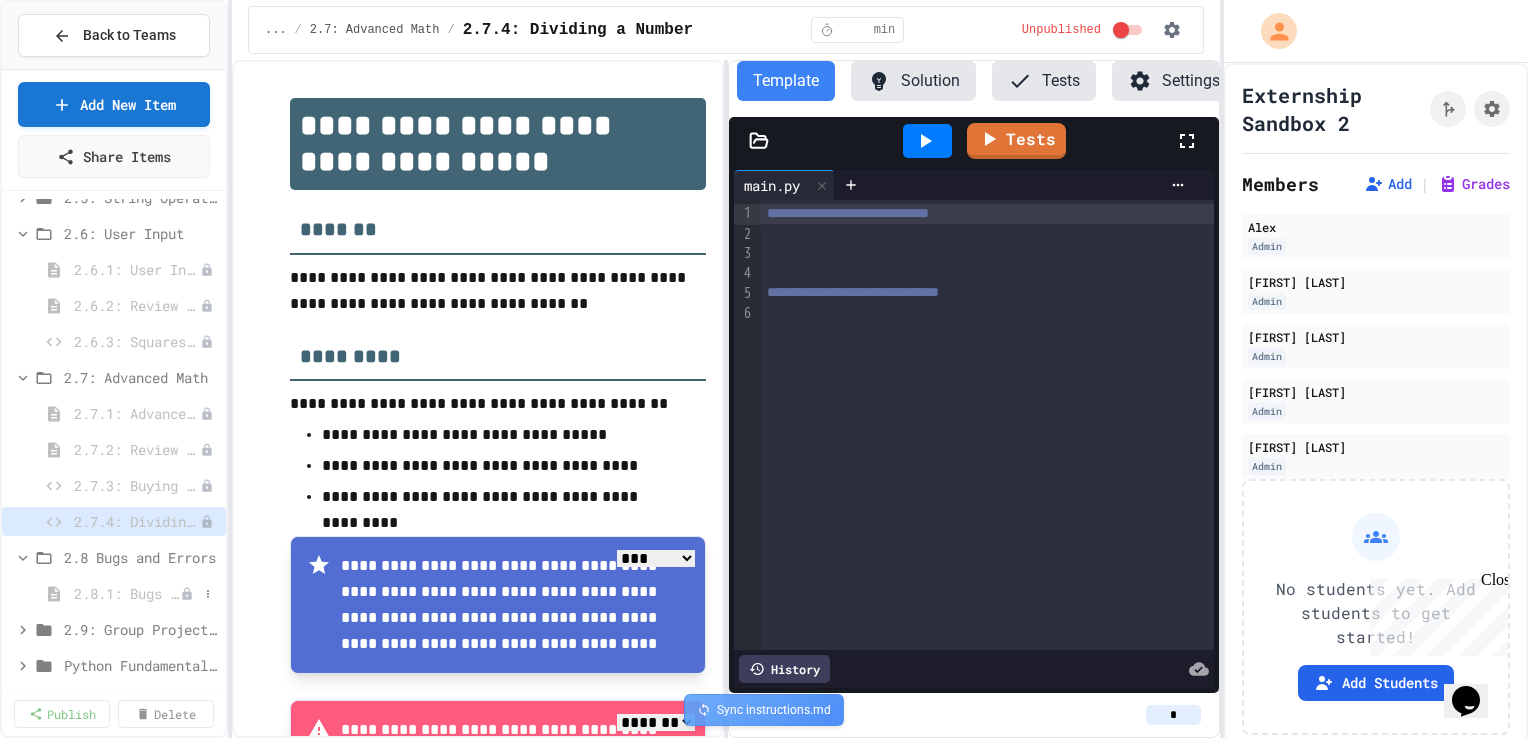 click on "2.8.1: Bugs and Errors" at bounding box center [127, 593] 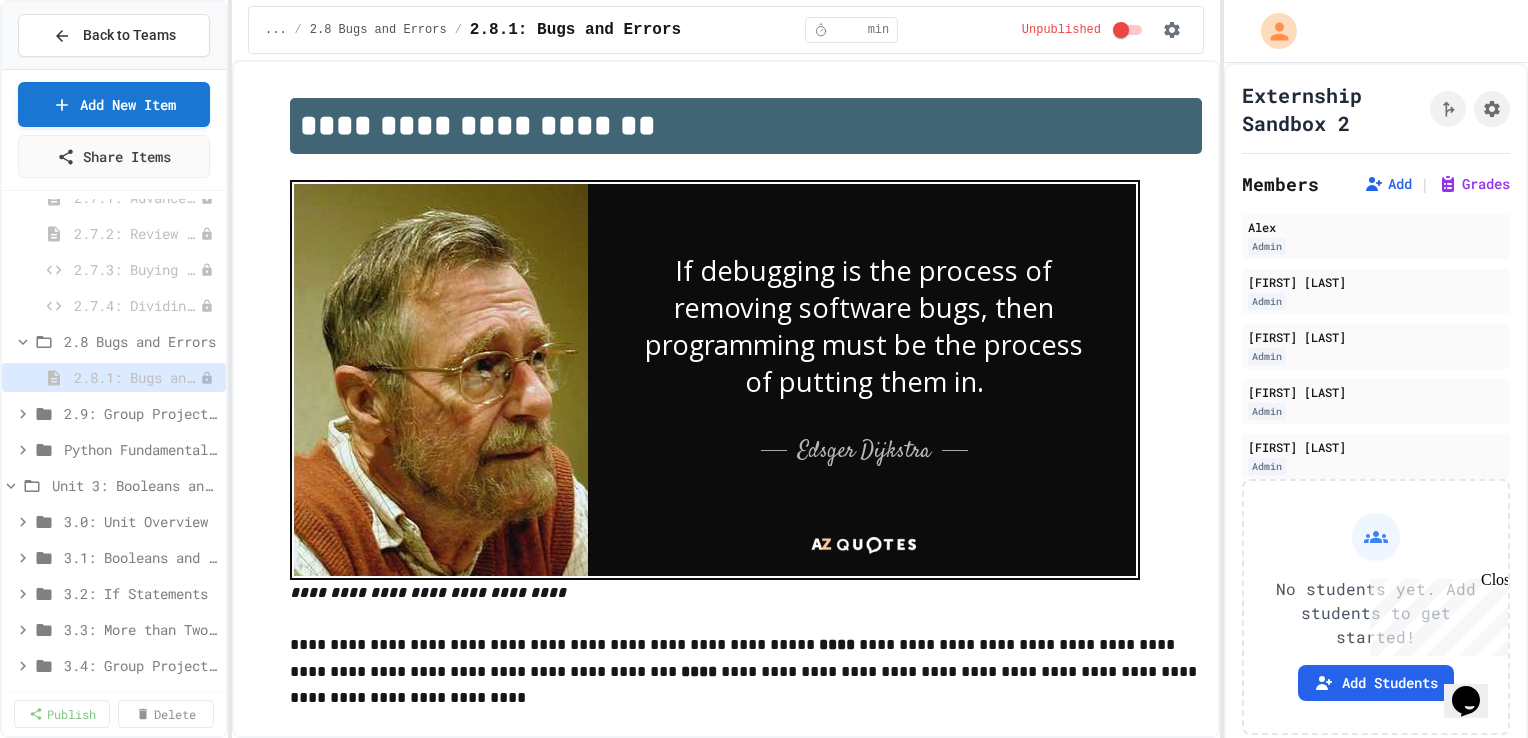 scroll, scrollTop: 1860, scrollLeft: 0, axis: vertical 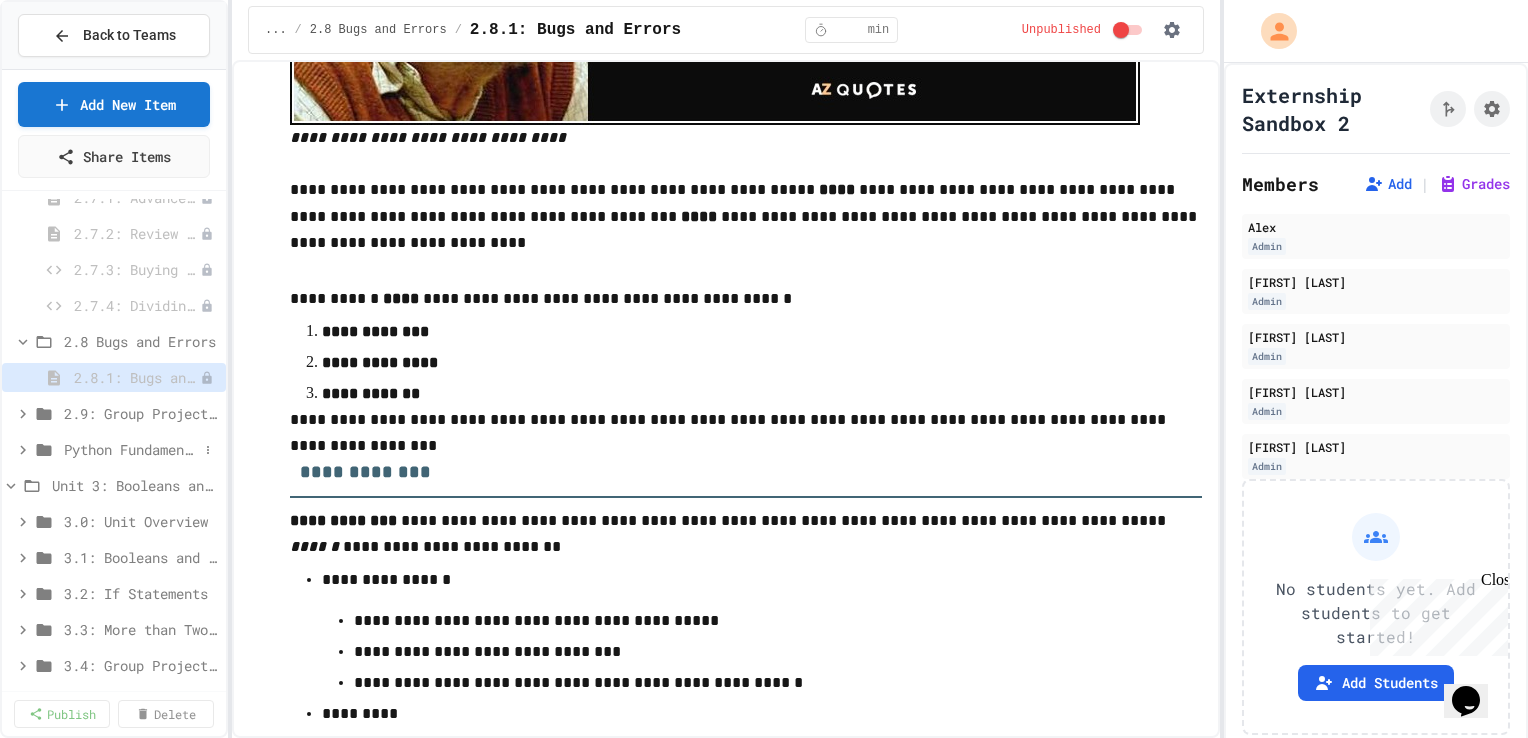 click on "Python Fundamentals Exam" at bounding box center [114, 449] 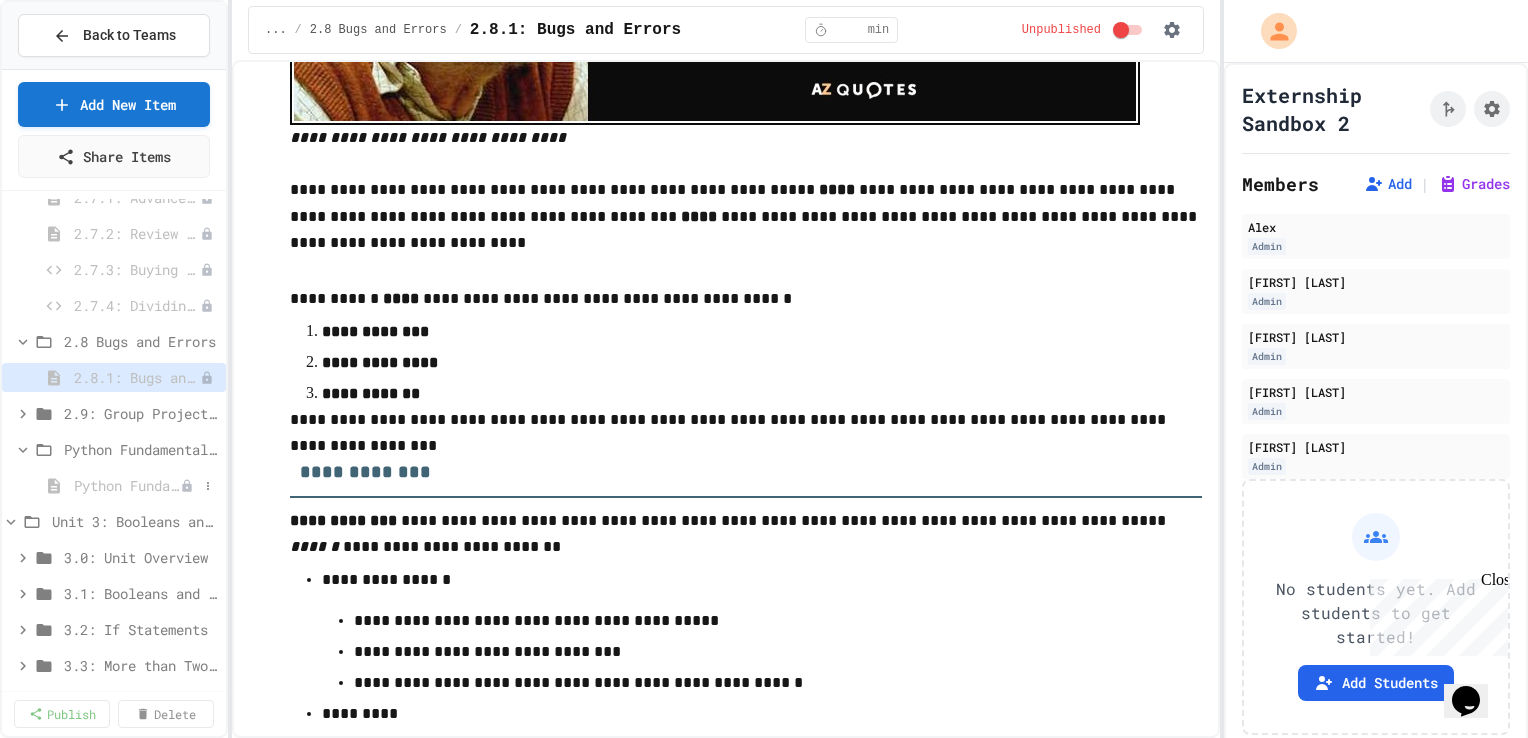 click on "Python Fundamentals Exam" at bounding box center (127, 485) 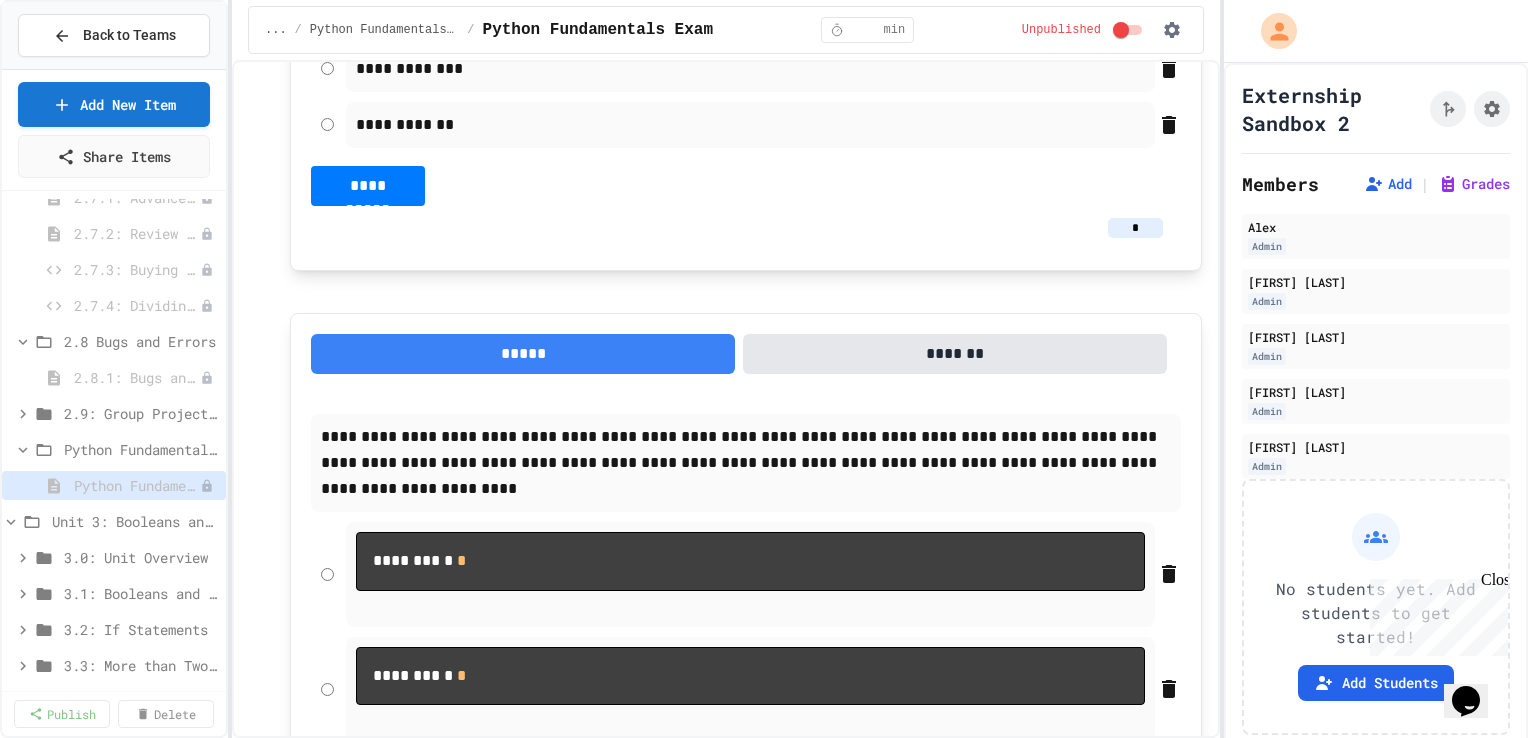 scroll, scrollTop: 722, scrollLeft: 0, axis: vertical 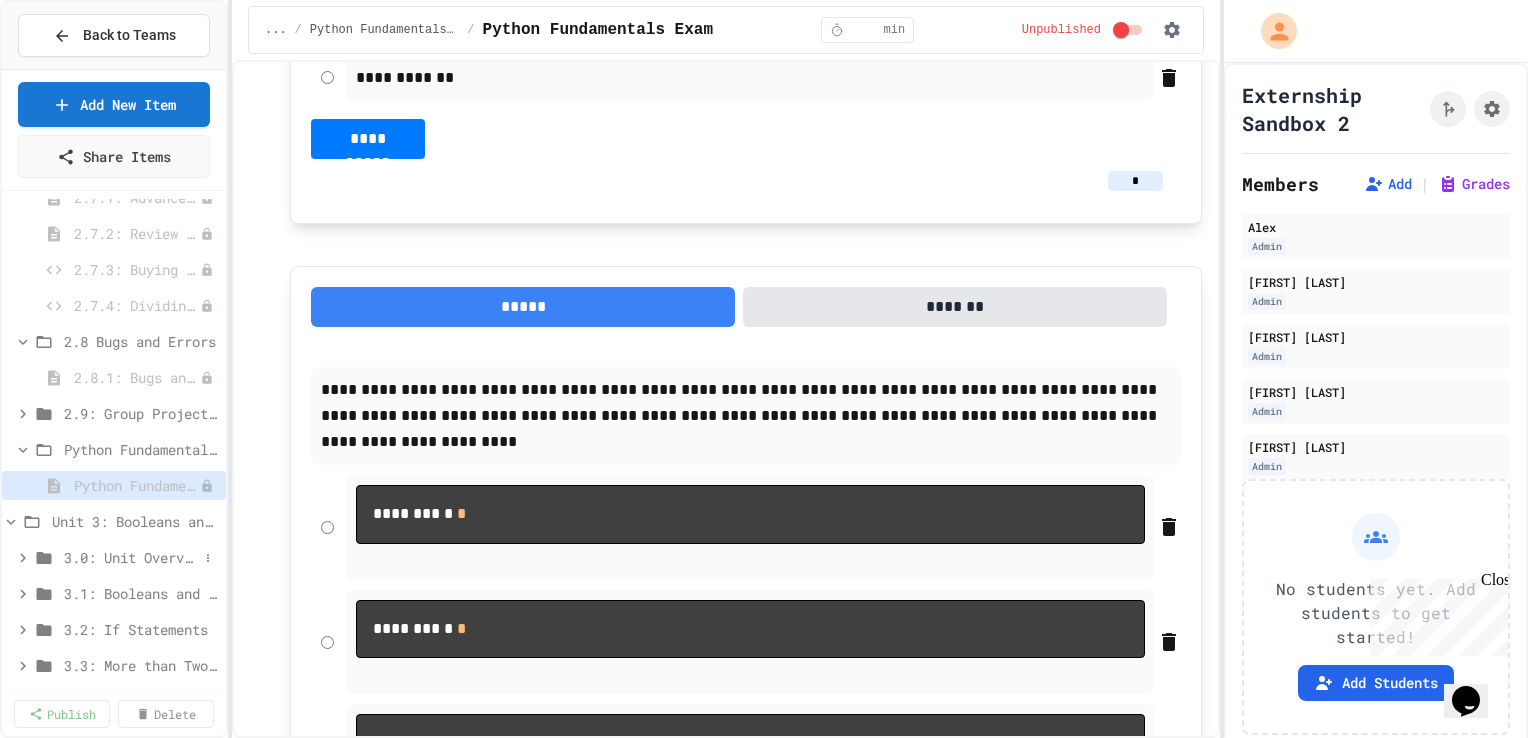 click on "3.0: Unit Overview" at bounding box center [131, 557] 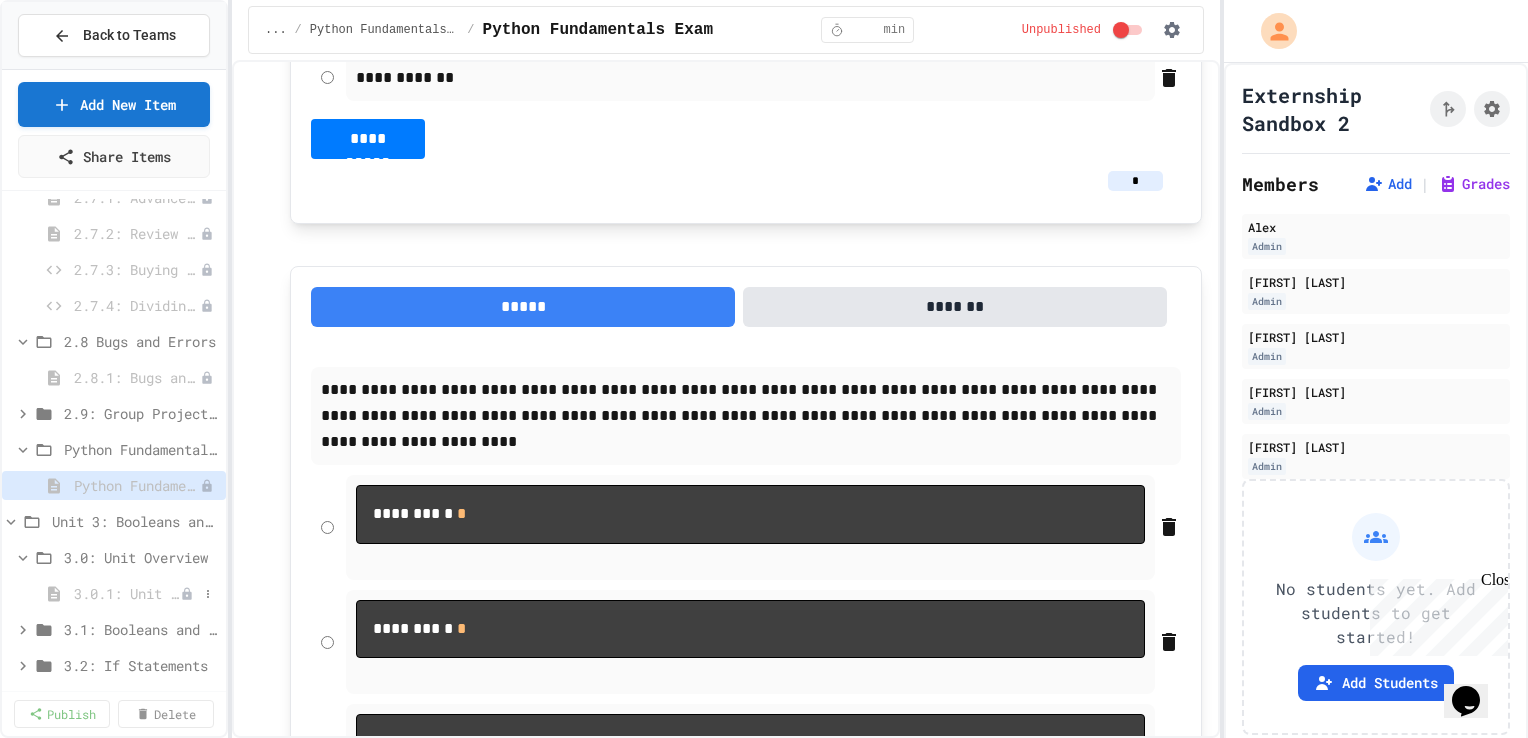 click on "3.0.1: Unit Overview" at bounding box center (127, 593) 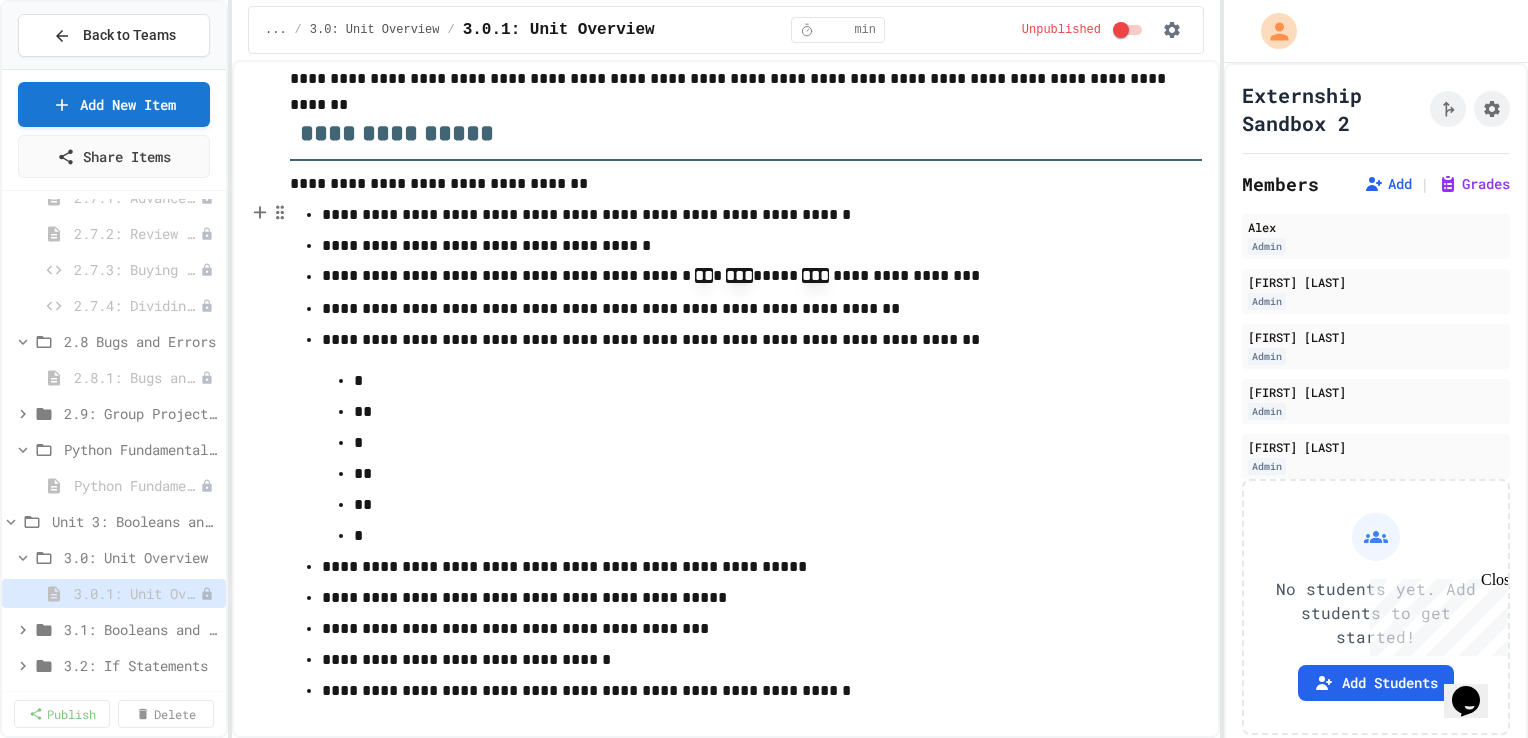 scroll, scrollTop: 172, scrollLeft: 0, axis: vertical 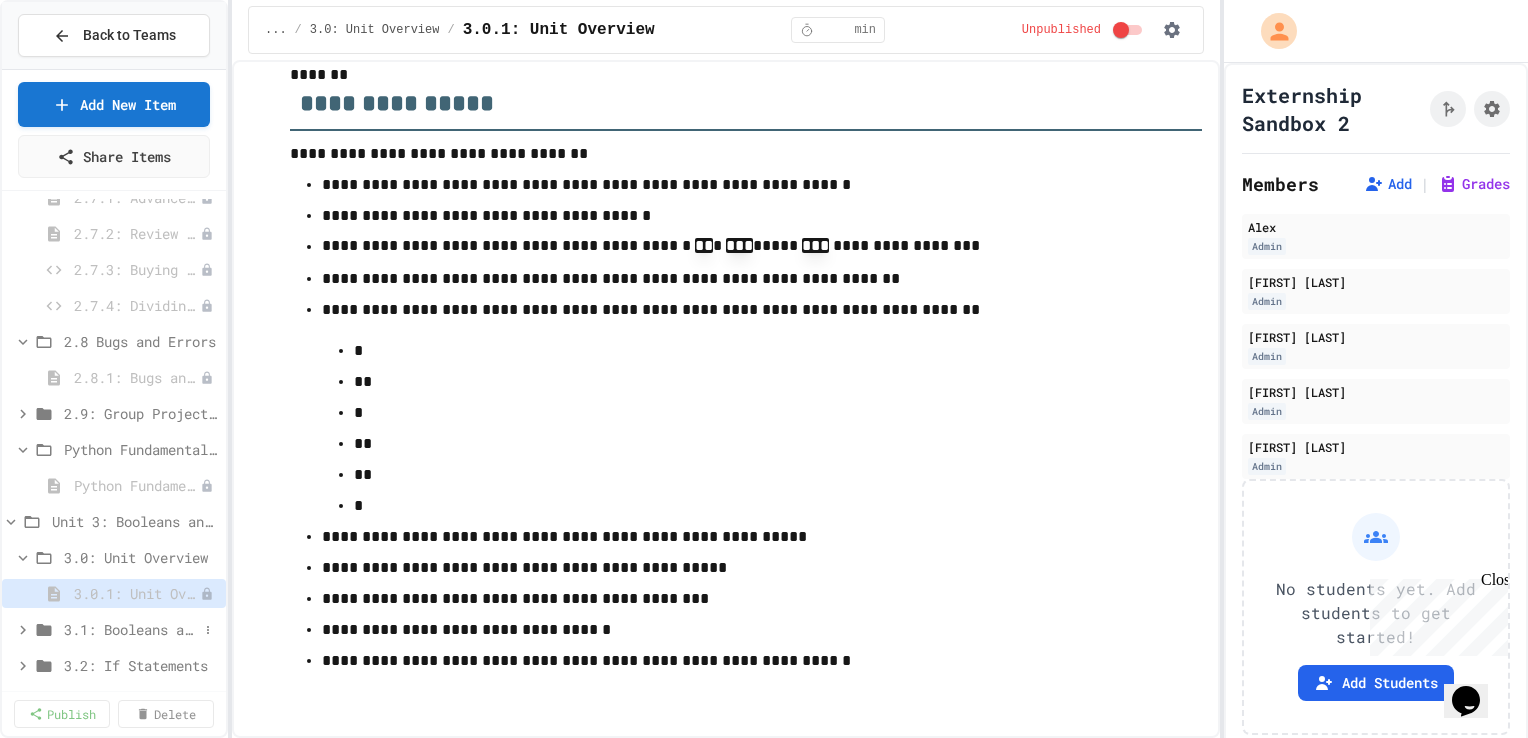 click on "3.1: Booleans and Logical/Comparison Operators" at bounding box center [131, 629] 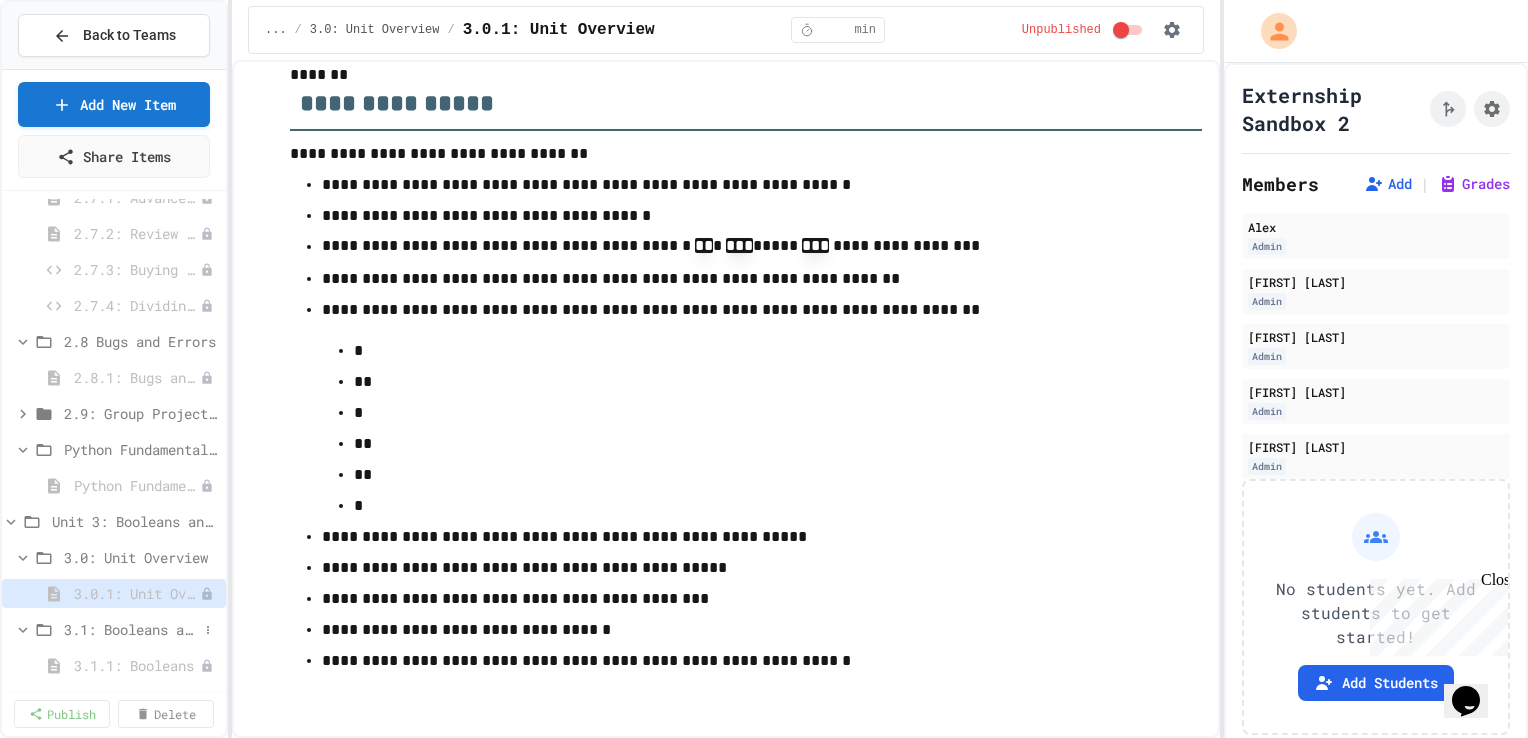click on "3.1: Booleans and Logical/Comparison Operators" at bounding box center [131, 629] 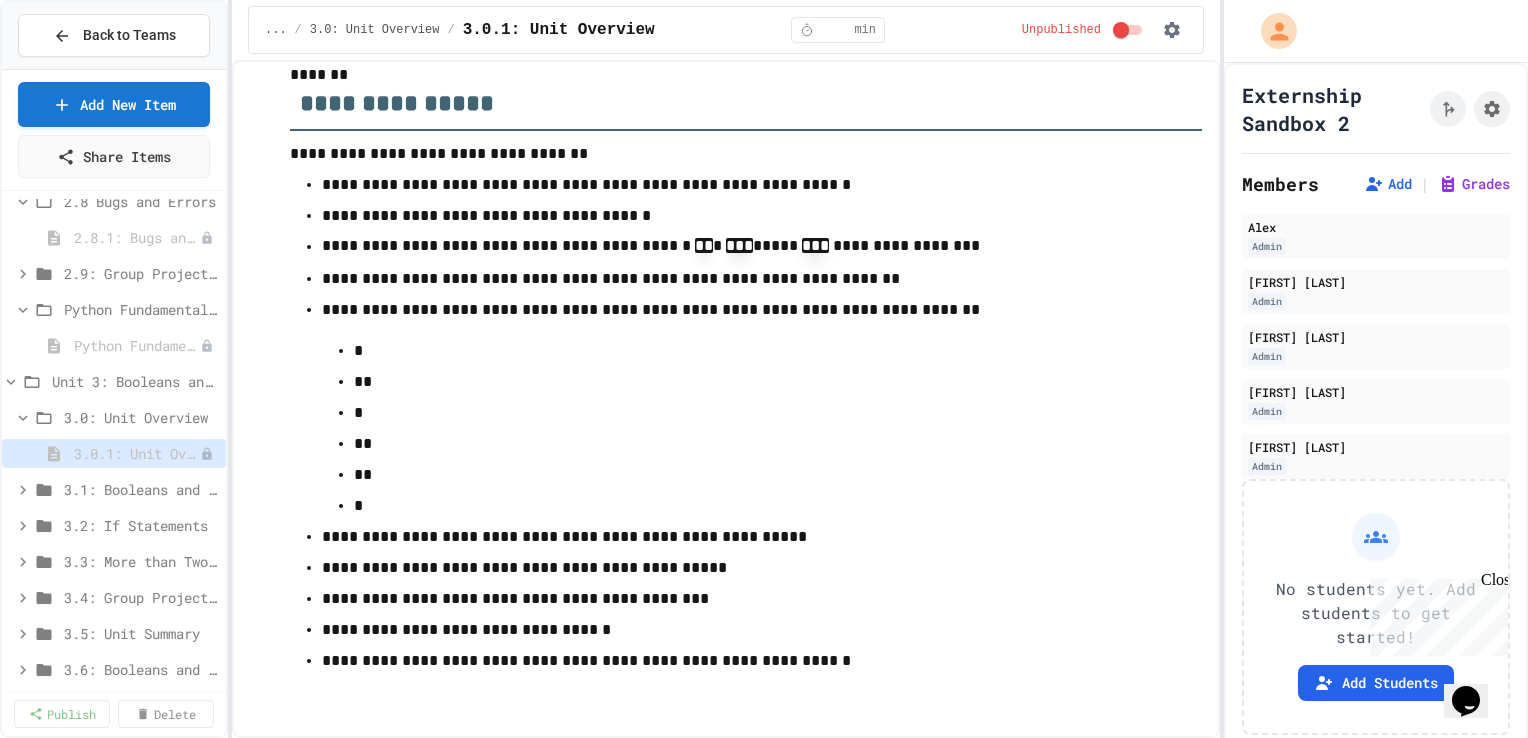 scroll, scrollTop: 2012, scrollLeft: 0, axis: vertical 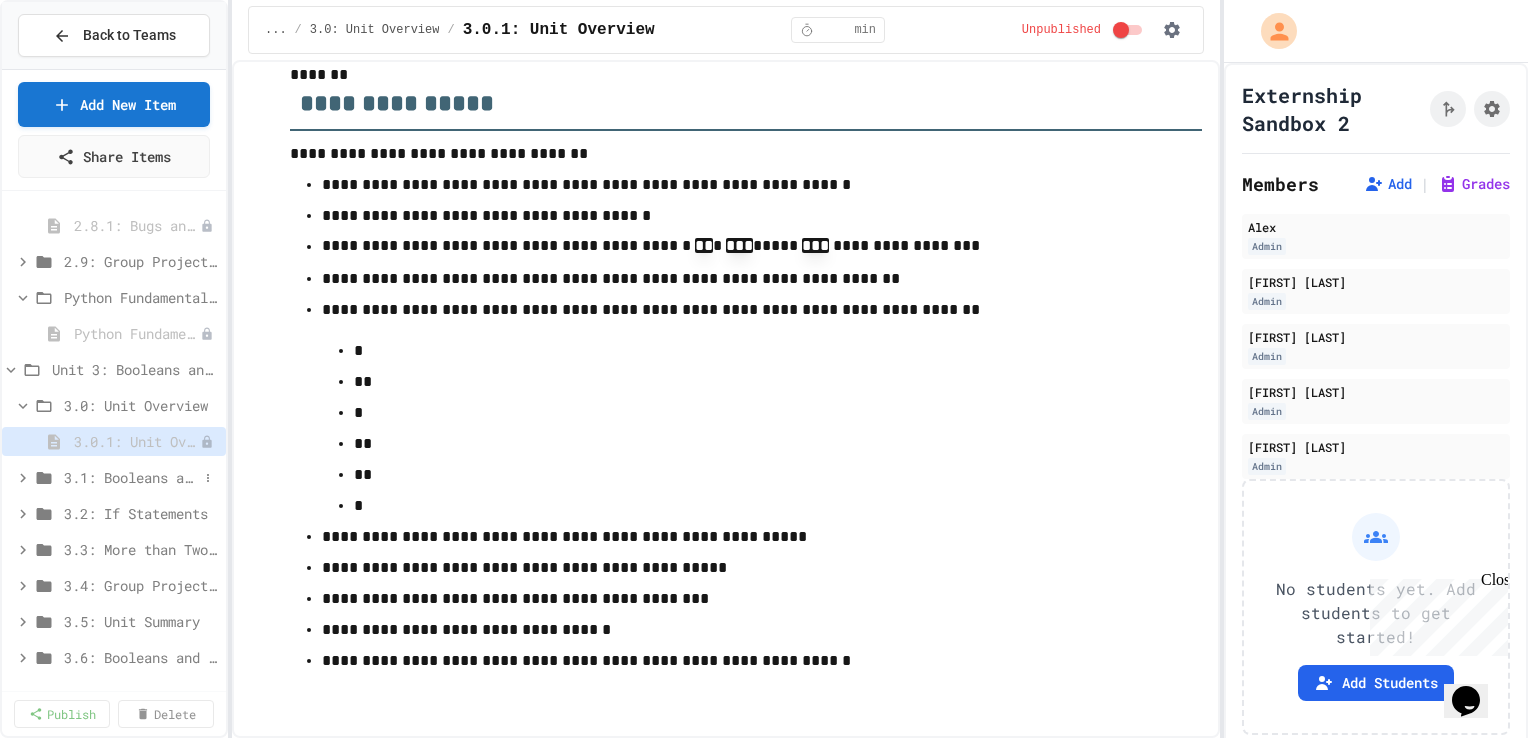 click on "3.1: Booleans and Logical/Comparison Operators" at bounding box center [131, 477] 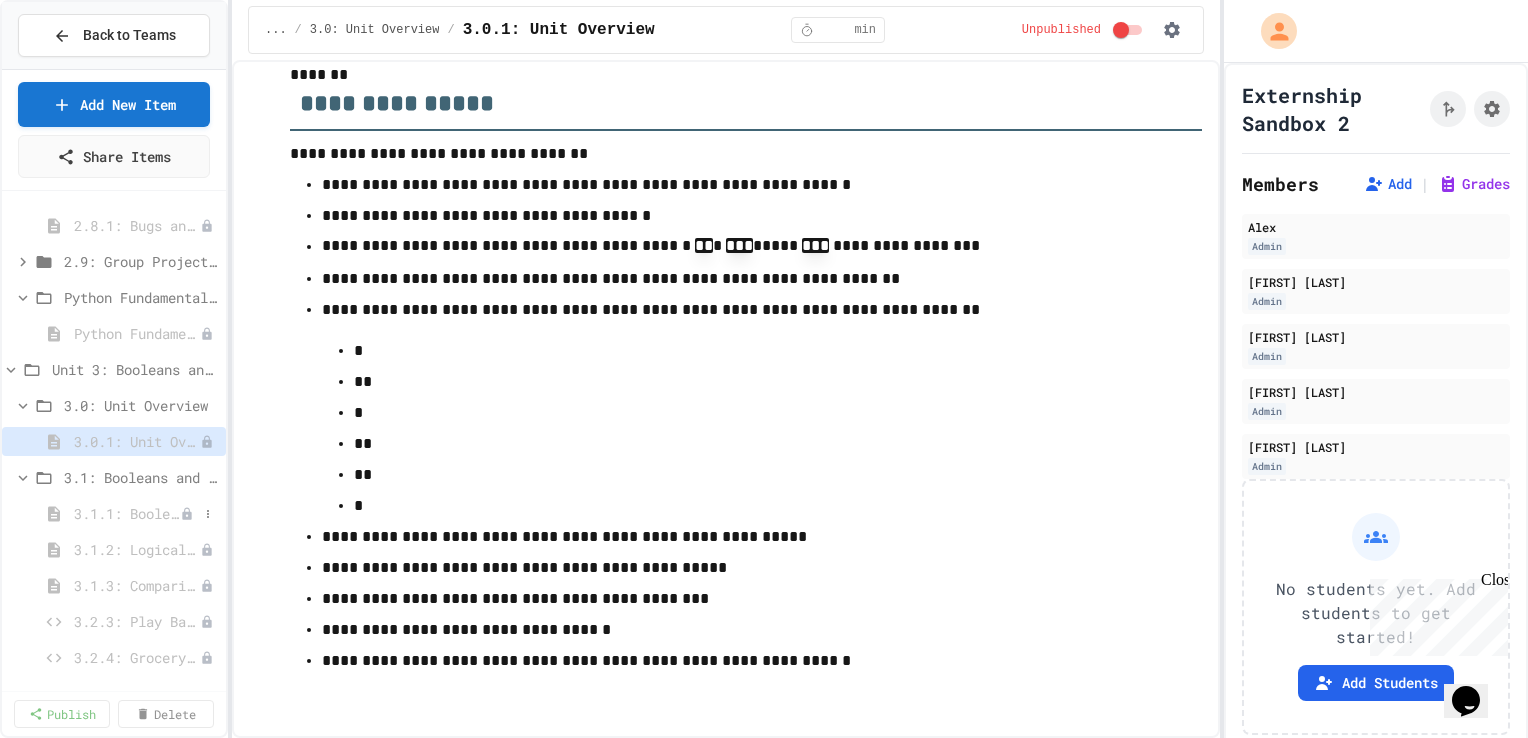 click on "3.1.1: Booleans" at bounding box center (114, 513) 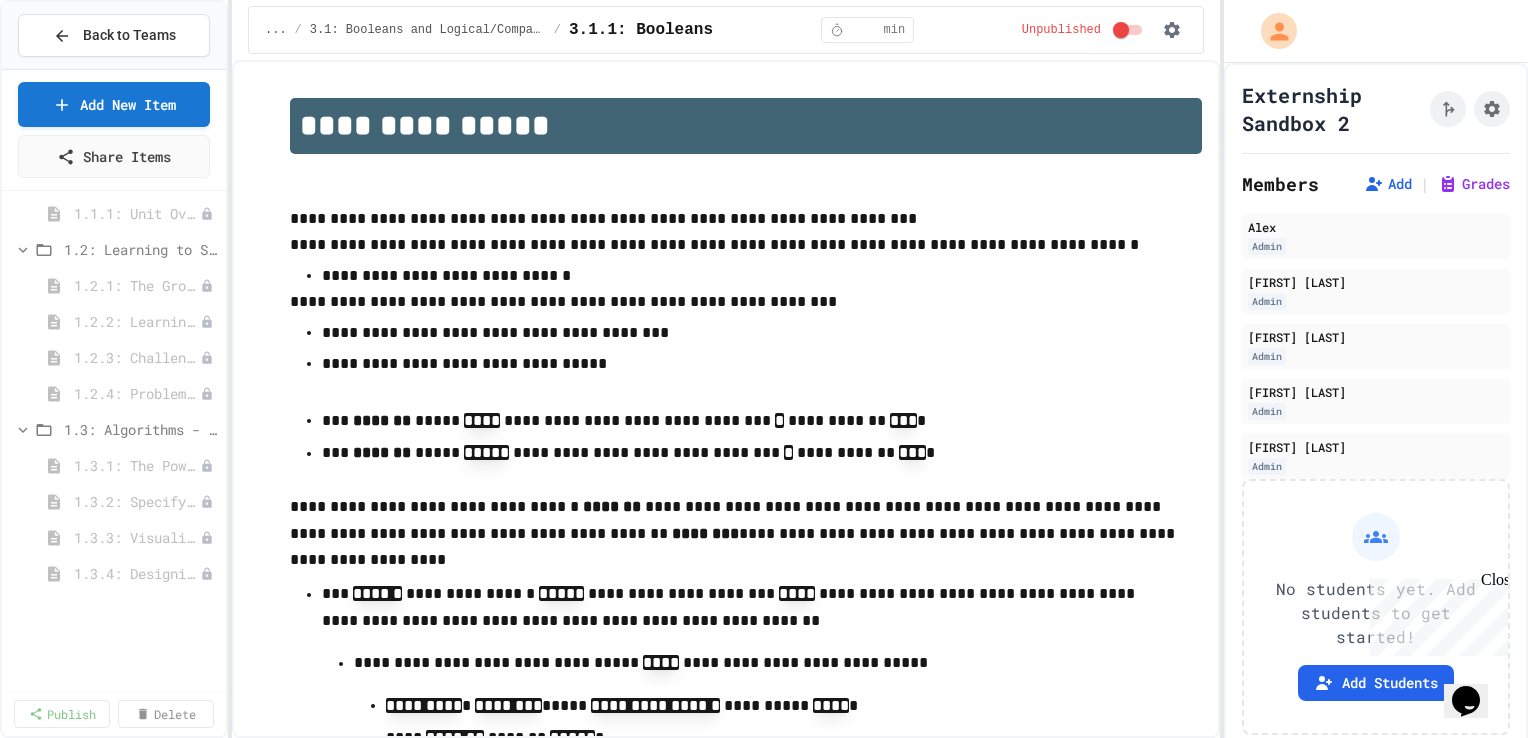 scroll, scrollTop: 0, scrollLeft: 0, axis: both 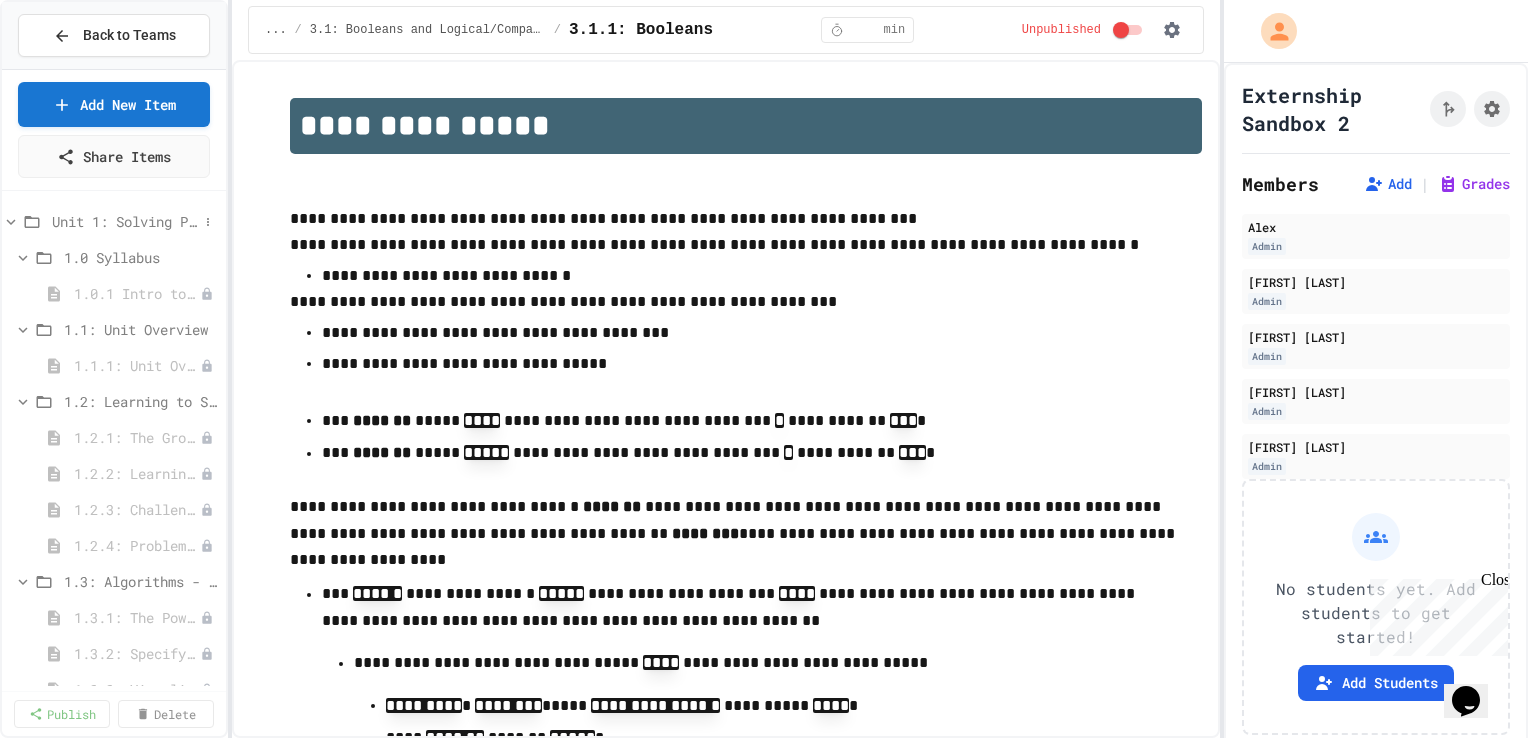 click on "Unit 1: Solving Problems in Computer Science" at bounding box center [125, 221] 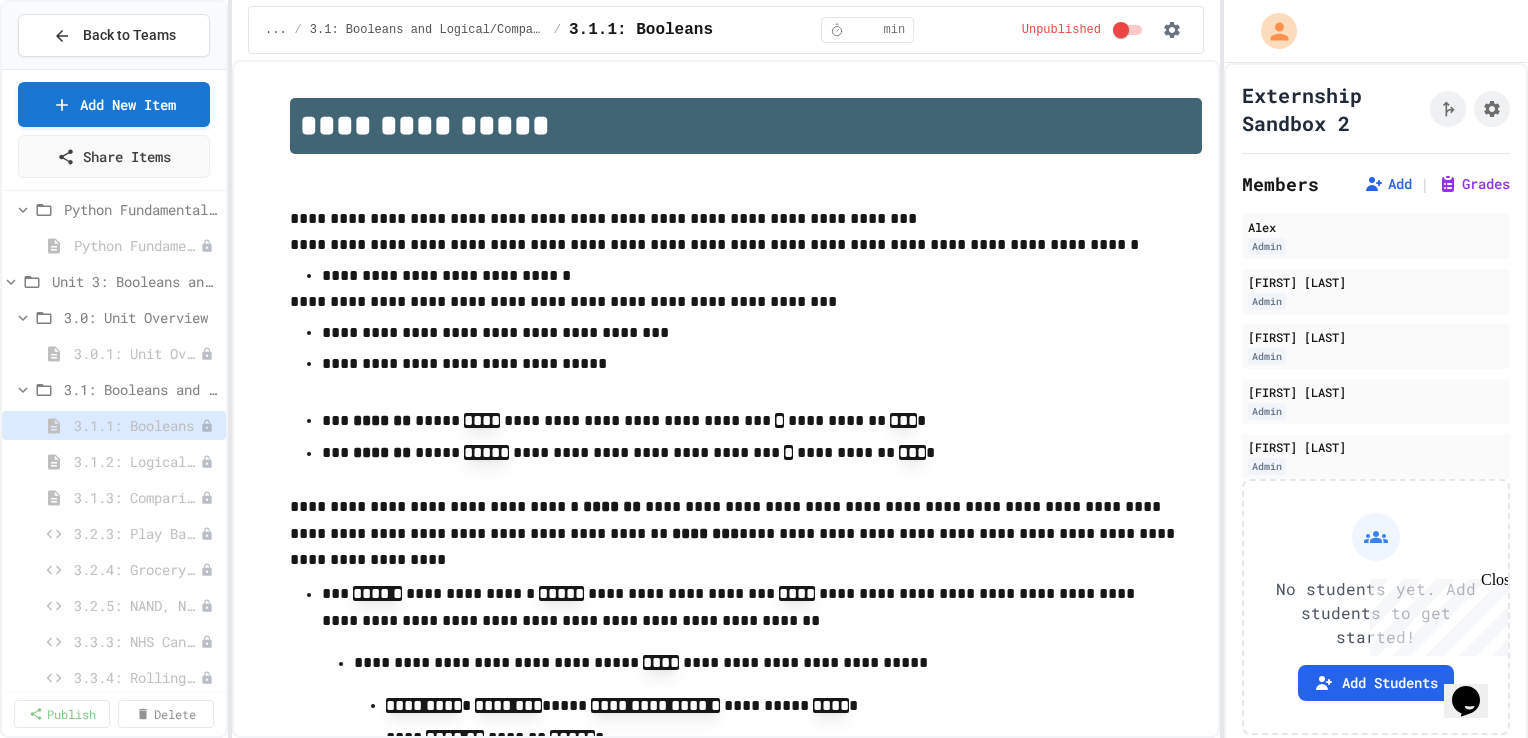 scroll, scrollTop: 1451, scrollLeft: 0, axis: vertical 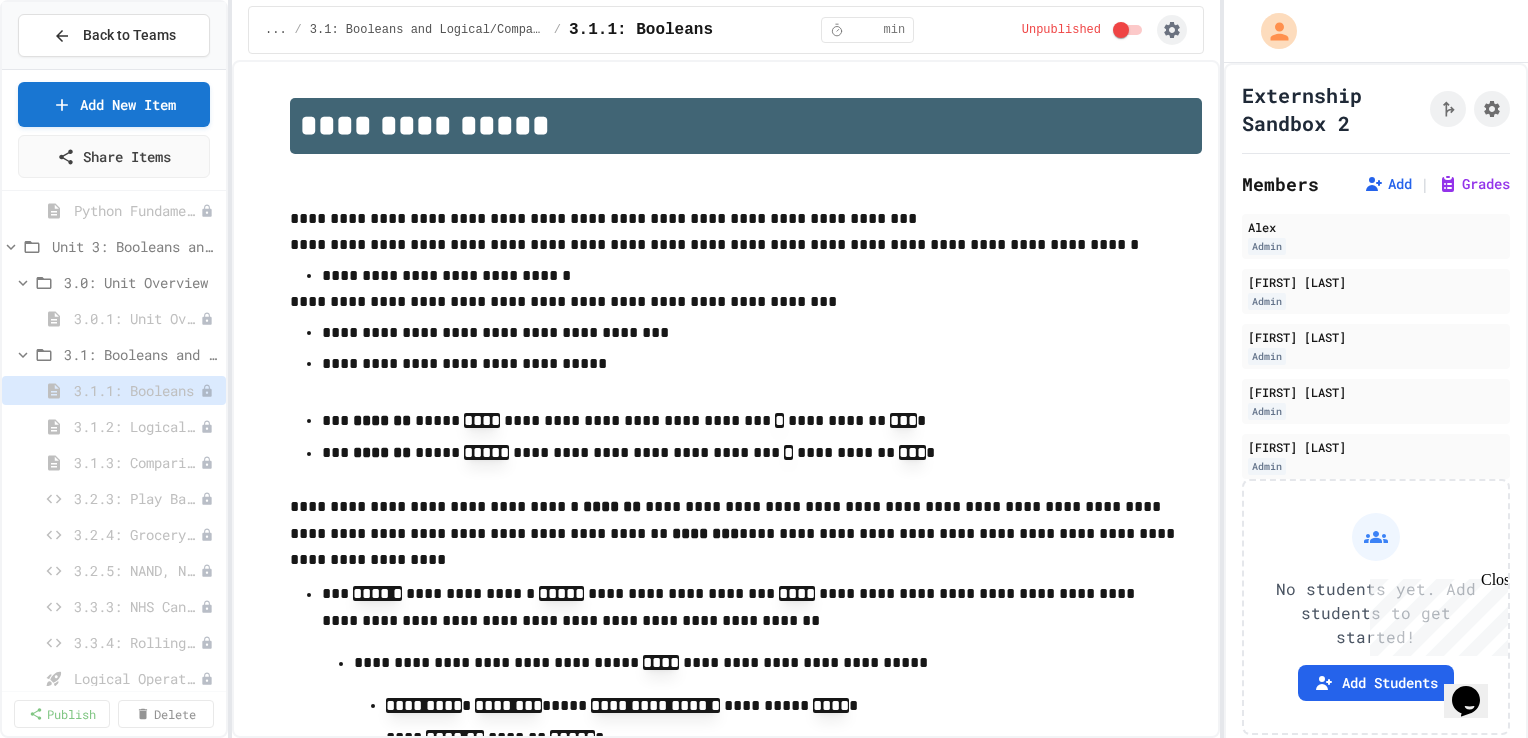 click 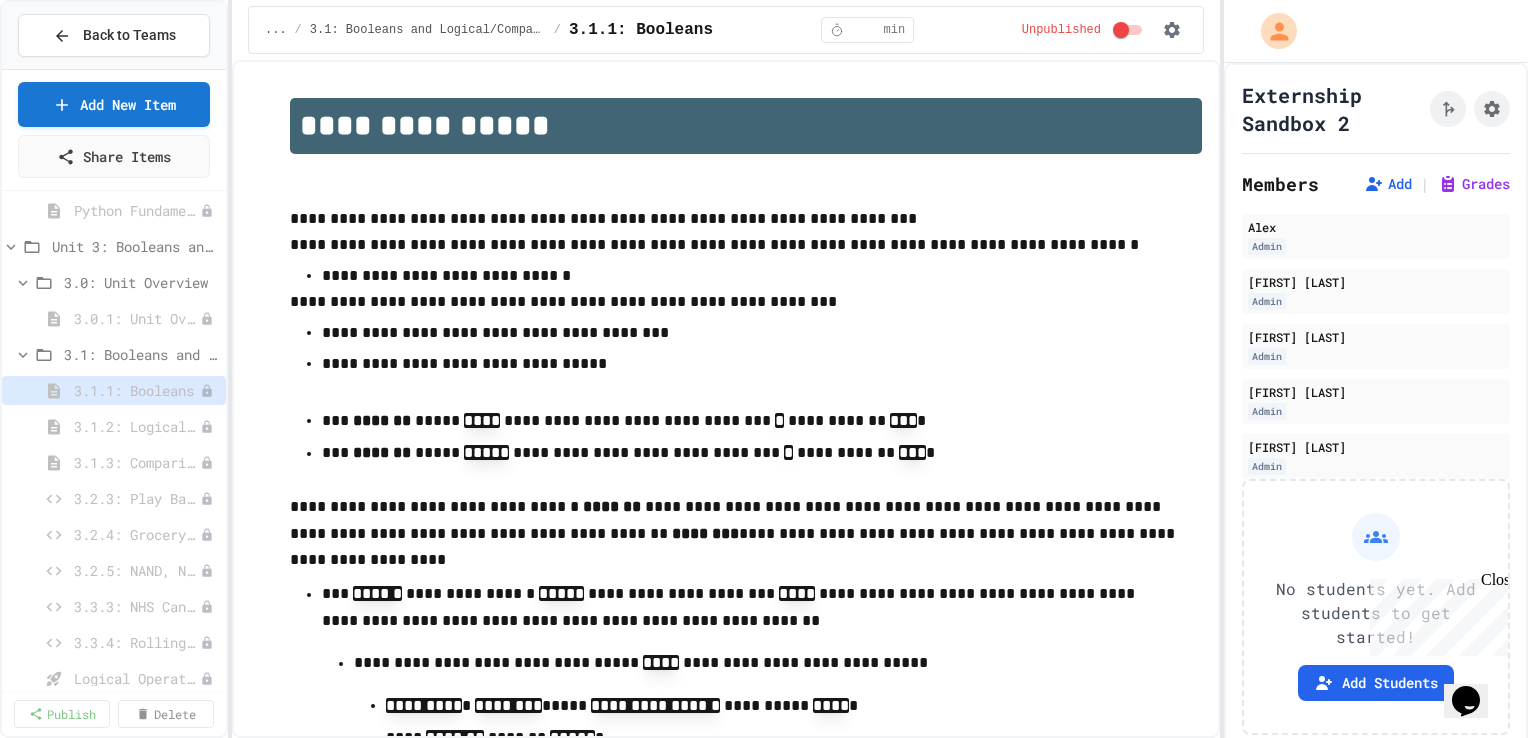 click at bounding box center [764, 740] 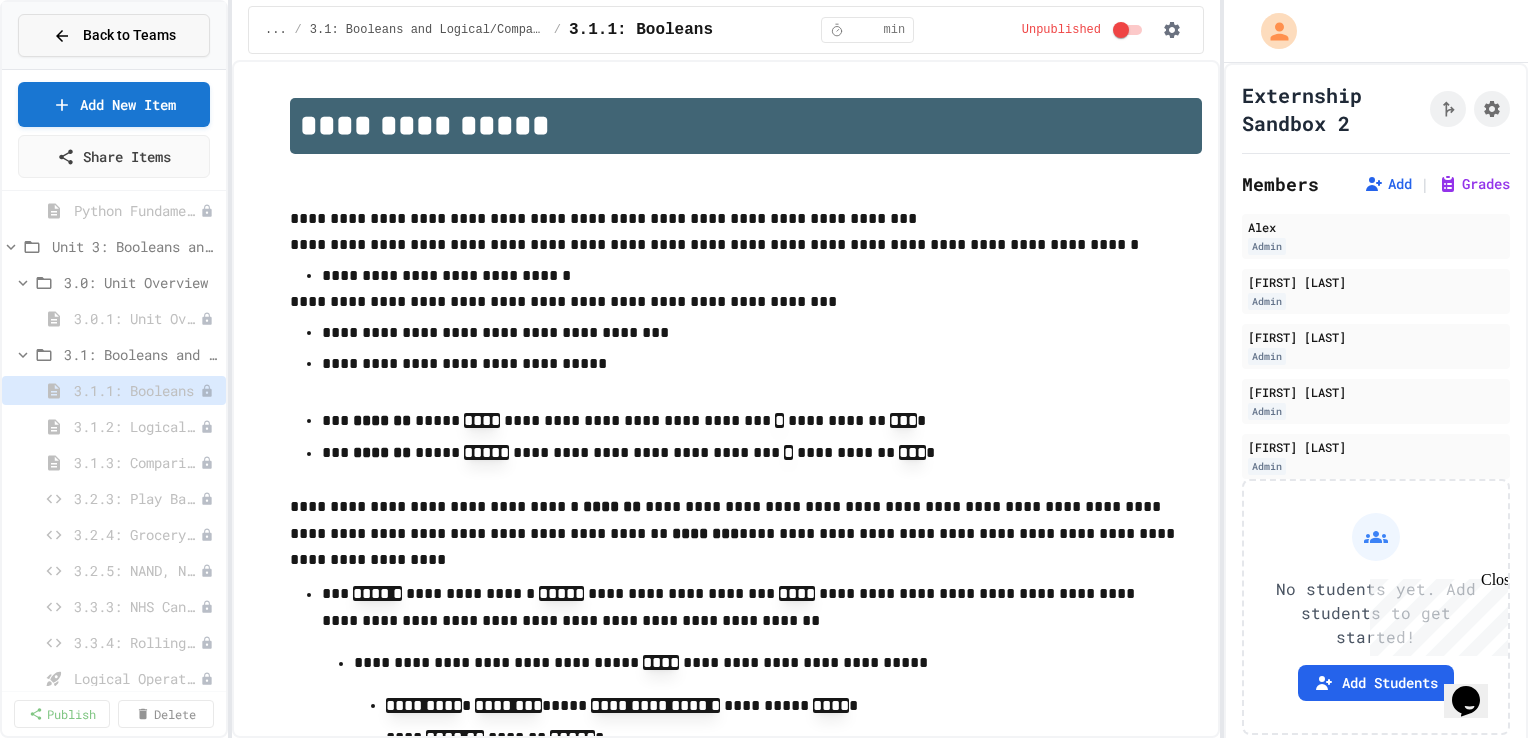 click on "Back to Teams" at bounding box center (114, 35) 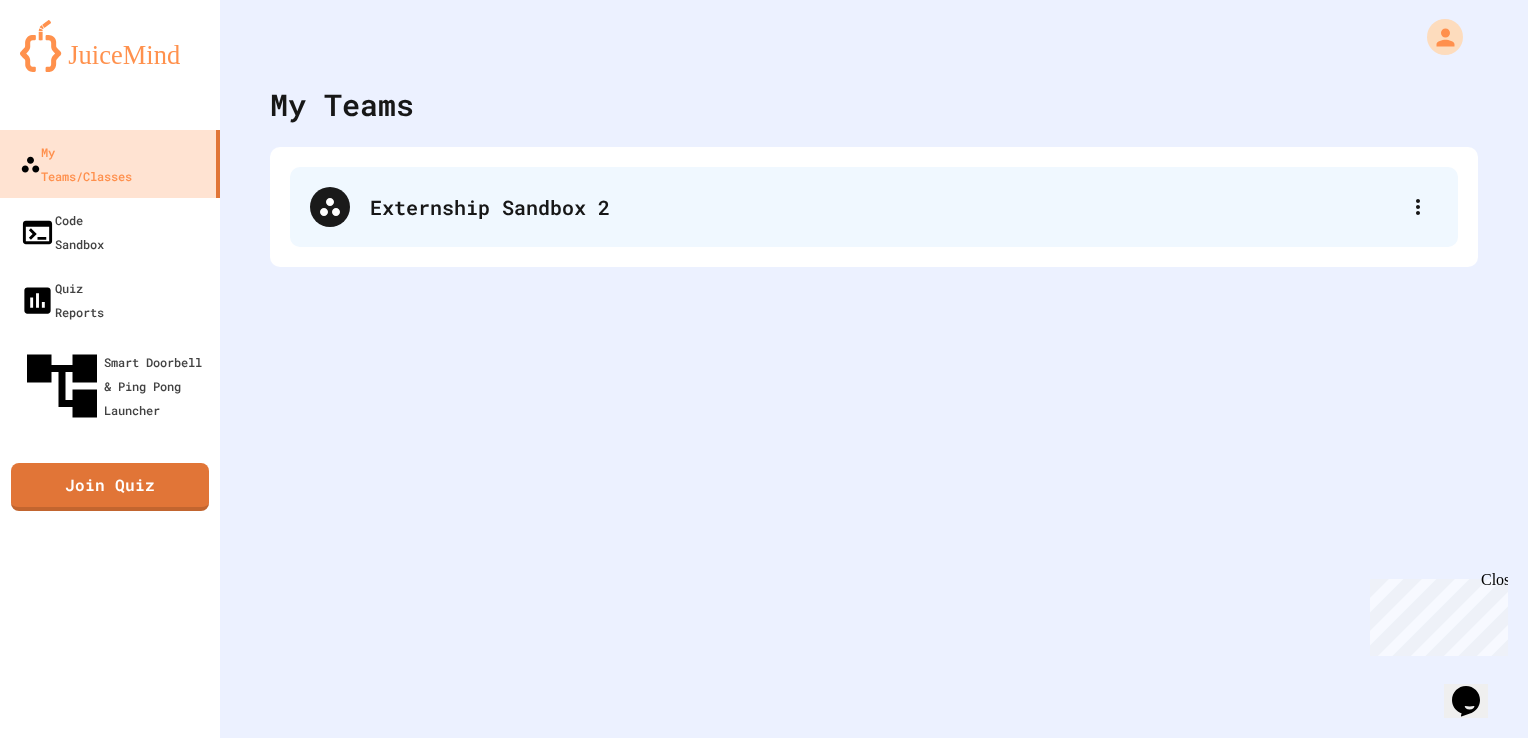 click on "Externship Sandbox 2" at bounding box center (874, 207) 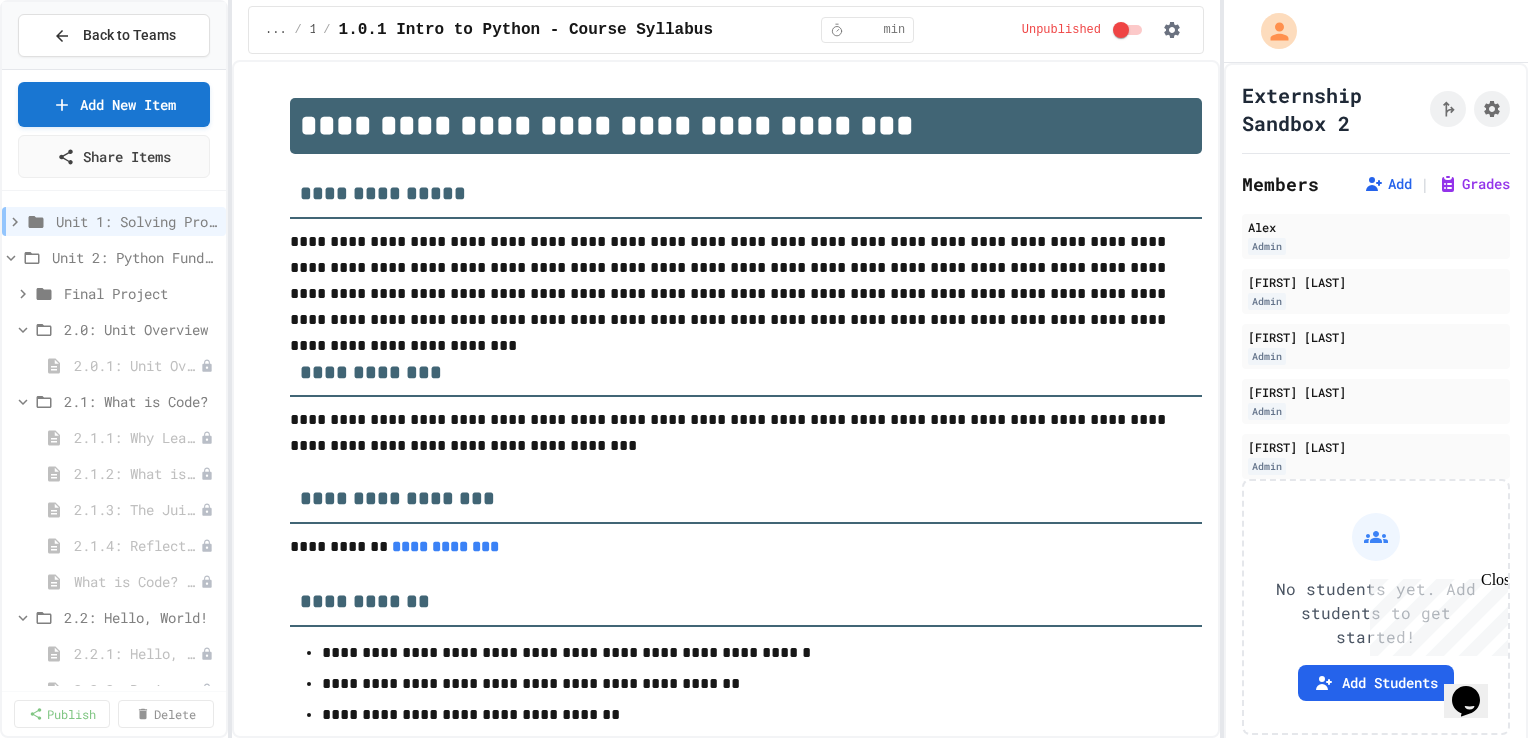 click on "**********" at bounding box center [746, 2782] 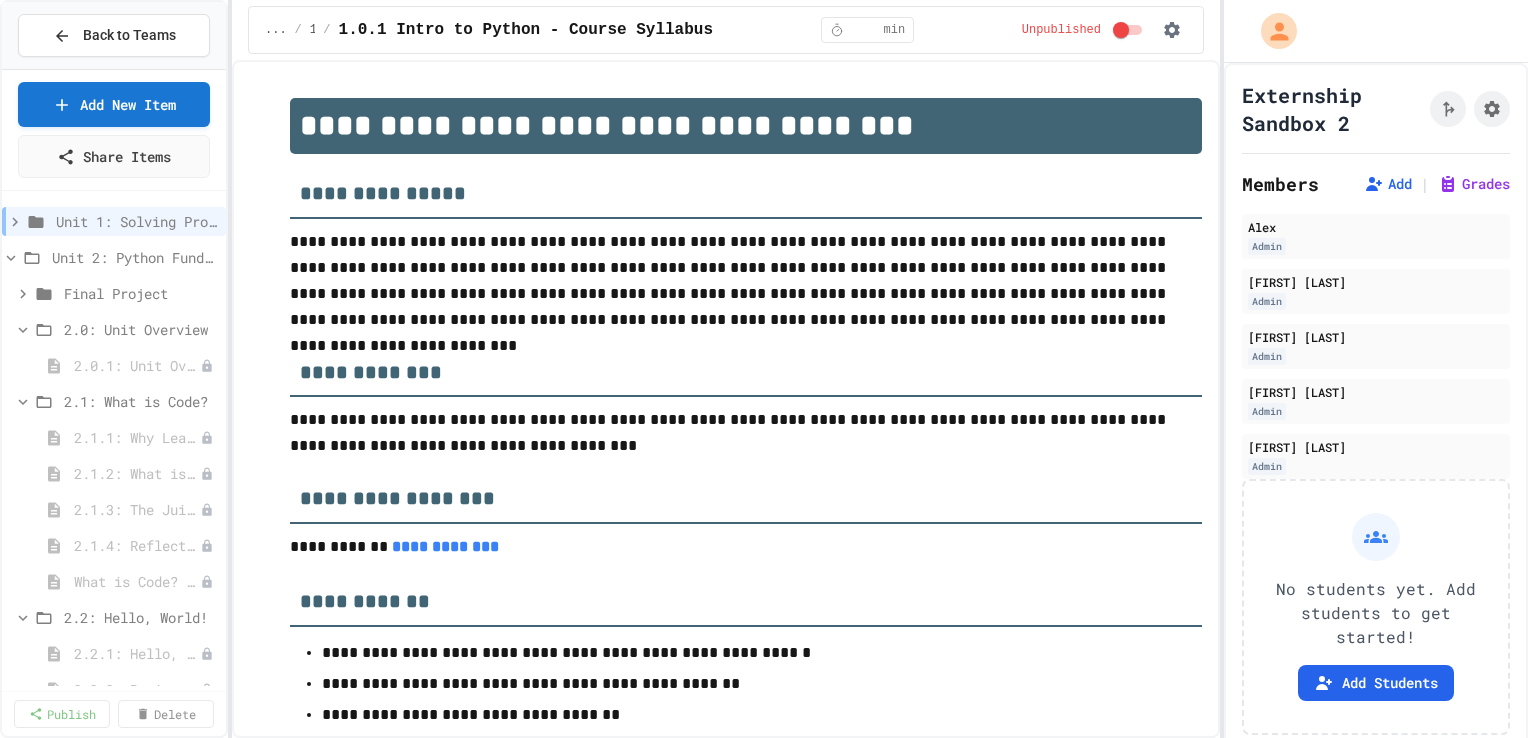 click on "**********" at bounding box center [746, 2782] 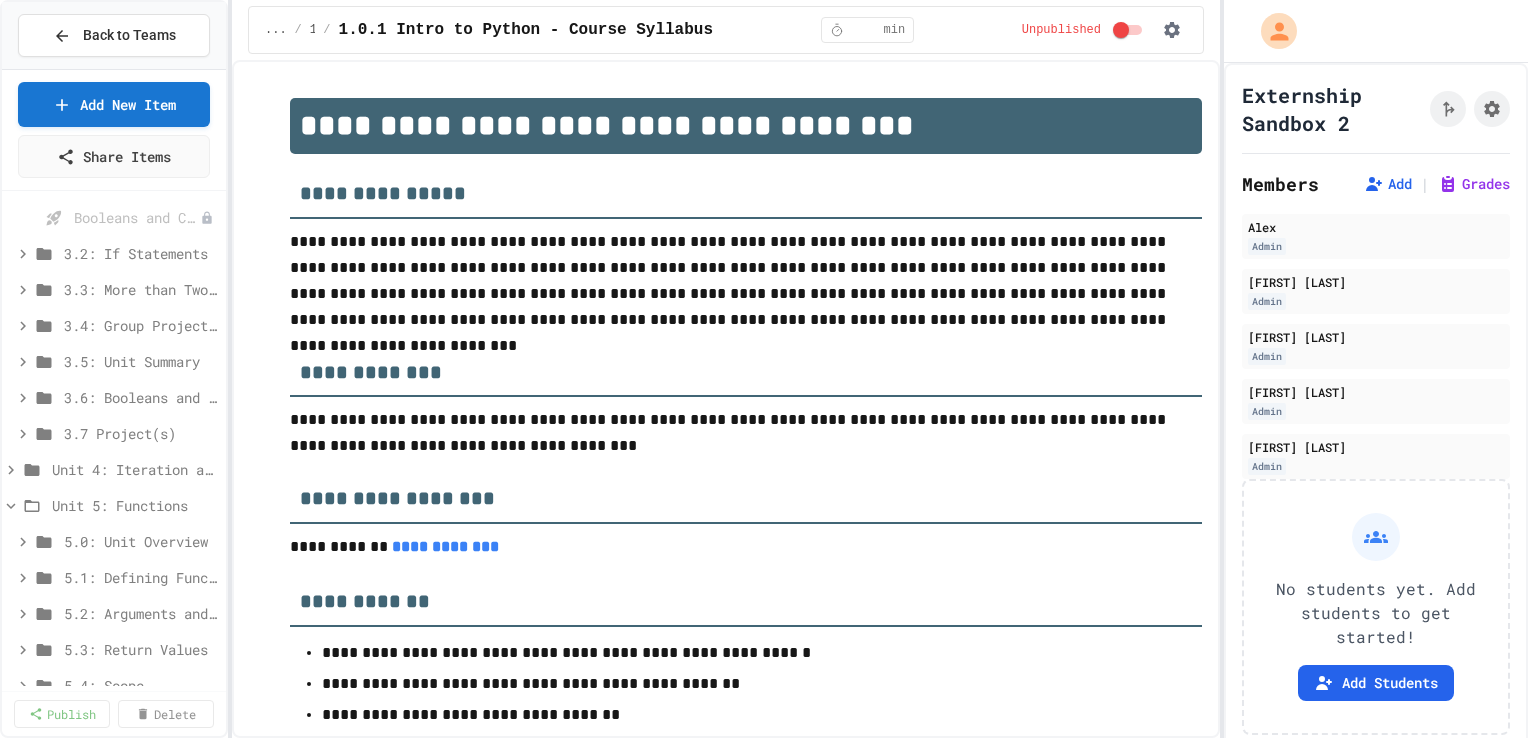 scroll, scrollTop: 1950, scrollLeft: 0, axis: vertical 